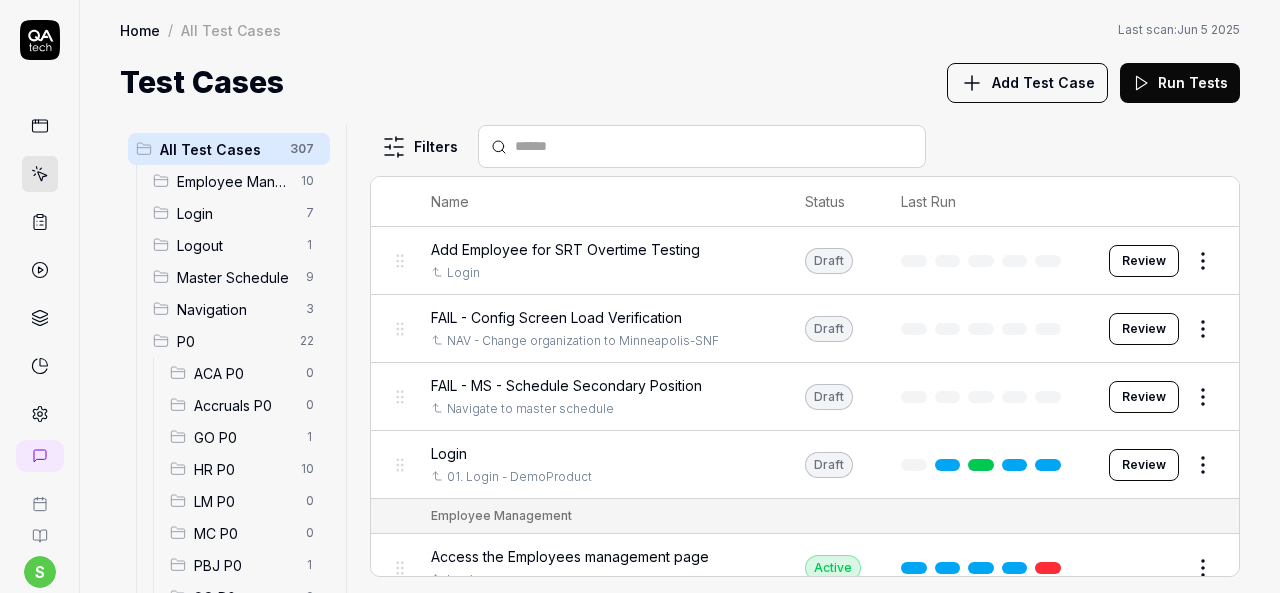 scroll, scrollTop: 0, scrollLeft: 0, axis: both 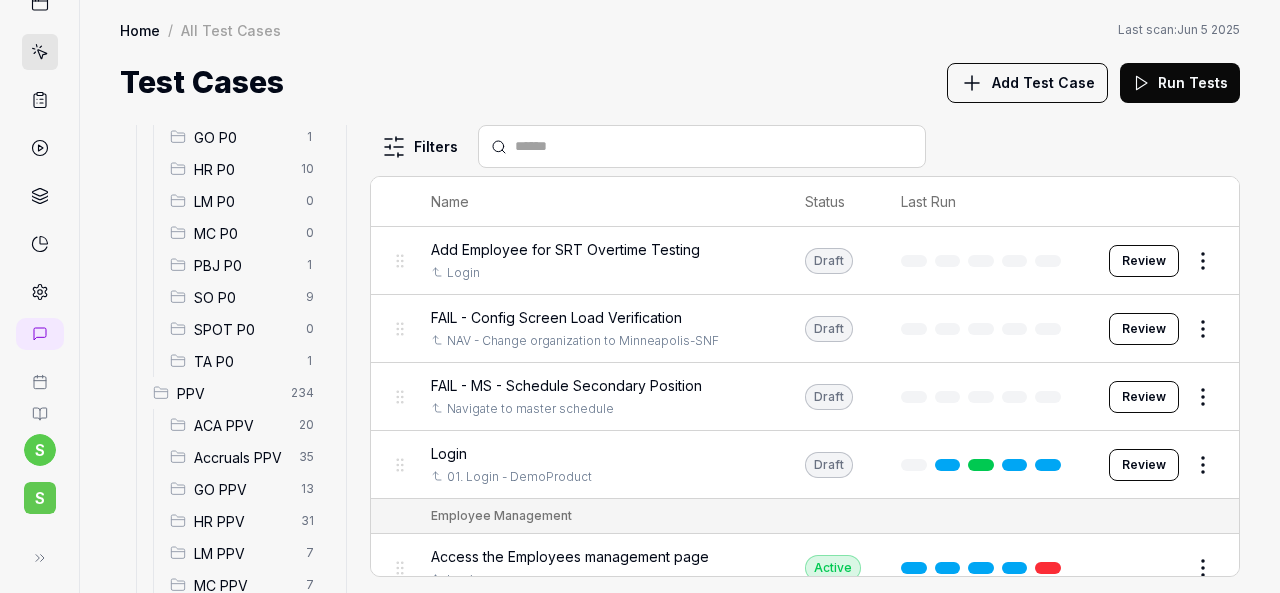 click on "S" at bounding box center (40, 498) 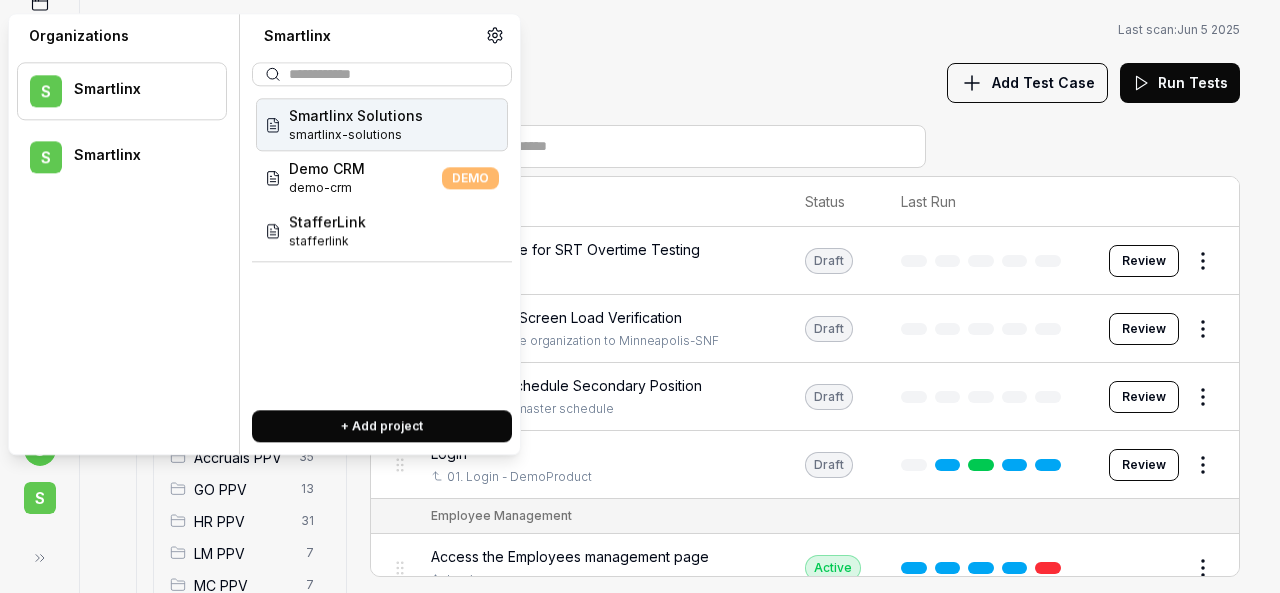 click on "smartlinx-solutions" at bounding box center (356, 135) 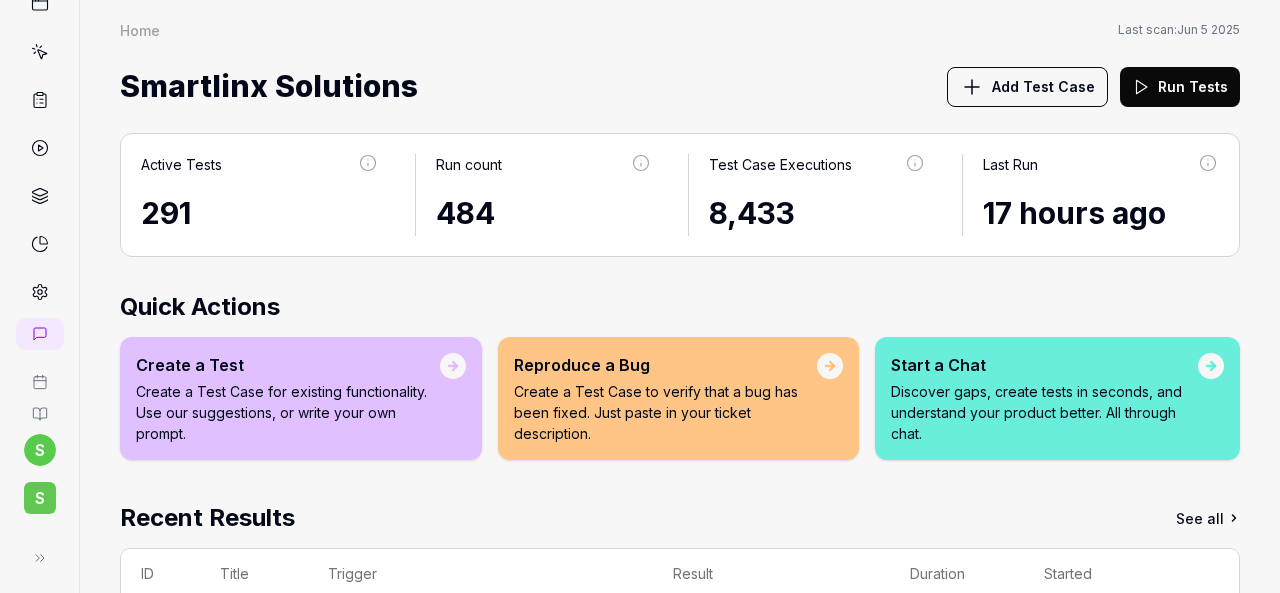click on "S" at bounding box center [40, 498] 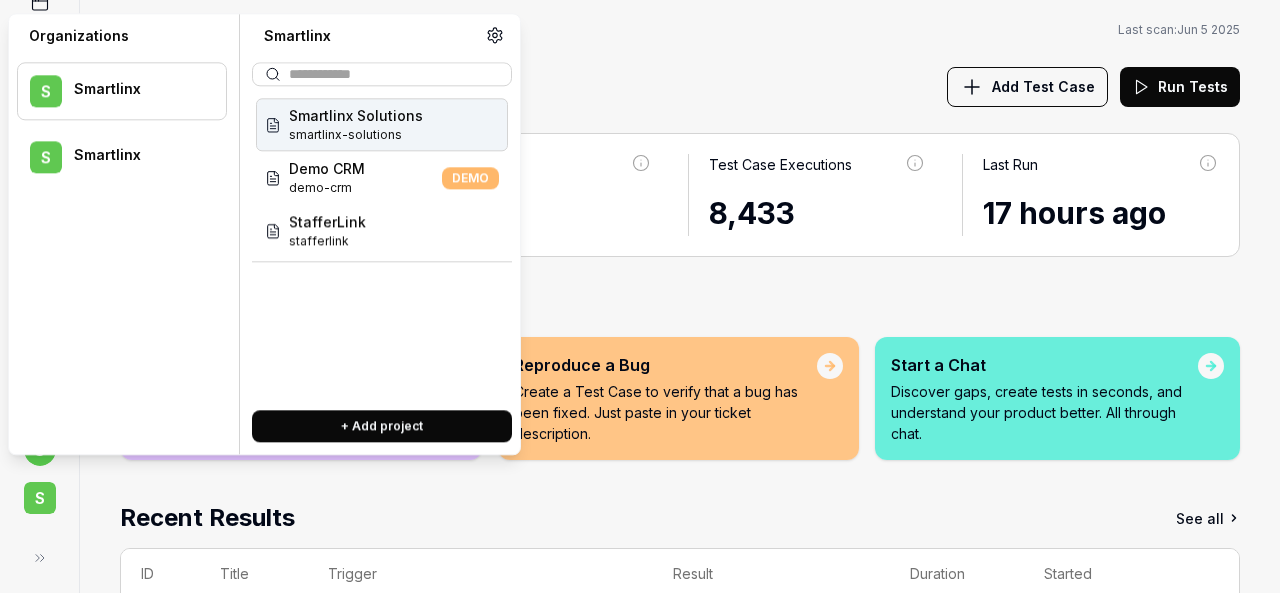 click at bounding box center (495, 35) 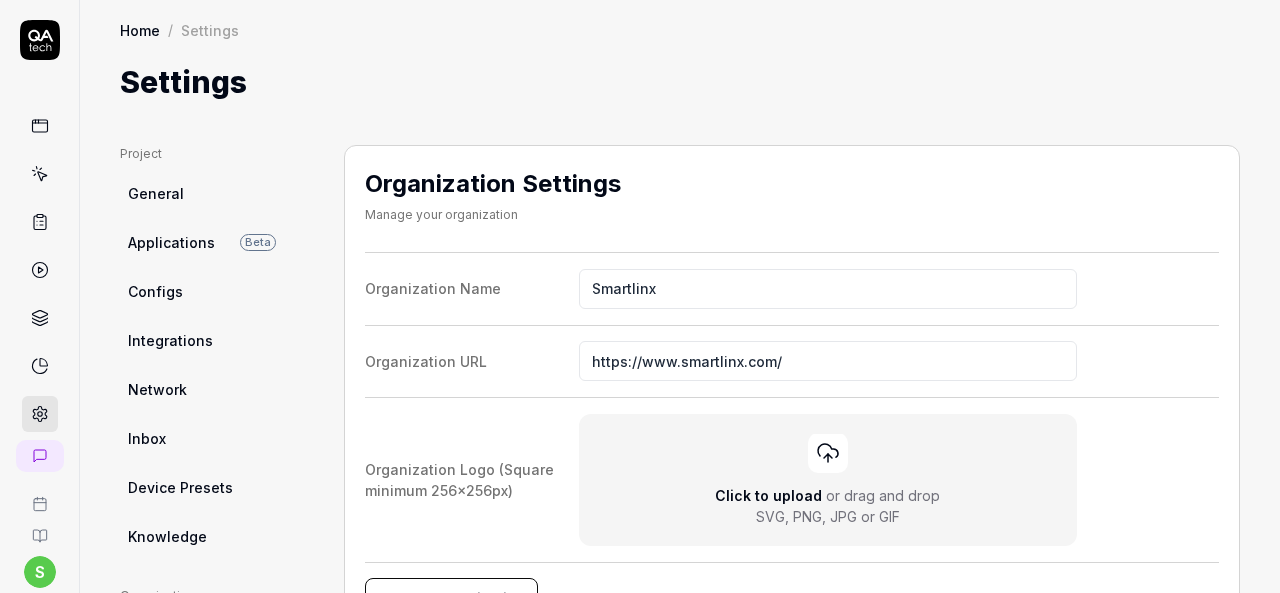 click on "Configs" at bounding box center [216, 291] 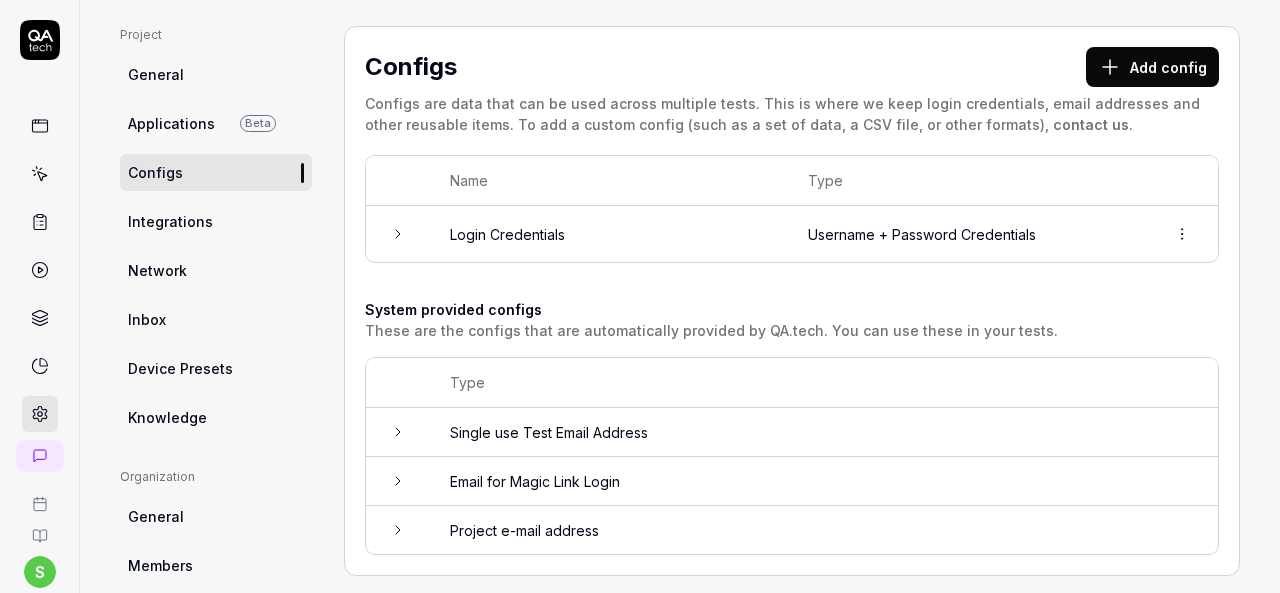 scroll, scrollTop: 100, scrollLeft: 0, axis: vertical 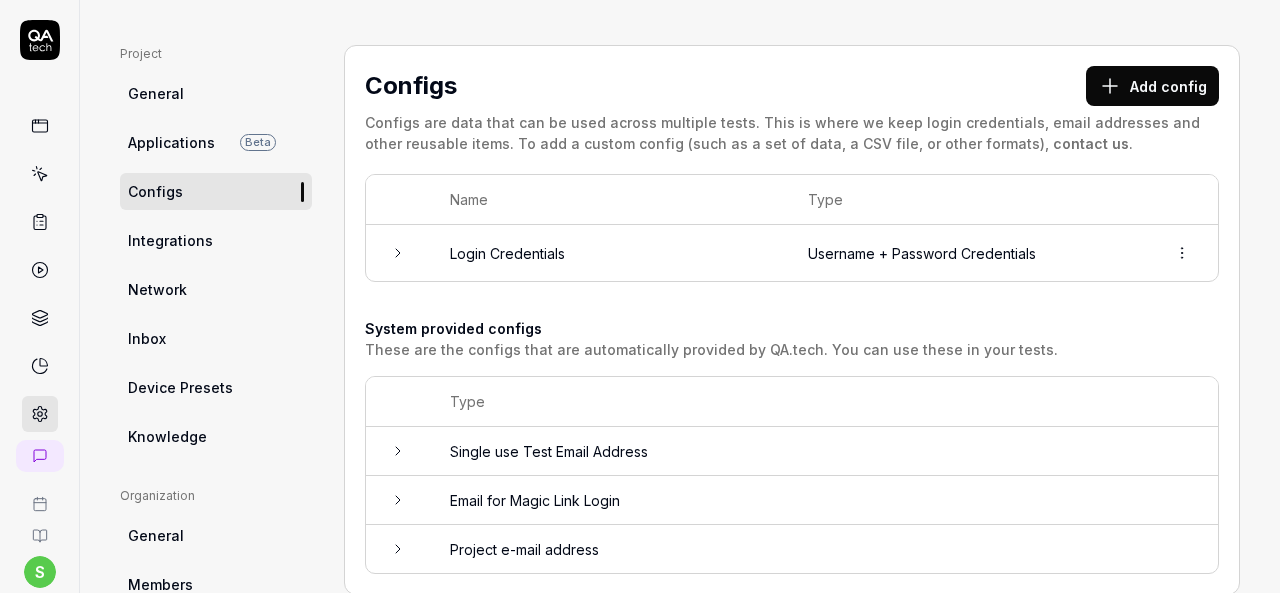 click on "Add config" at bounding box center [1152, 86] 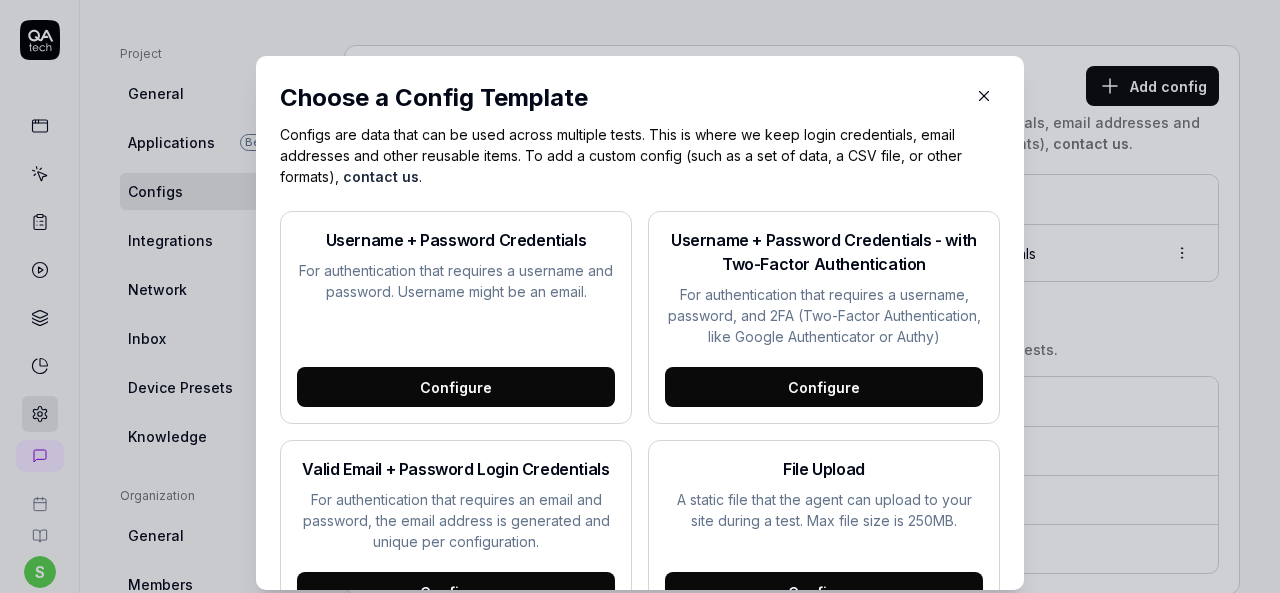 click on "Configure" at bounding box center [456, 387] 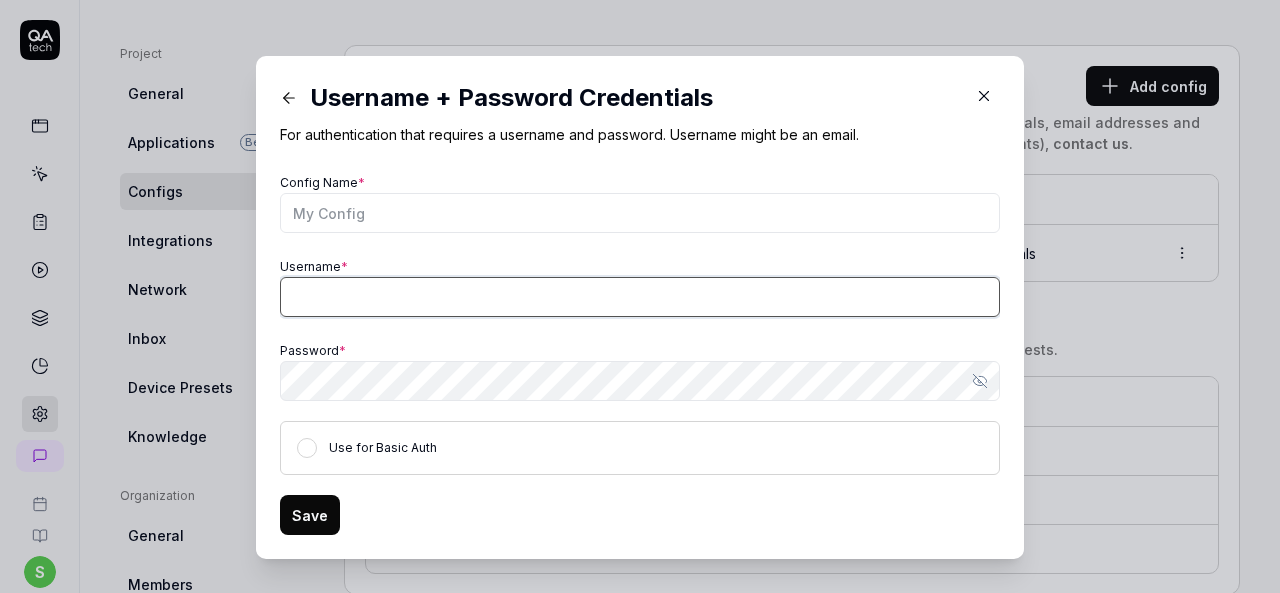 type on "sivakumar.tummala@smartlinx.com" 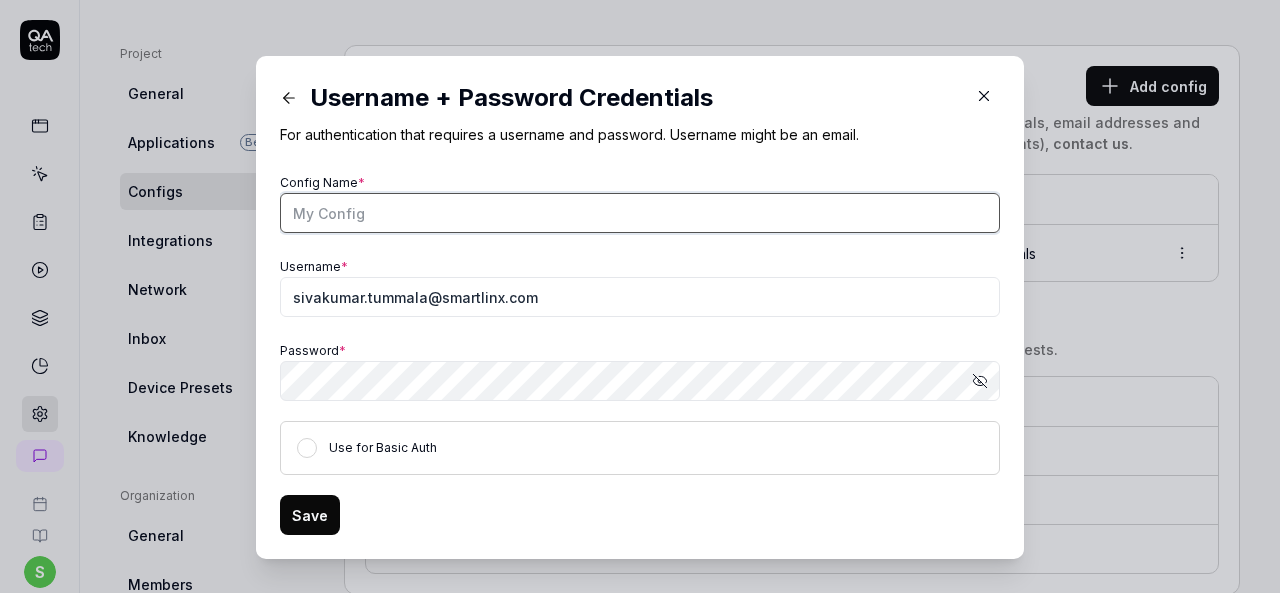 click on "Config Name  *" at bounding box center (640, 213) 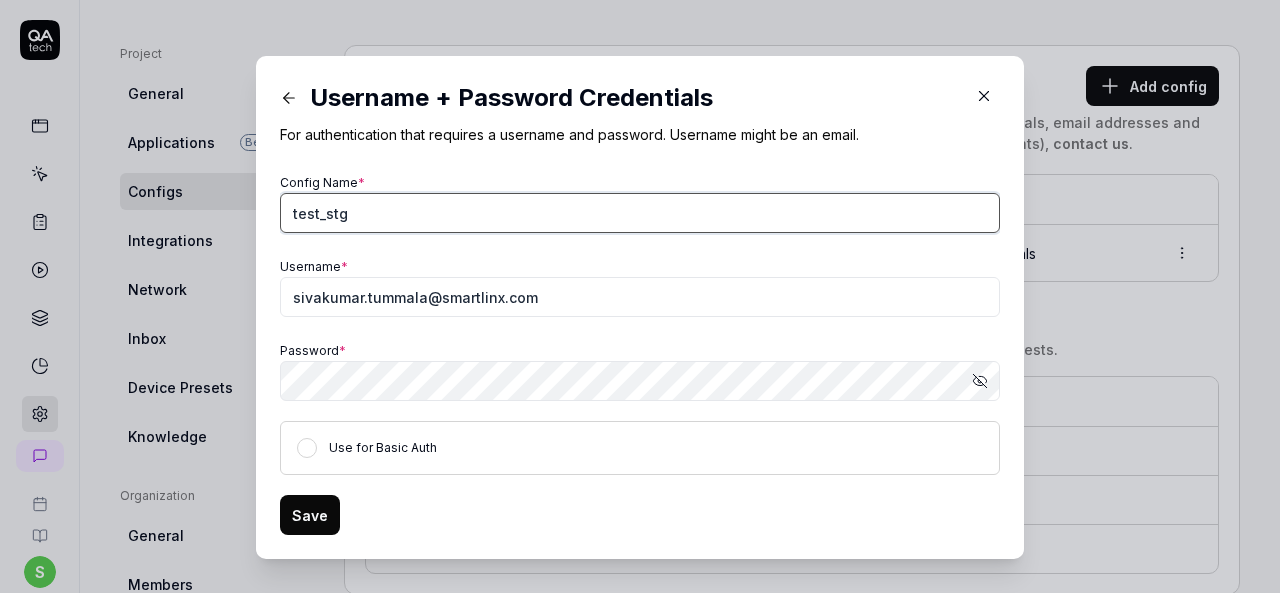 type on "test_stg" 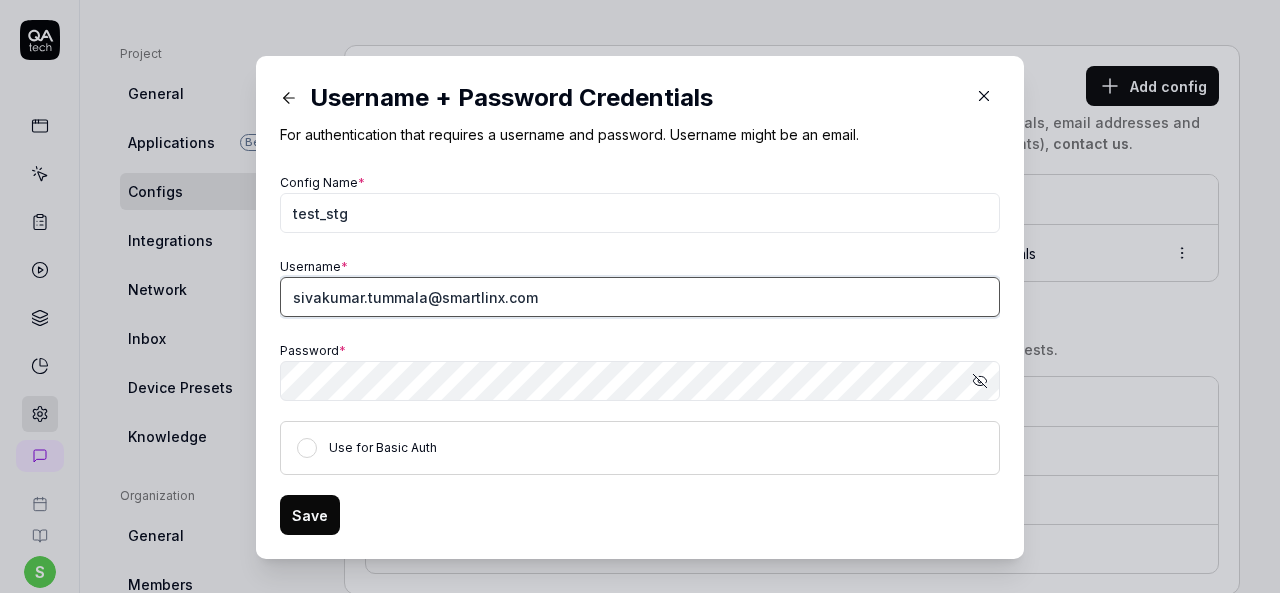 drag, startPoint x: 545, startPoint y: 299, endPoint x: 268, endPoint y: 323, distance: 278.03778 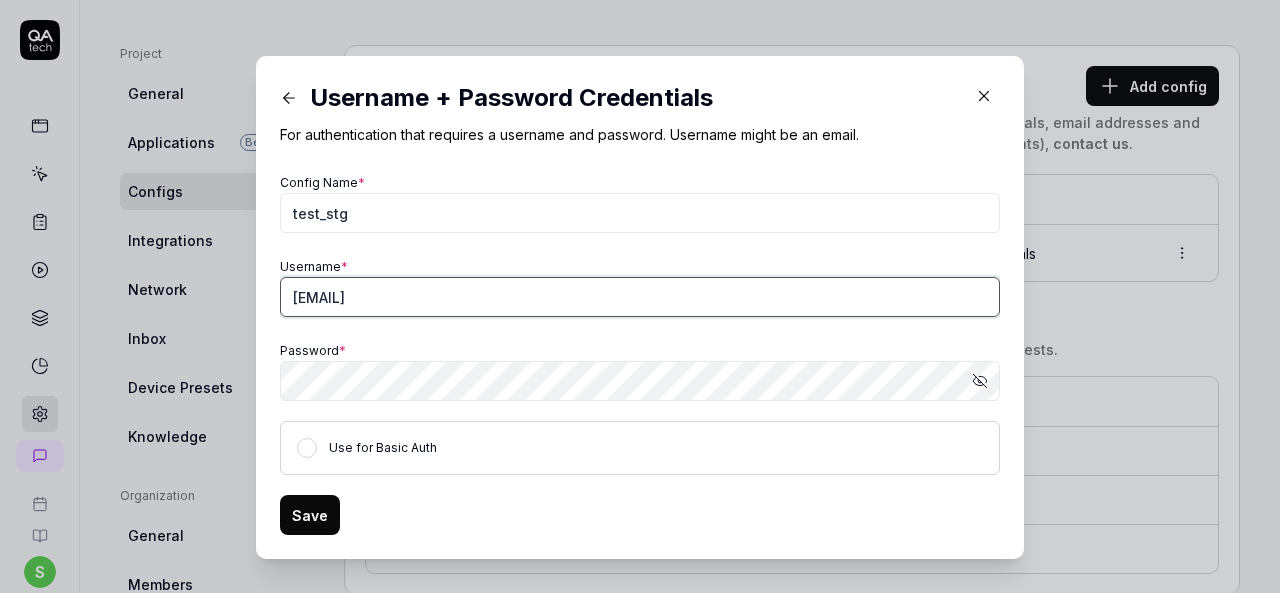 type on "test_stg@rfmsstg" 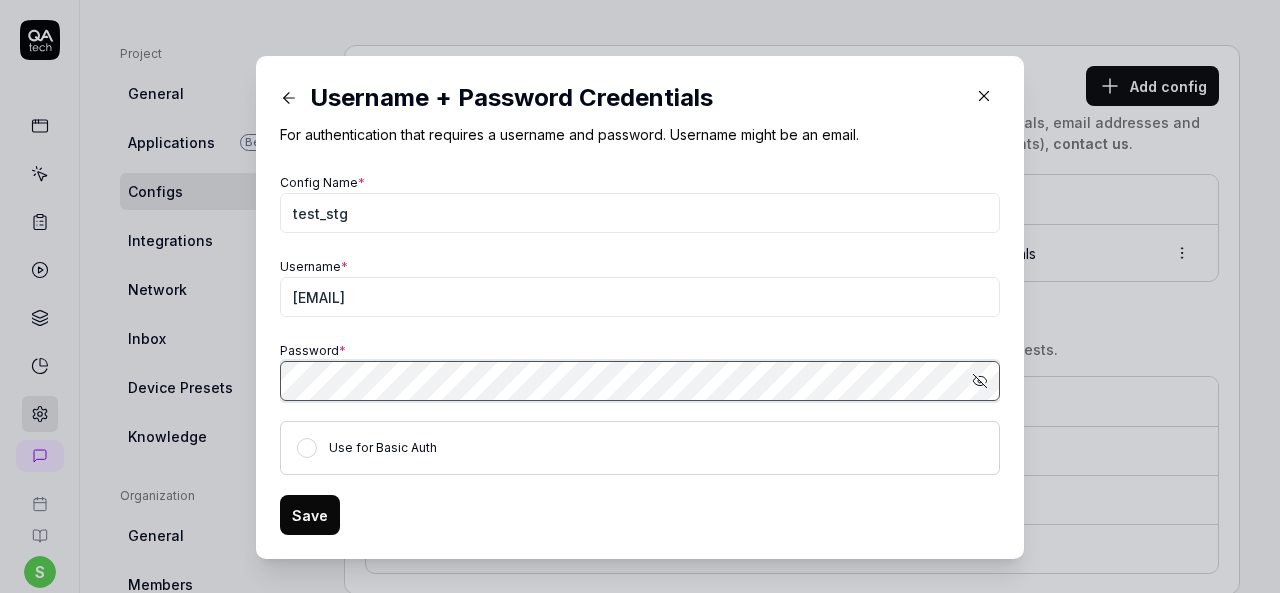 click on "Username + Password Credentials For authentication that requires a username and password. Username might be an email. Config Name  * test_stg Username  * test_stg@rfmsstg Password  * Show password Use for Basic Auth Save" at bounding box center [640, 307] 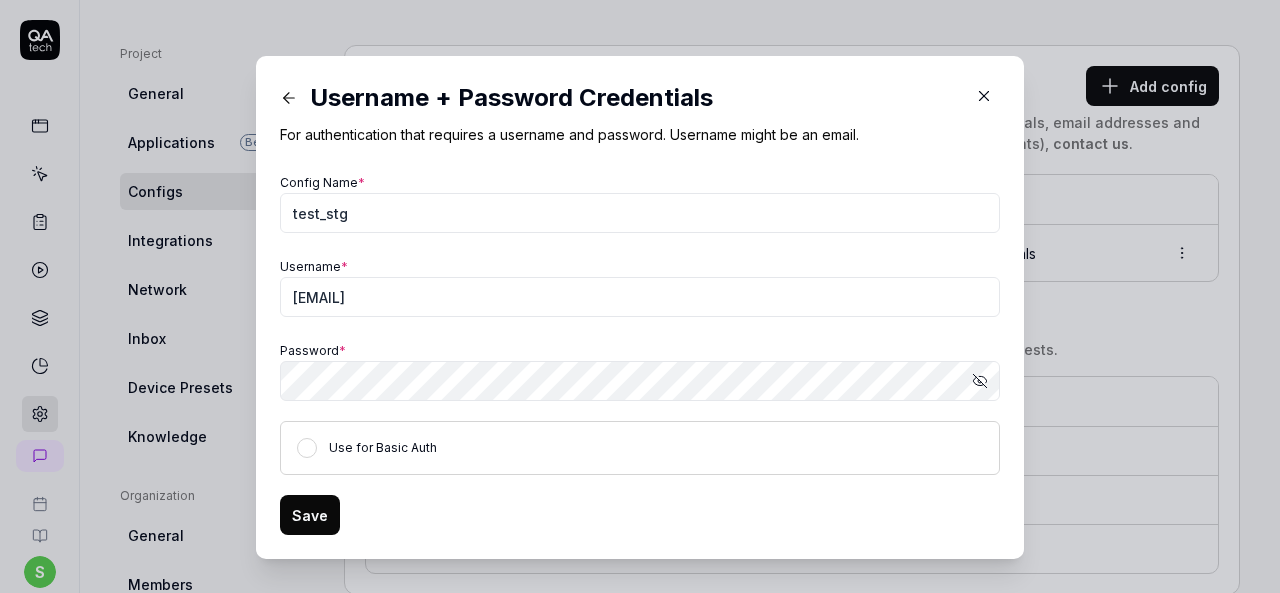 click 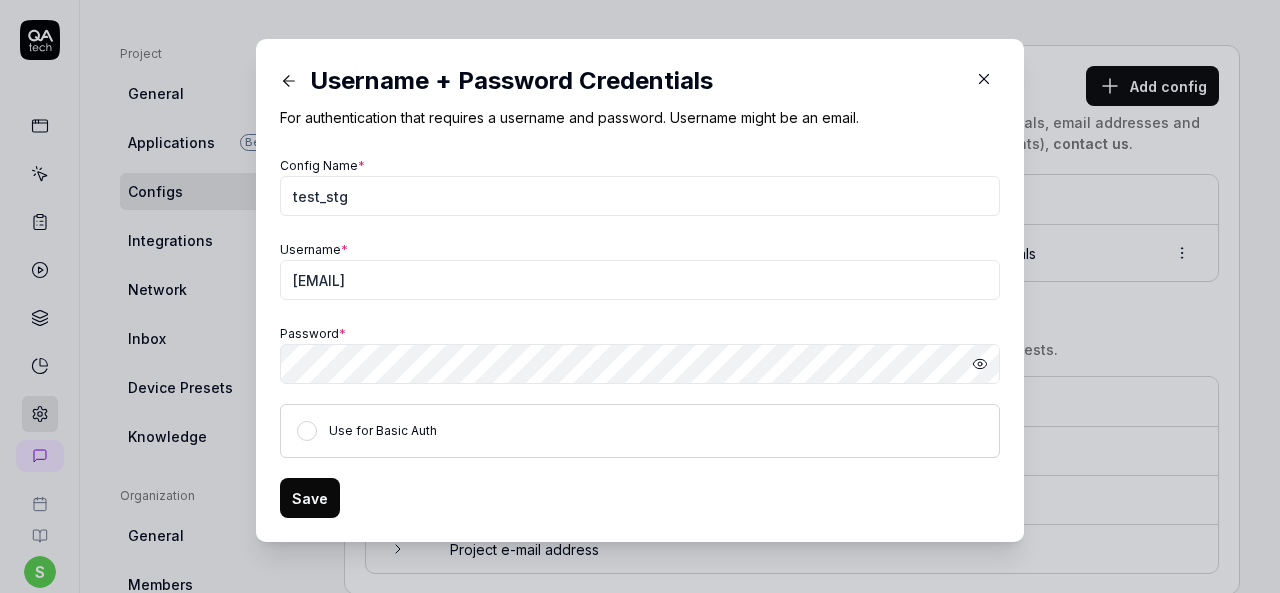 scroll, scrollTop: 21, scrollLeft: 0, axis: vertical 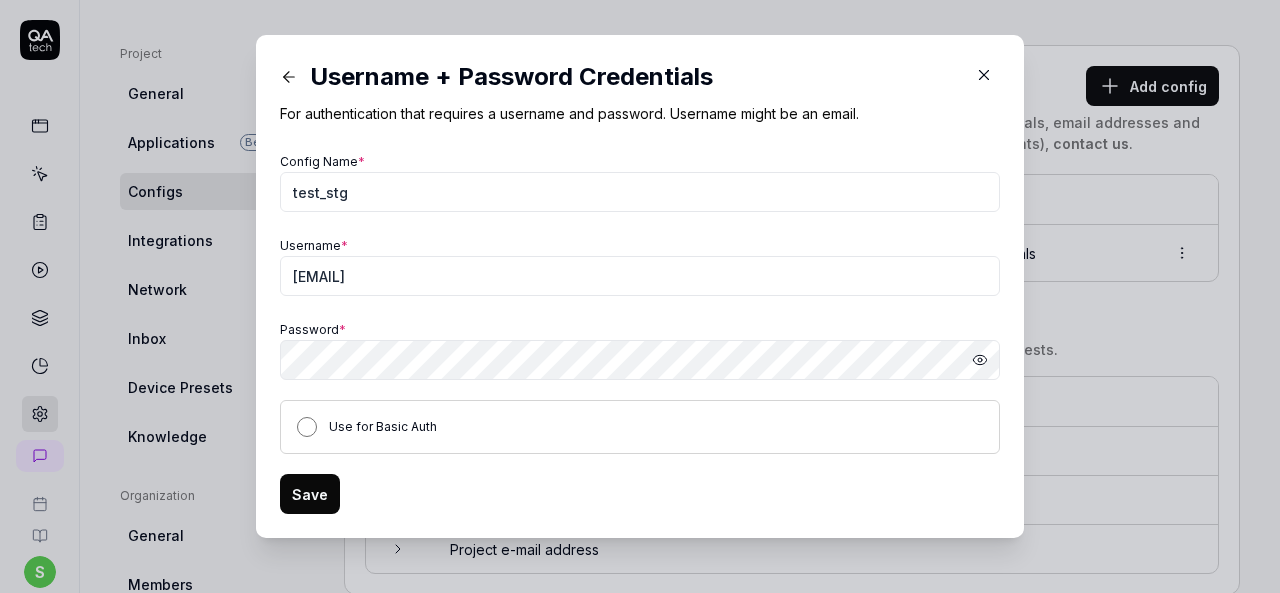 click on "Use for Basic Auth" at bounding box center (307, 427) 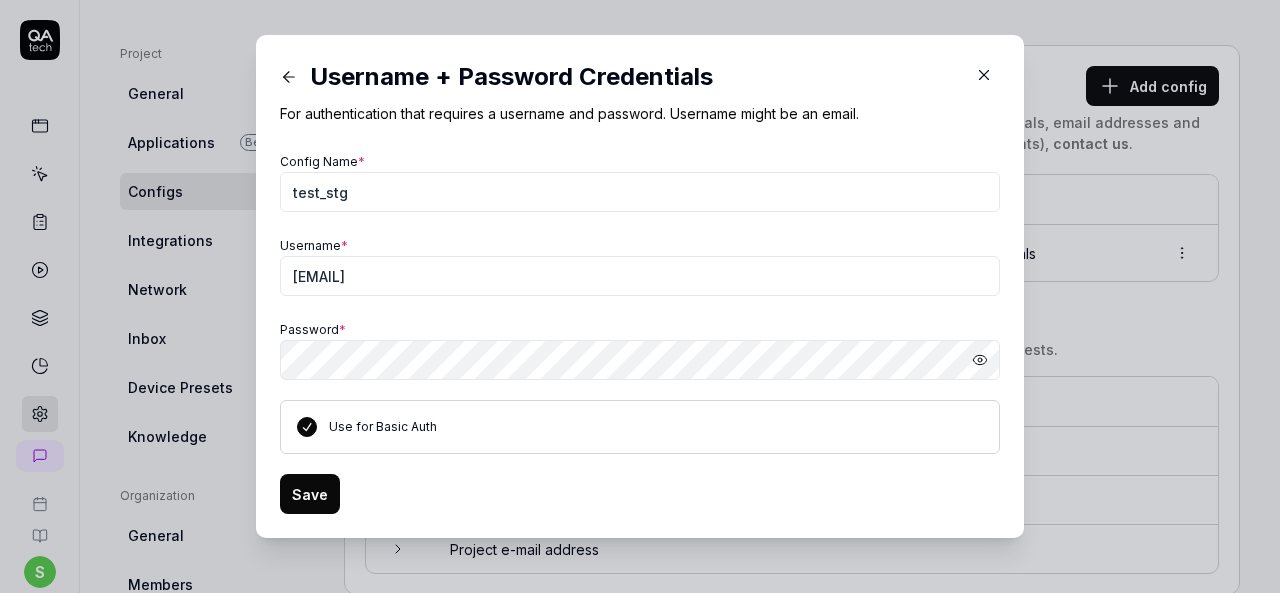 click on "Use for Basic Auth" at bounding box center (307, 427) 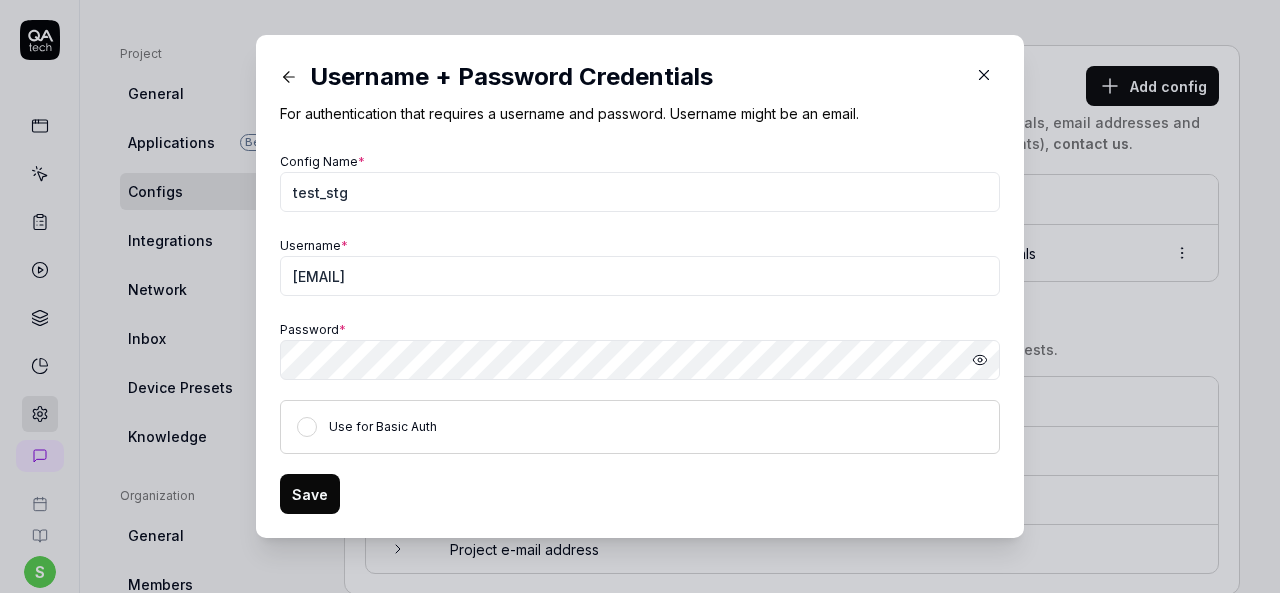 click on "Save" at bounding box center [310, 494] 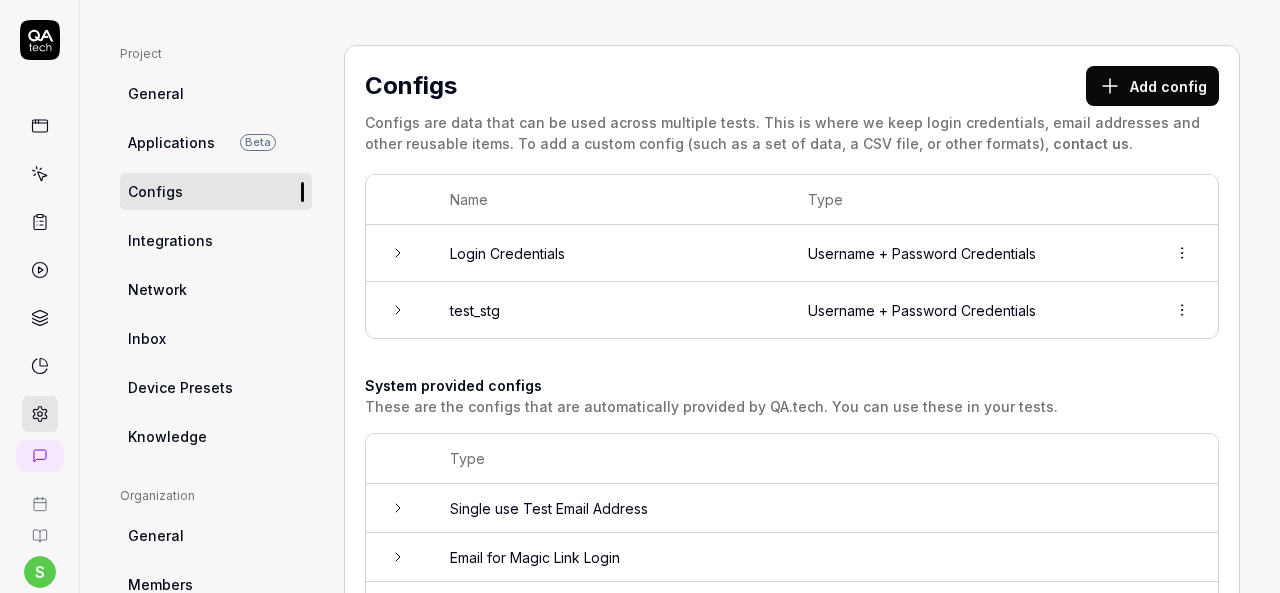 click 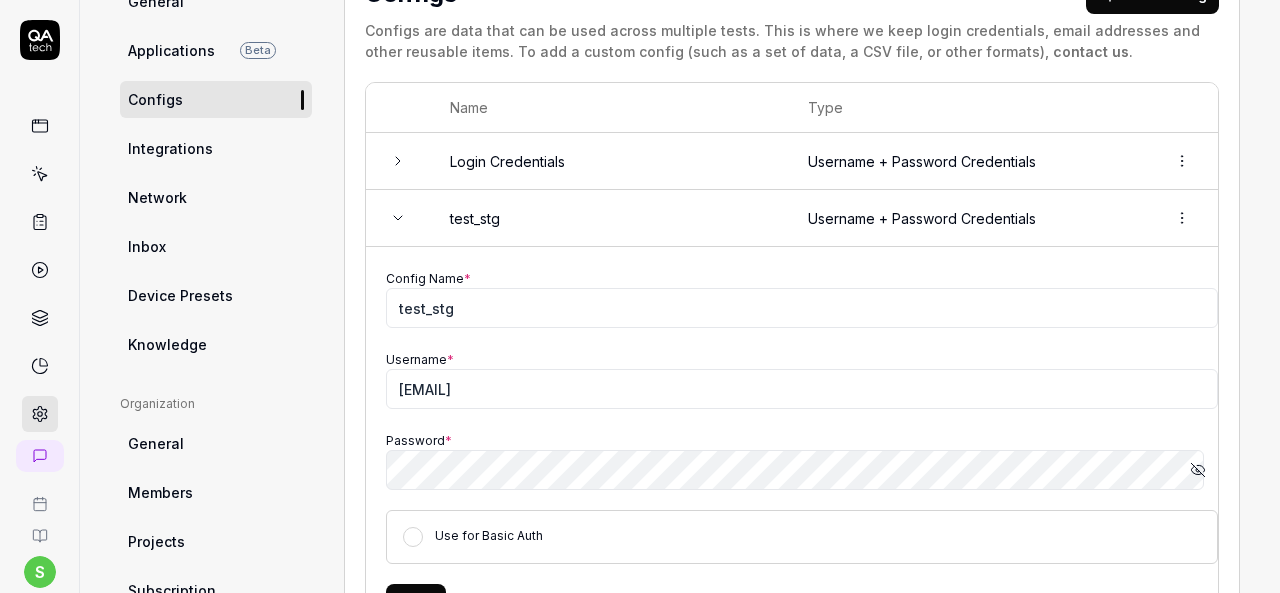 scroll, scrollTop: 292, scrollLeft: 0, axis: vertical 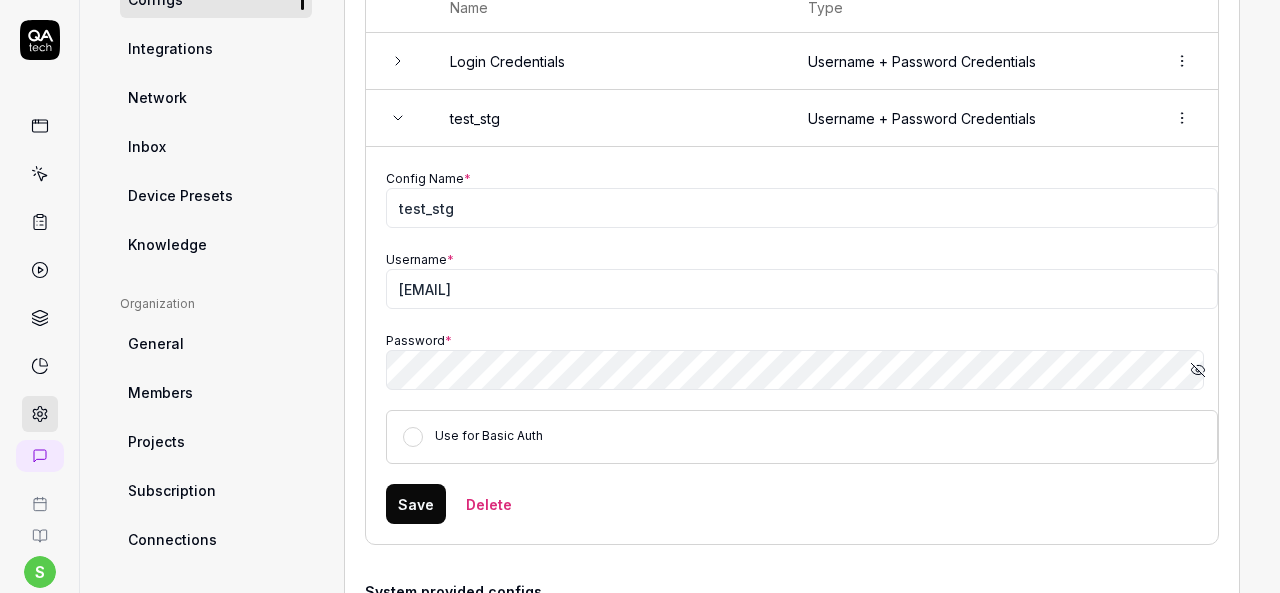 click 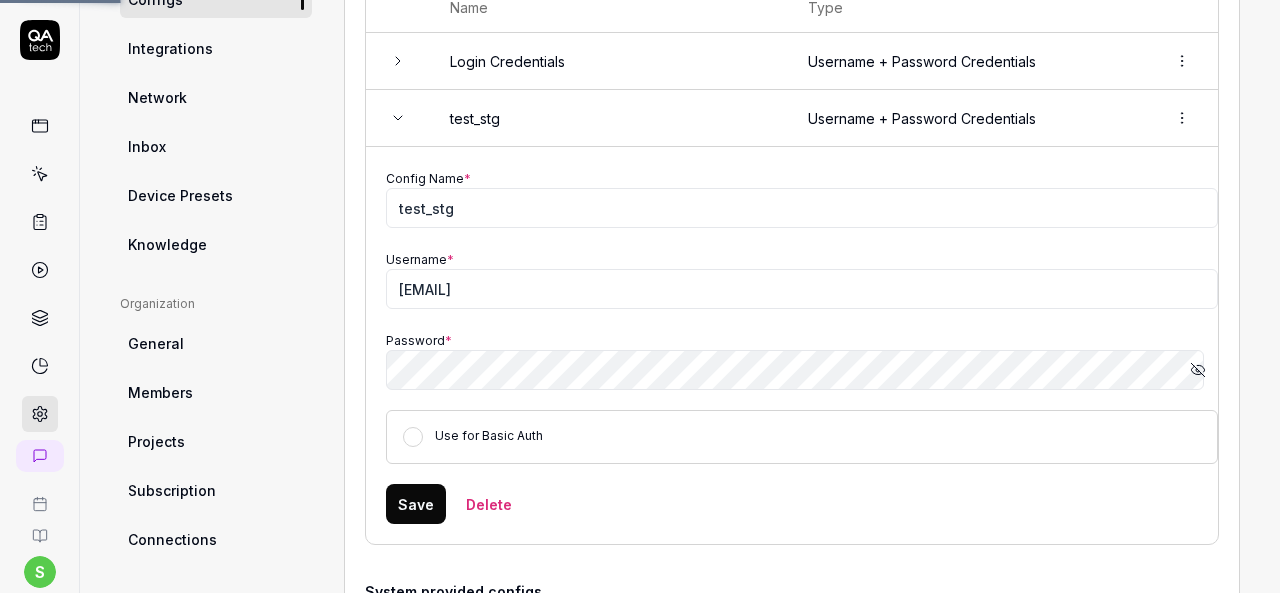 scroll, scrollTop: 0, scrollLeft: 0, axis: both 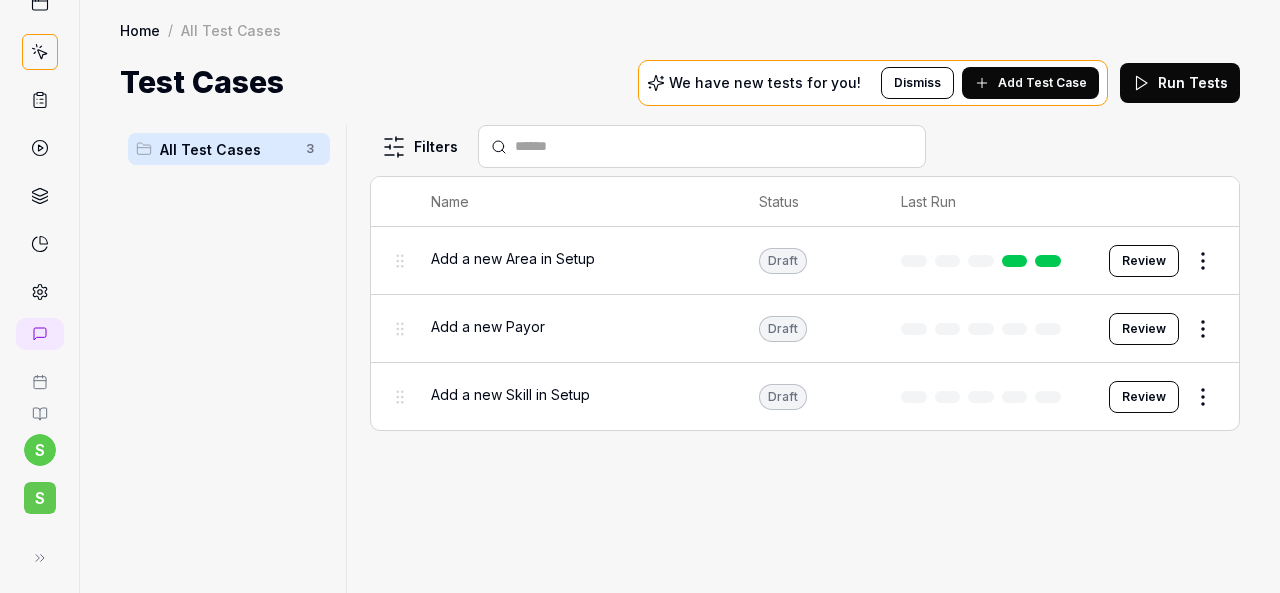click on "S" at bounding box center (40, 498) 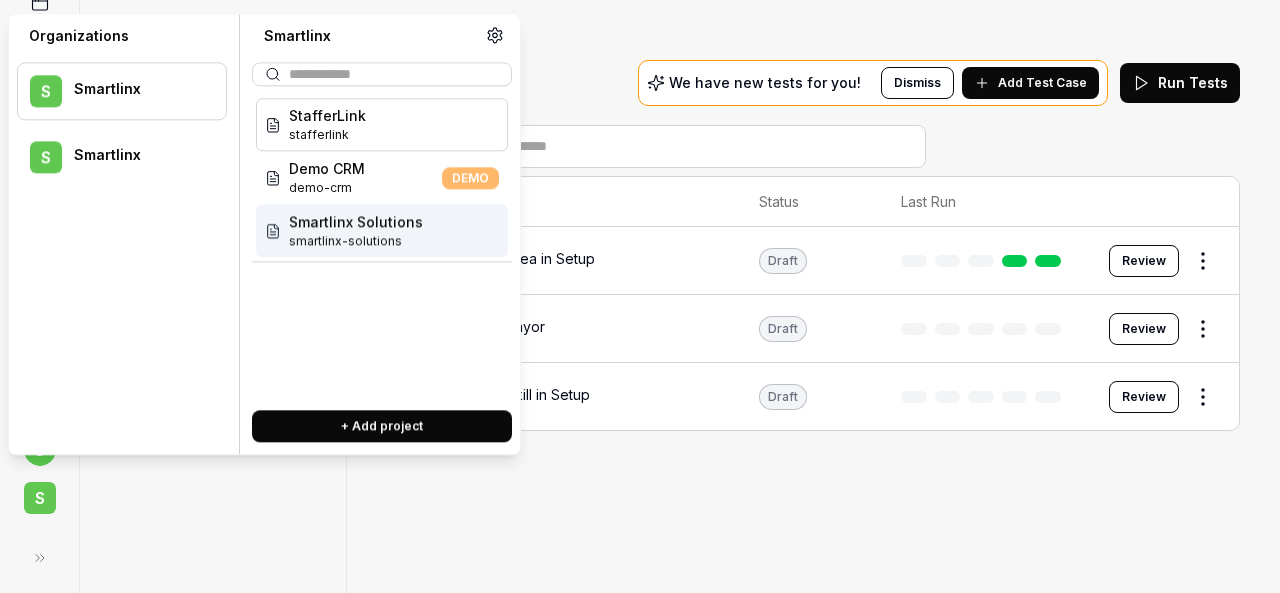click on "smartlinx-solutions" at bounding box center (356, 241) 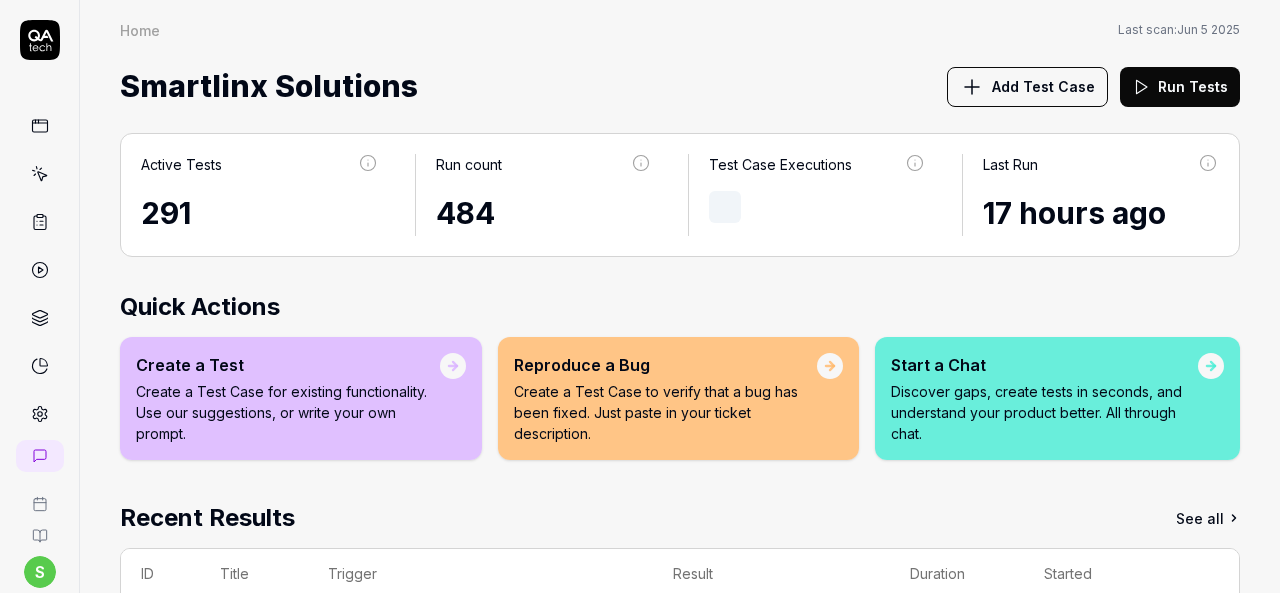 click 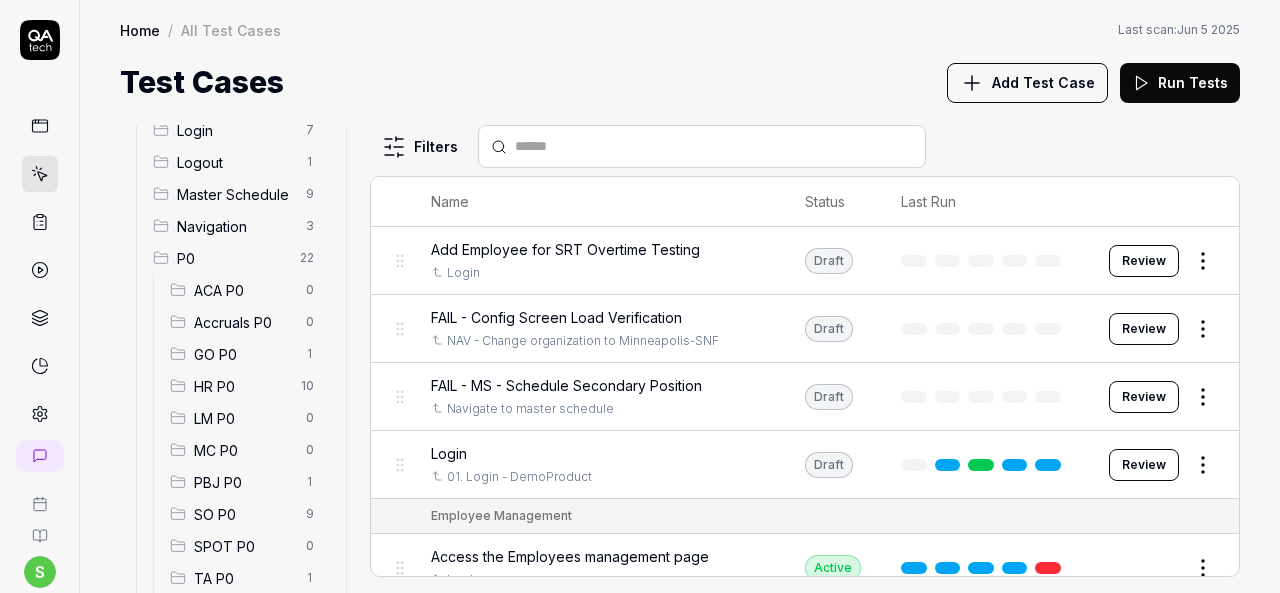 scroll, scrollTop: 100, scrollLeft: 0, axis: vertical 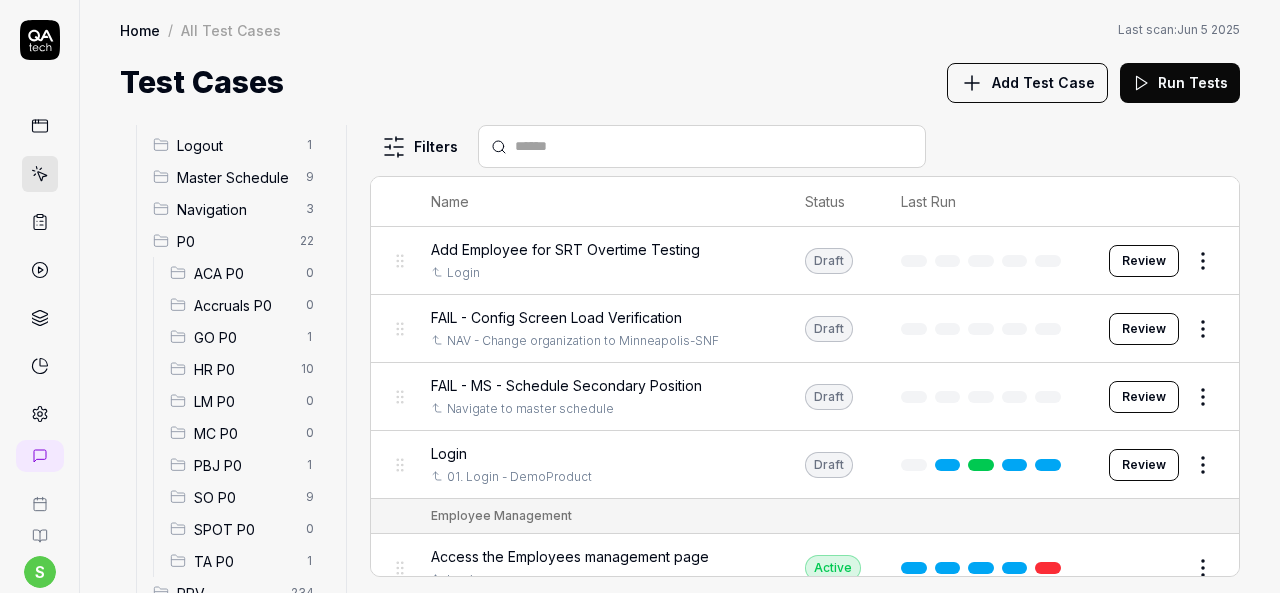 click on "HR P0" at bounding box center [241, 369] 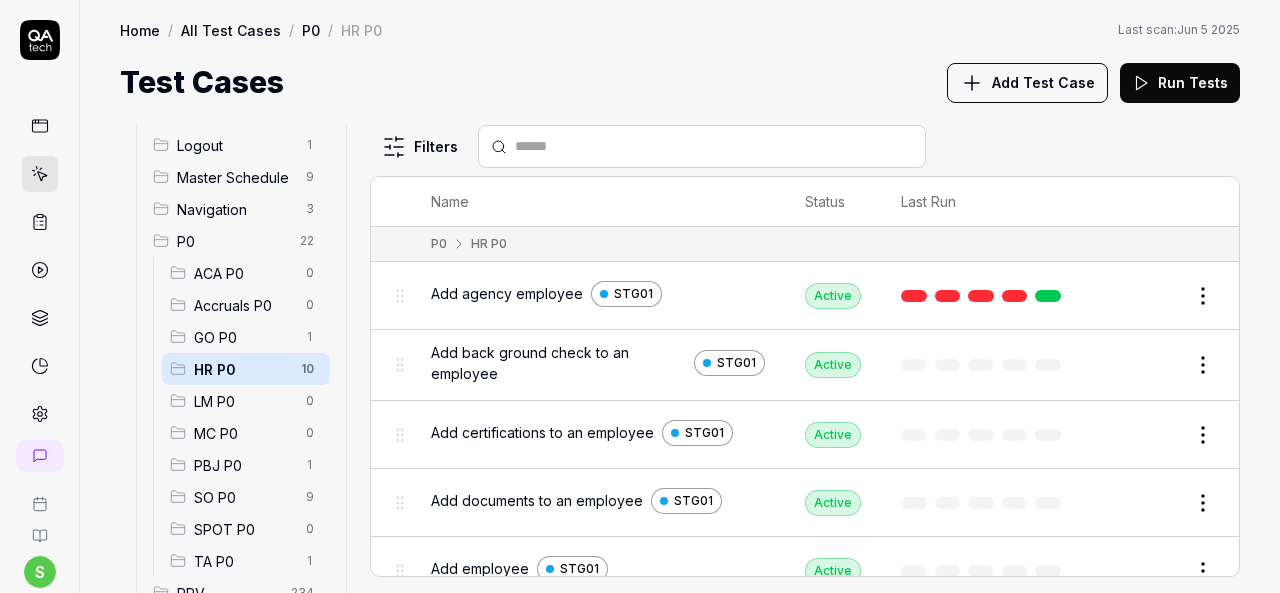 click on "Add agency employee" at bounding box center (507, 293) 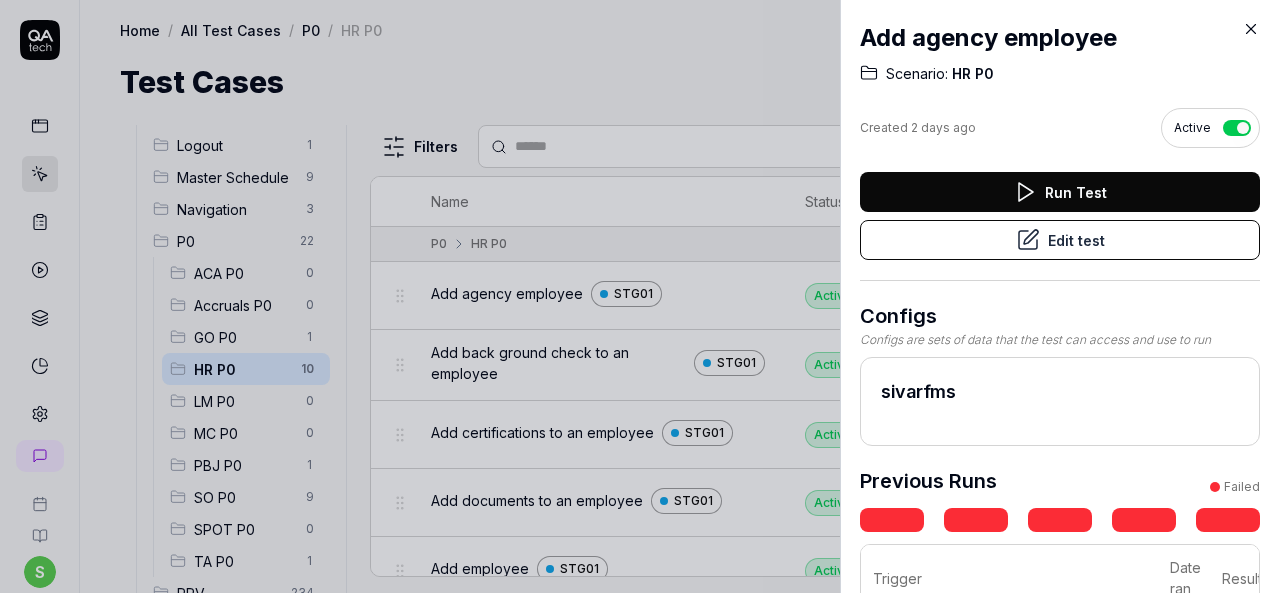 click on "Edit test" at bounding box center (1060, 240) 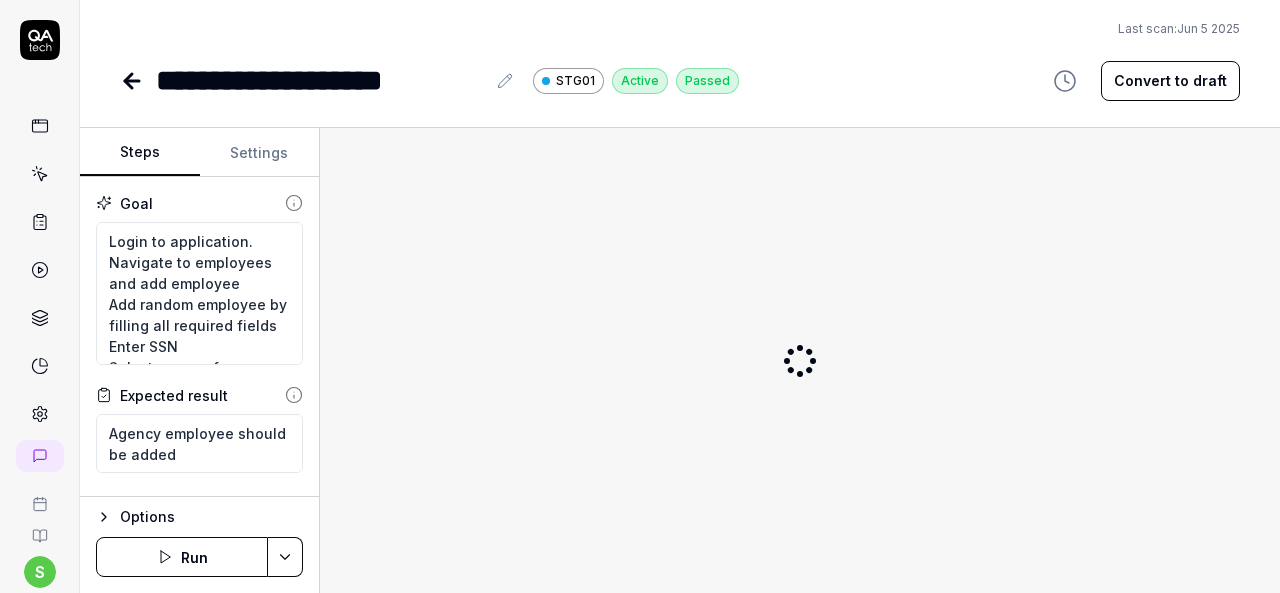 type on "*" 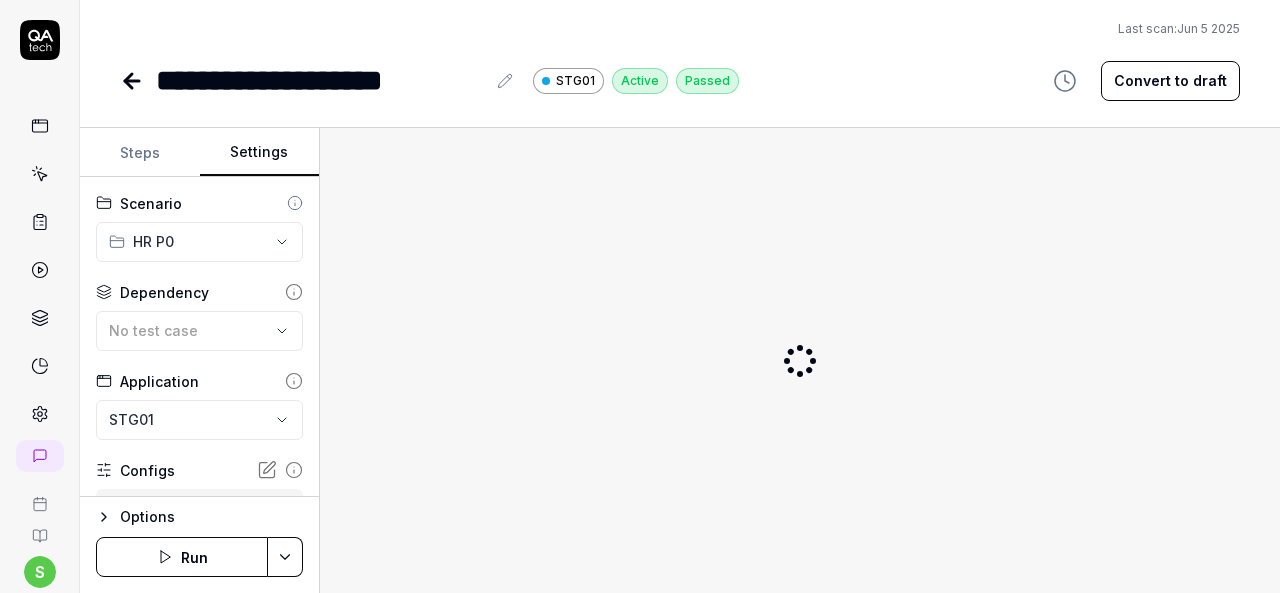 click on "**********" at bounding box center (640, 296) 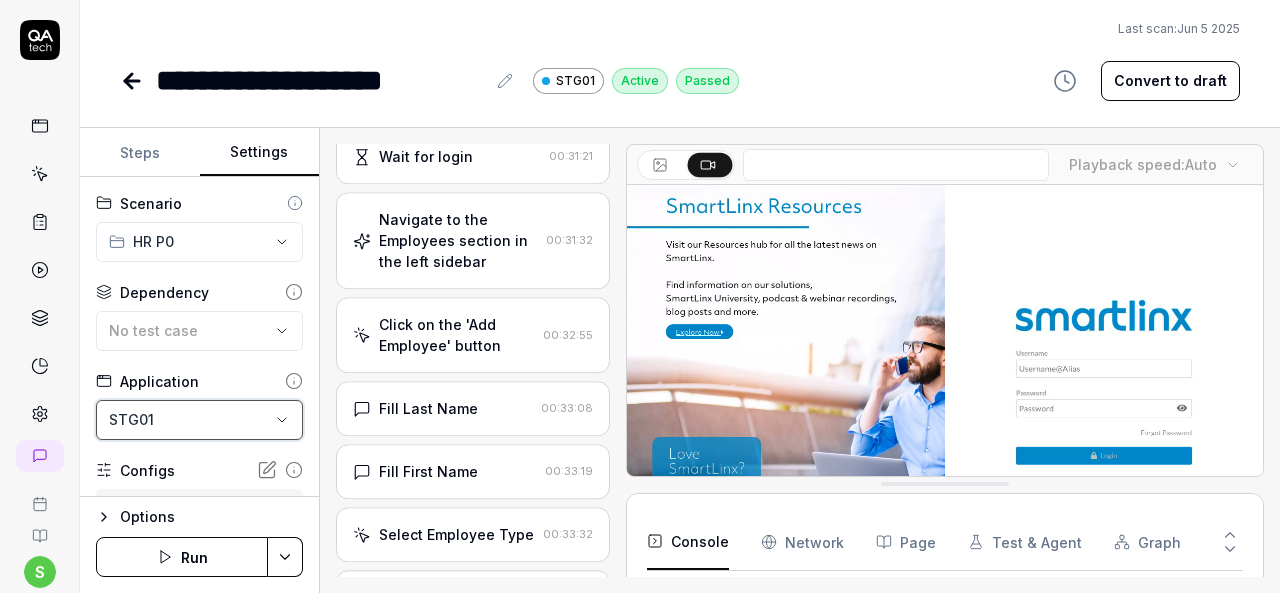 click on "**********" at bounding box center (640, 296) 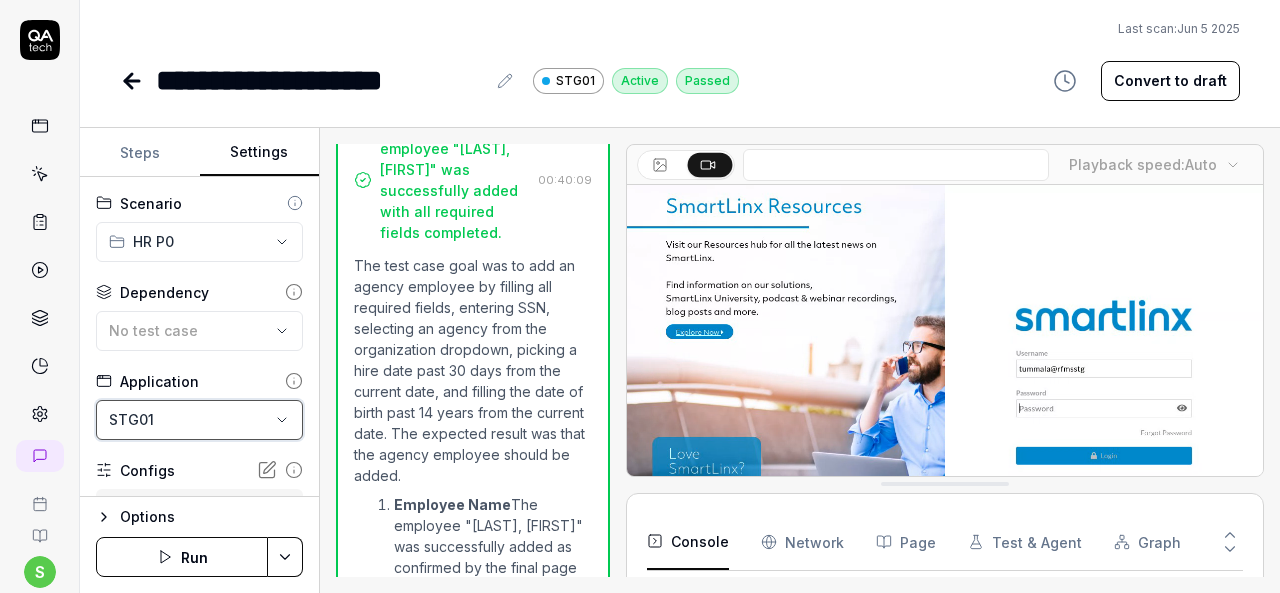 scroll, scrollTop: 3809, scrollLeft: 0, axis: vertical 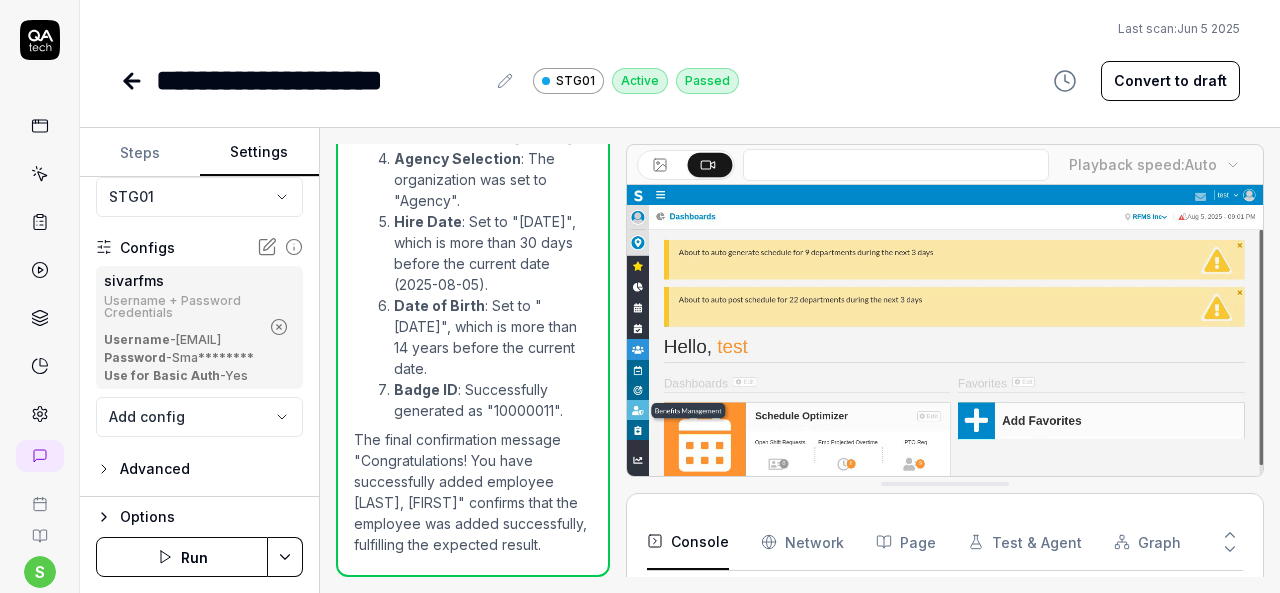 click 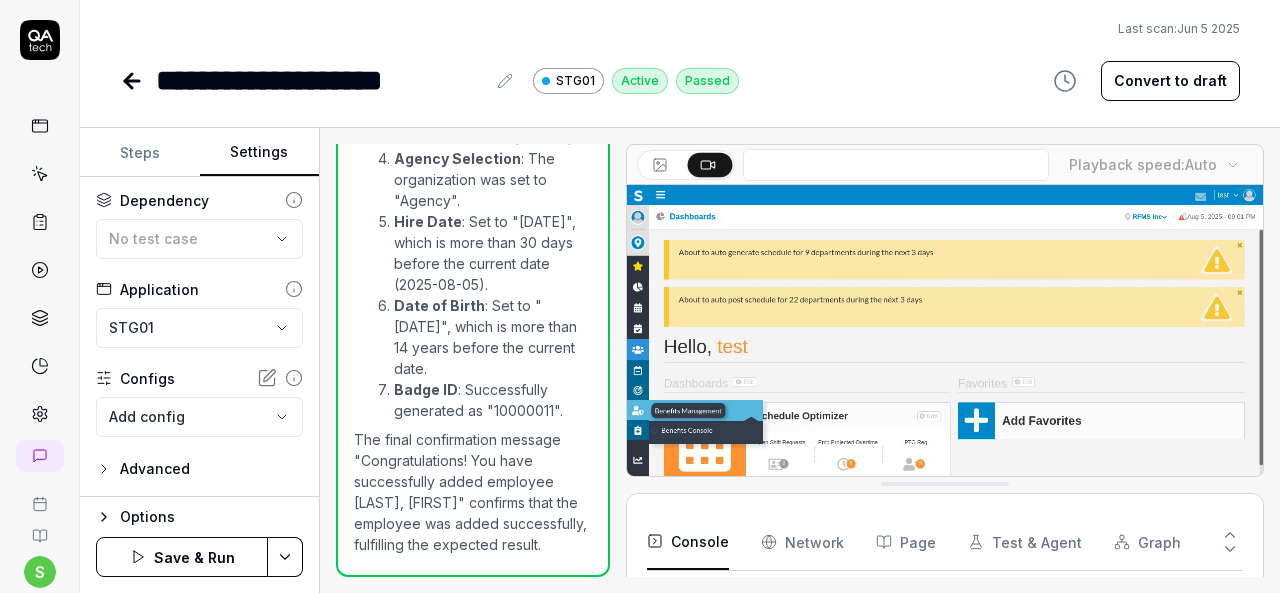 scroll, scrollTop: 91, scrollLeft: 0, axis: vertical 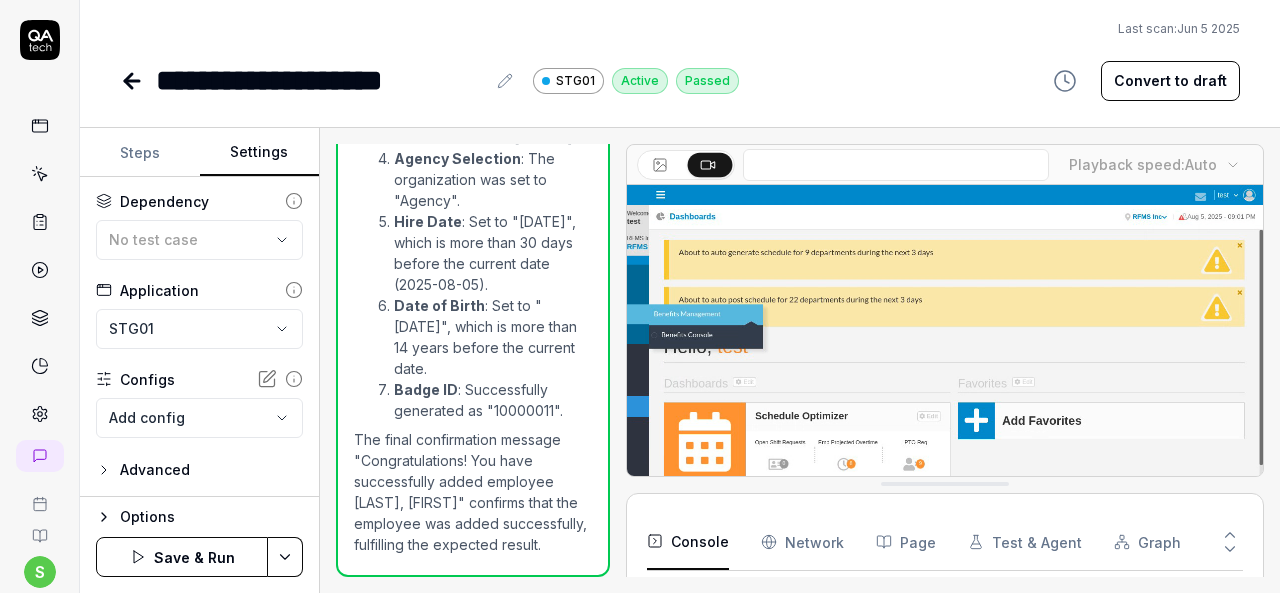 click on "**********" at bounding box center [640, 296] 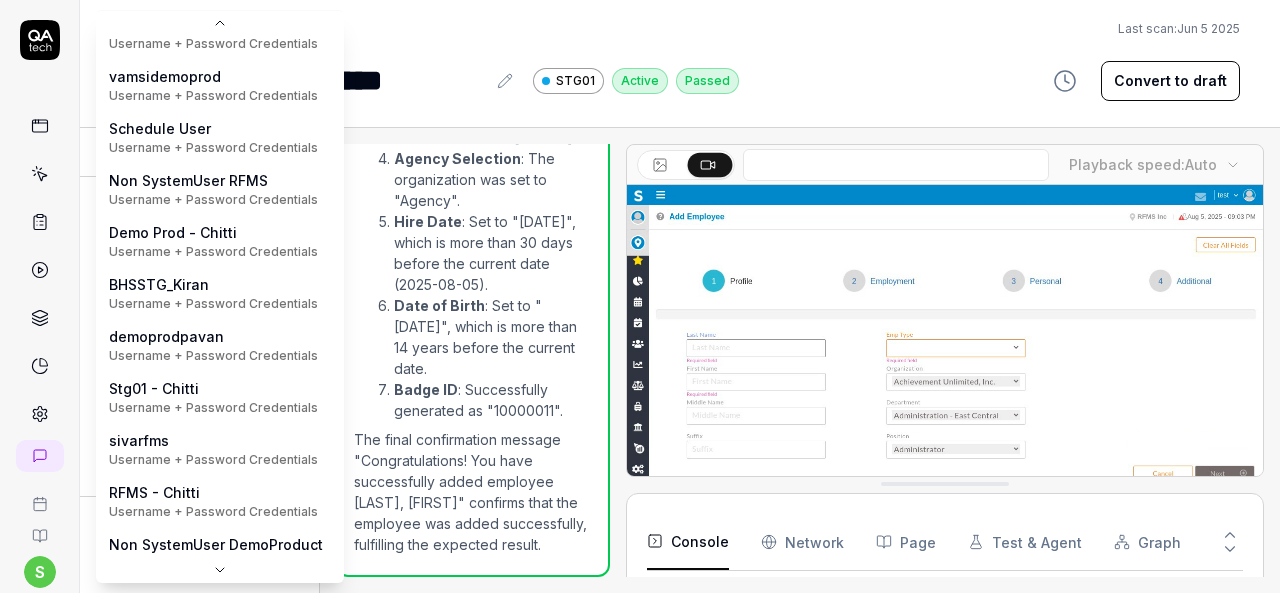 scroll, scrollTop: 419, scrollLeft: 0, axis: vertical 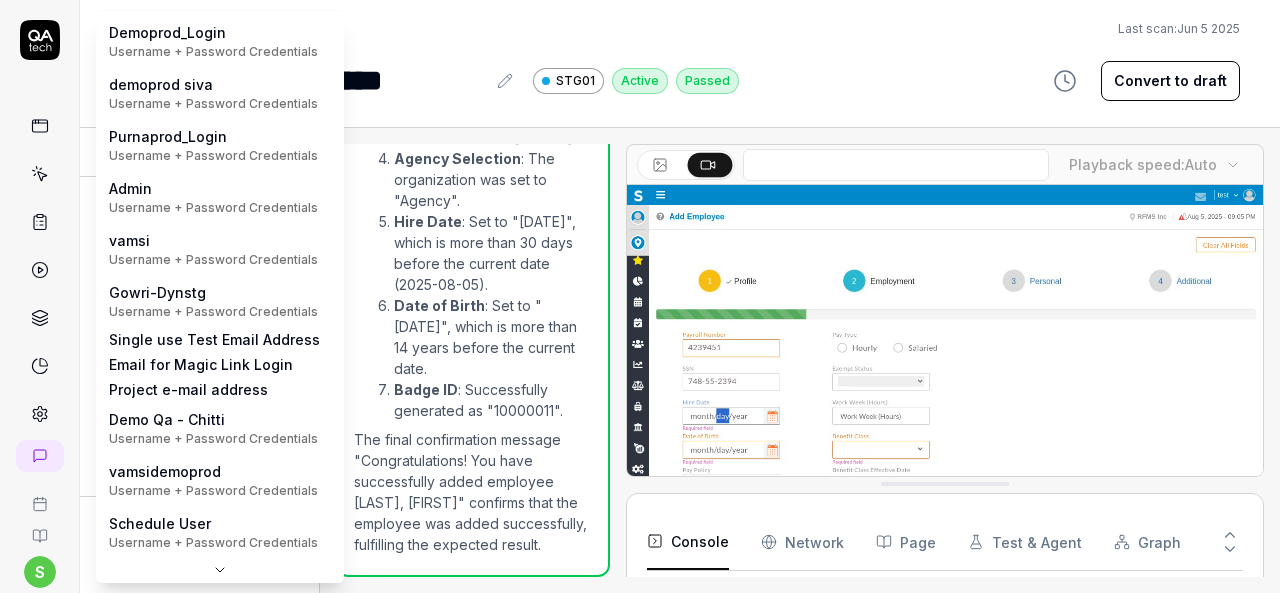 click on "**********" at bounding box center (640, 296) 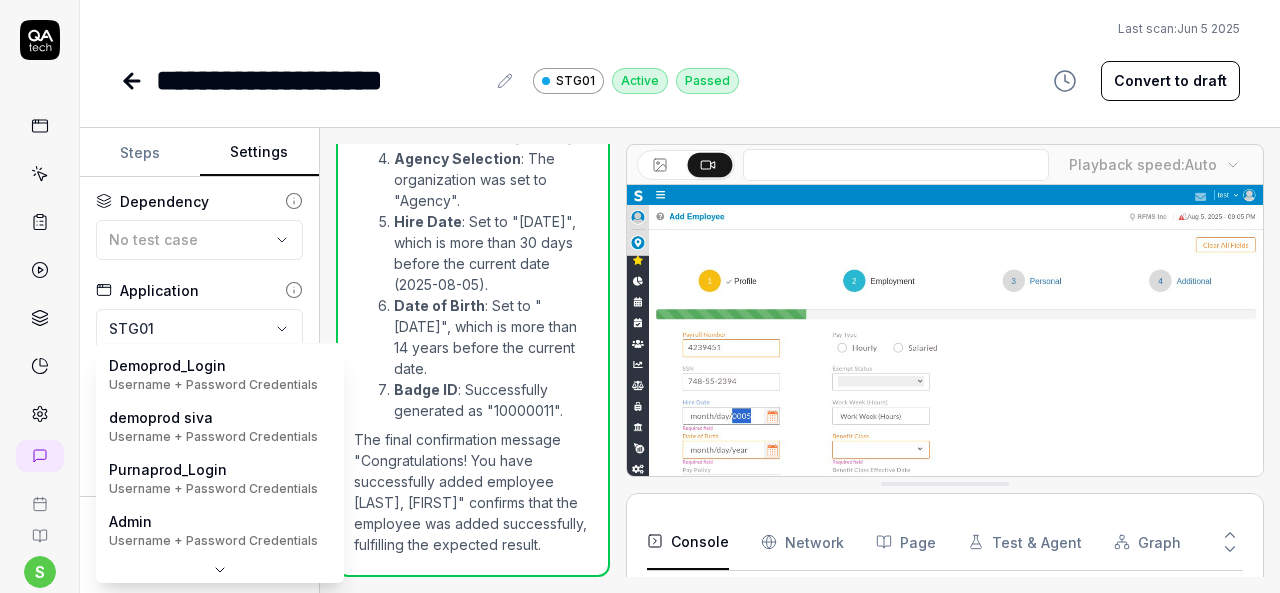 click on "**********" at bounding box center [640, 296] 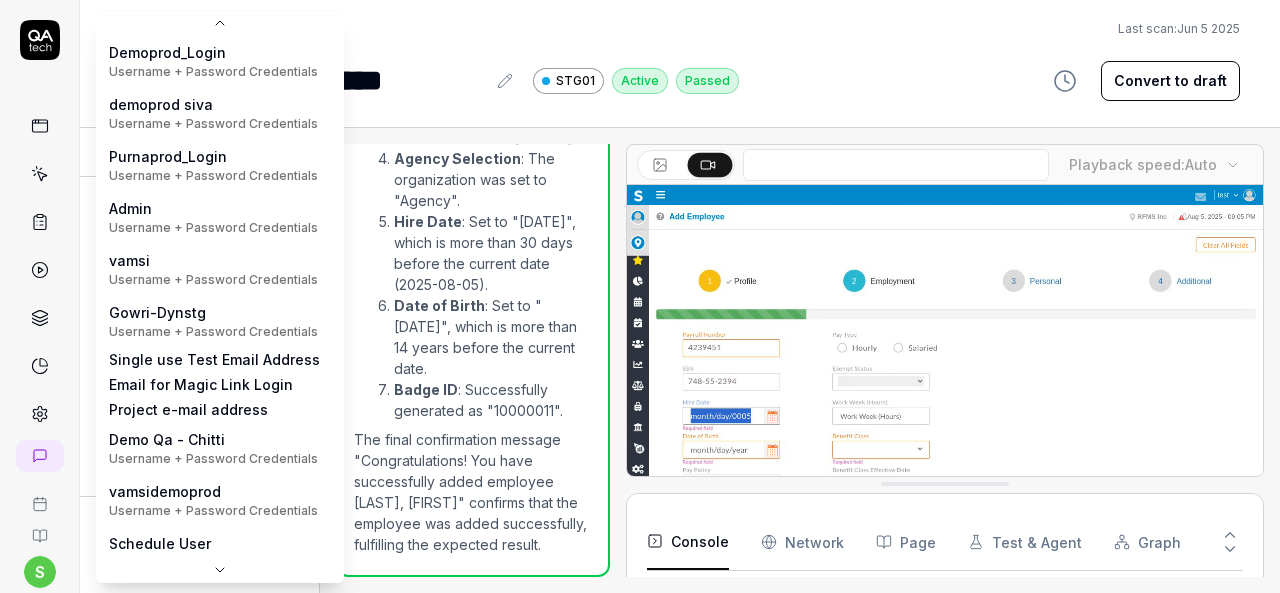 scroll, scrollTop: 0, scrollLeft: 0, axis: both 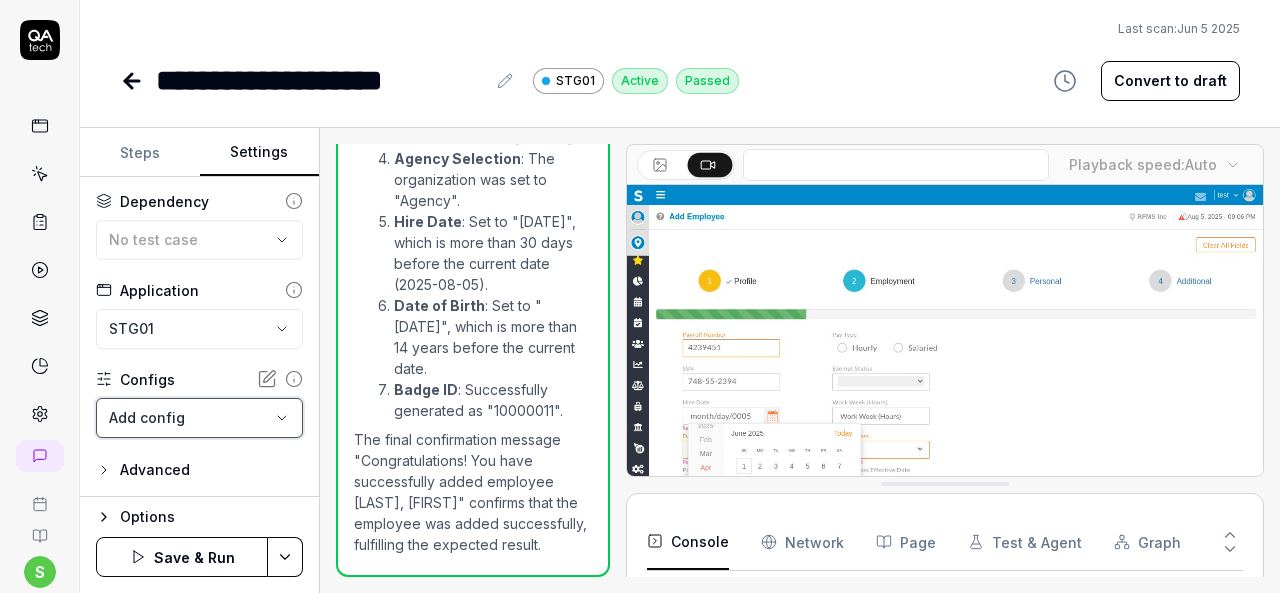 click on "**********" at bounding box center (640, 296) 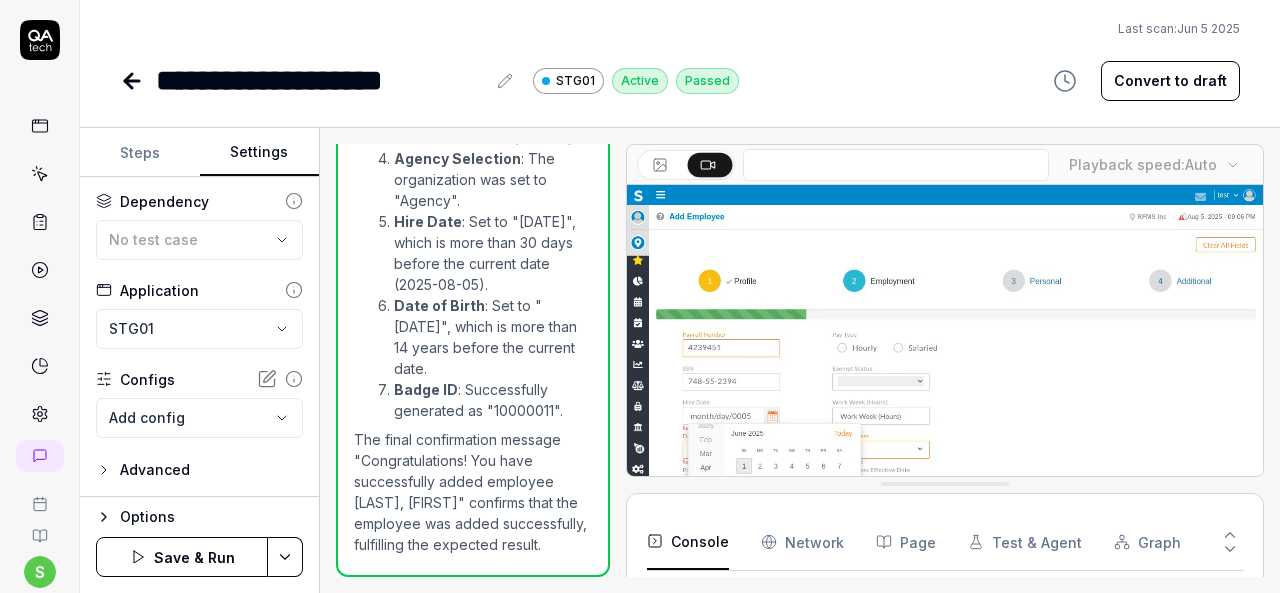 click on "**********" at bounding box center (640, 296) 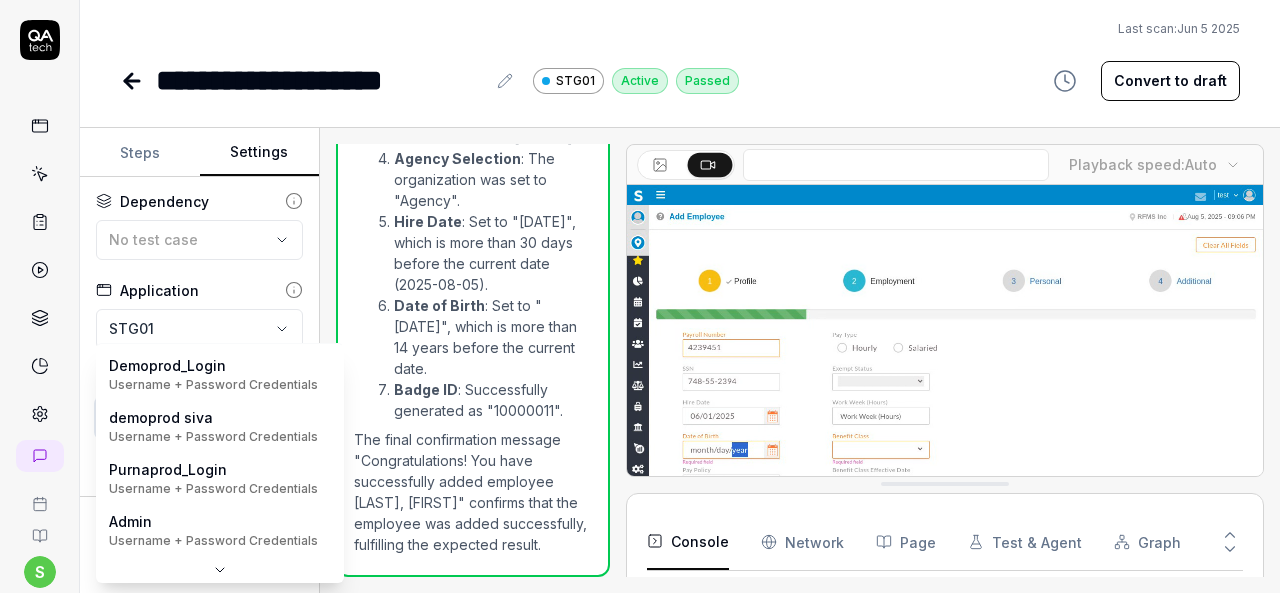 click on "**********" at bounding box center [640, 296] 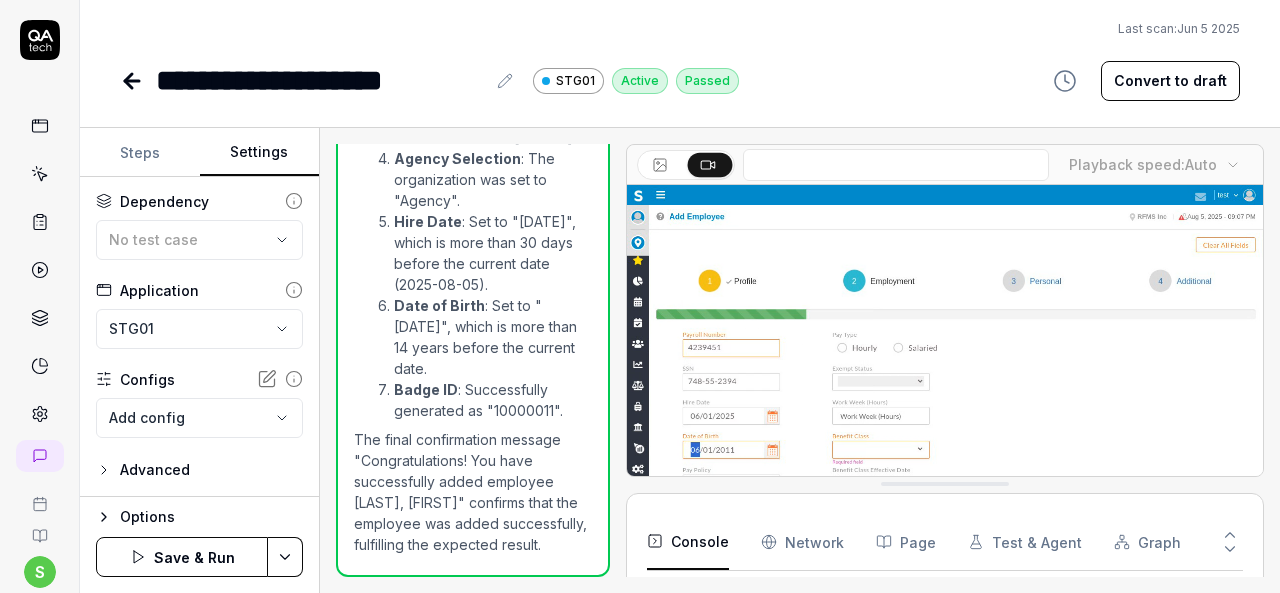 click 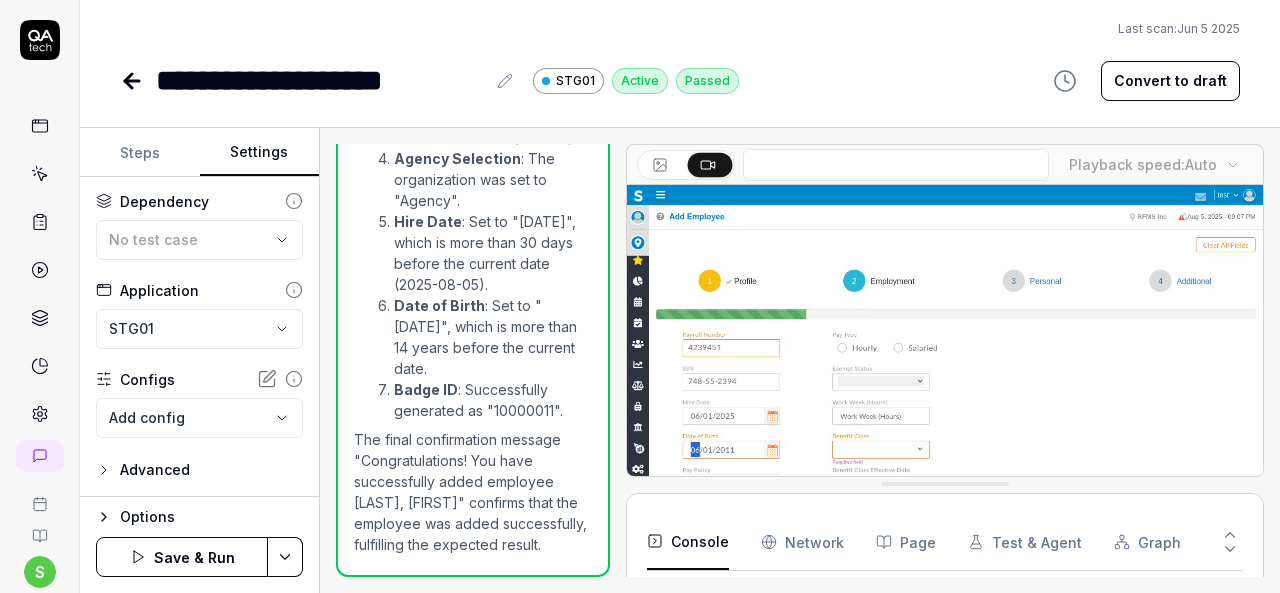 click on "**********" at bounding box center [640, 296] 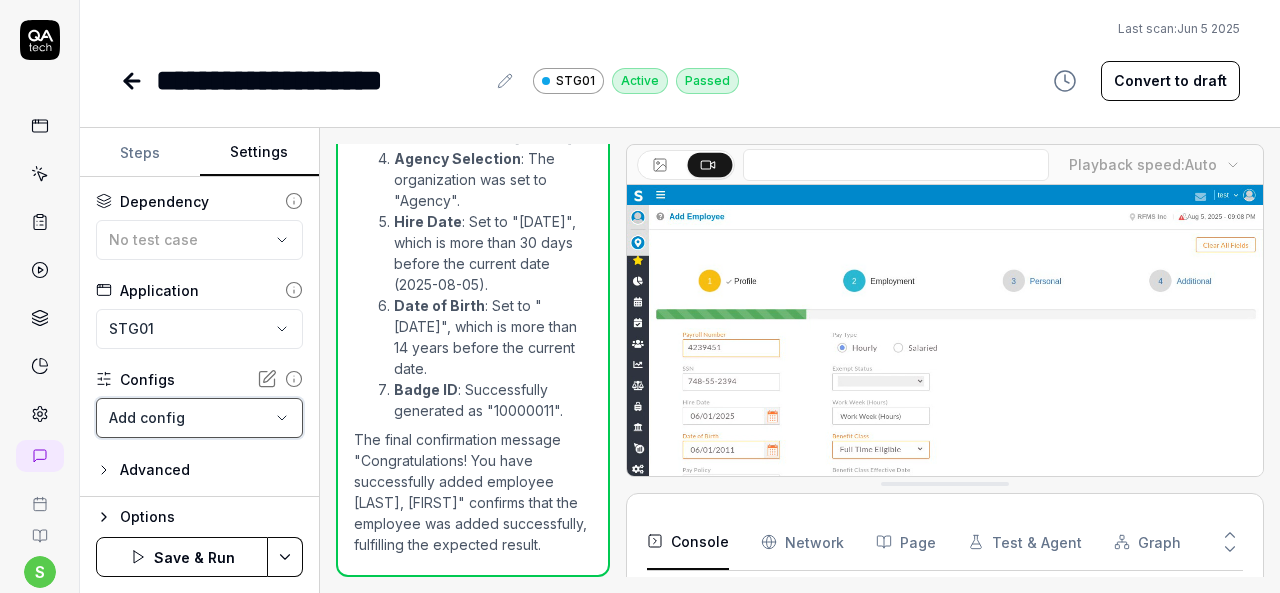 click on "**********" at bounding box center [640, 296] 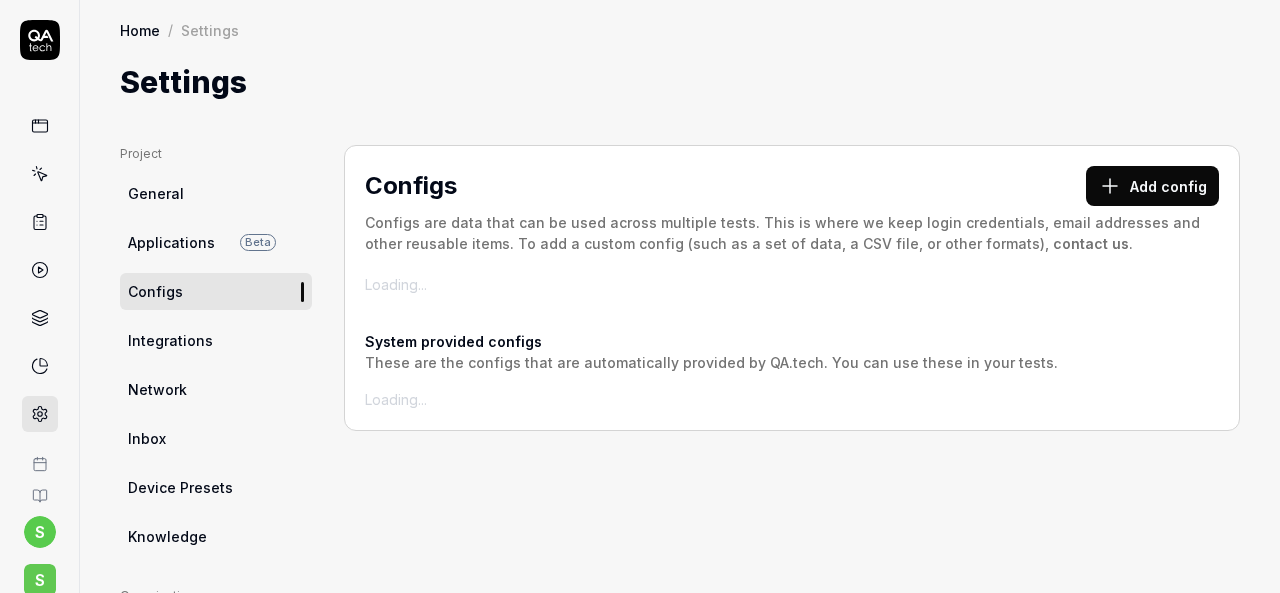 scroll, scrollTop: 0, scrollLeft: 0, axis: both 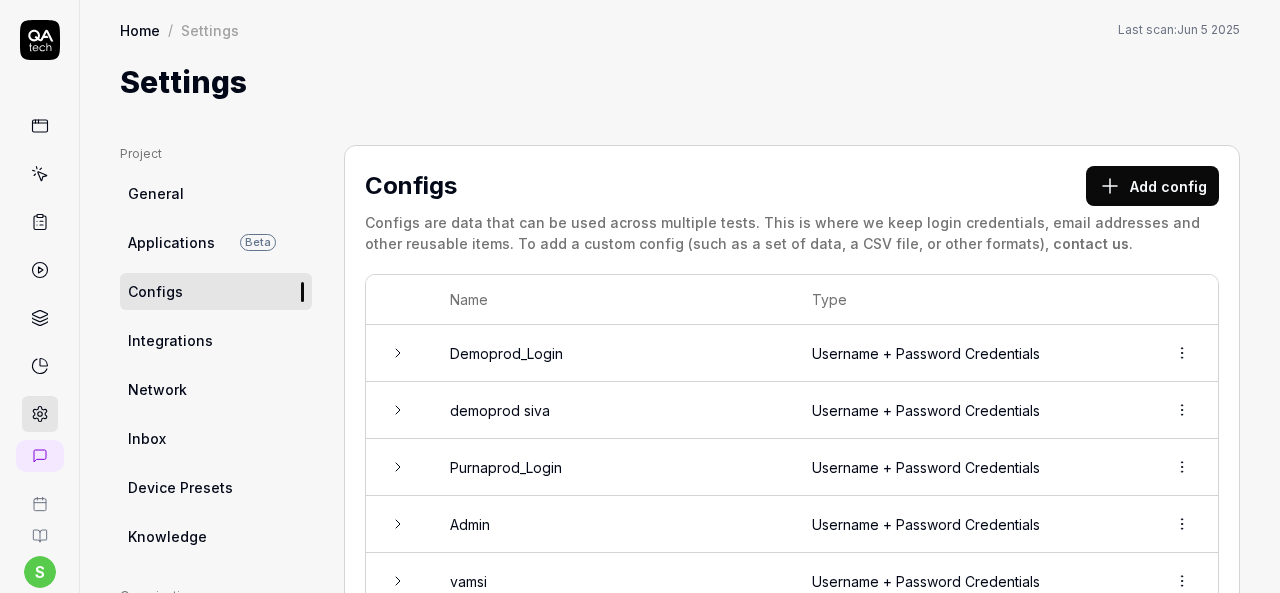 click on "Add config" at bounding box center [1152, 186] 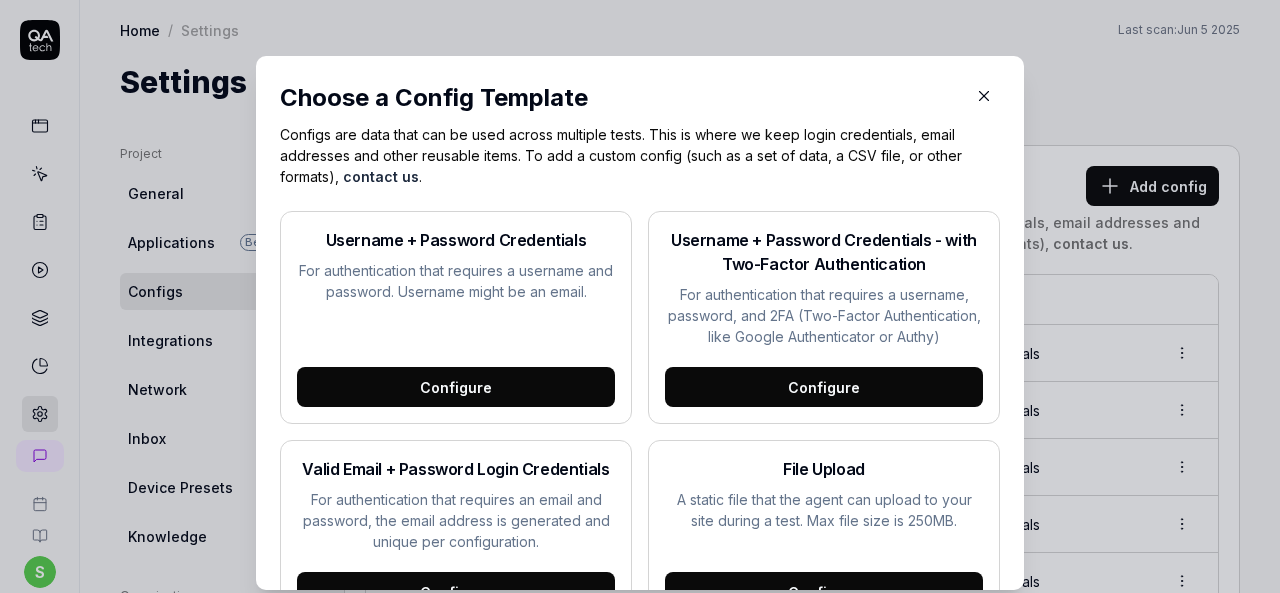 click on "Configure" at bounding box center [456, 387] 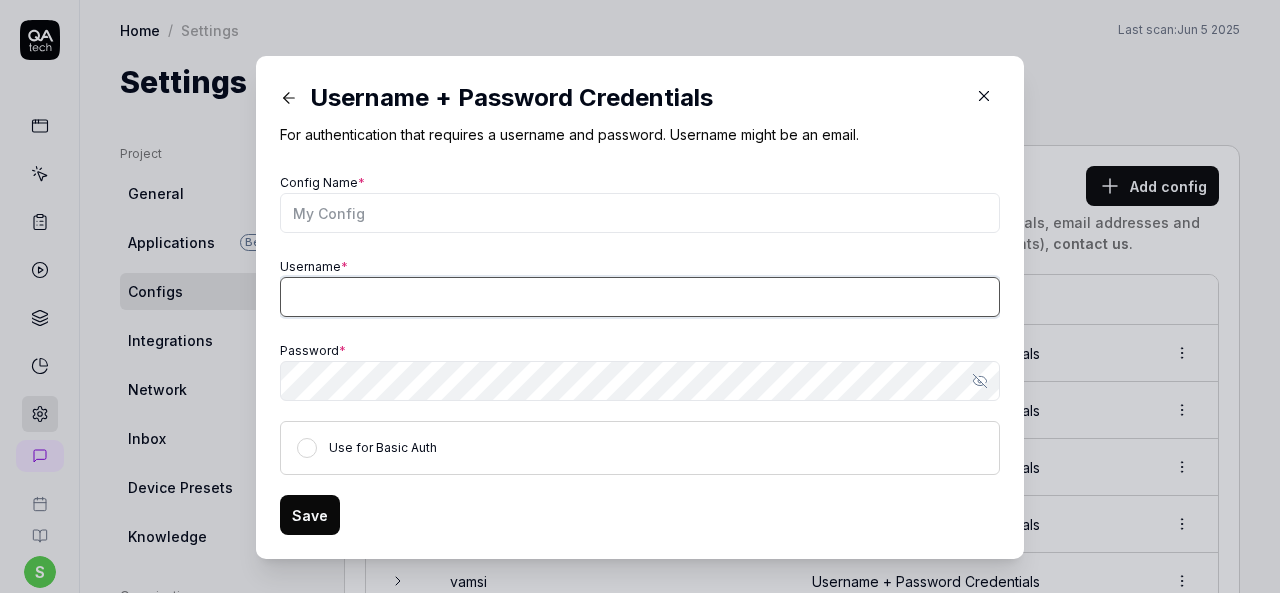 type on "sivakumar.tummala@smartlinx.com" 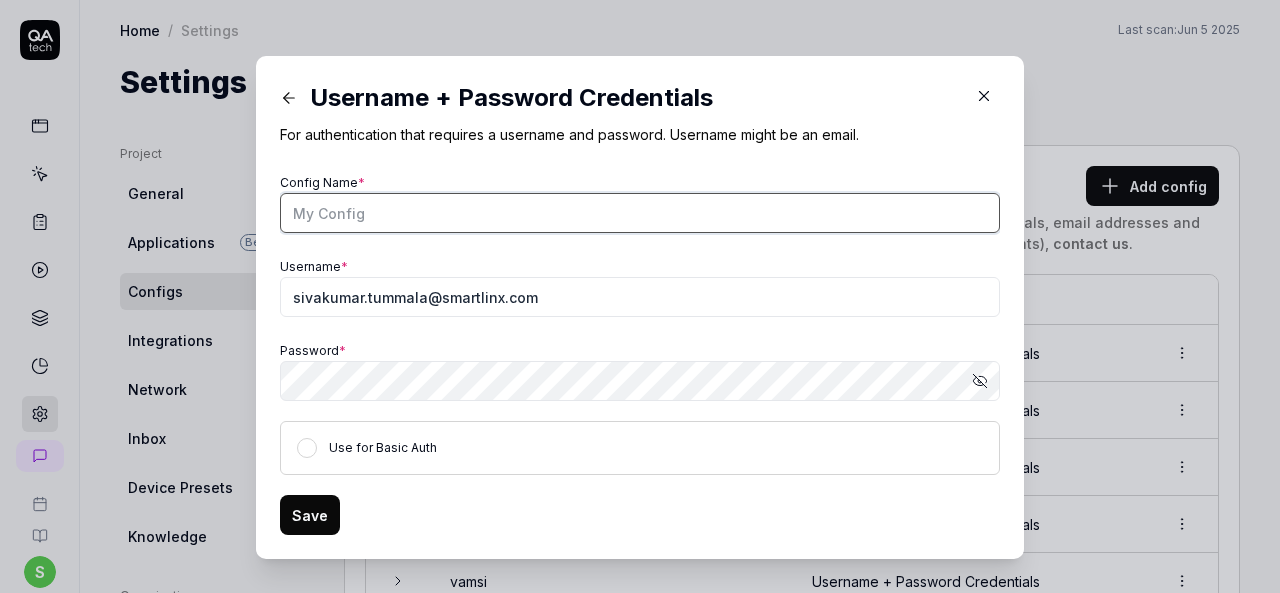 click on "Config Name  *" at bounding box center (640, 213) 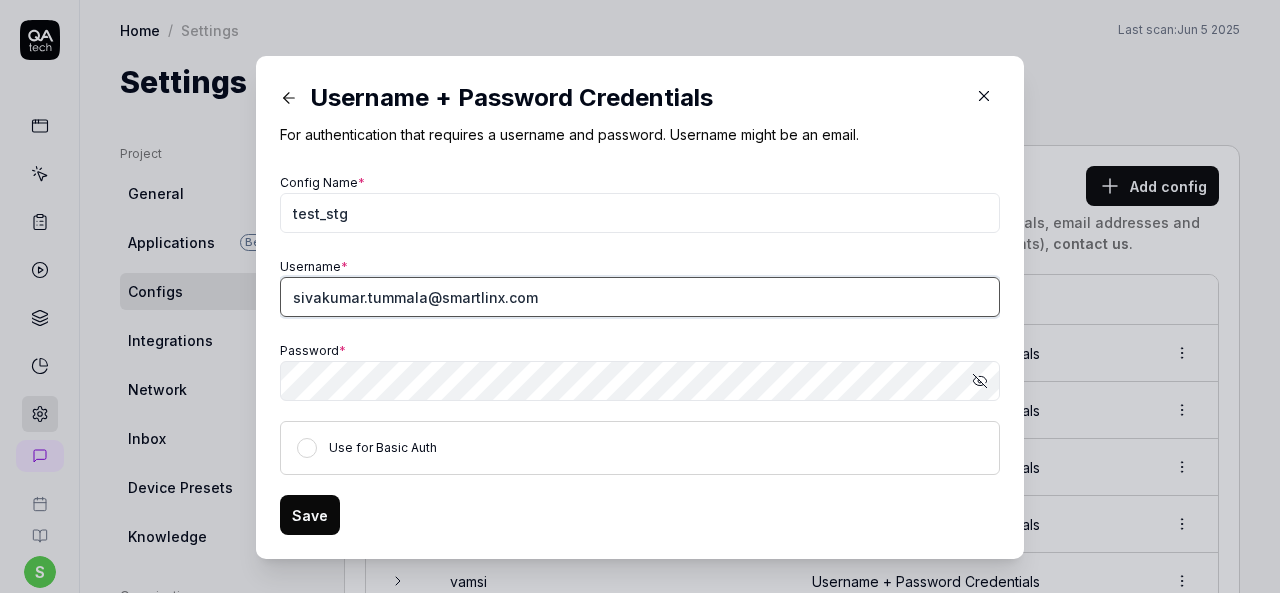 drag, startPoint x: 534, startPoint y: 295, endPoint x: 275, endPoint y: 309, distance: 259.3781 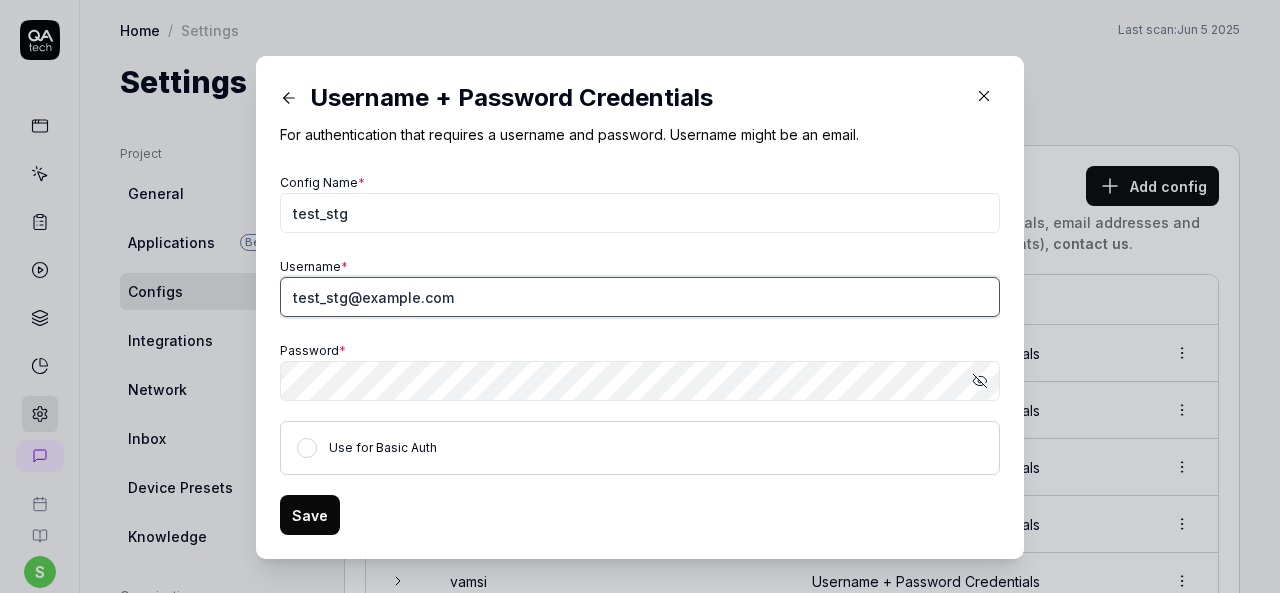 type on "test_stg@example.com" 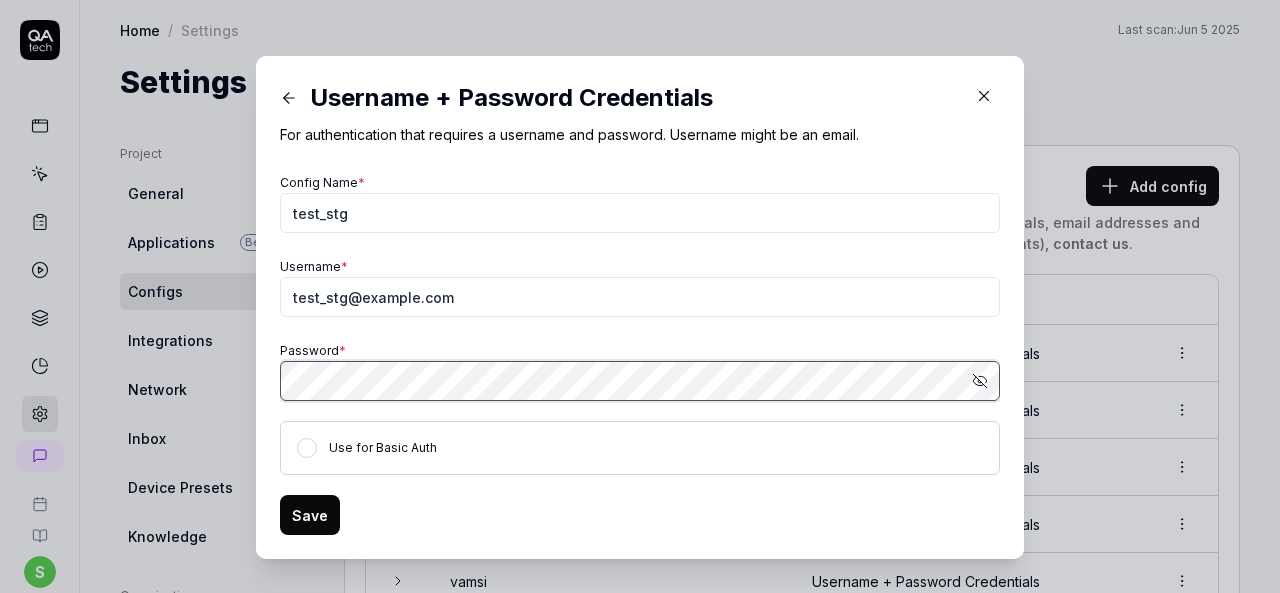 click on "Username + Password Credentials For authentication that requires a username and password. Username might be an email. Config Name  * test_stg Username  * test_stg@[EMAIL] Password  * Show password Use for Basic Auth Save" at bounding box center [640, 307] 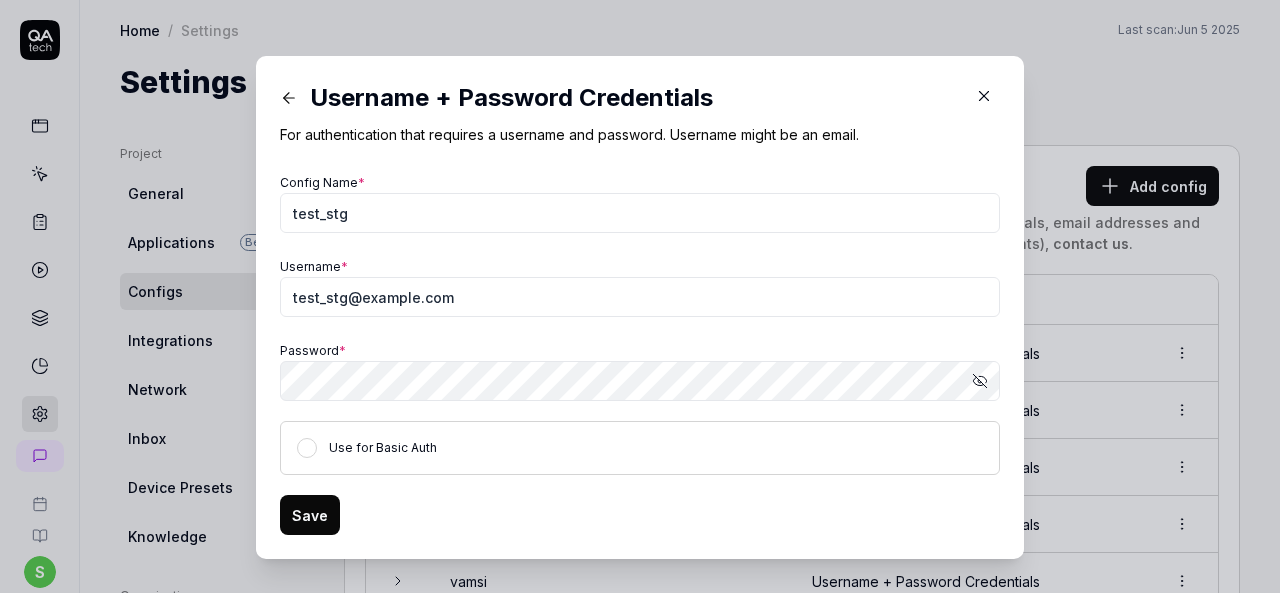 click 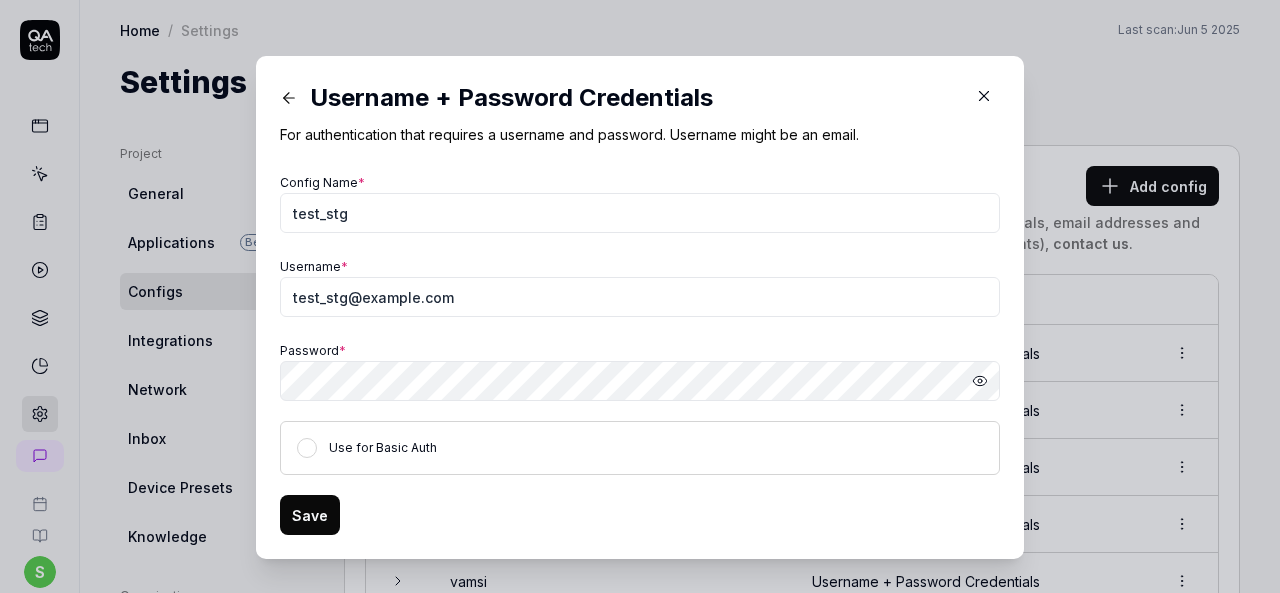 click on "Save" at bounding box center [310, 515] 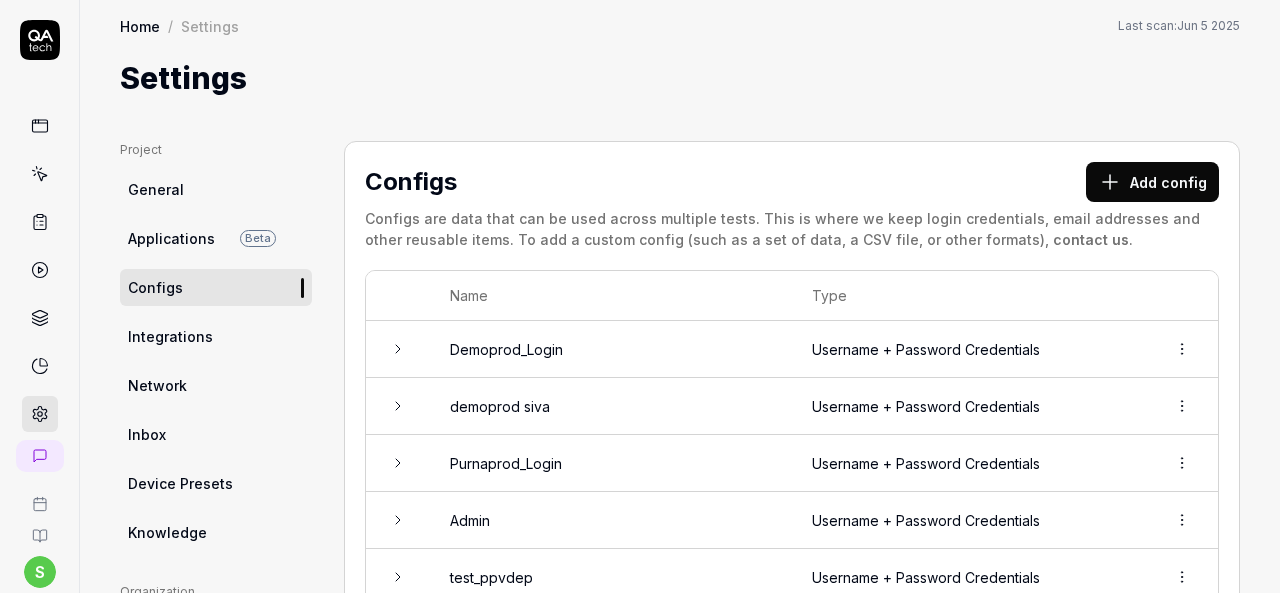 scroll, scrollTop: 0, scrollLeft: 0, axis: both 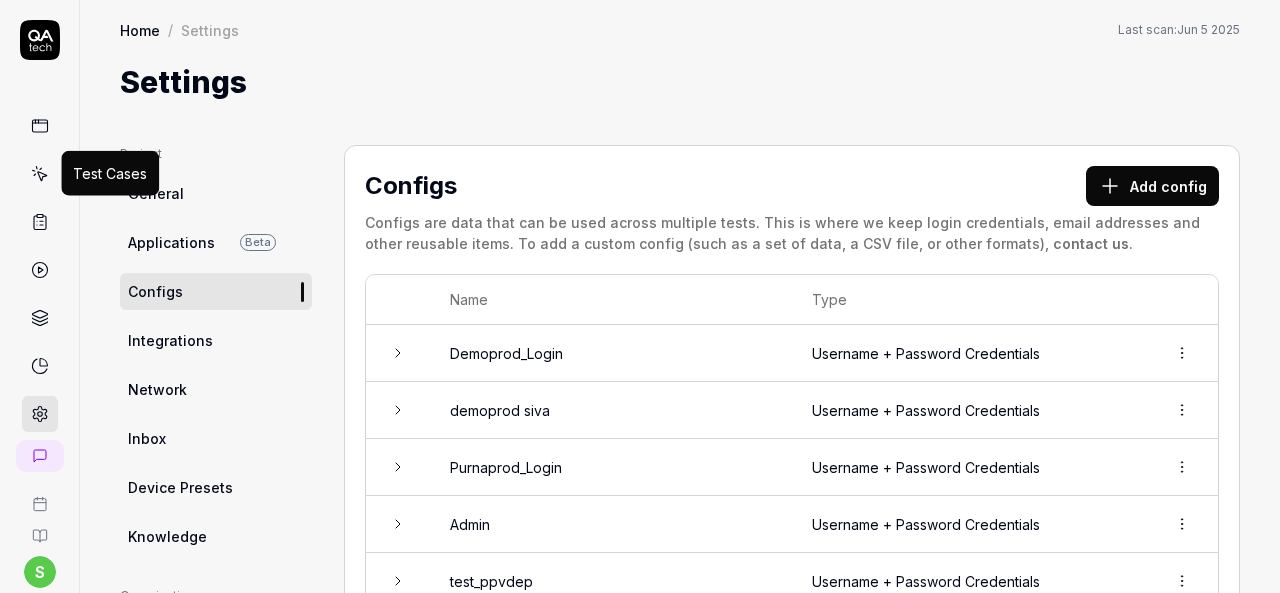 click 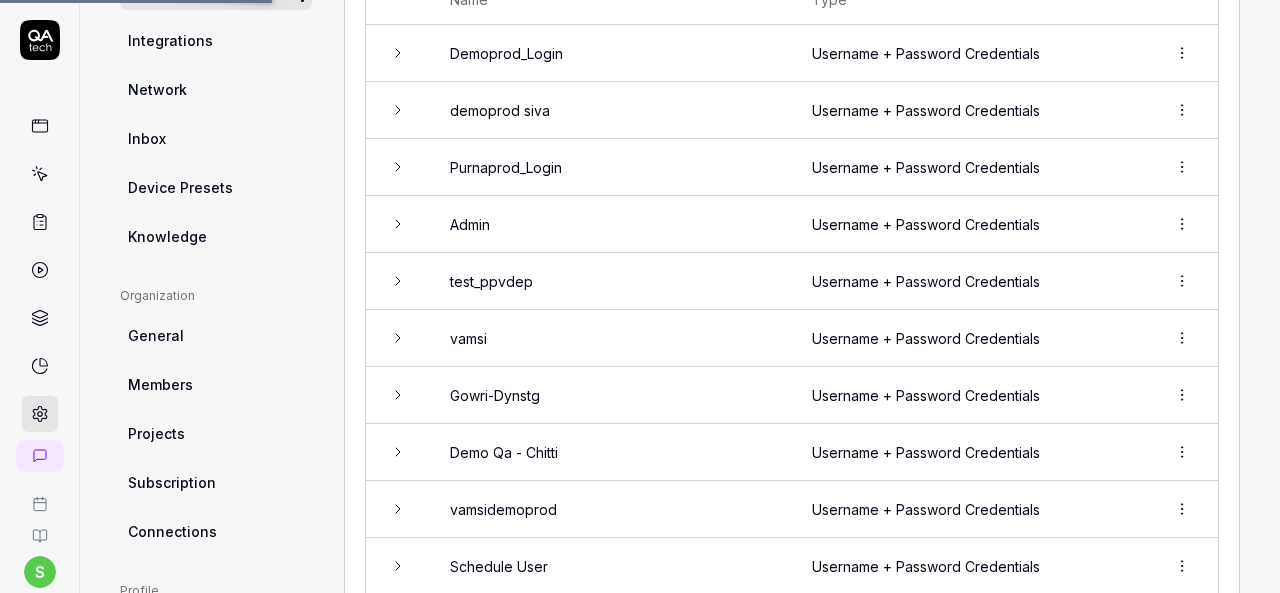 scroll, scrollTop: 0, scrollLeft: 0, axis: both 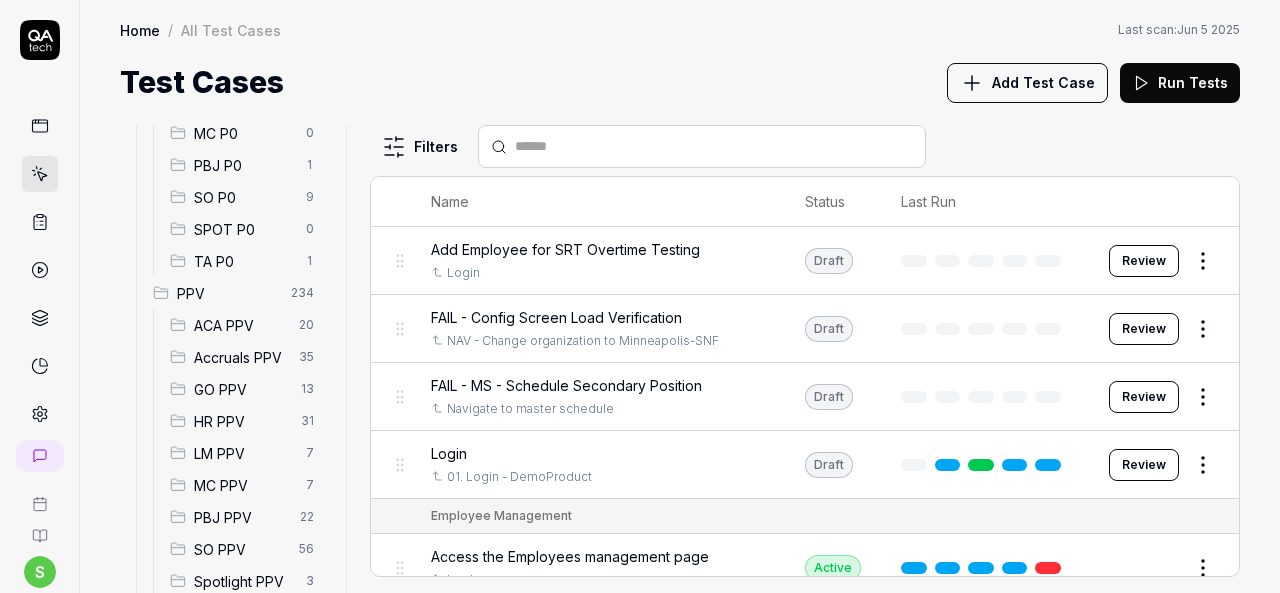 click on "HR PPV" at bounding box center (241, 421) 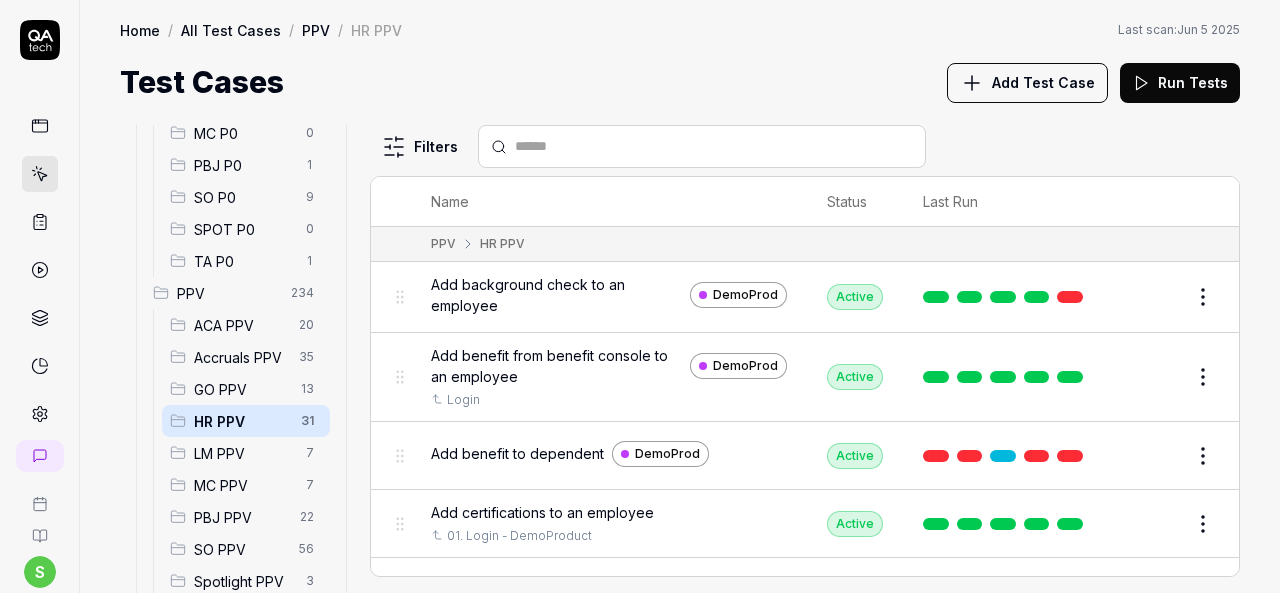 click on "Add background check to an employee" at bounding box center [556, 295] 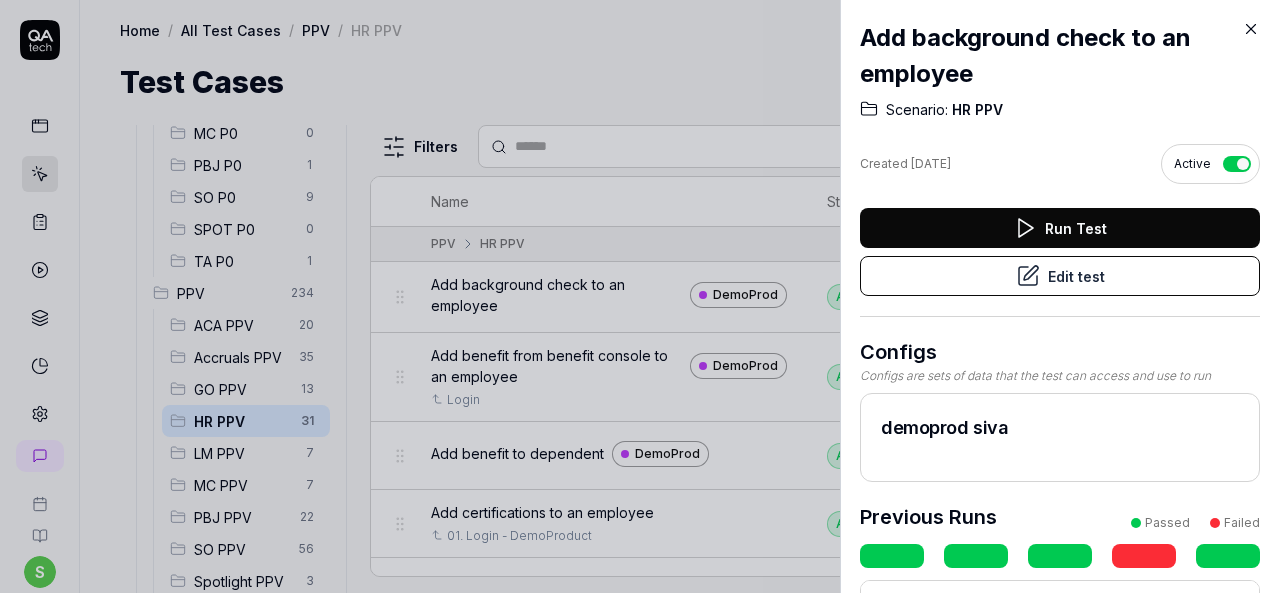 click 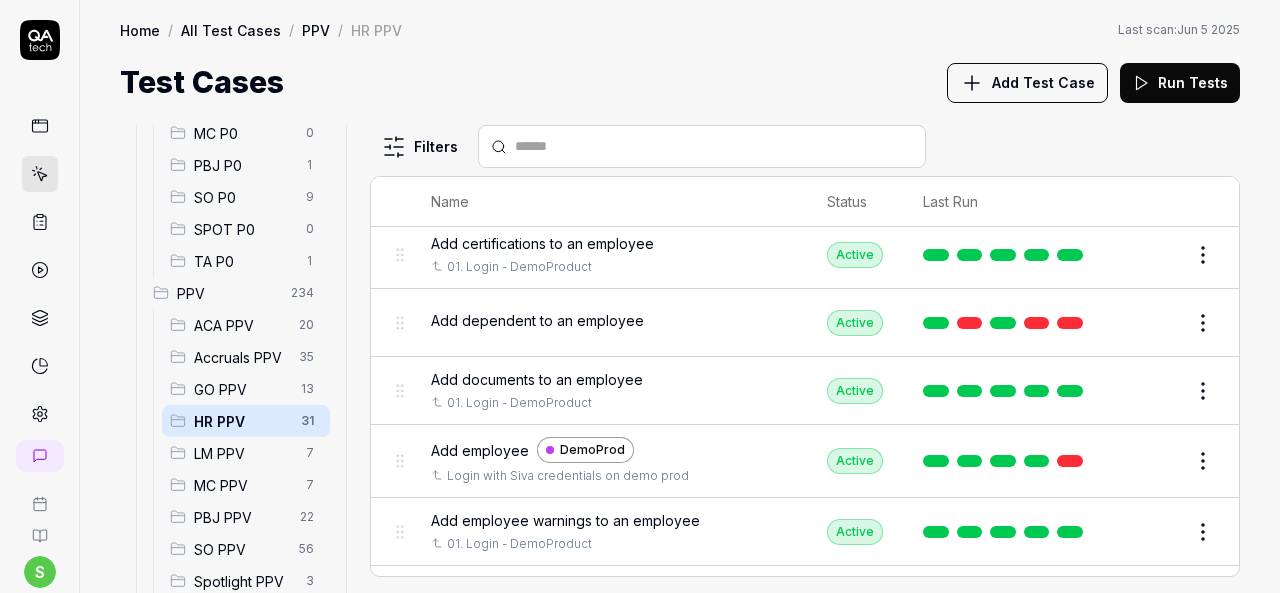 scroll, scrollTop: 300, scrollLeft: 0, axis: vertical 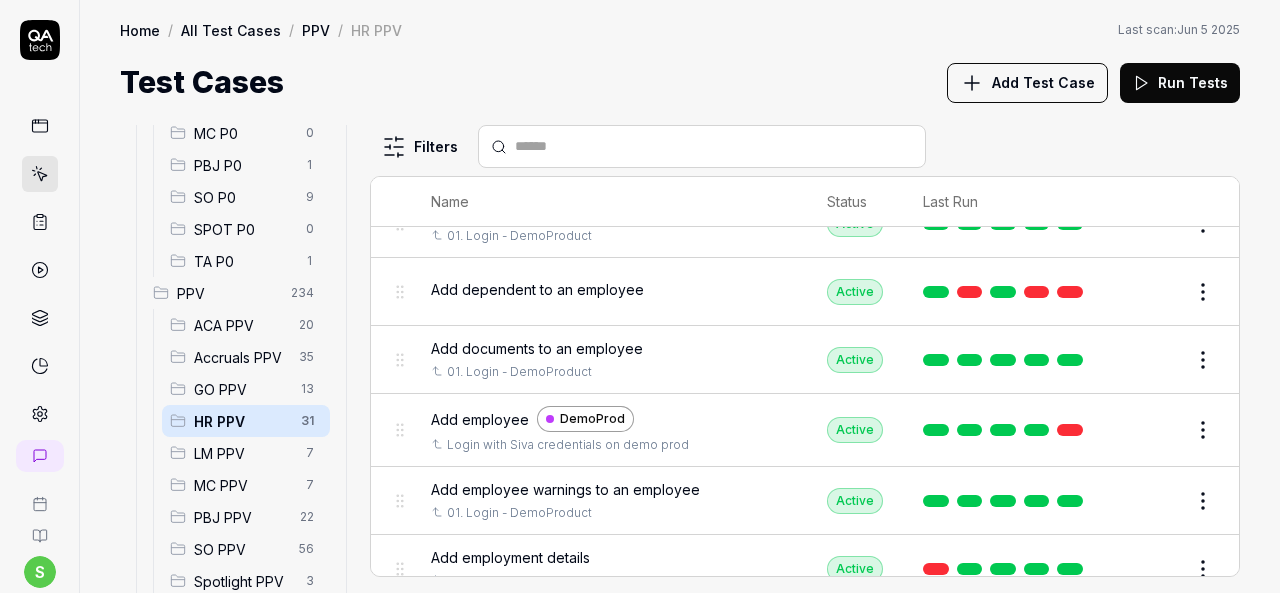 click on "Add employee" at bounding box center [480, 419] 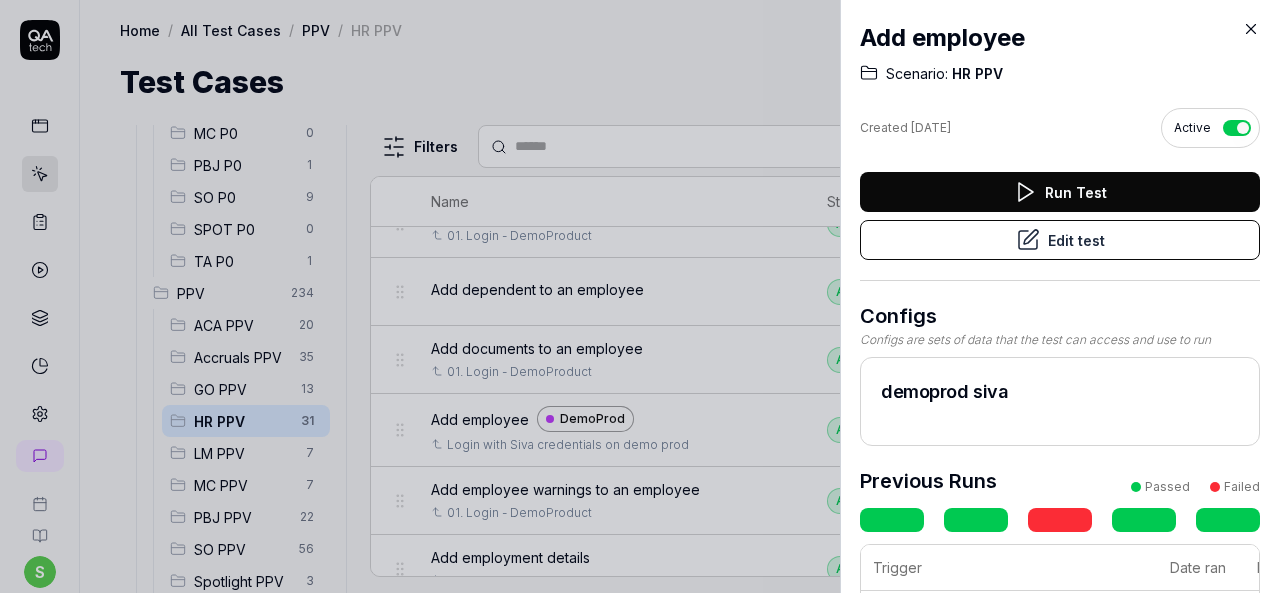 click on "Edit test" at bounding box center [1060, 240] 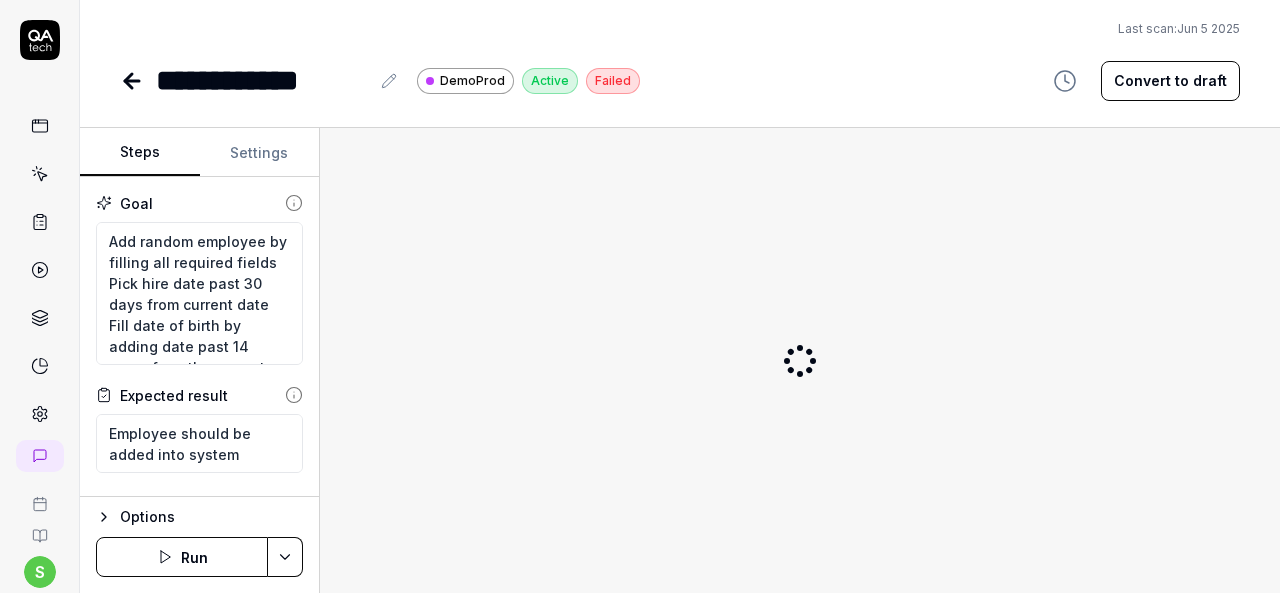 scroll, scrollTop: 189, scrollLeft: 0, axis: vertical 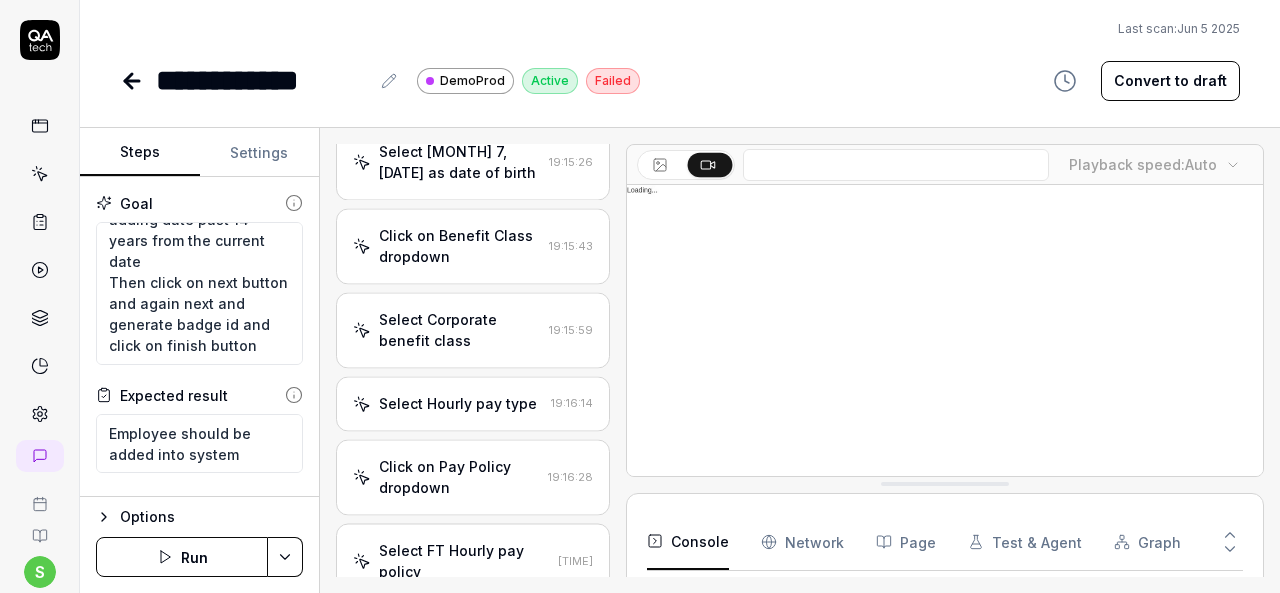 click on "Settings" at bounding box center (260, 153) 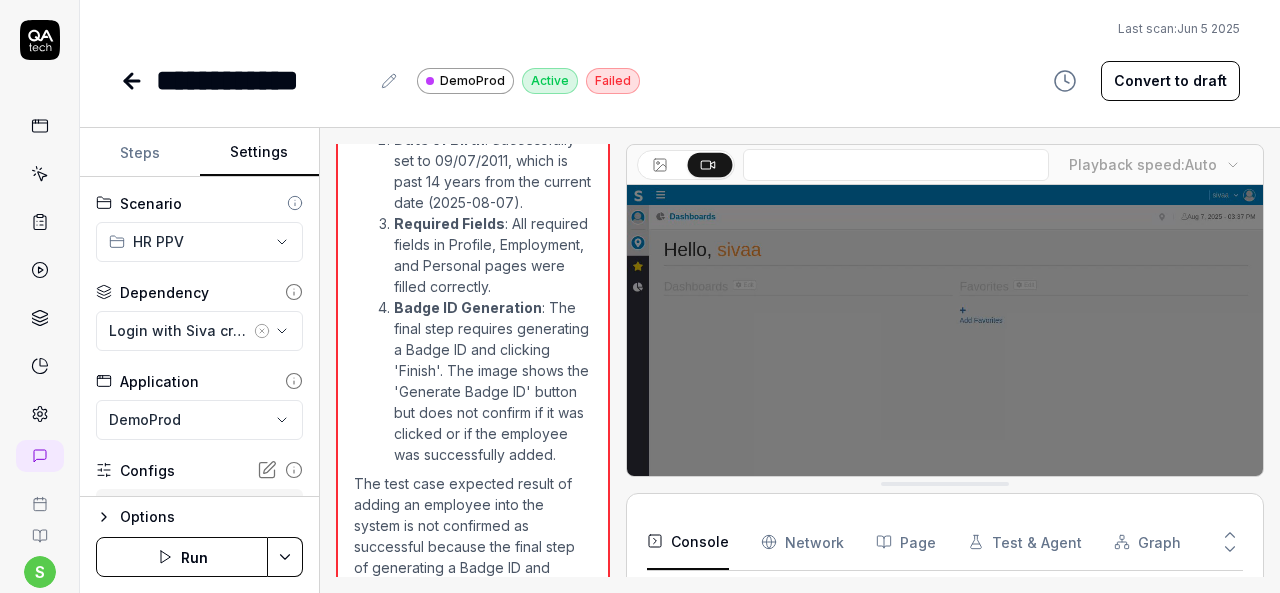scroll, scrollTop: 4502, scrollLeft: 0, axis: vertical 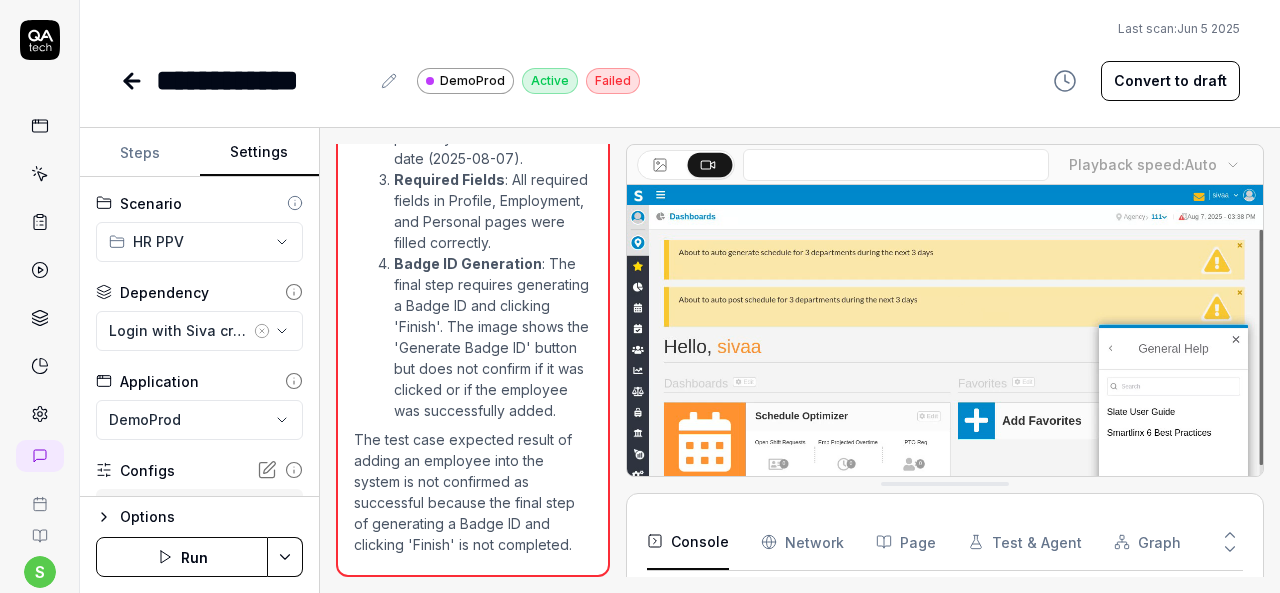 click 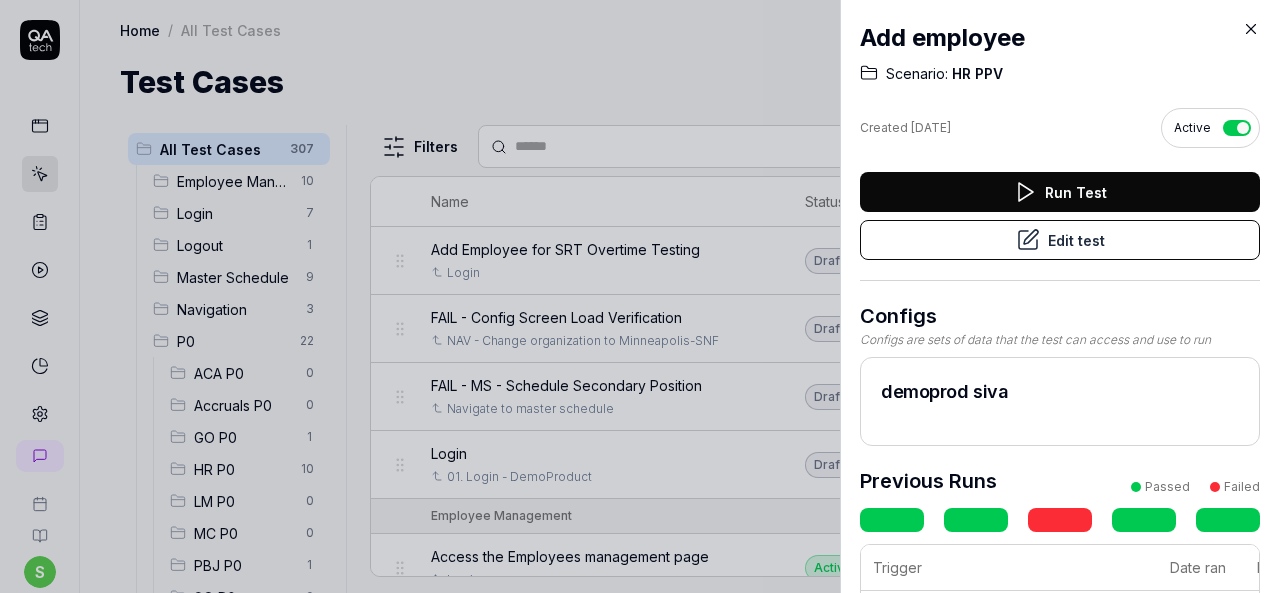 click 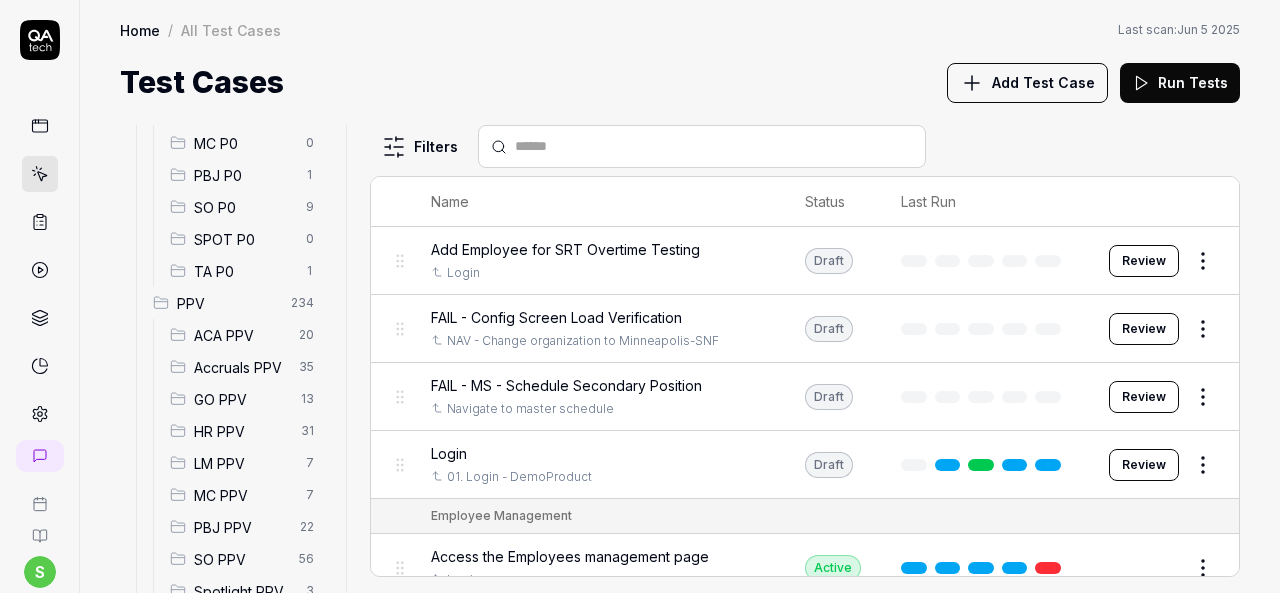 scroll, scrollTop: 400, scrollLeft: 0, axis: vertical 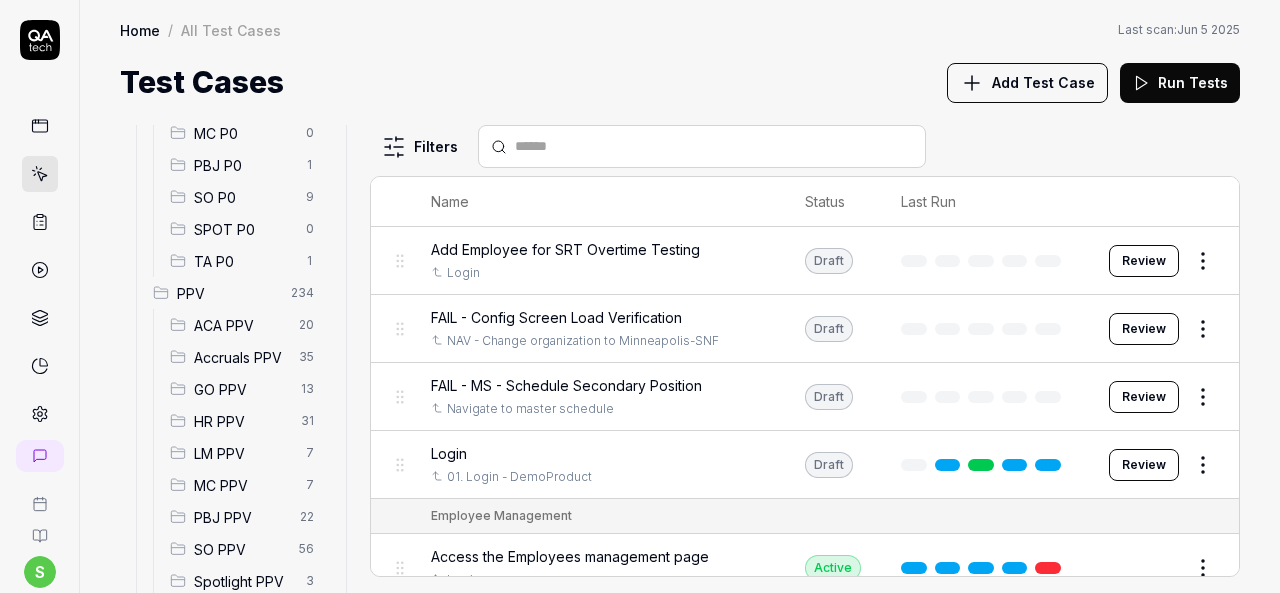 click on "HR PPV" at bounding box center (241, 421) 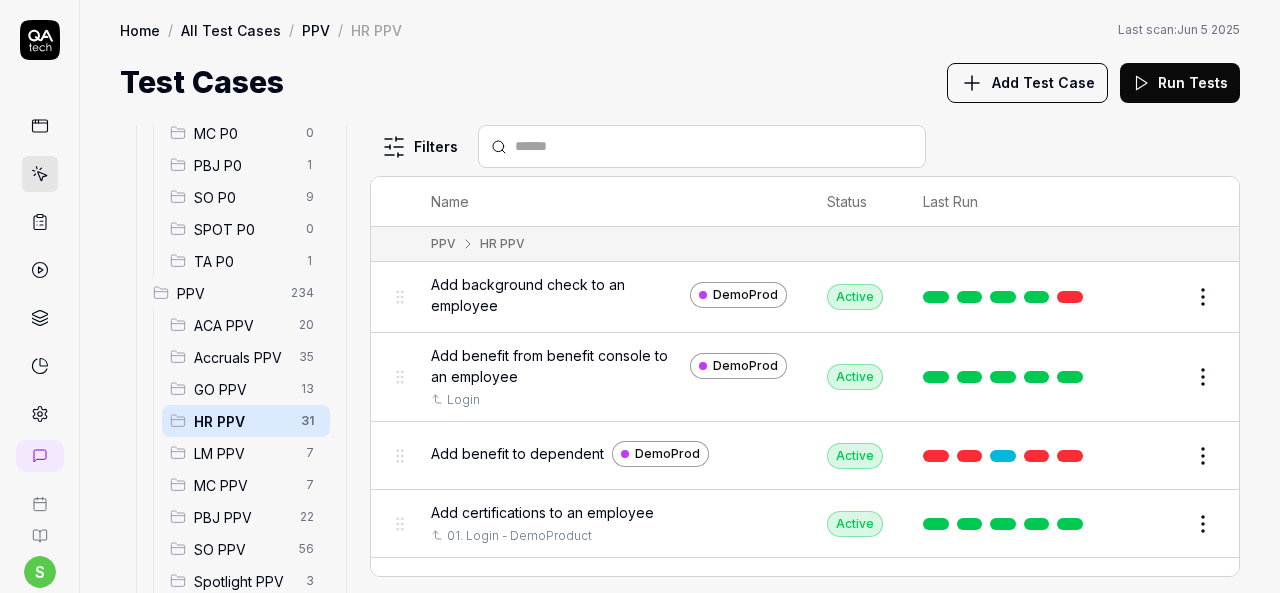 click on "Add background check to an employee" at bounding box center (556, 295) 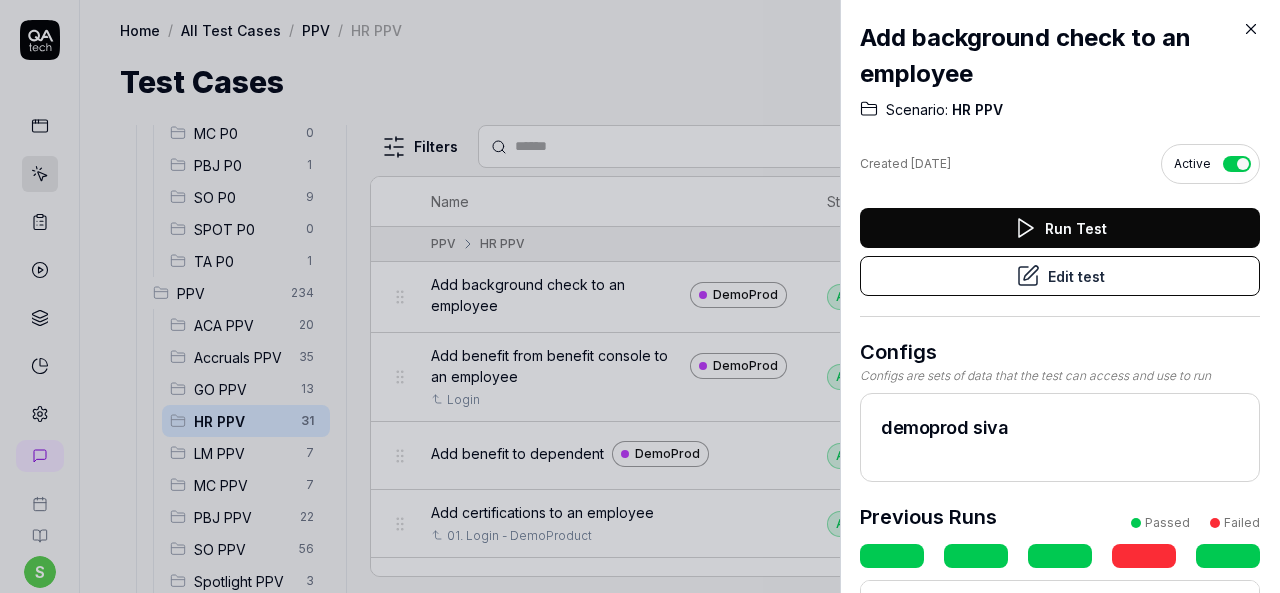 click on "Edit test" at bounding box center [1060, 276] 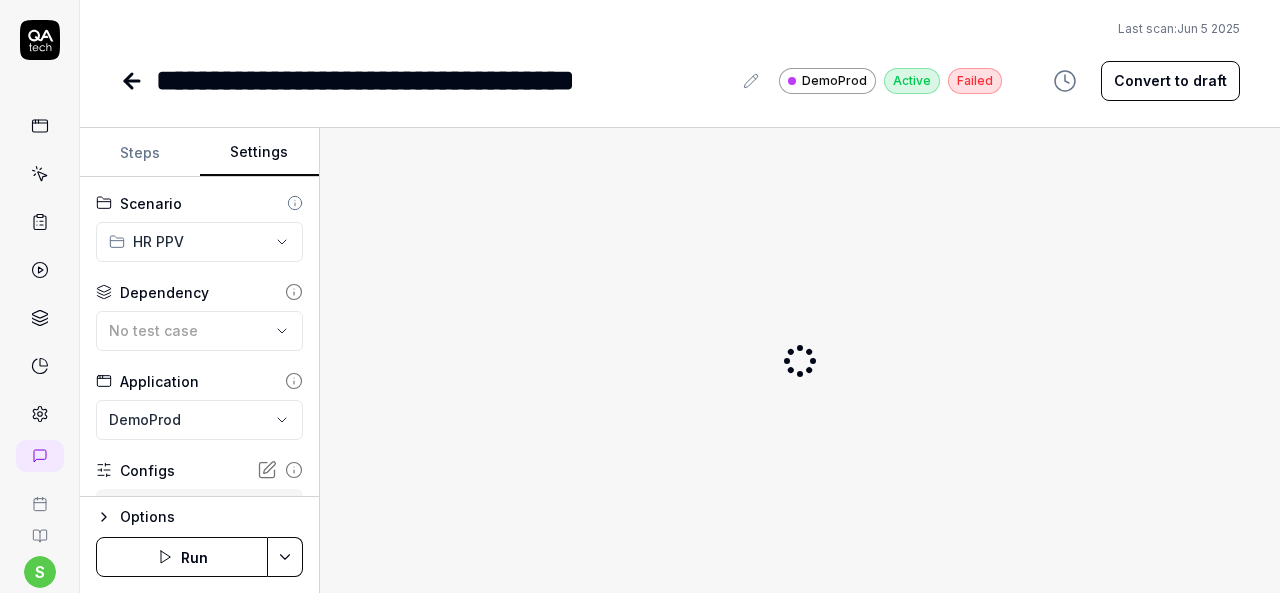 click on "Settings" at bounding box center (260, 153) 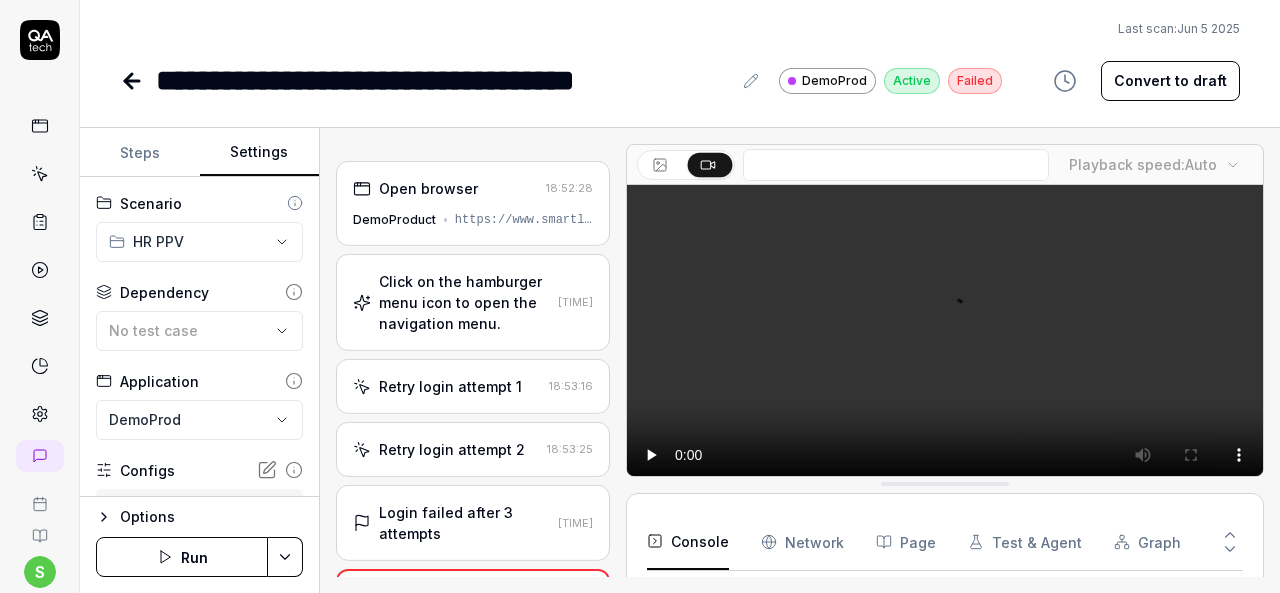 scroll, scrollTop: 480, scrollLeft: 0, axis: vertical 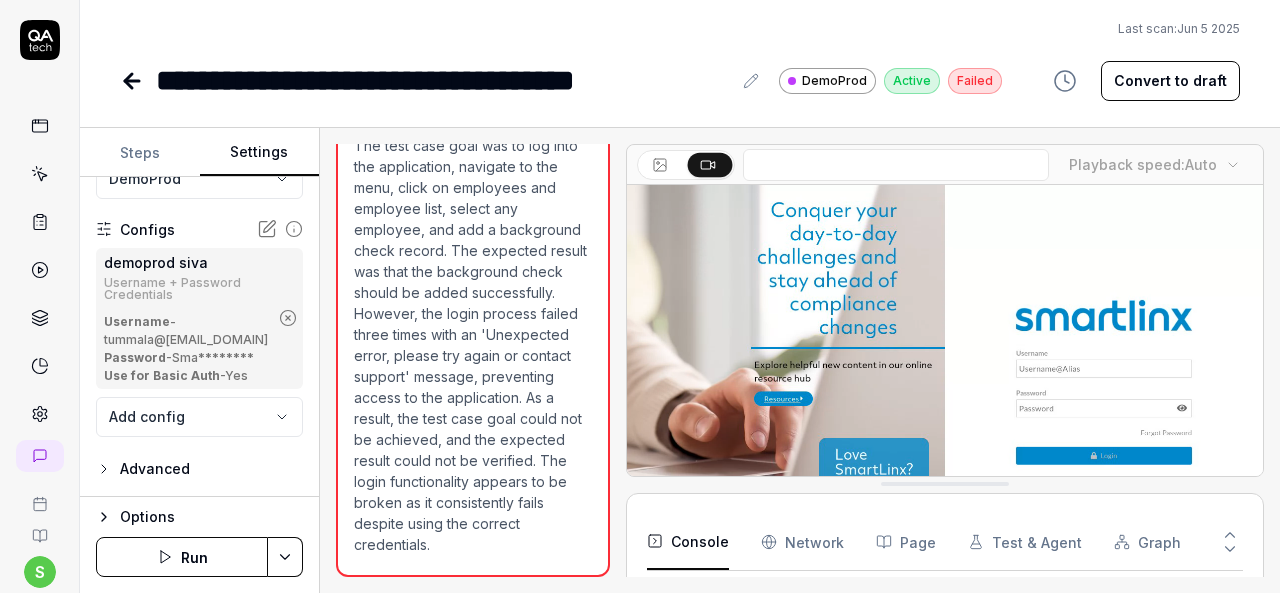 click 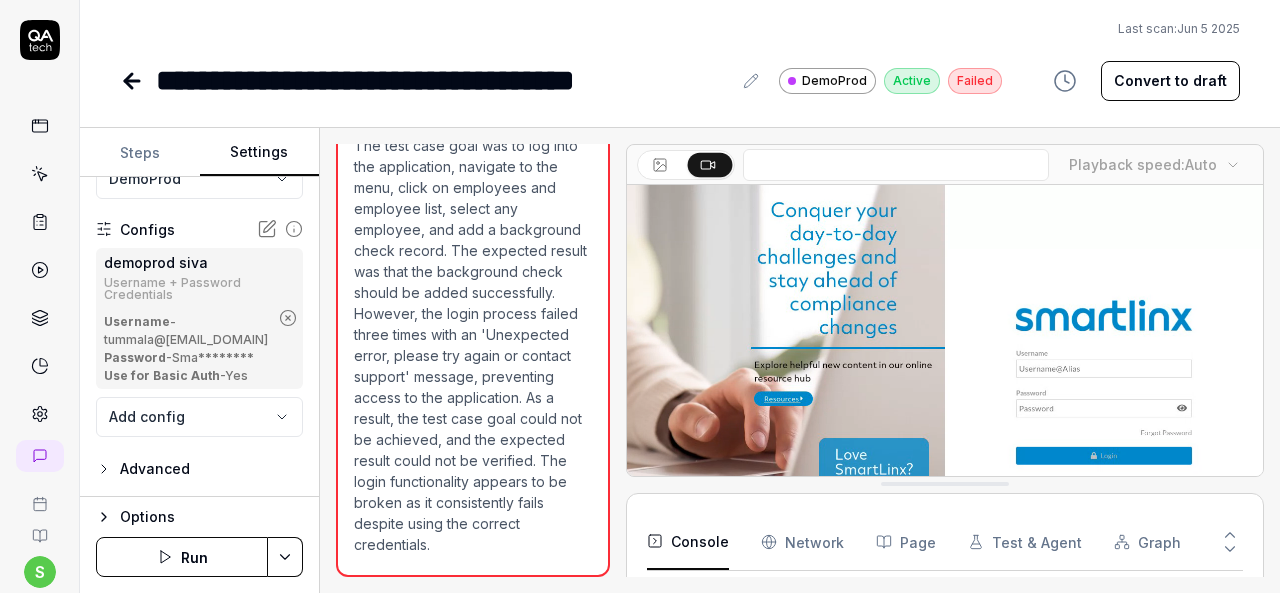 scroll, scrollTop: 91, scrollLeft: 0, axis: vertical 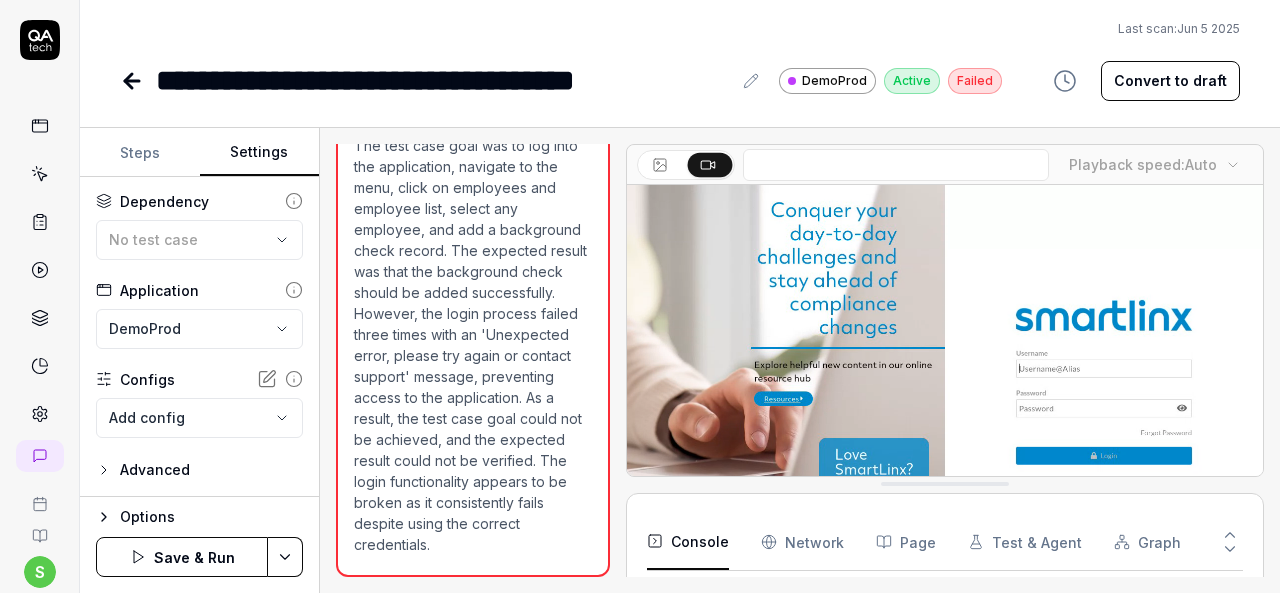 click on "**********" at bounding box center [640, 296] 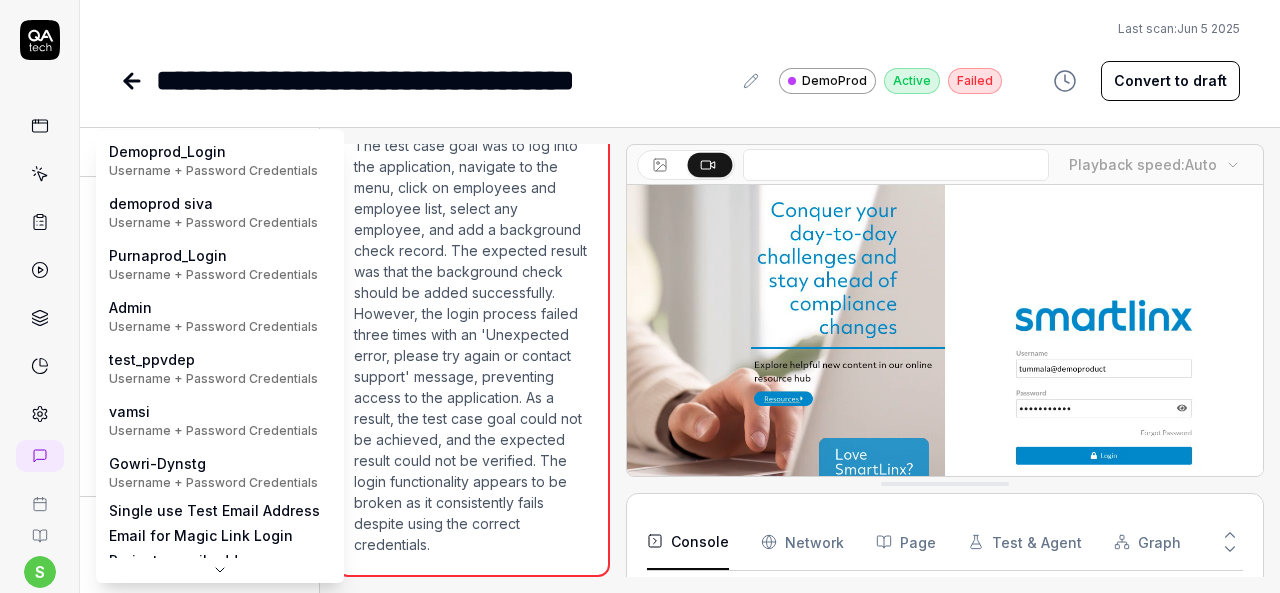 scroll, scrollTop: 0, scrollLeft: 0, axis: both 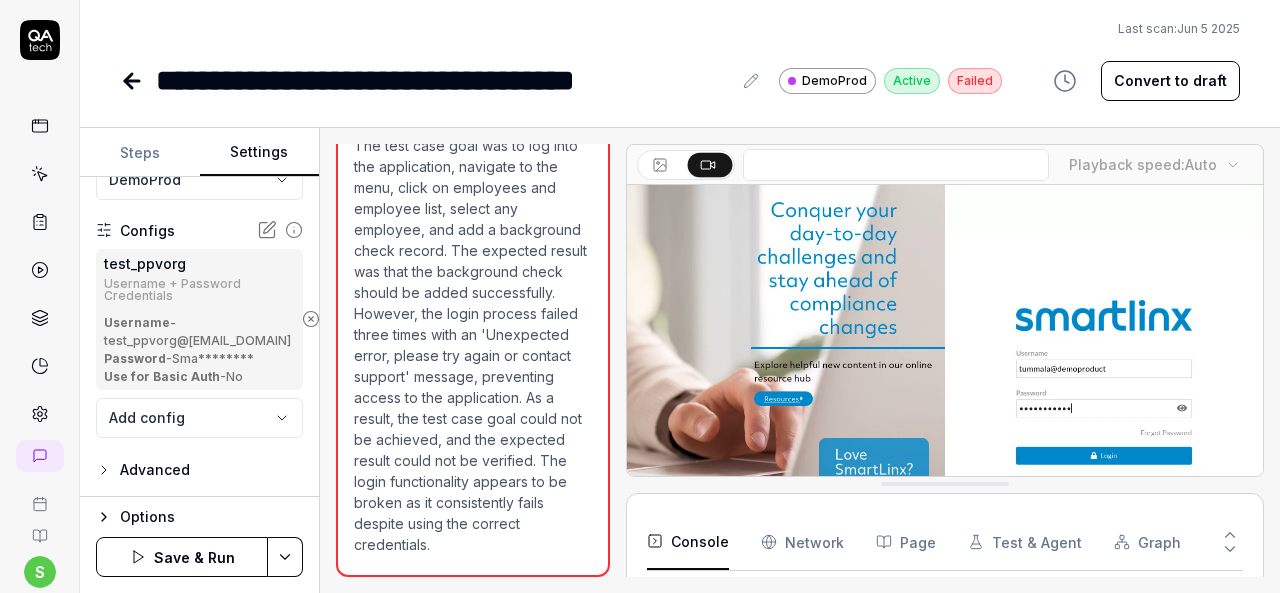 click on "**********" at bounding box center (640, 296) 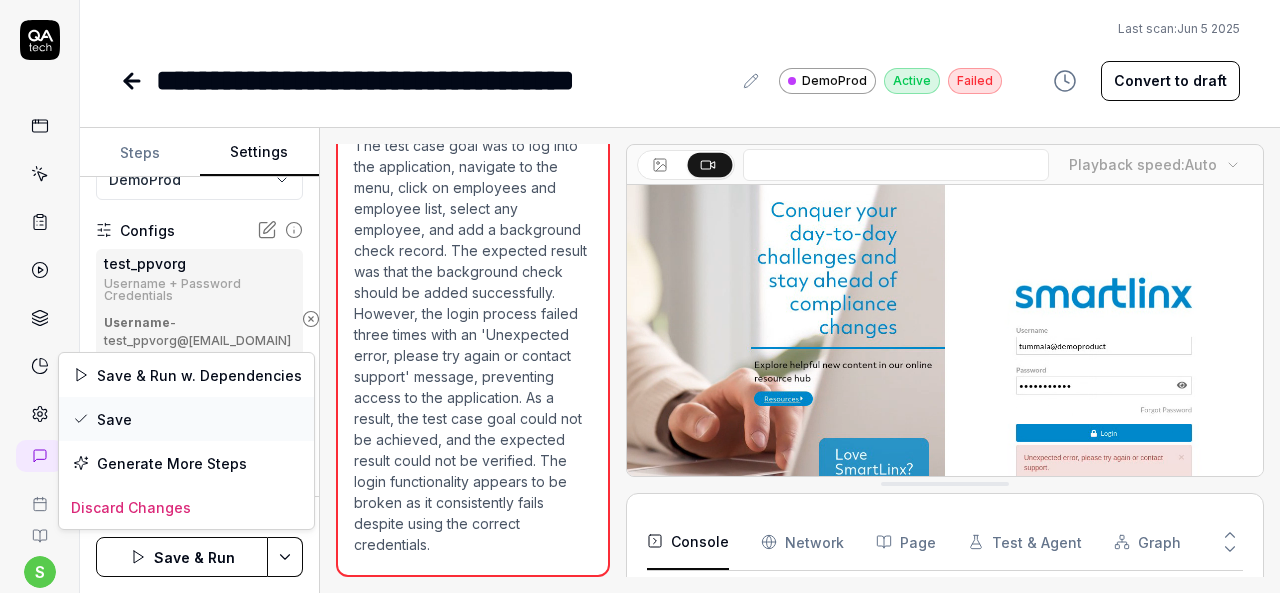 click on "Save" at bounding box center [186, 419] 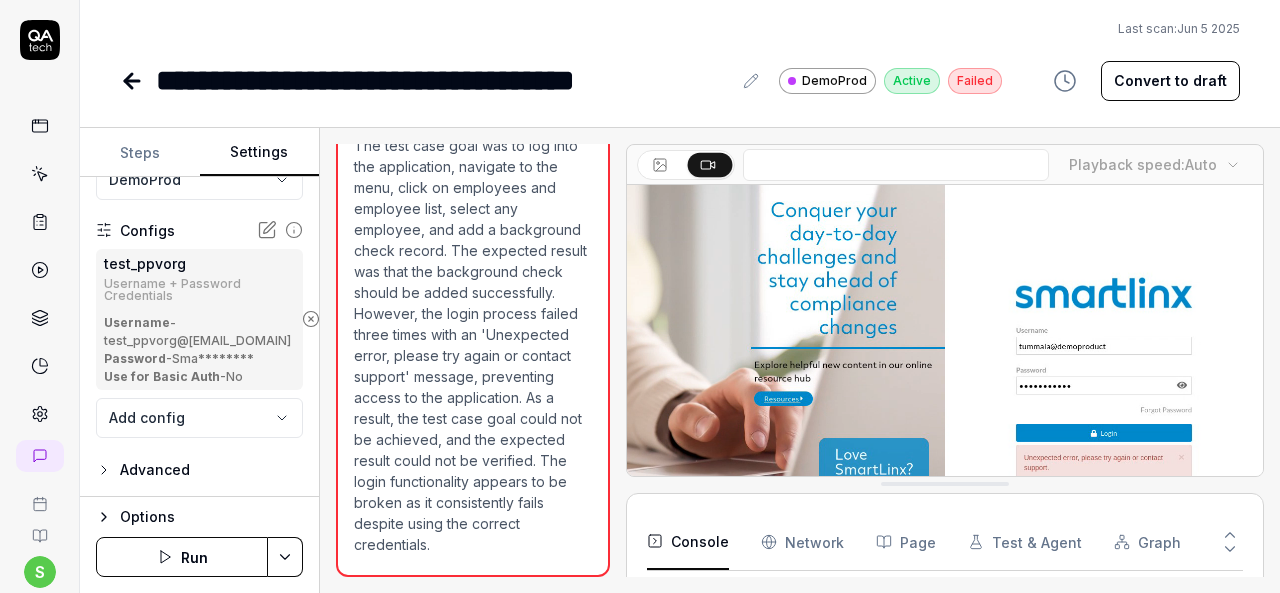 click at bounding box center [40, 174] 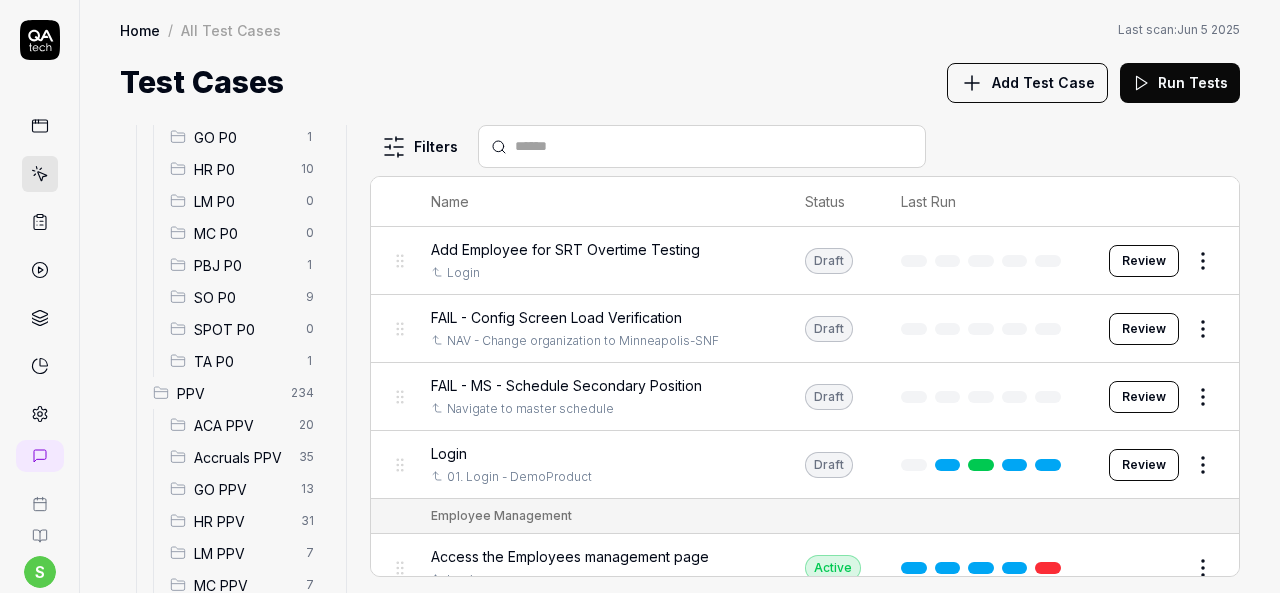 scroll, scrollTop: 500, scrollLeft: 0, axis: vertical 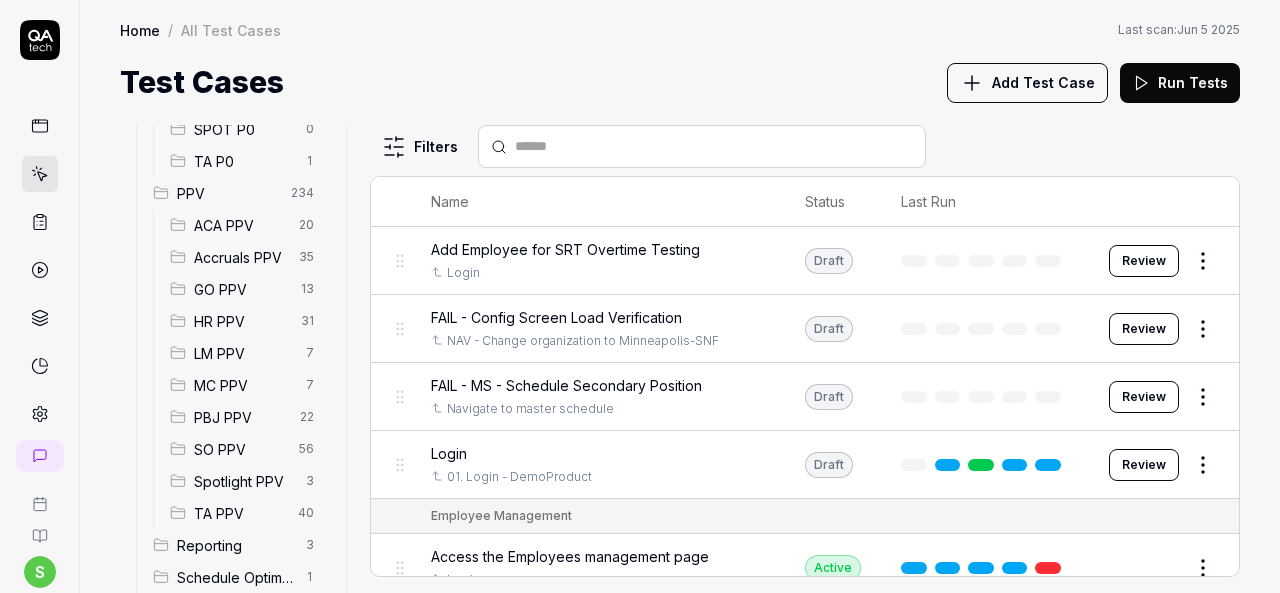 click on "HR PPV" at bounding box center (241, 321) 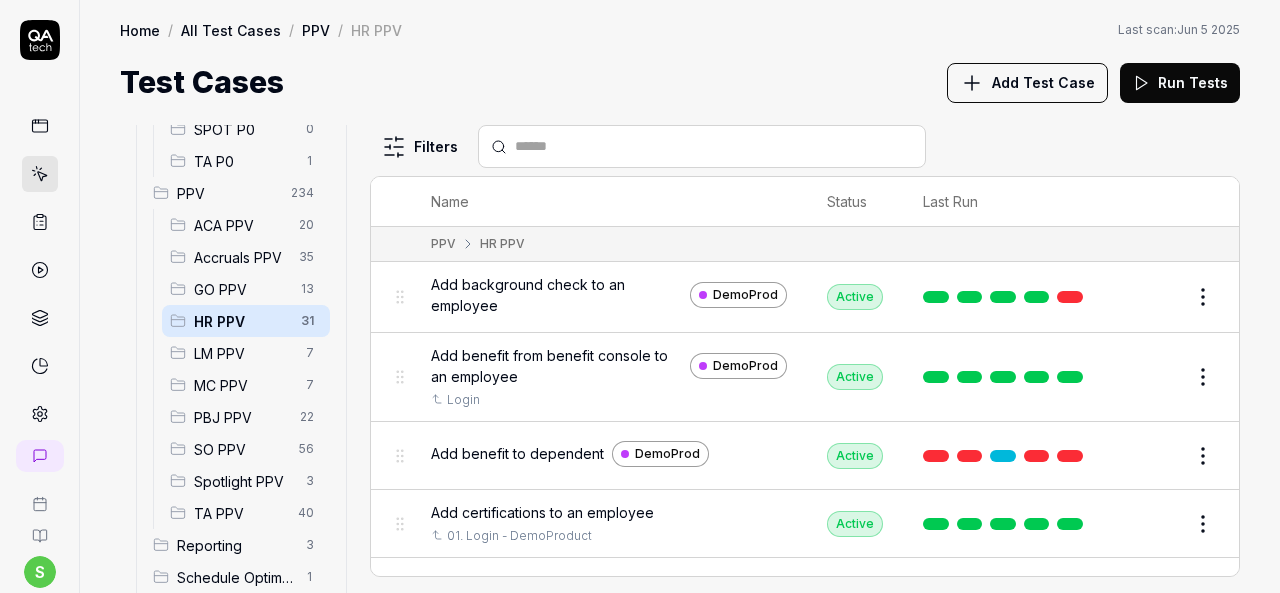 click on "Add background check to an employee" at bounding box center [556, 295] 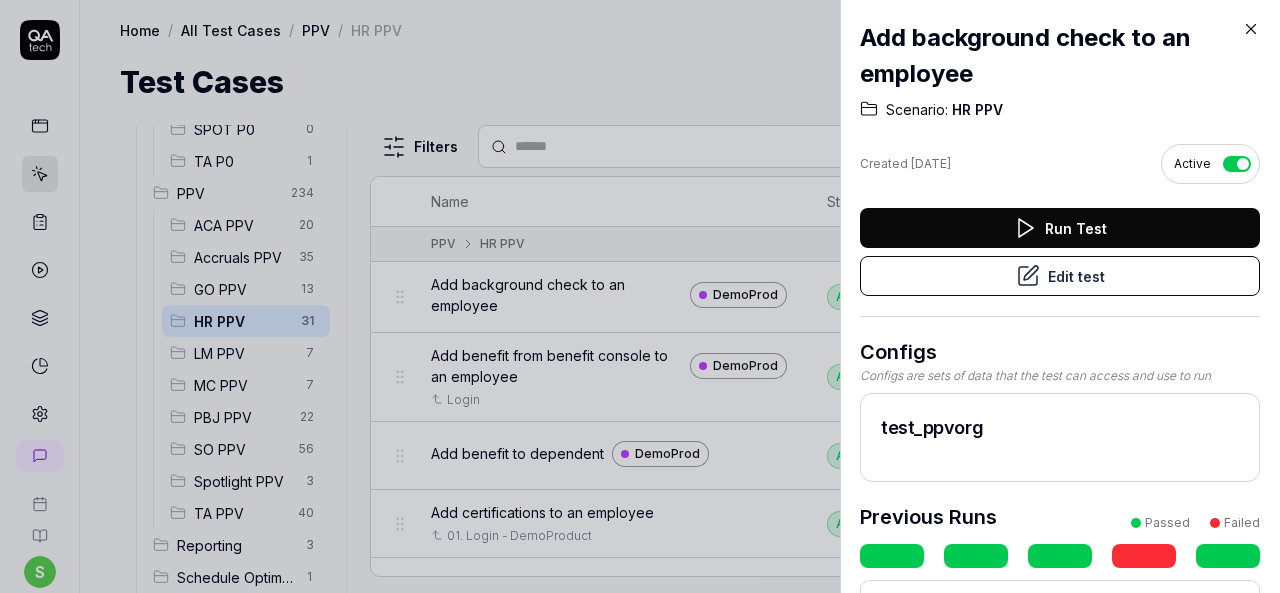 click on "Run Test" at bounding box center (1060, 228) 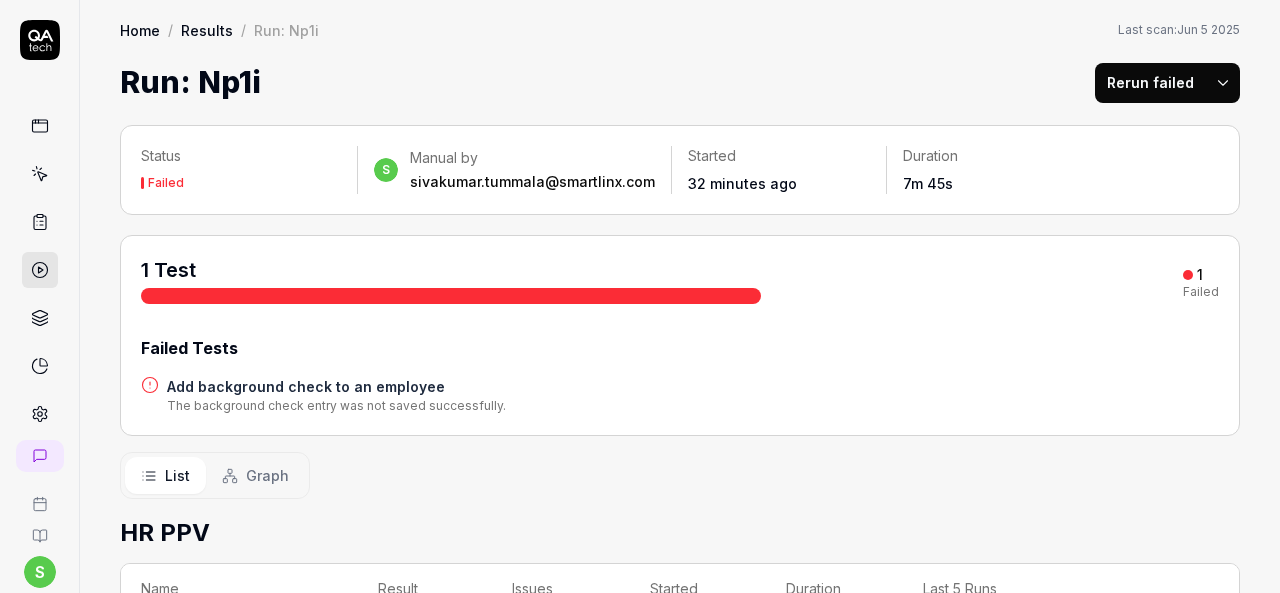 click on "Add background check to an employee" at bounding box center (336, 386) 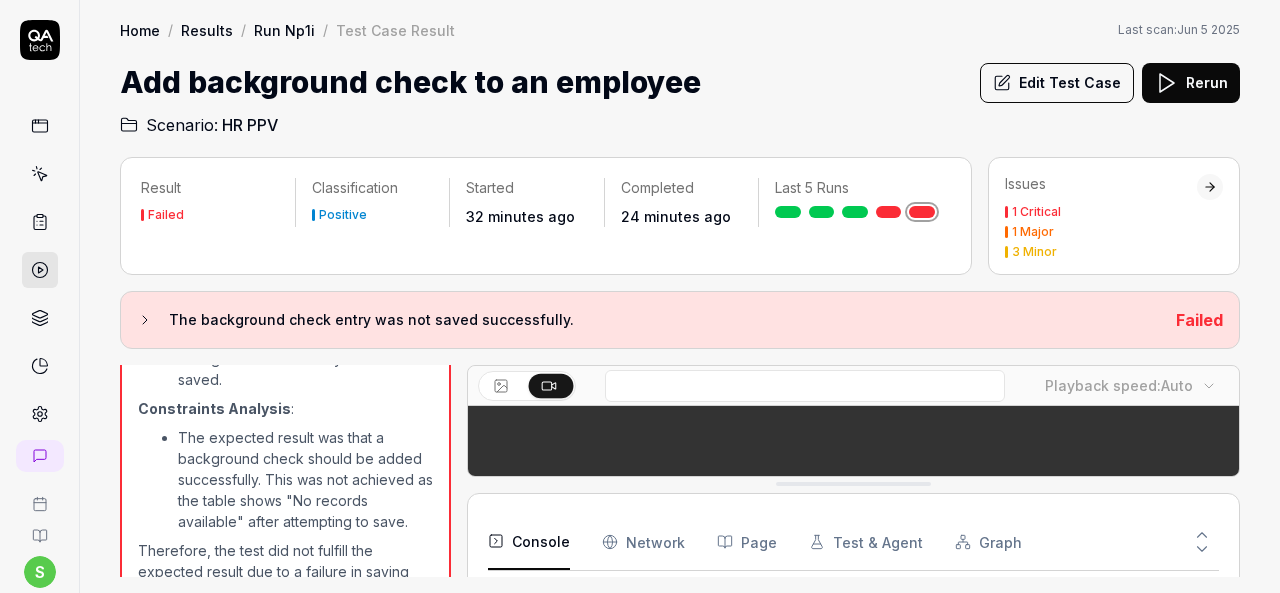 scroll, scrollTop: 2384, scrollLeft: 0, axis: vertical 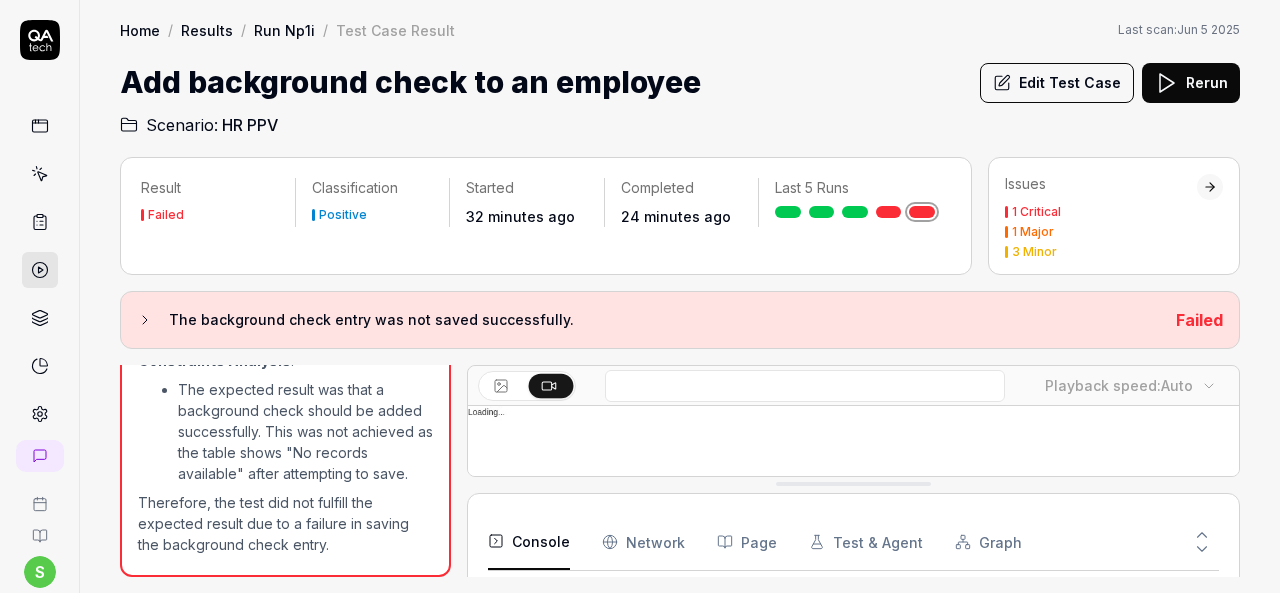 click at bounding box center [40, 174] 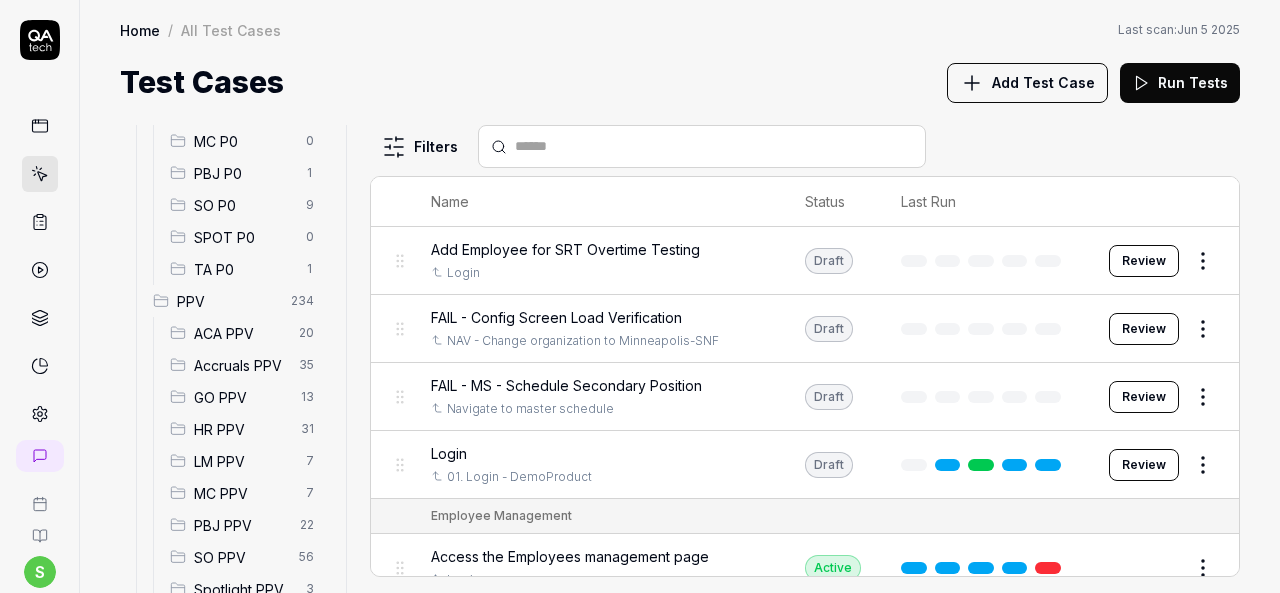scroll, scrollTop: 400, scrollLeft: 0, axis: vertical 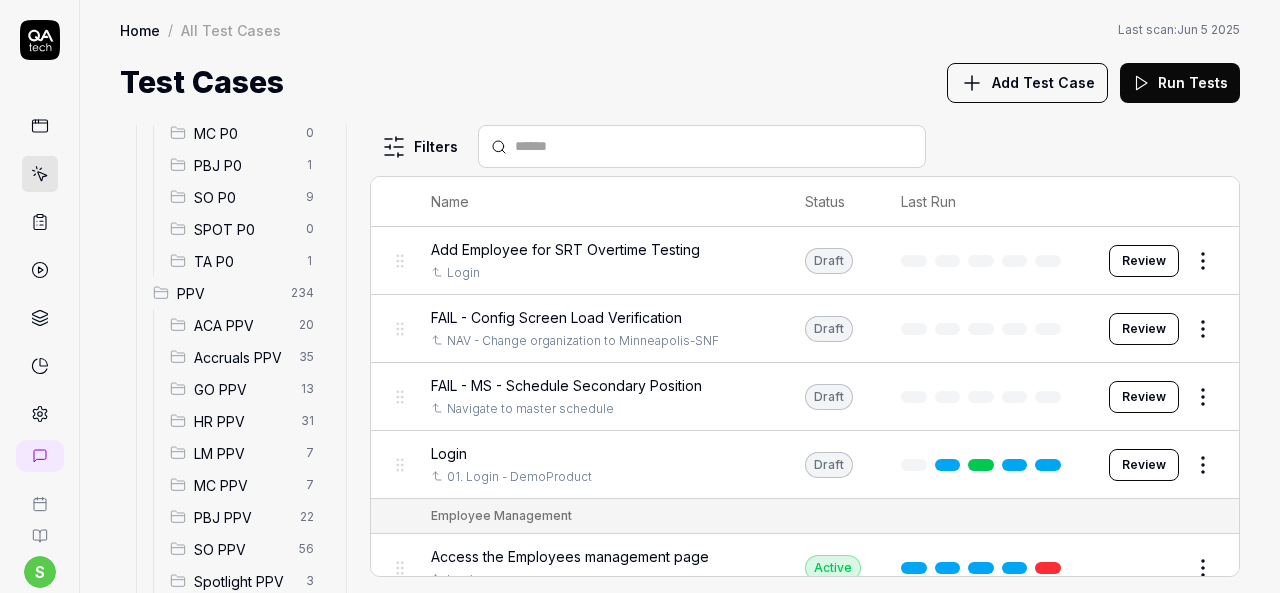 click on "HR PPV" at bounding box center [241, 421] 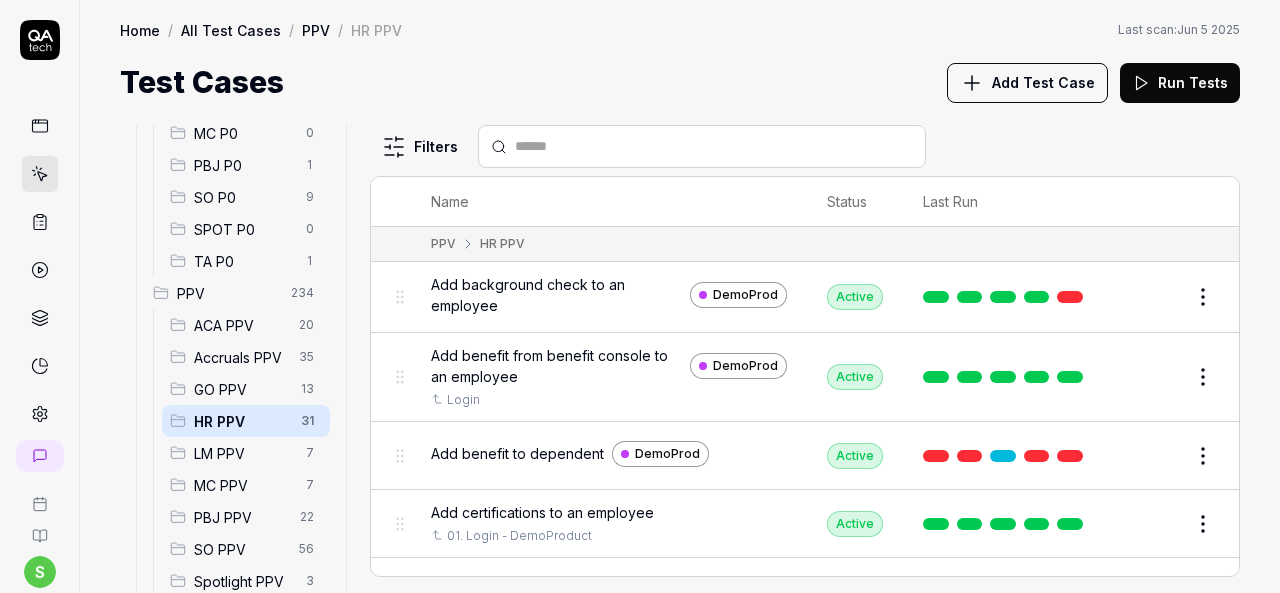 click on "Add benefit from benefit console to an employee" at bounding box center [556, 366] 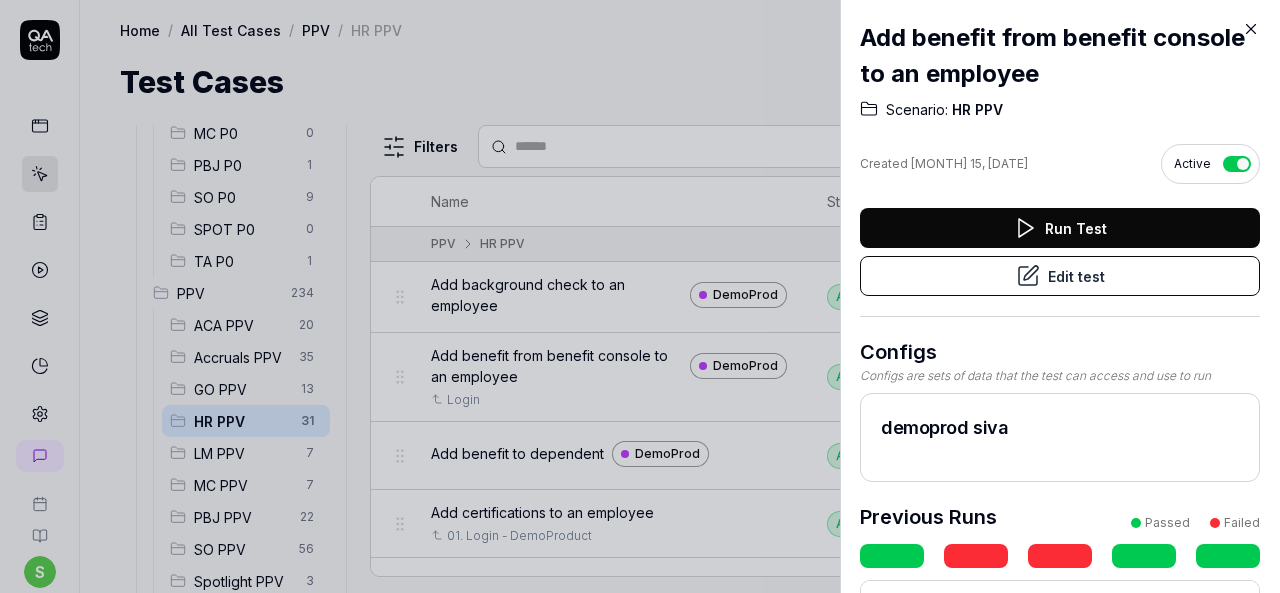 click on "Edit test" at bounding box center (1060, 276) 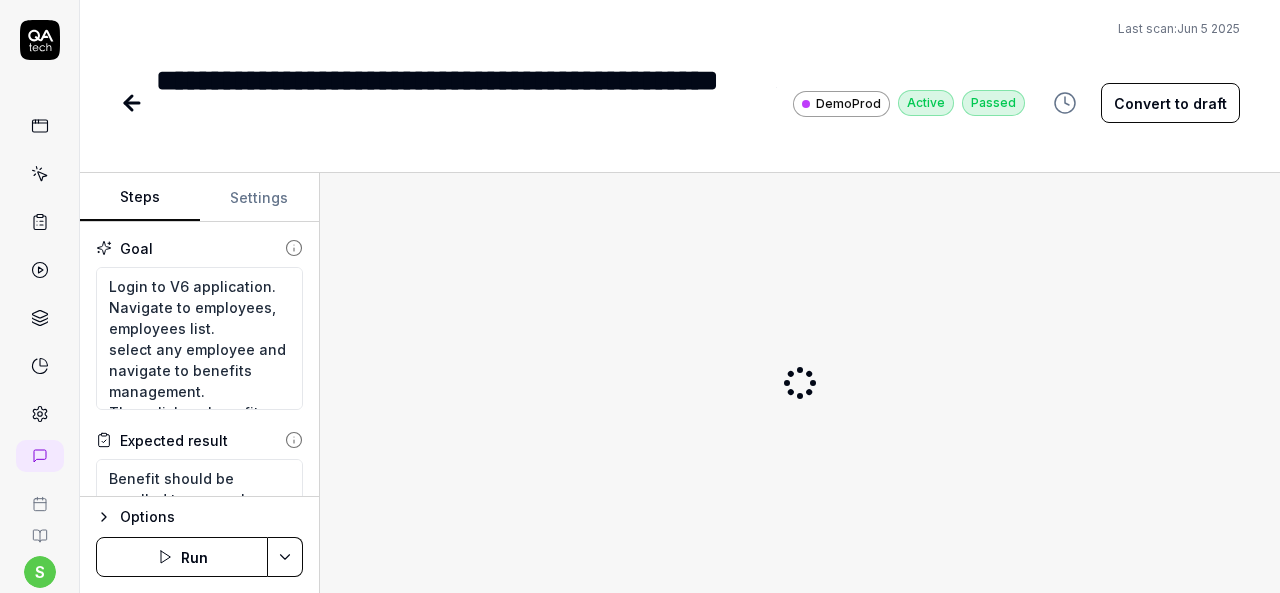 click on "Settings" at bounding box center (260, 198) 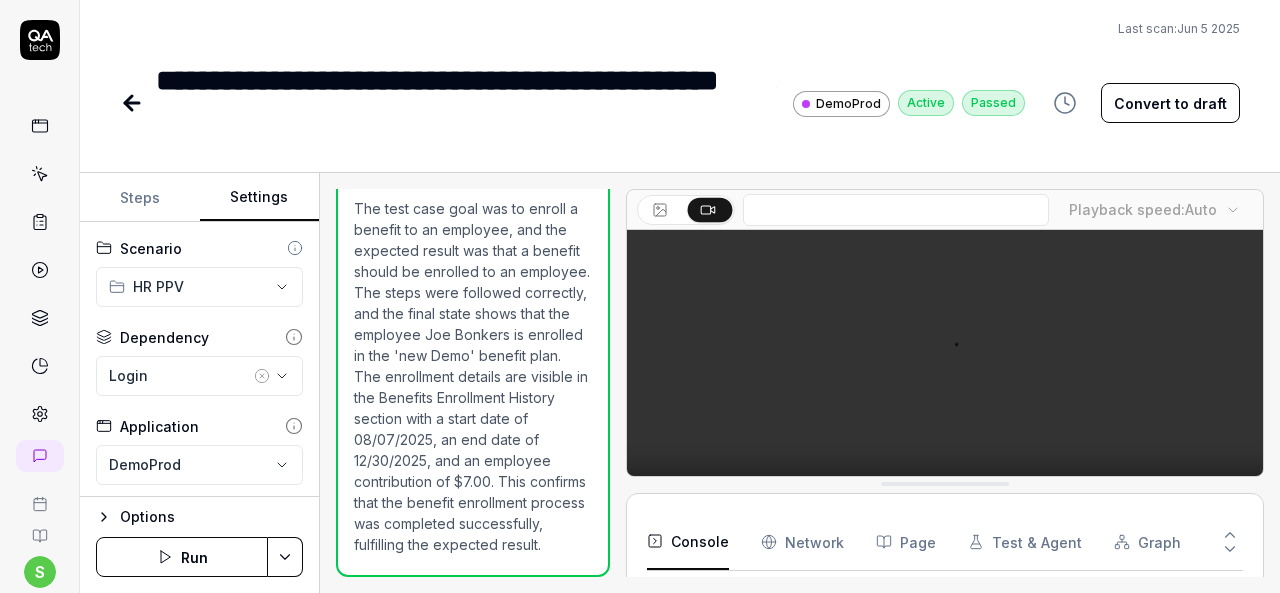 scroll, scrollTop: 1759, scrollLeft: 0, axis: vertical 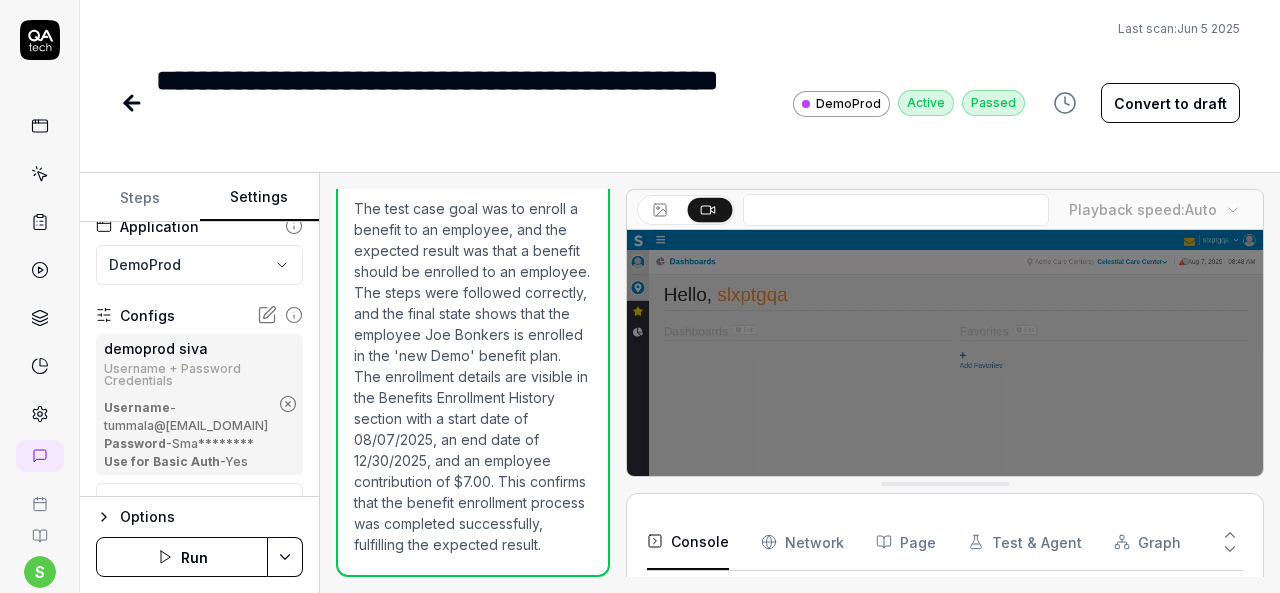 click 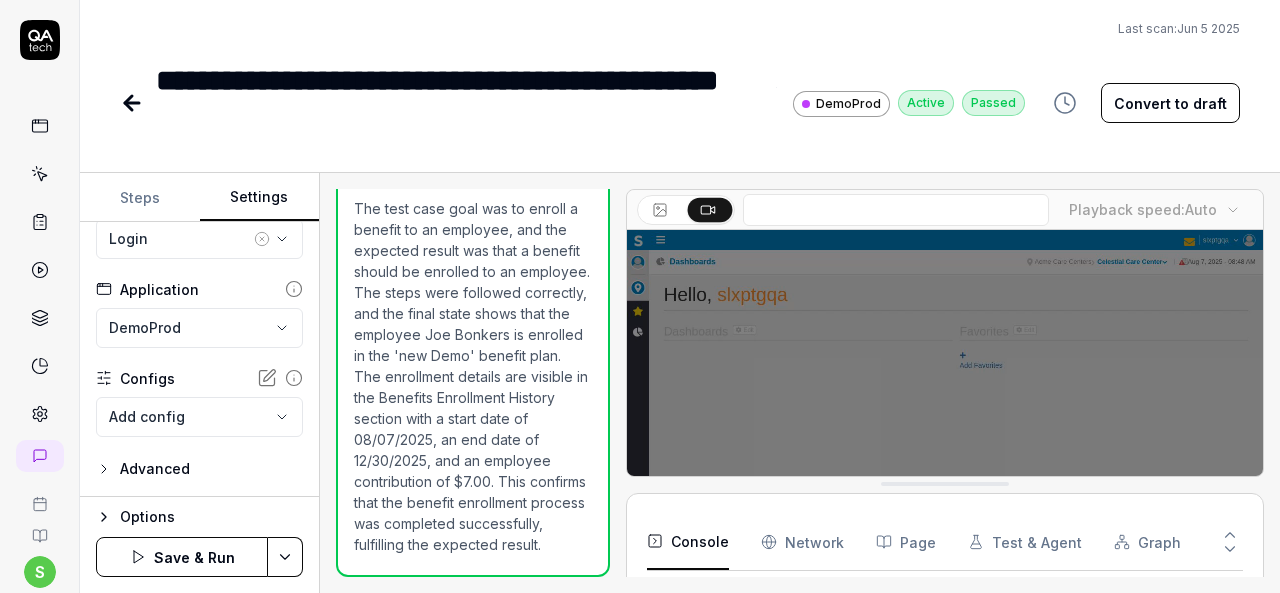 scroll, scrollTop: 136, scrollLeft: 0, axis: vertical 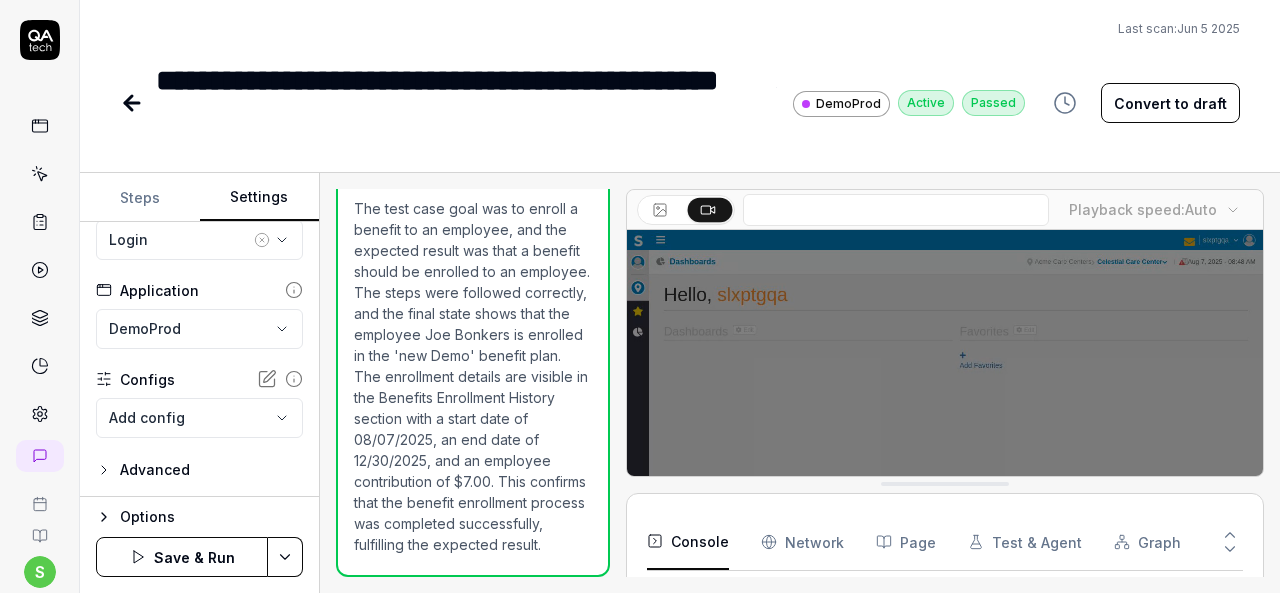 click on "**********" at bounding box center (640, 296) 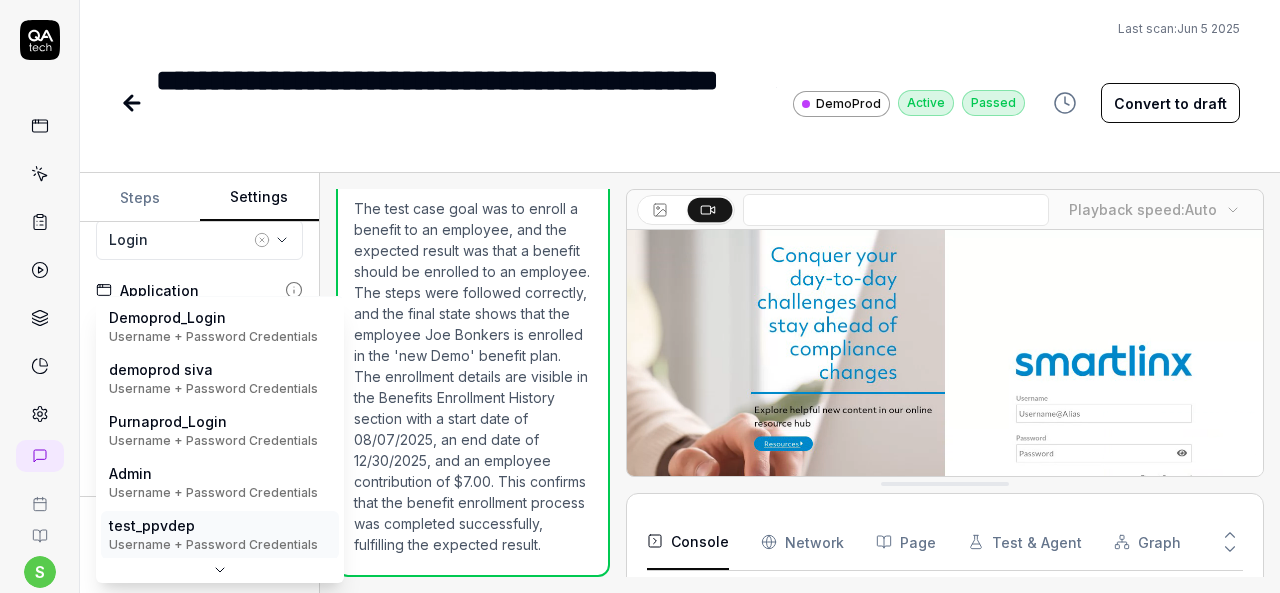 scroll, scrollTop: 0, scrollLeft: 0, axis: both 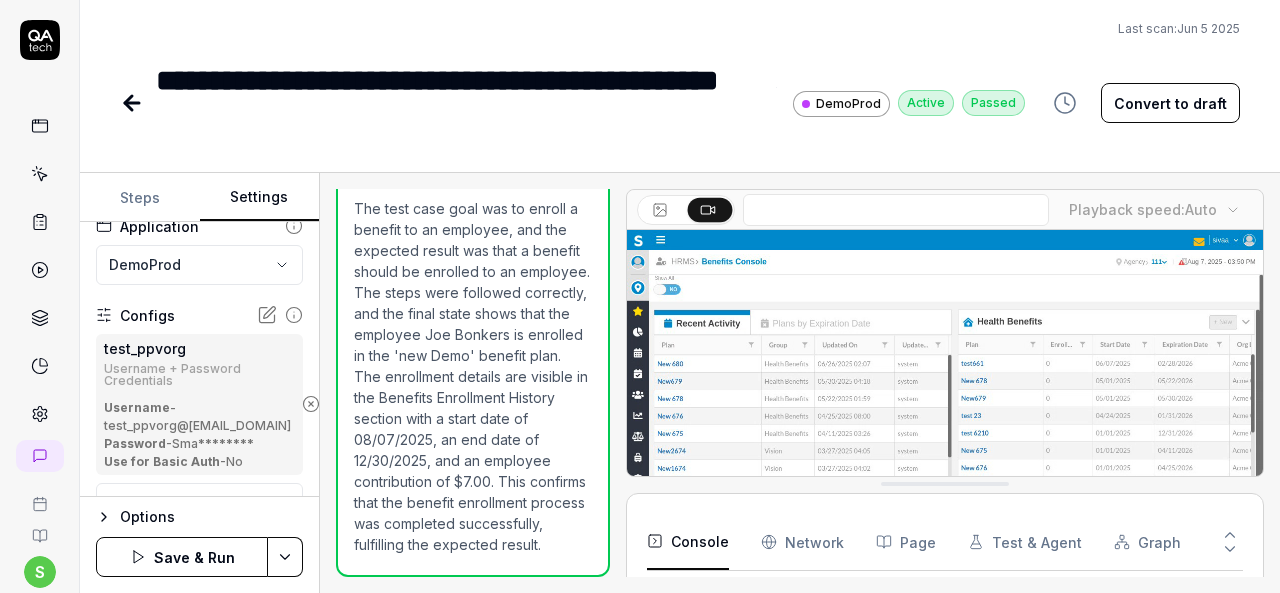 click on "**********" at bounding box center (640, 296) 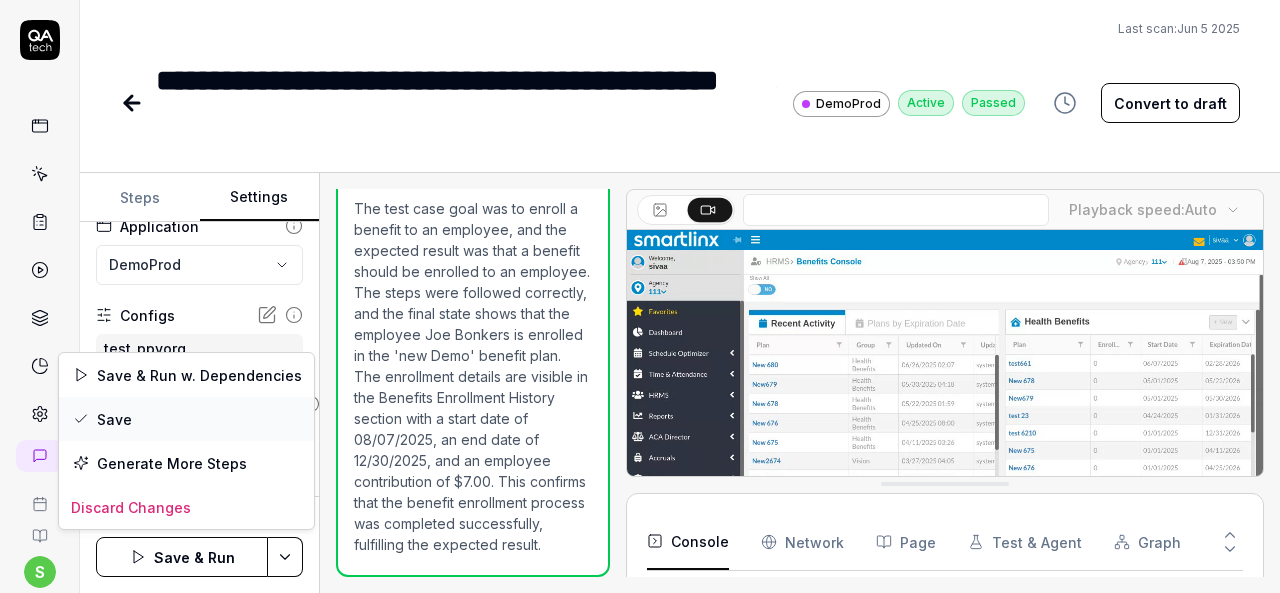 click on "Save" at bounding box center [186, 419] 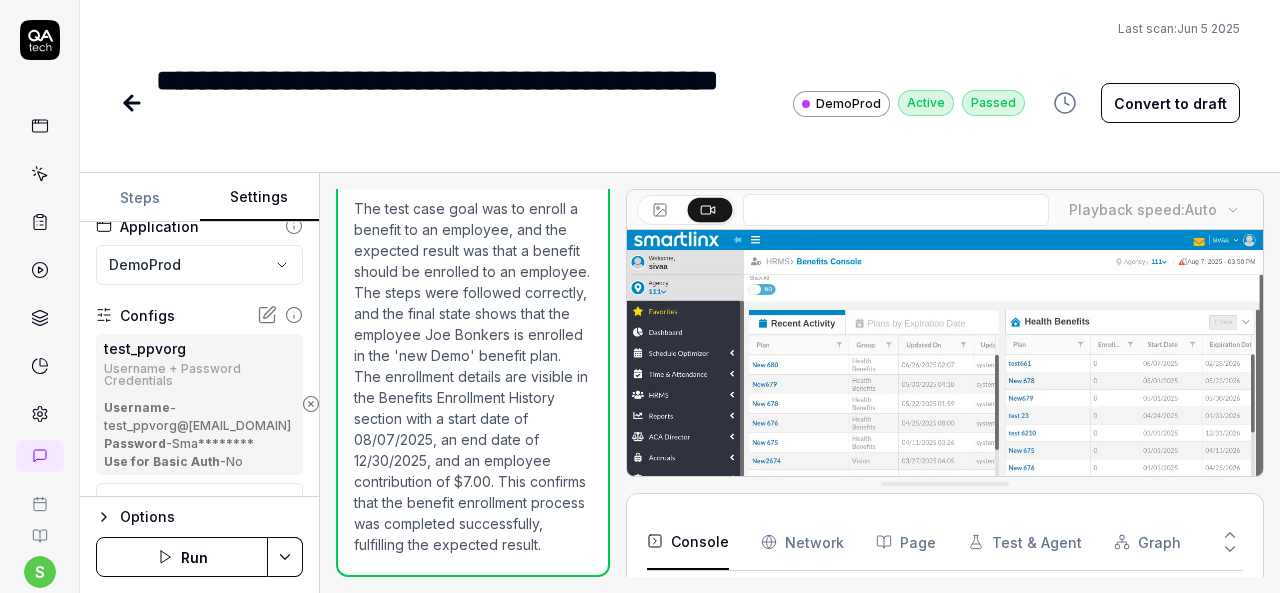 click 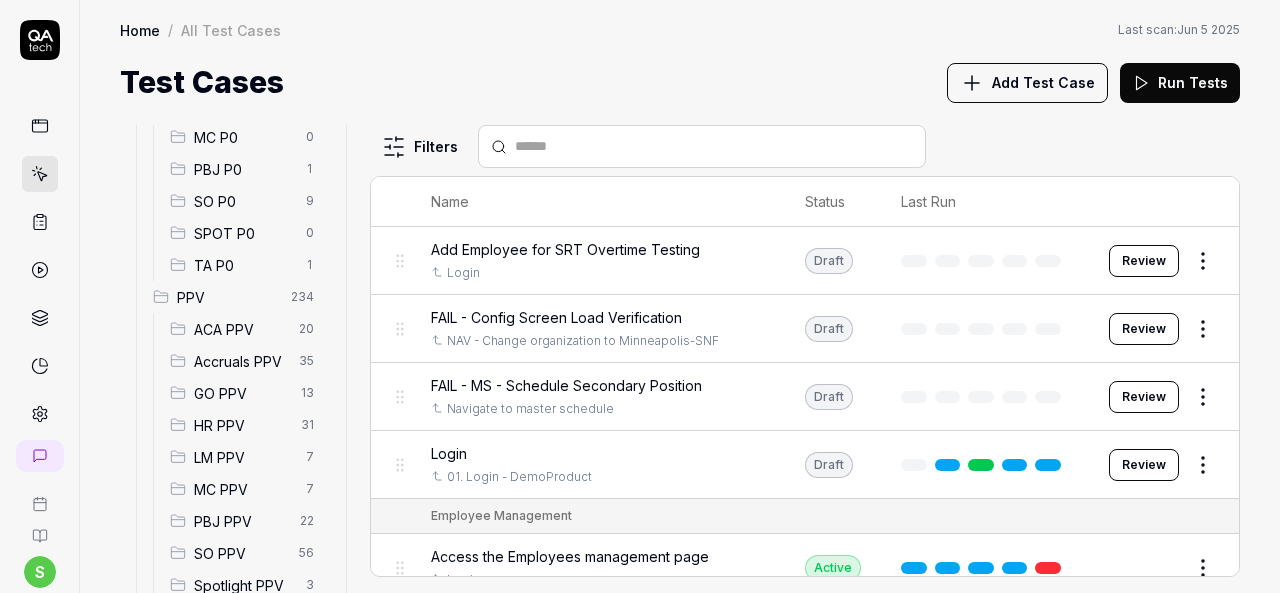 scroll, scrollTop: 400, scrollLeft: 0, axis: vertical 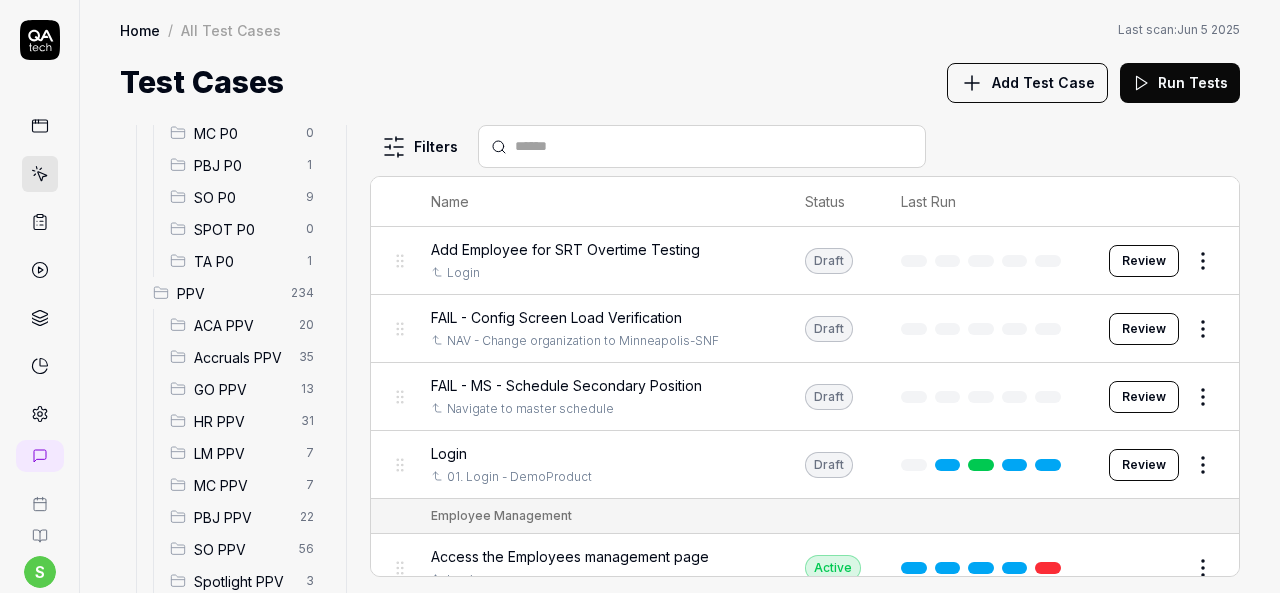 click on "HR PPV" at bounding box center [241, 421] 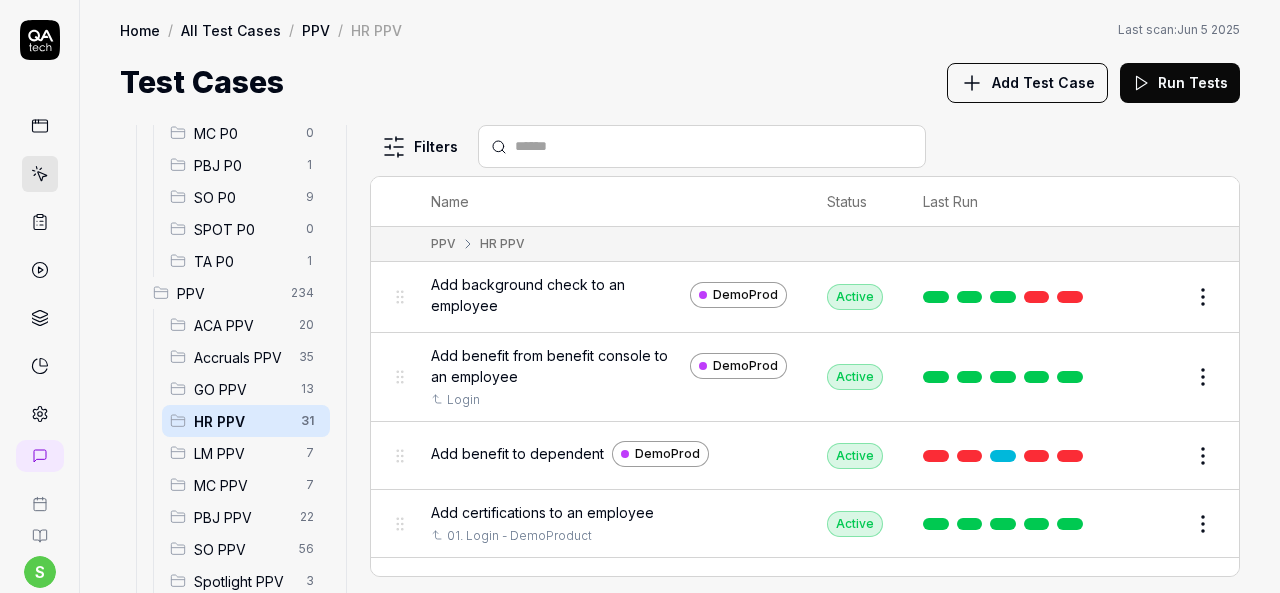 click on "Add benefit to dependent" at bounding box center [517, 453] 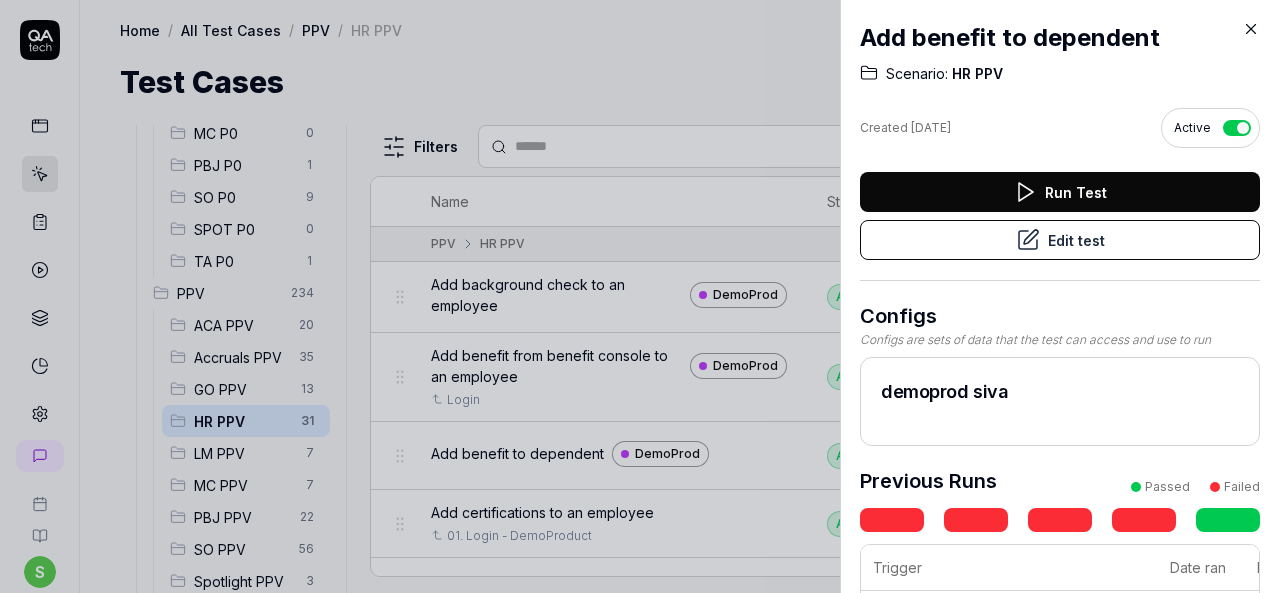 click on "Edit test" at bounding box center (1060, 240) 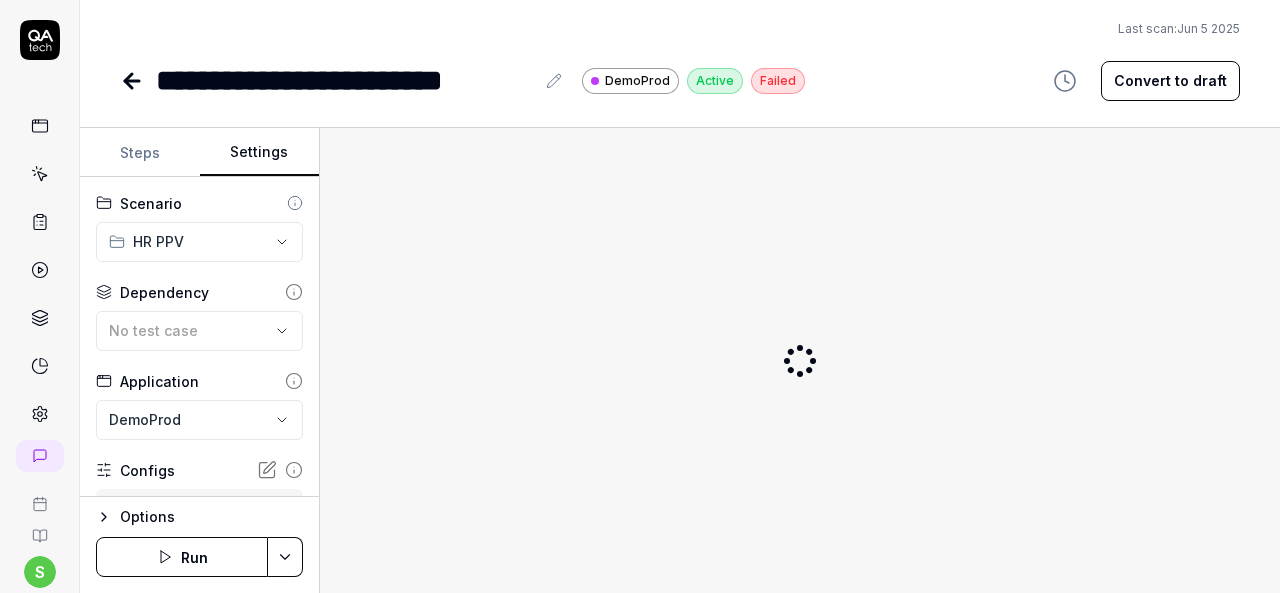 click on "Settings" at bounding box center (260, 153) 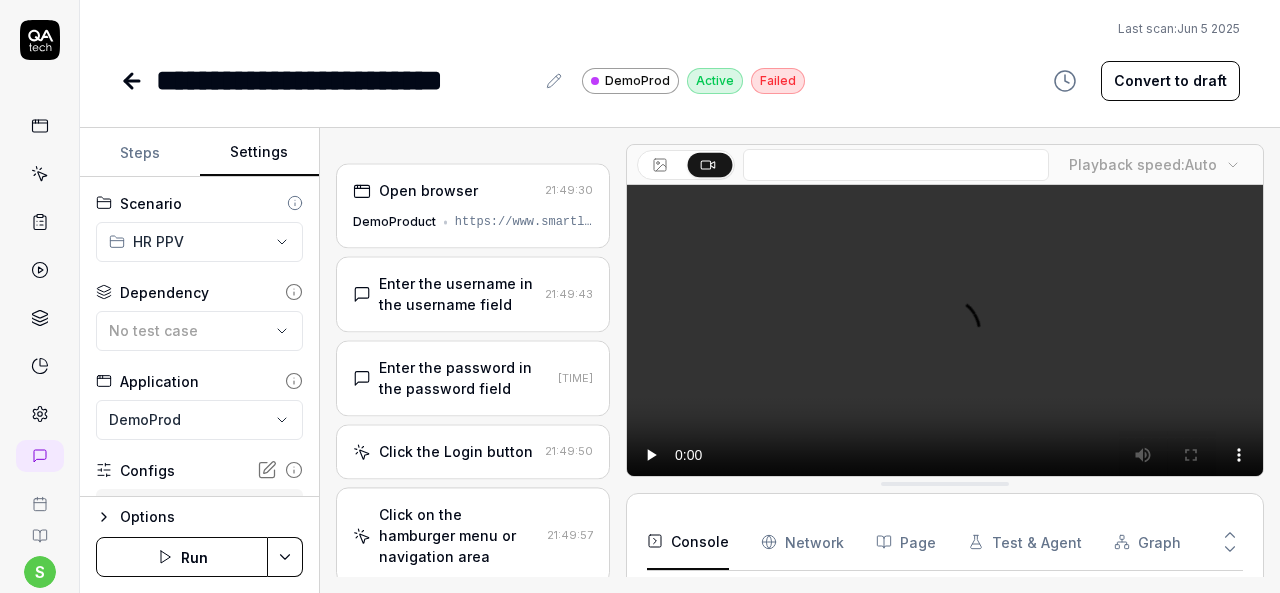 scroll, scrollTop: 296, scrollLeft: 0, axis: vertical 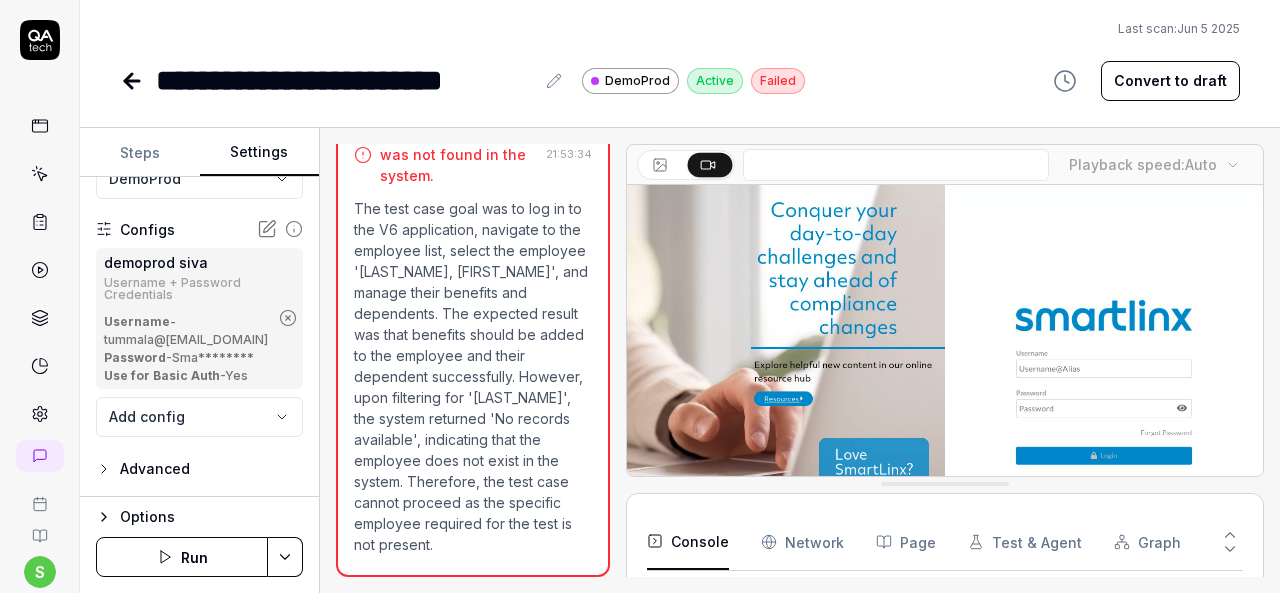 click 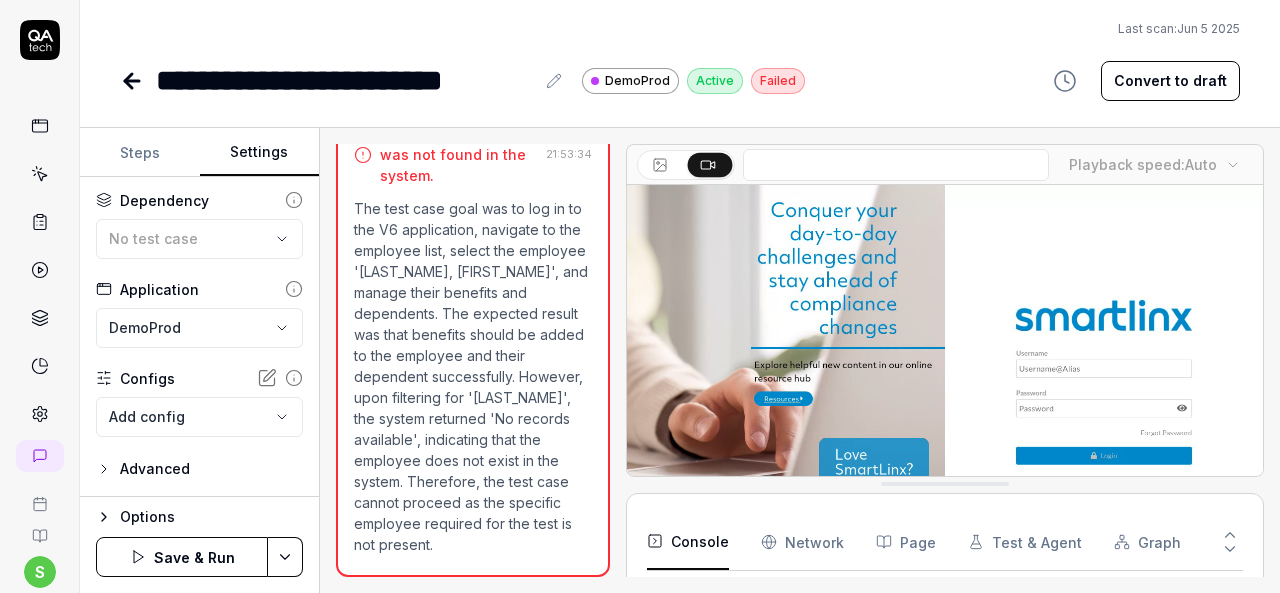 scroll, scrollTop: 91, scrollLeft: 0, axis: vertical 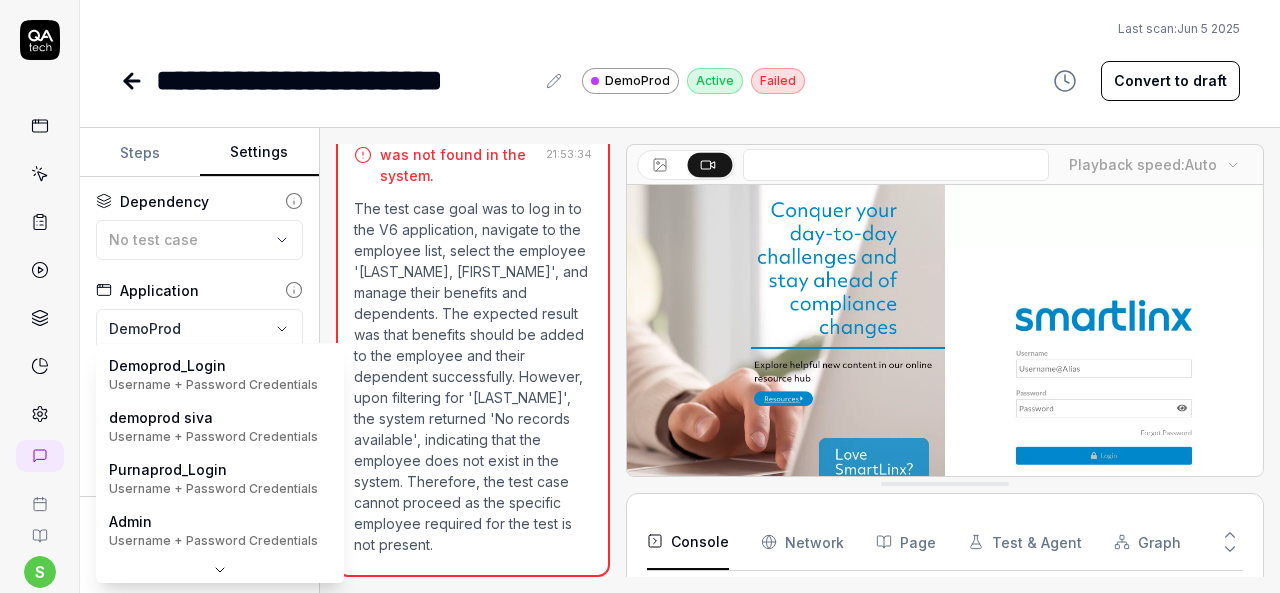 click on "**********" at bounding box center [640, 296] 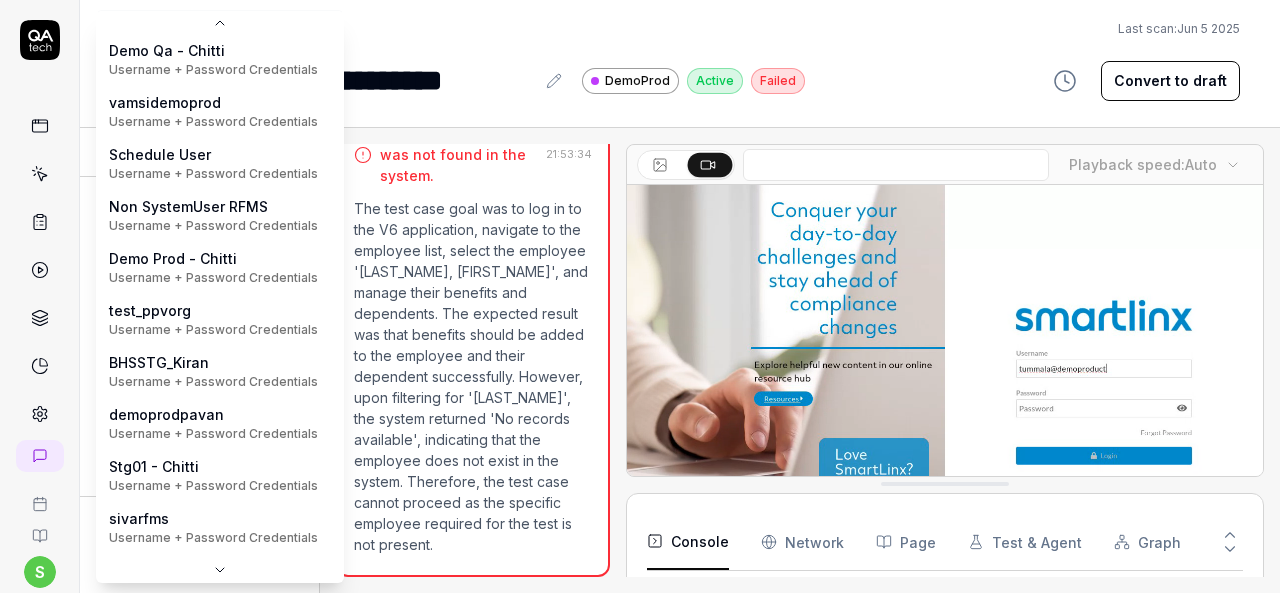 scroll, scrollTop: 627, scrollLeft: 0, axis: vertical 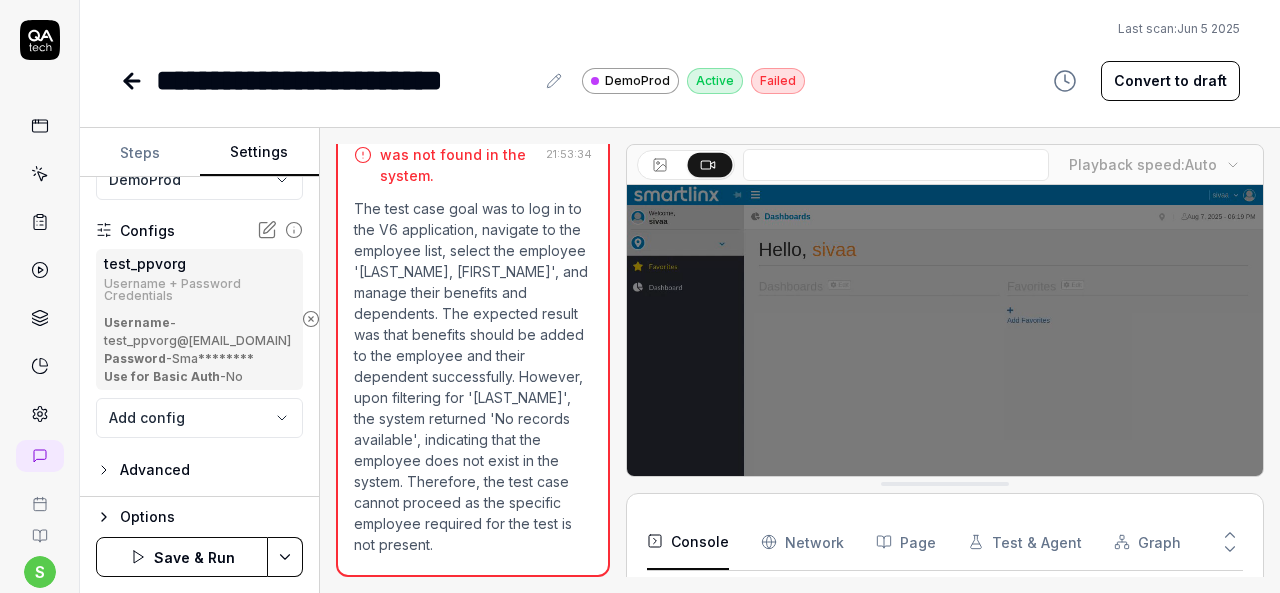 click on "**********" at bounding box center [640, 296] 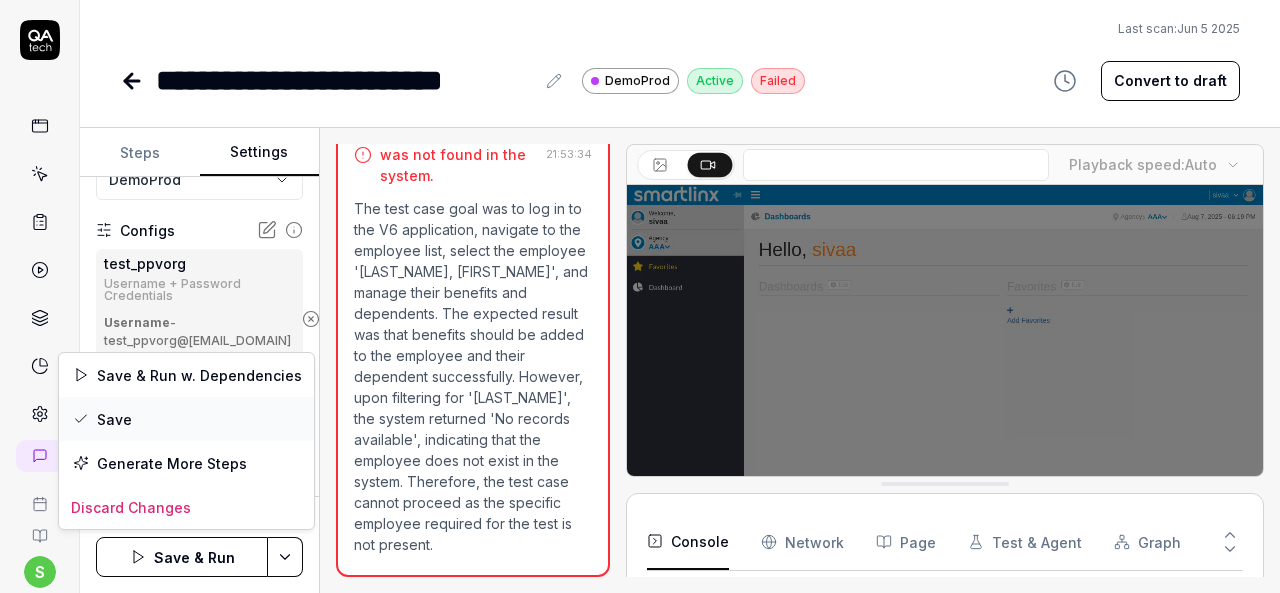 click on "Save" at bounding box center (186, 419) 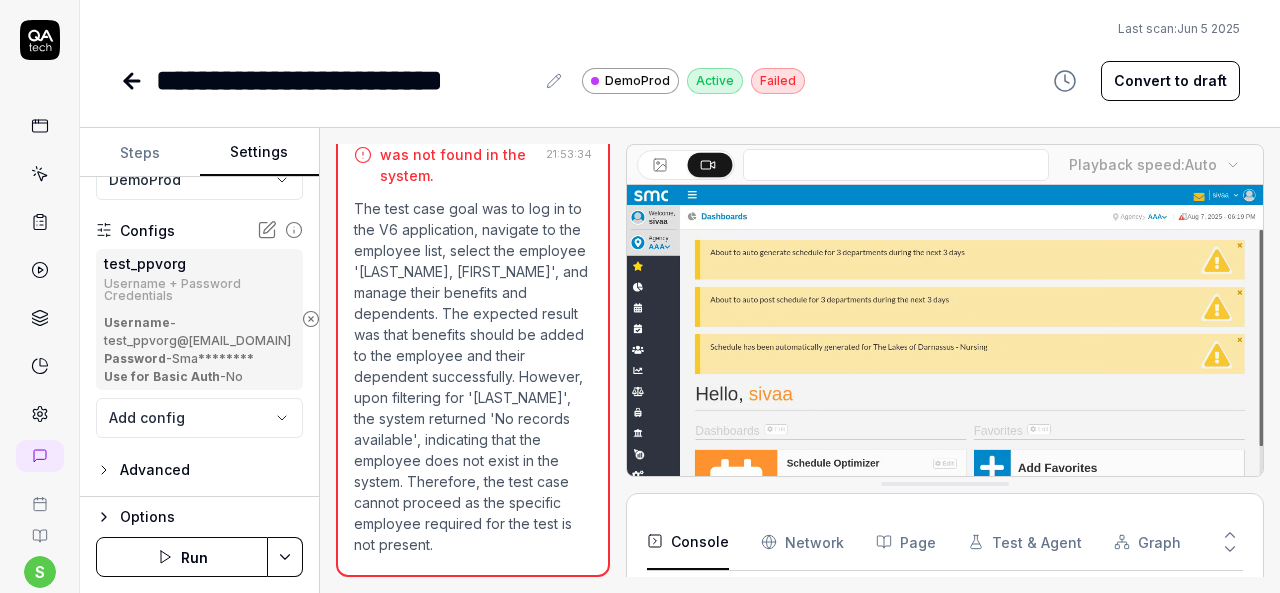 click at bounding box center (40, 174) 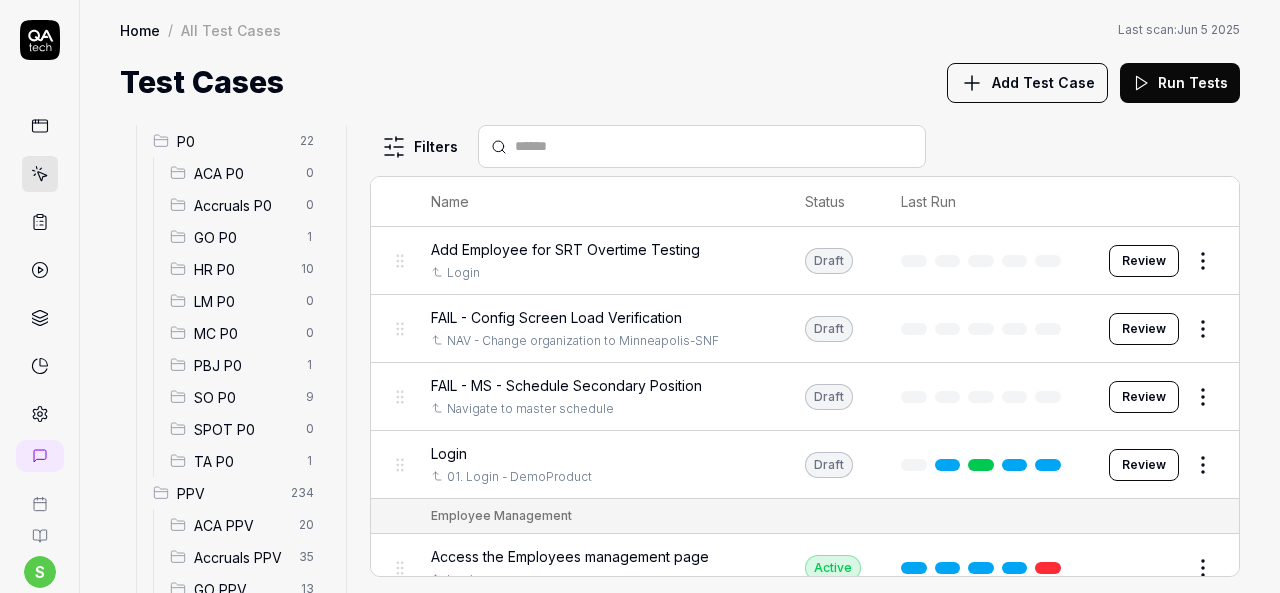 scroll, scrollTop: 300, scrollLeft: 0, axis: vertical 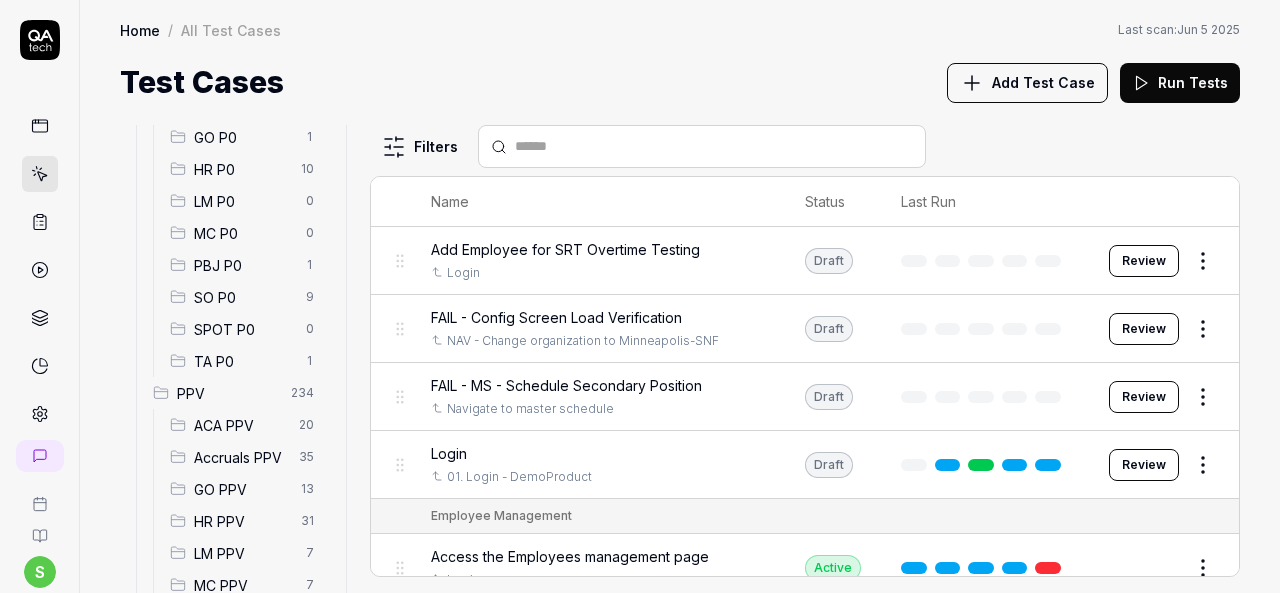 click on "HR PPV" at bounding box center (241, 521) 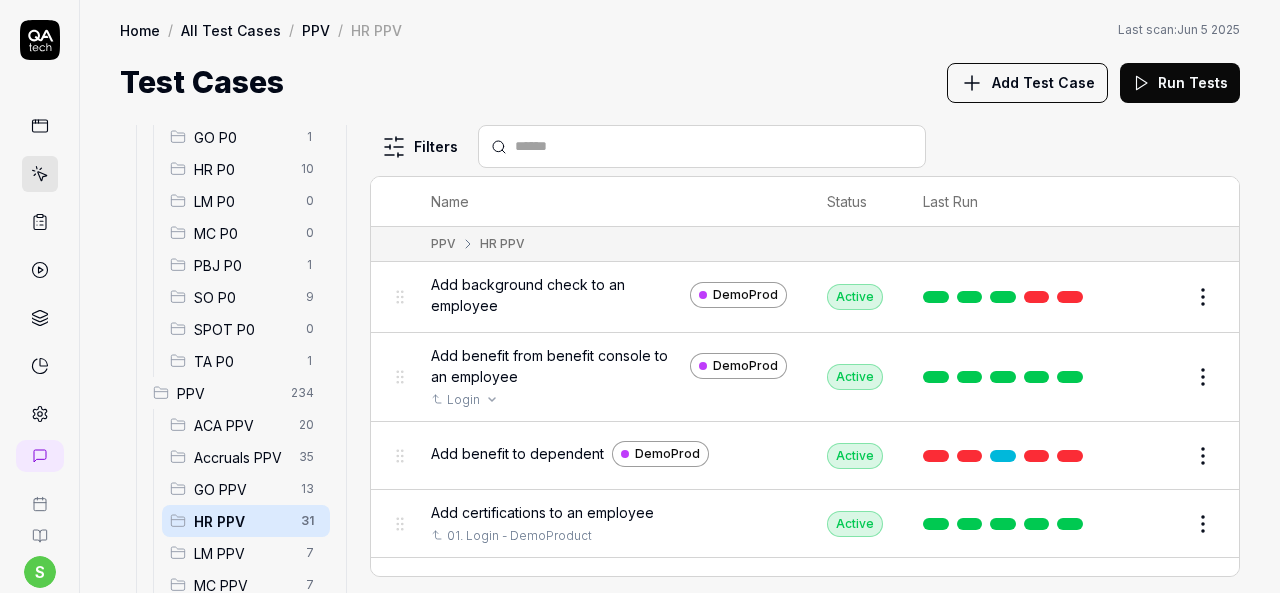 scroll, scrollTop: 100, scrollLeft: 0, axis: vertical 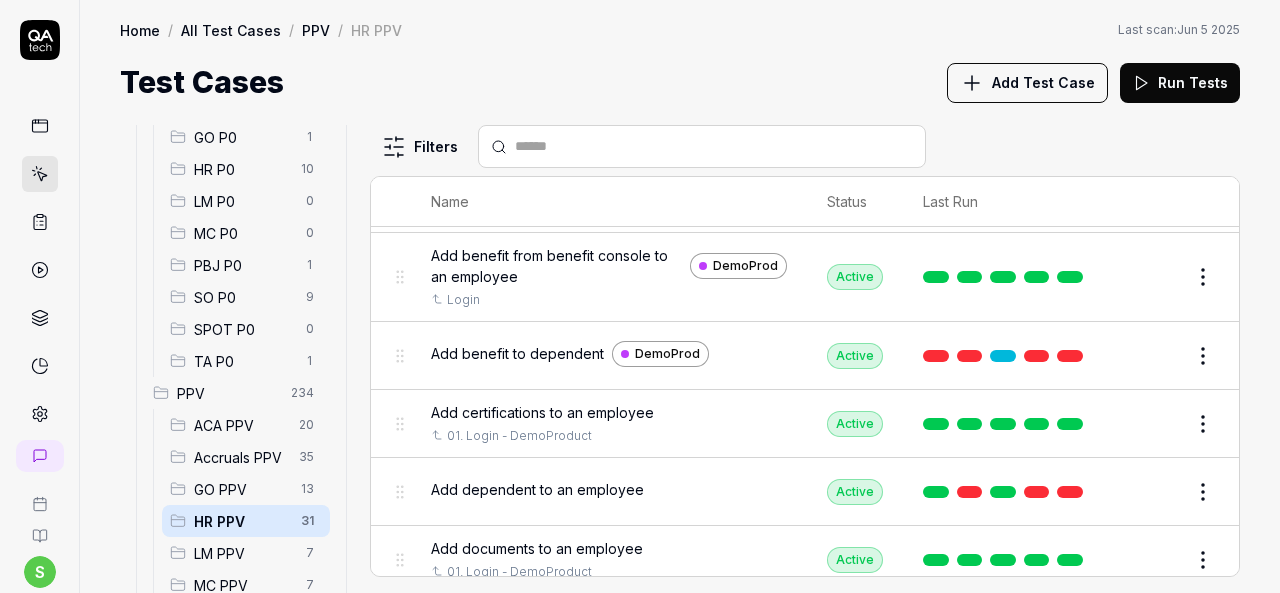 click on "Add certifications to an employee" at bounding box center (542, 412) 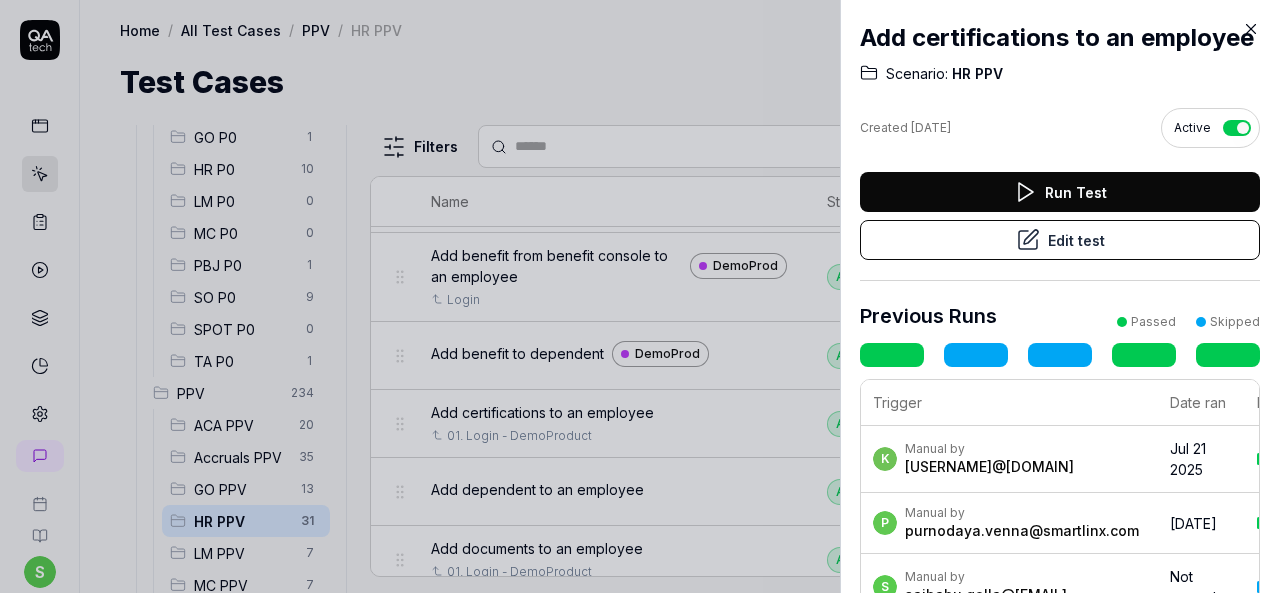 click on "Edit test" at bounding box center (1060, 240) 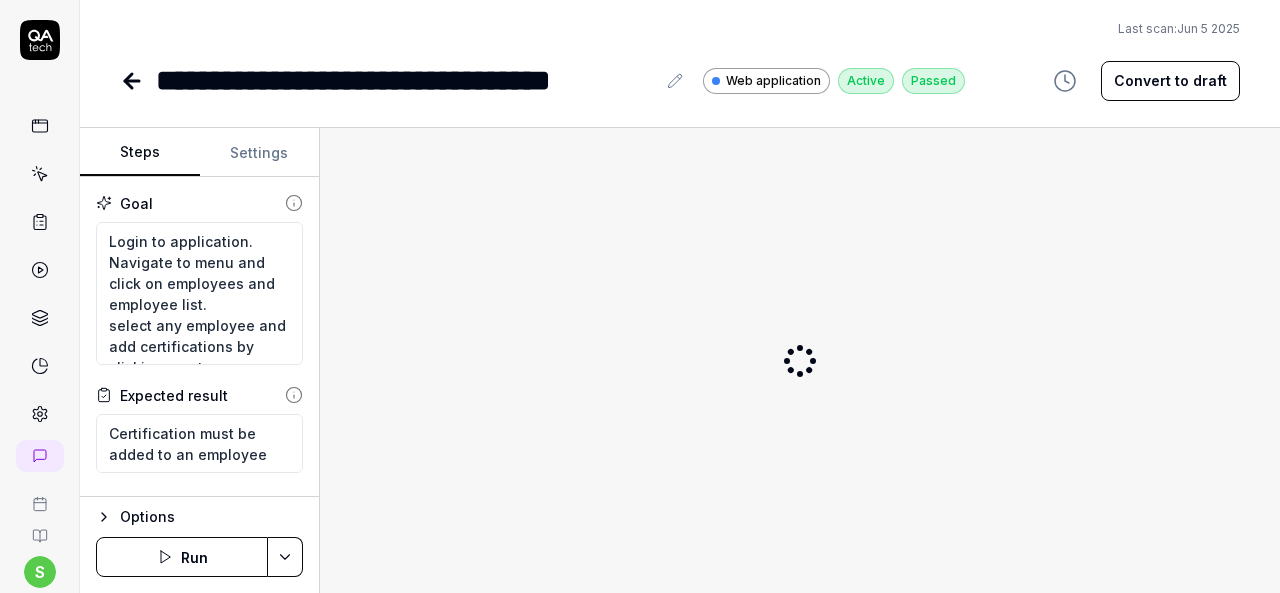 click on "Settings" at bounding box center (260, 153) 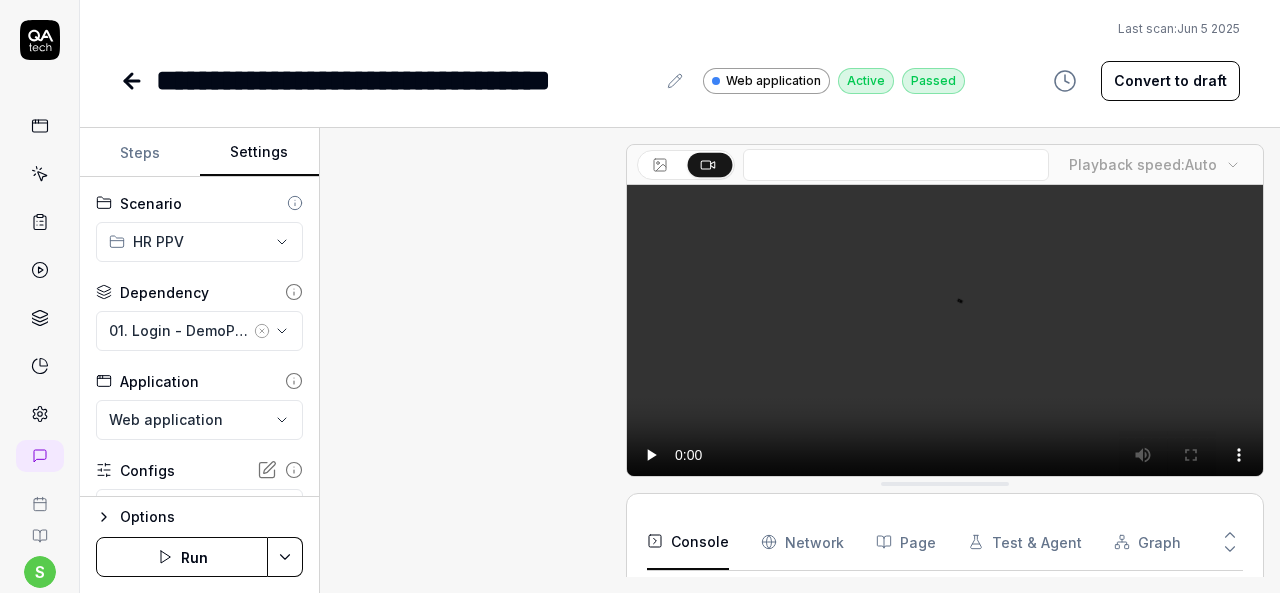 scroll, scrollTop: 1334, scrollLeft: 0, axis: vertical 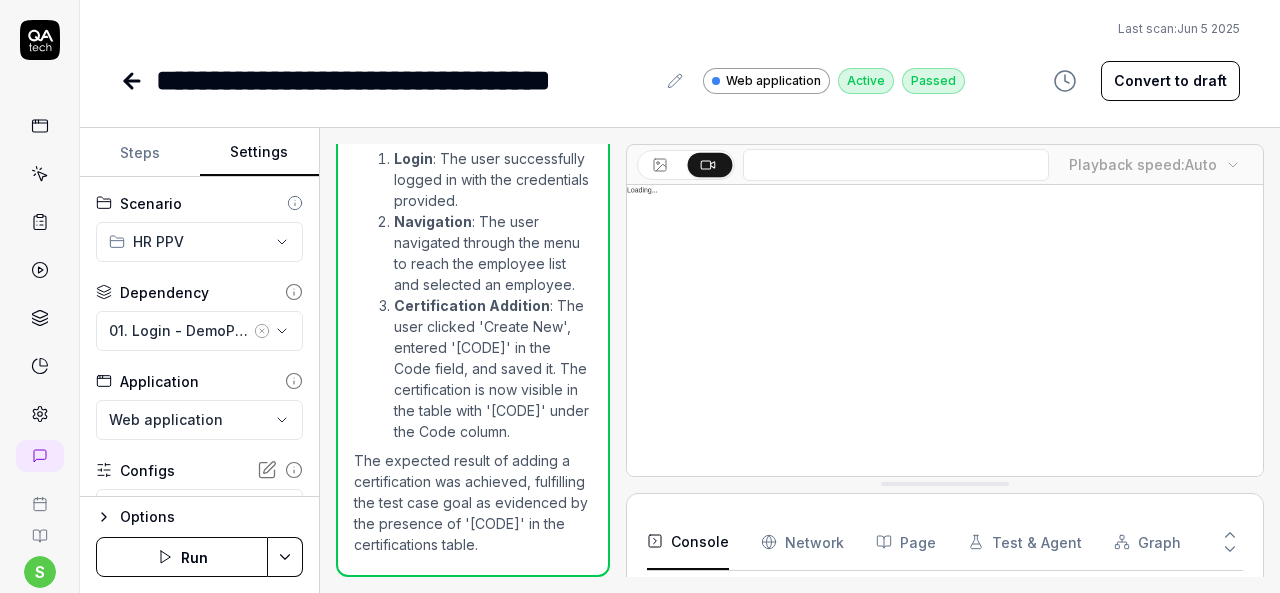 click 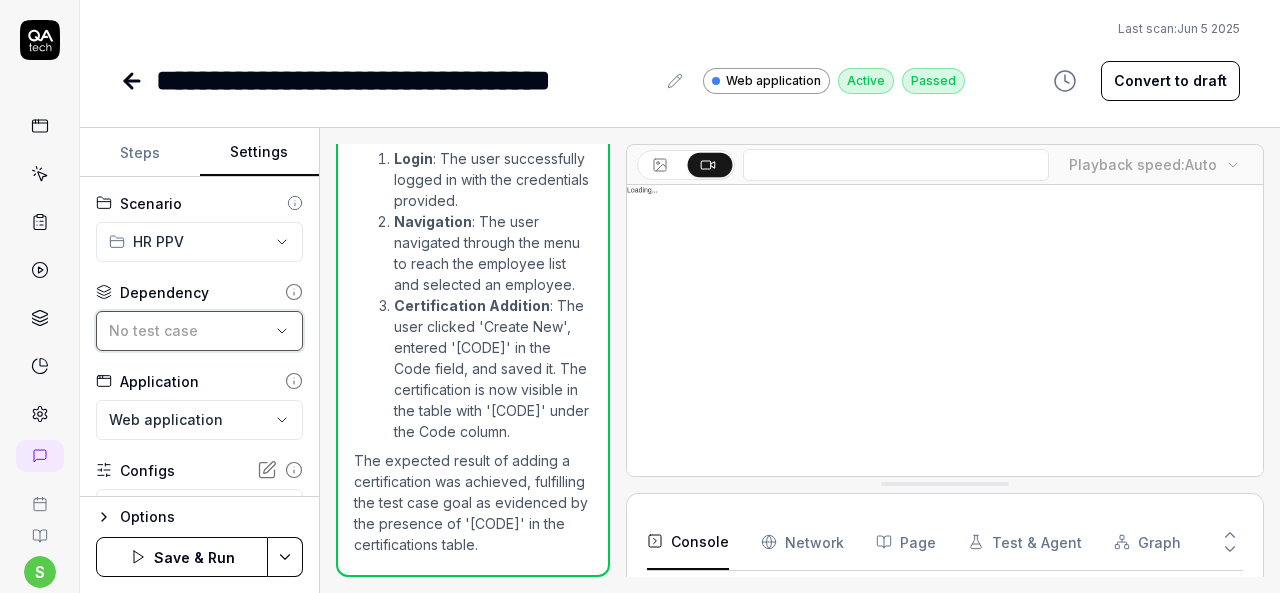 scroll, scrollTop: 91, scrollLeft: 0, axis: vertical 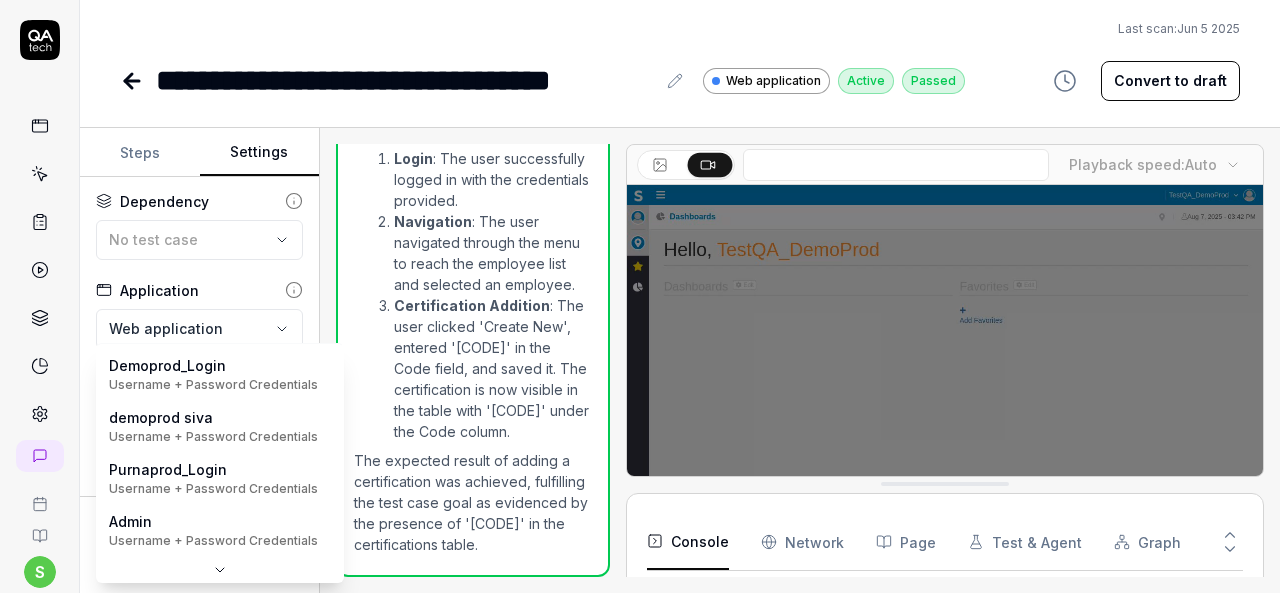 click on "**********" at bounding box center [640, 296] 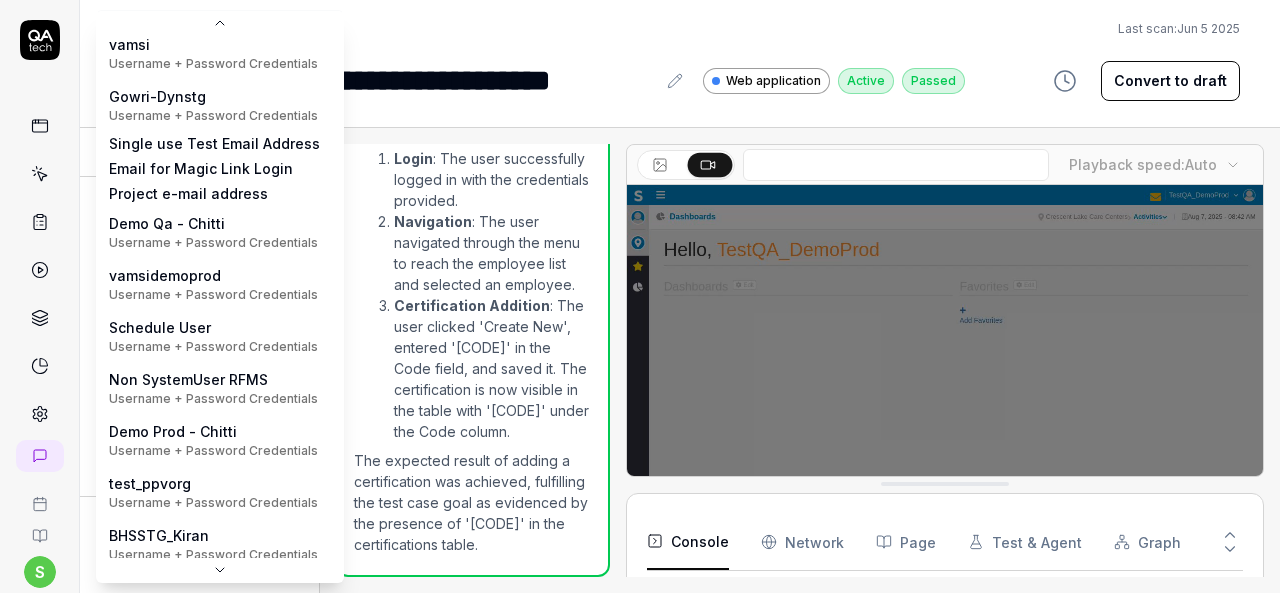scroll, scrollTop: 372, scrollLeft: 0, axis: vertical 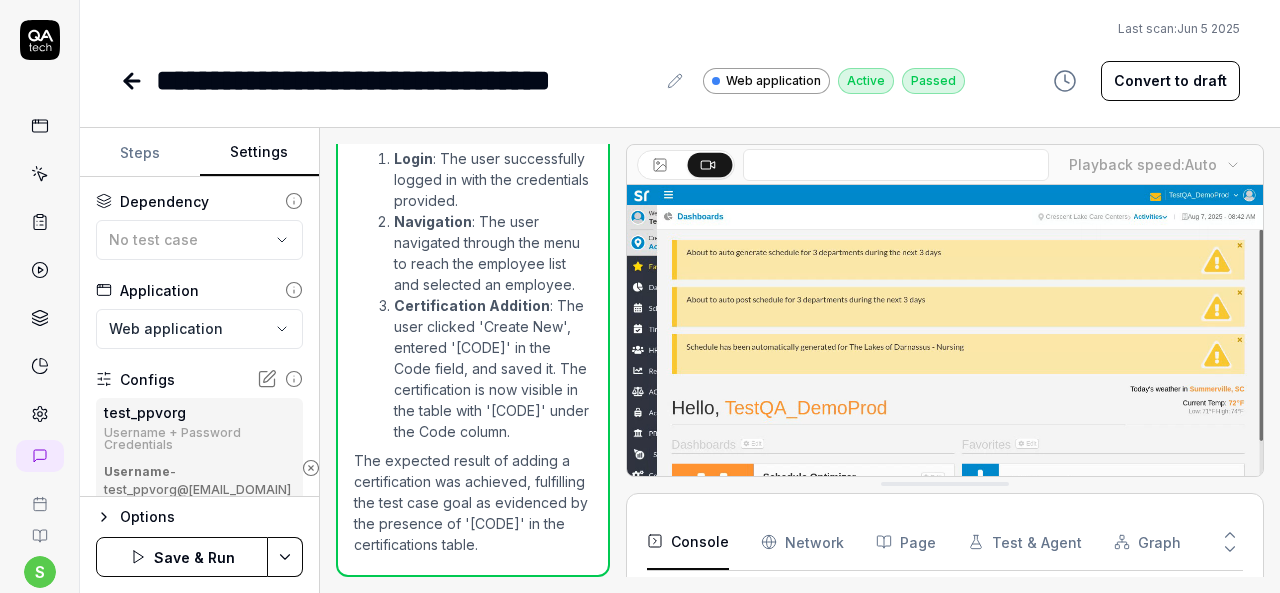 click on "**********" at bounding box center (640, 296) 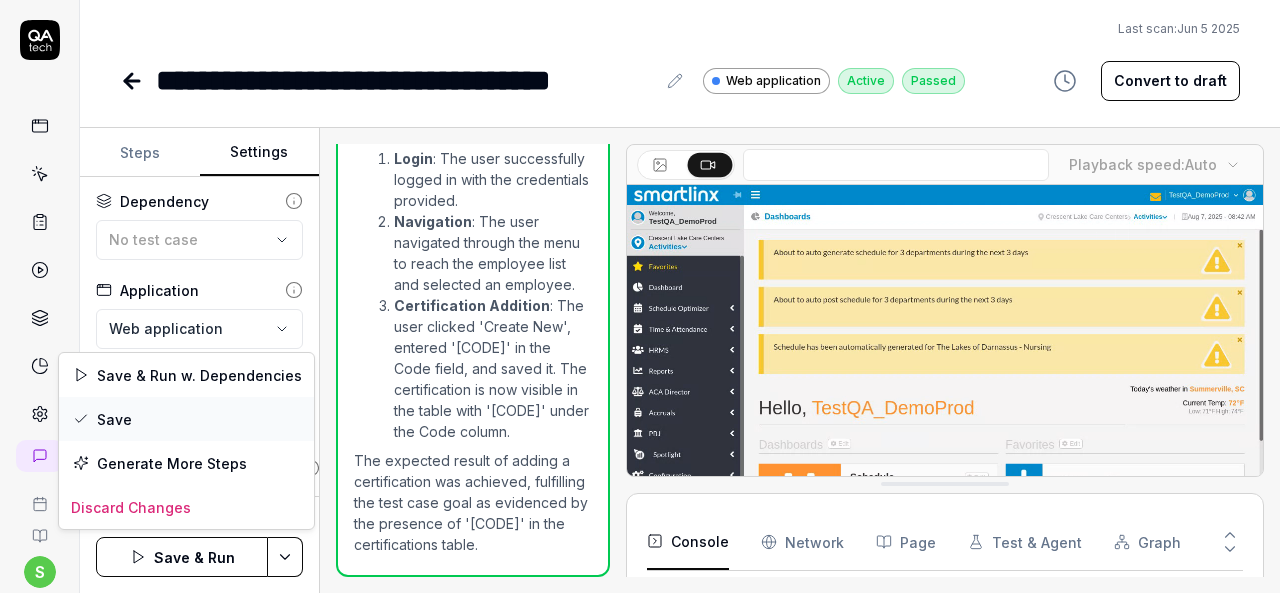 click on "Save" at bounding box center [186, 419] 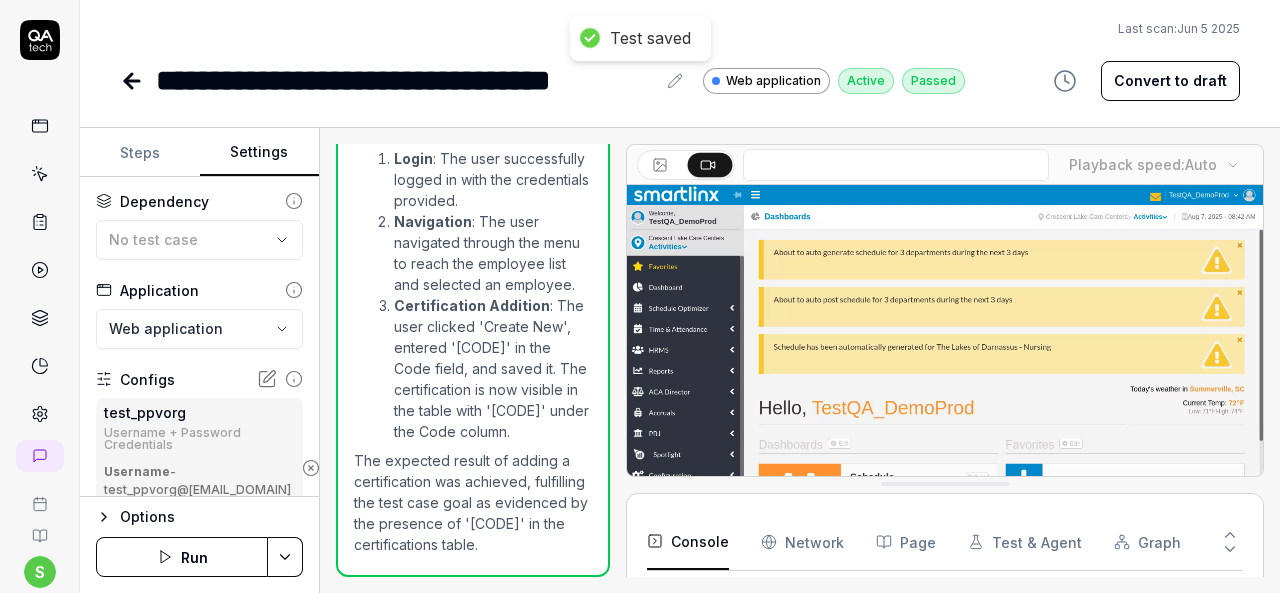 click at bounding box center (40, 174) 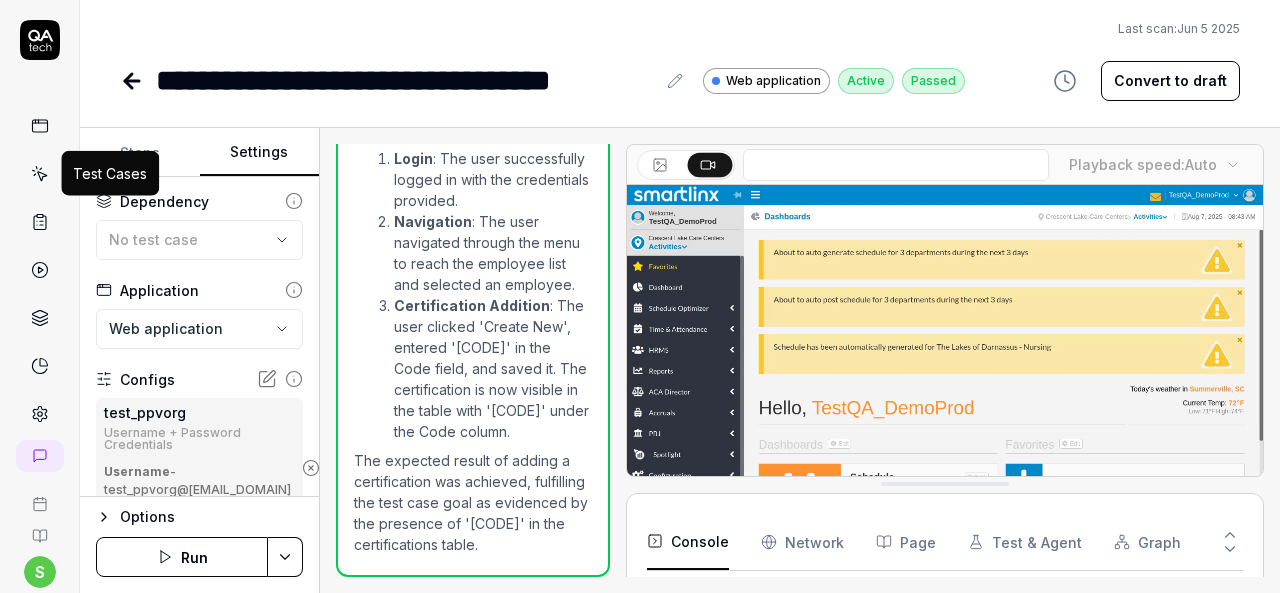 click at bounding box center [40, 174] 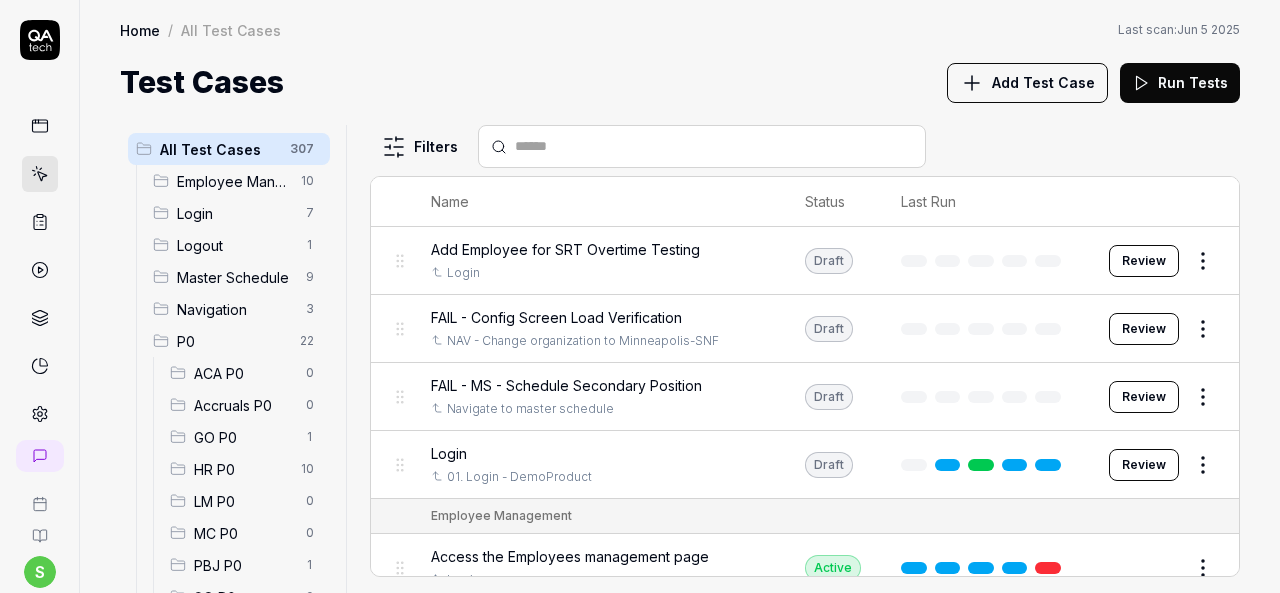 click on "MC P0 0" at bounding box center [246, 533] 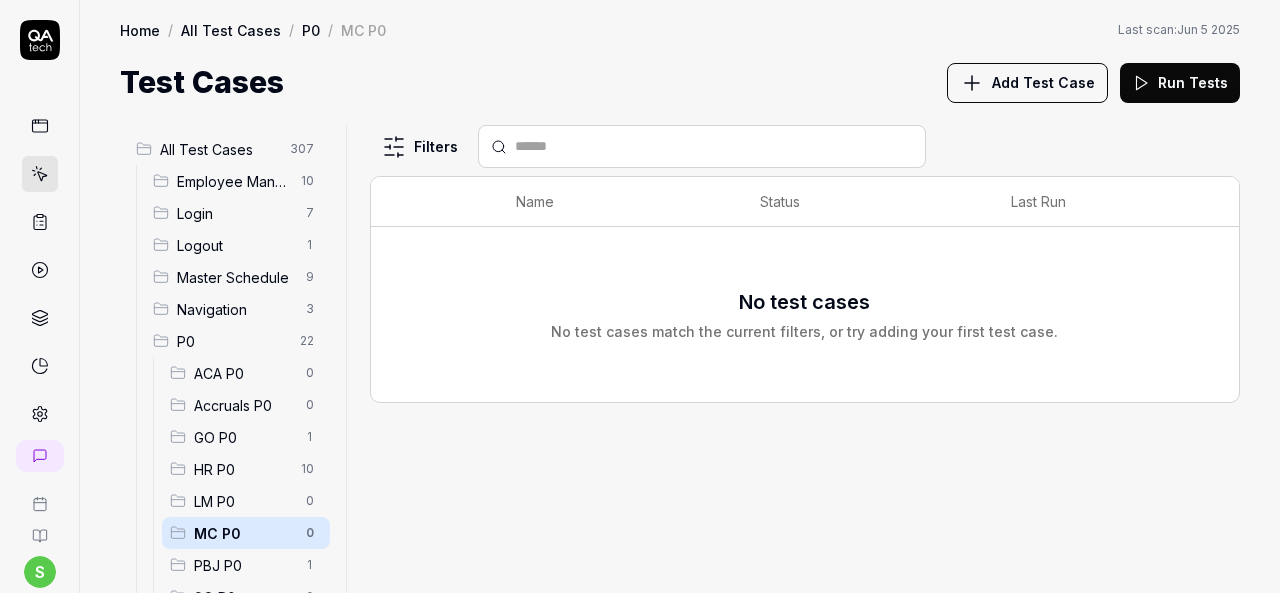scroll, scrollTop: 300, scrollLeft: 0, axis: vertical 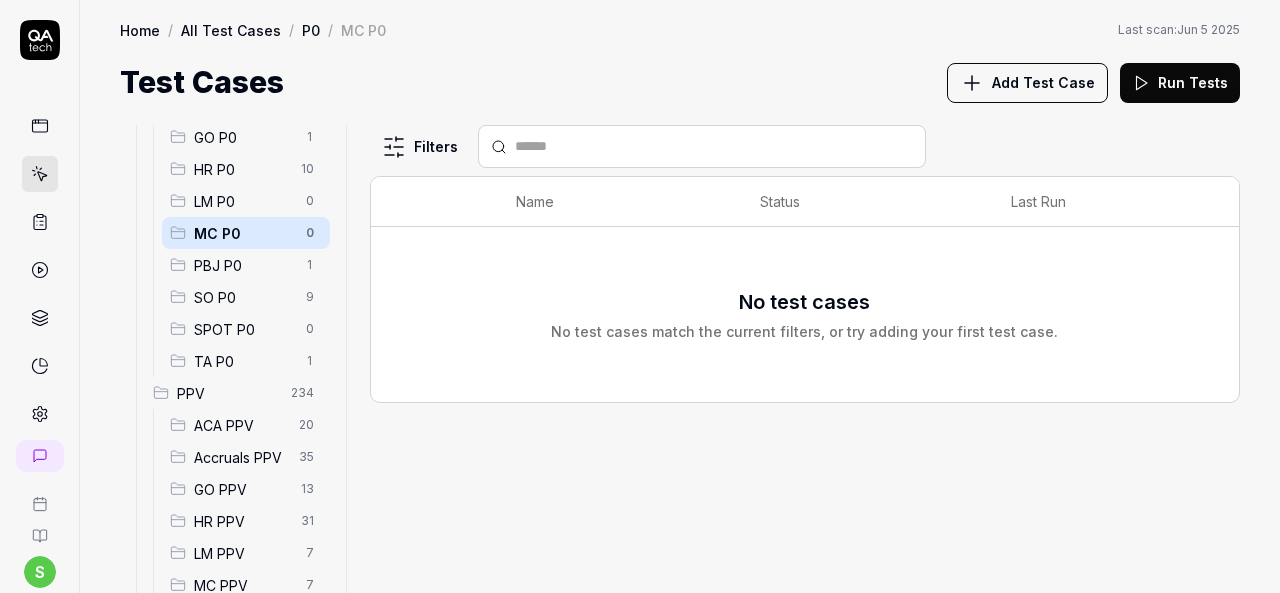 click on "HR PPV" at bounding box center [241, 521] 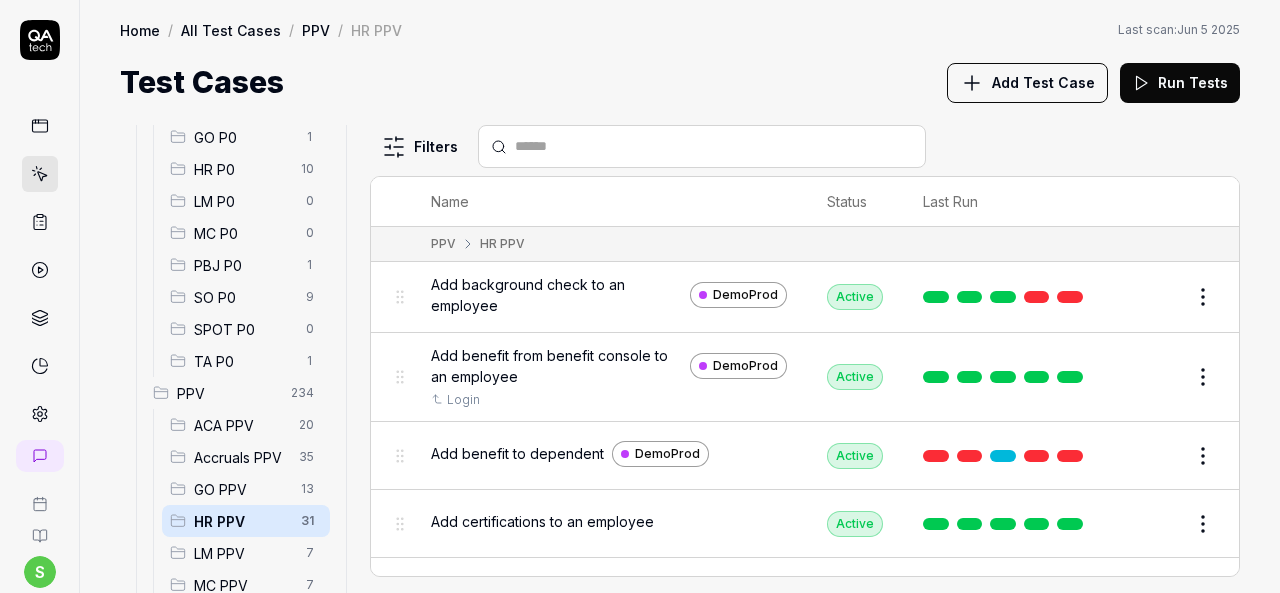 scroll, scrollTop: 100, scrollLeft: 0, axis: vertical 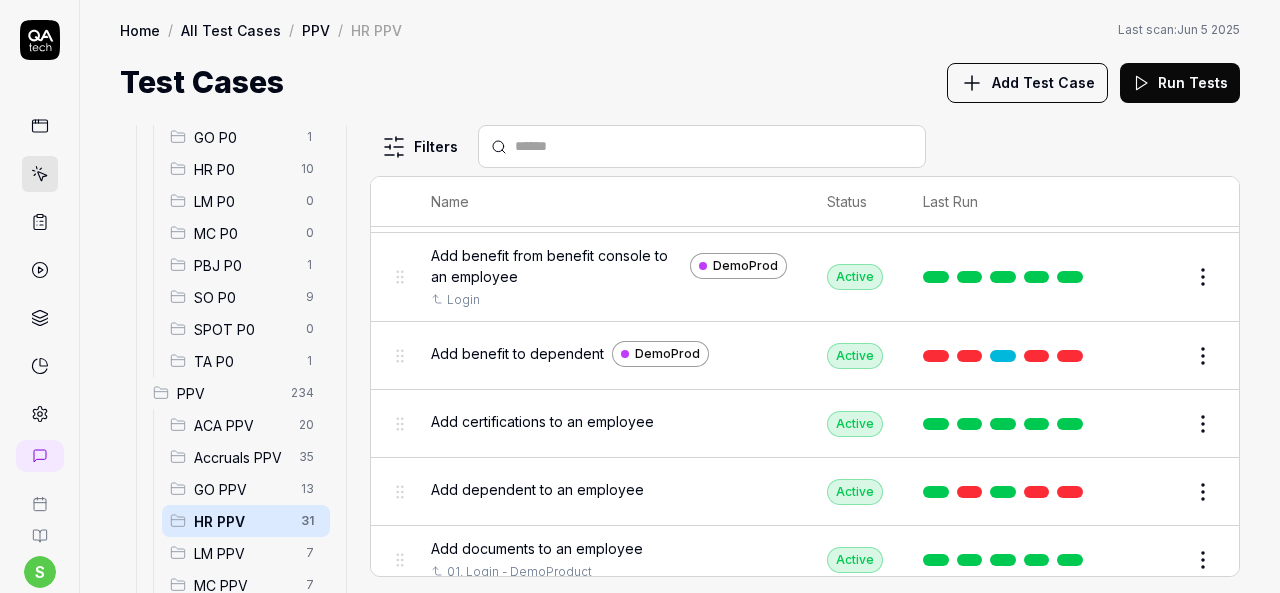 click on "Edit" at bounding box center (1155, 492) 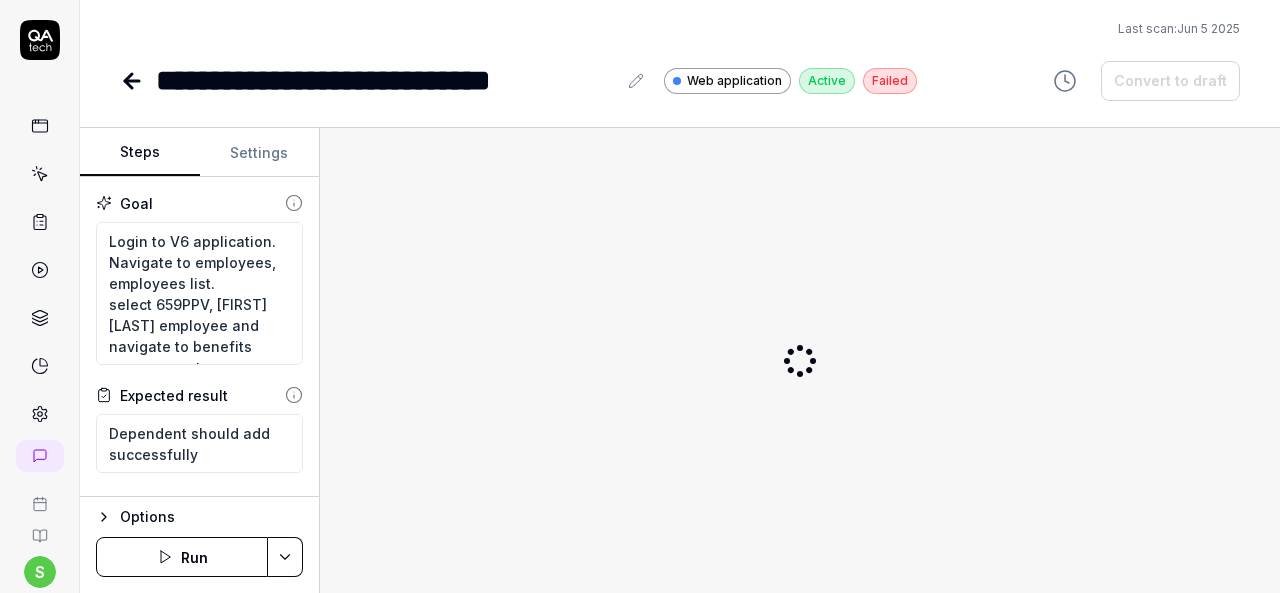 click on "Settings" at bounding box center [260, 153] 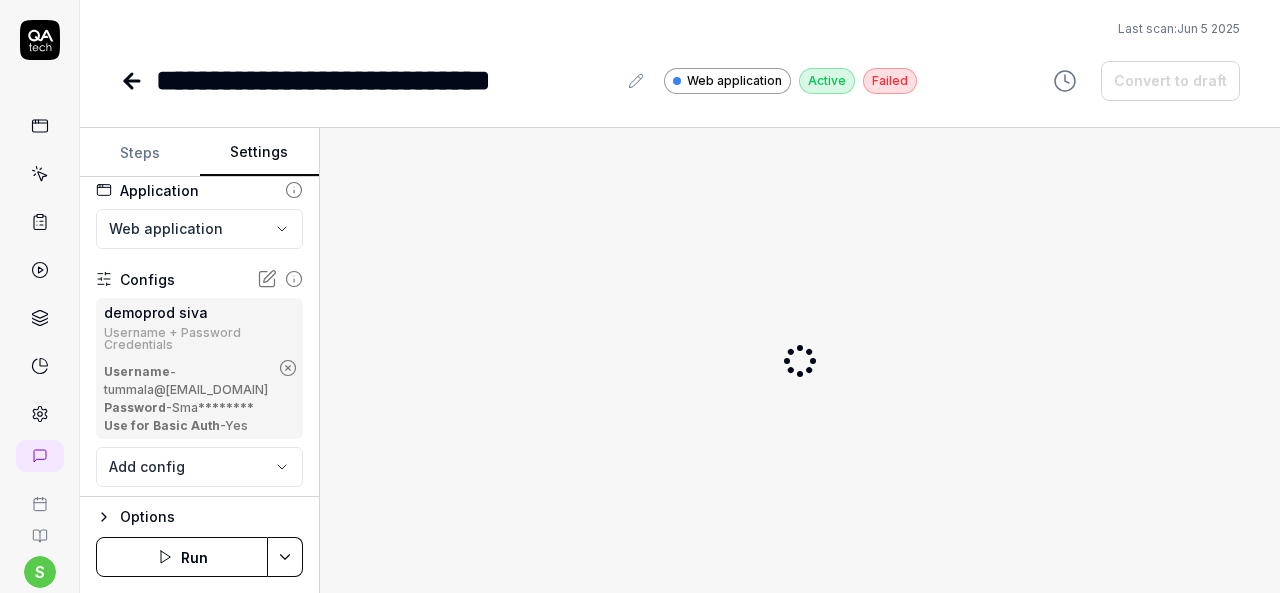 scroll, scrollTop: 200, scrollLeft: 0, axis: vertical 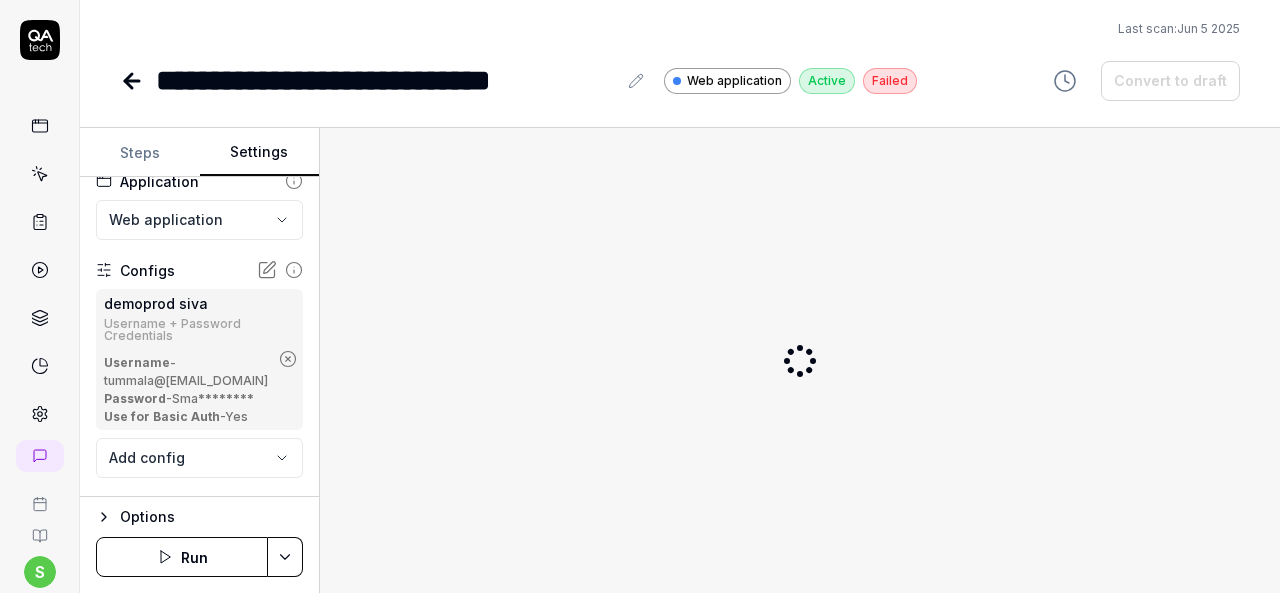 click 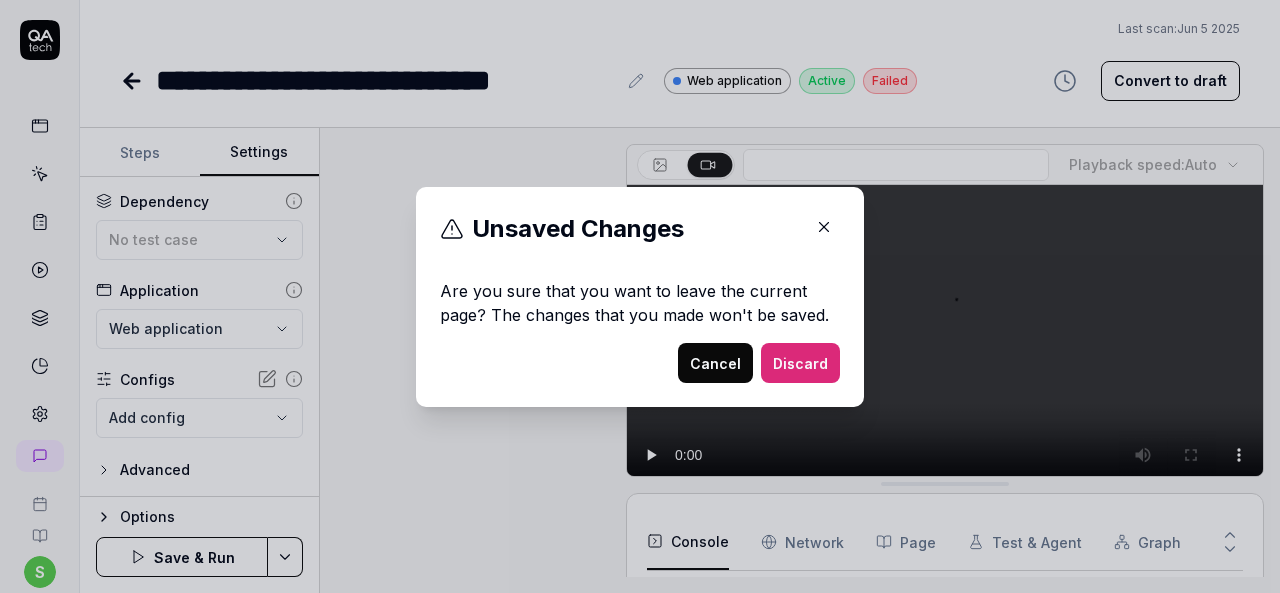 scroll, scrollTop: 1503, scrollLeft: 0, axis: vertical 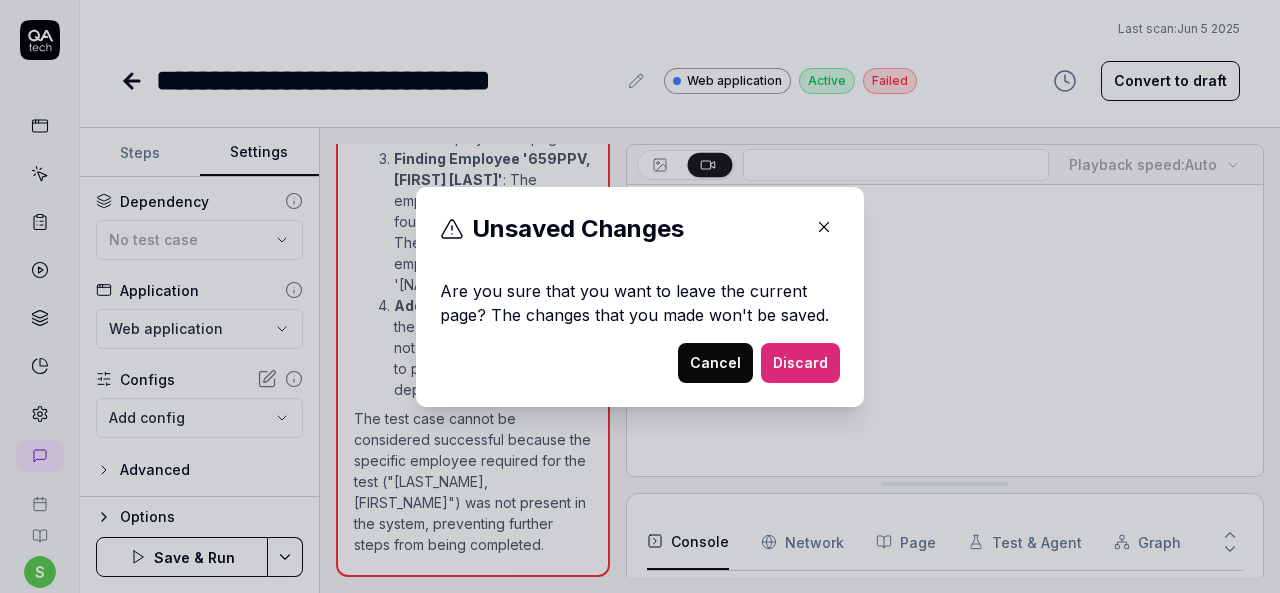 click 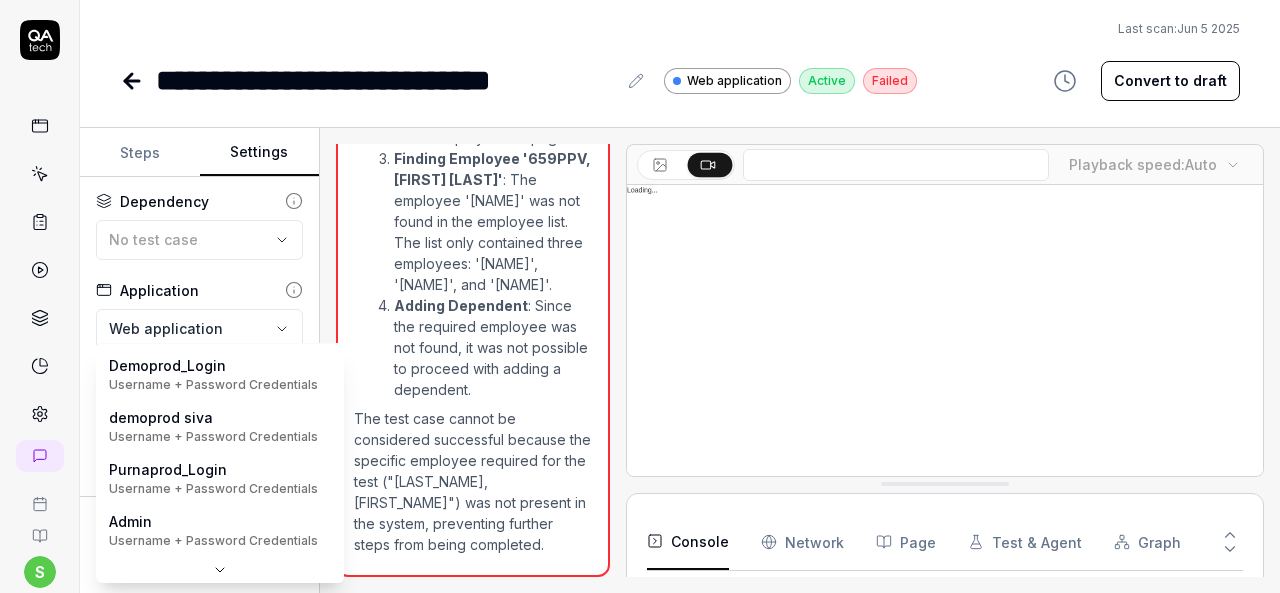 click on "**********" at bounding box center [640, 296] 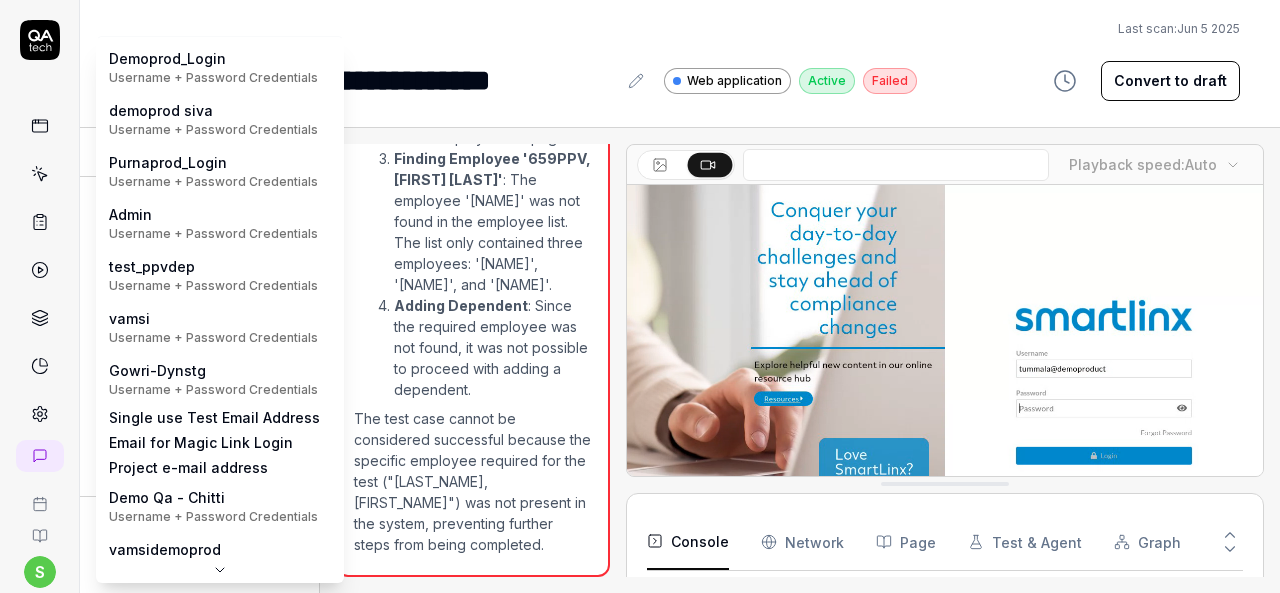 scroll, scrollTop: 0, scrollLeft: 0, axis: both 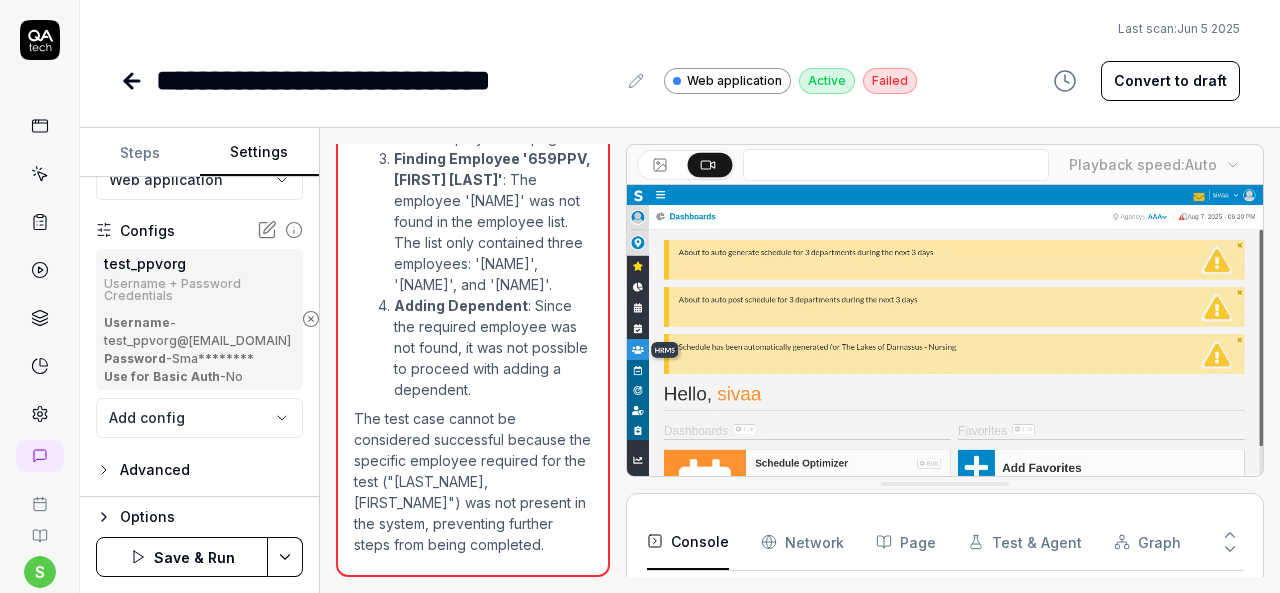click on "**********" at bounding box center [640, 296] 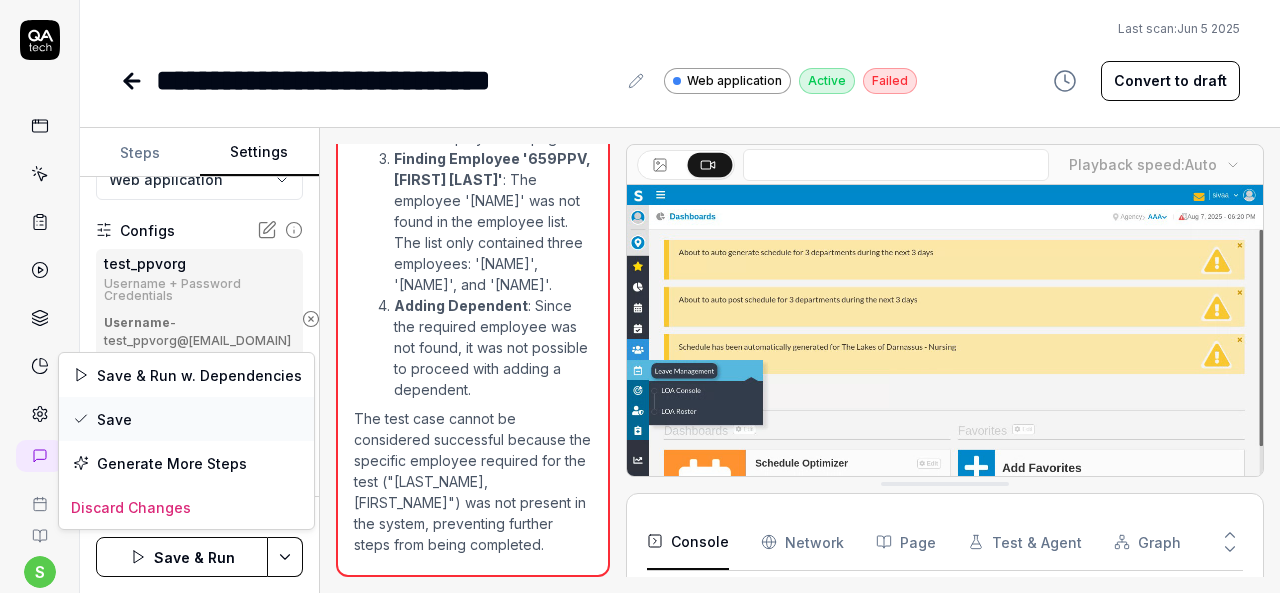 click on "Save" at bounding box center [186, 419] 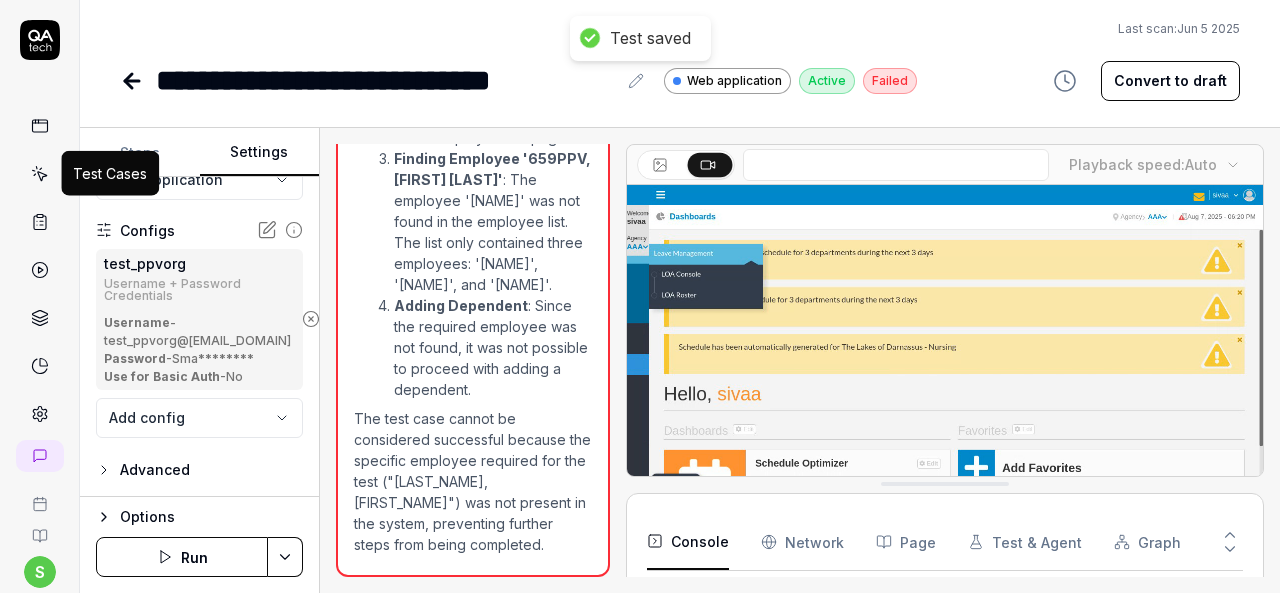 click 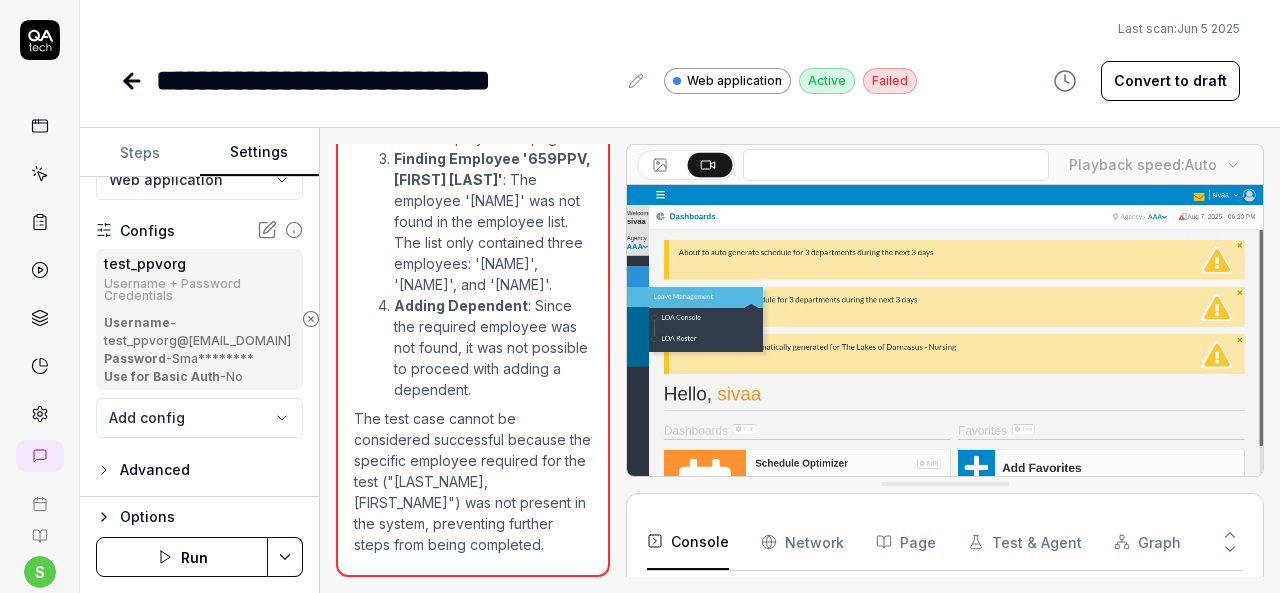 click 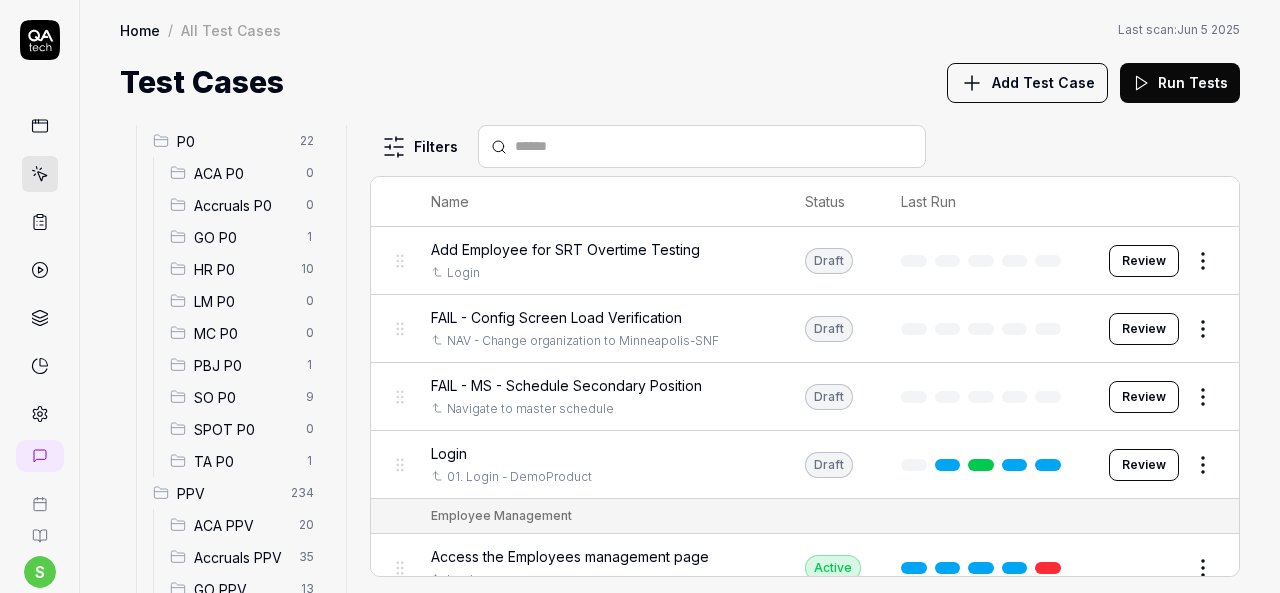 scroll, scrollTop: 400, scrollLeft: 0, axis: vertical 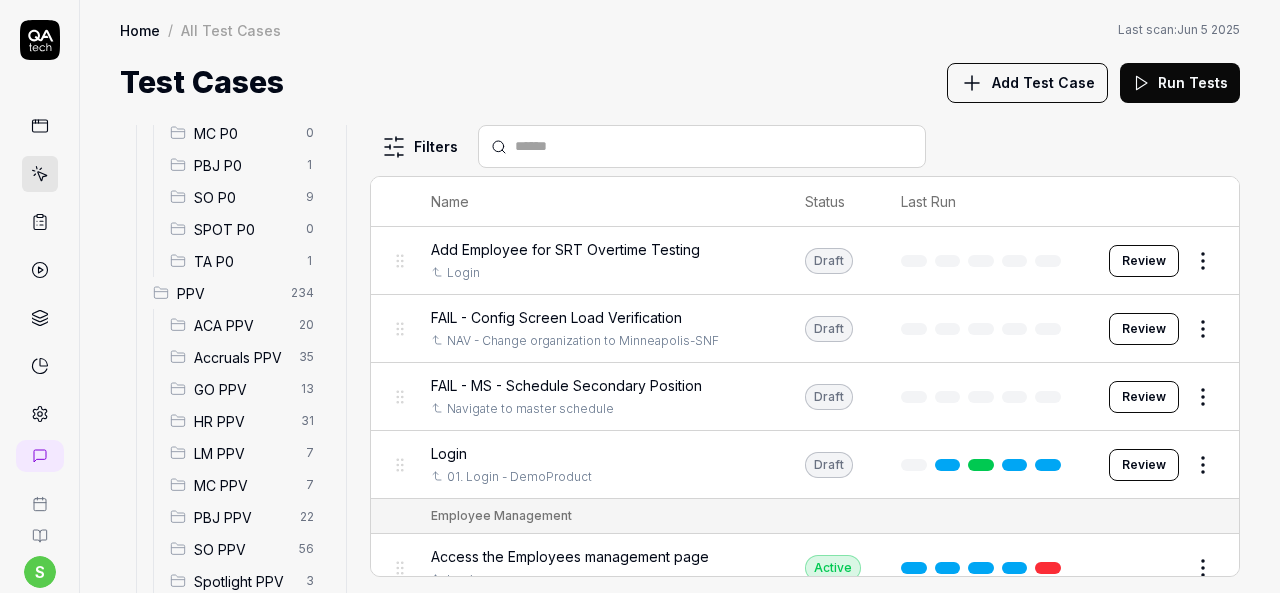 click on "HR PPV" at bounding box center (241, 421) 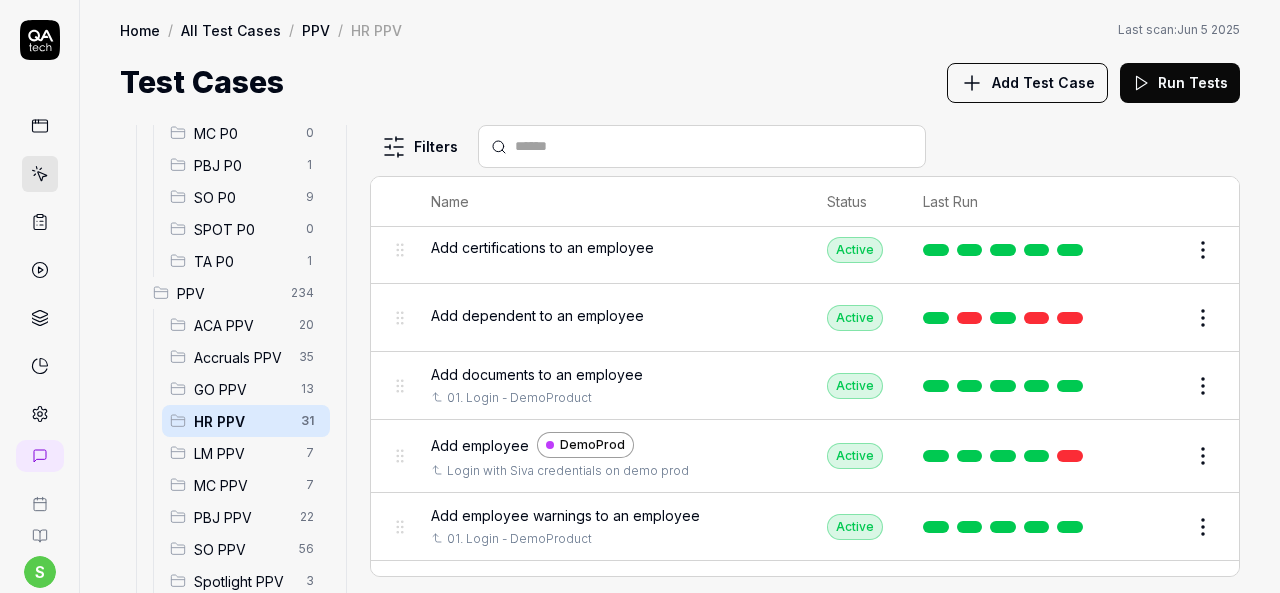 scroll, scrollTop: 300, scrollLeft: 0, axis: vertical 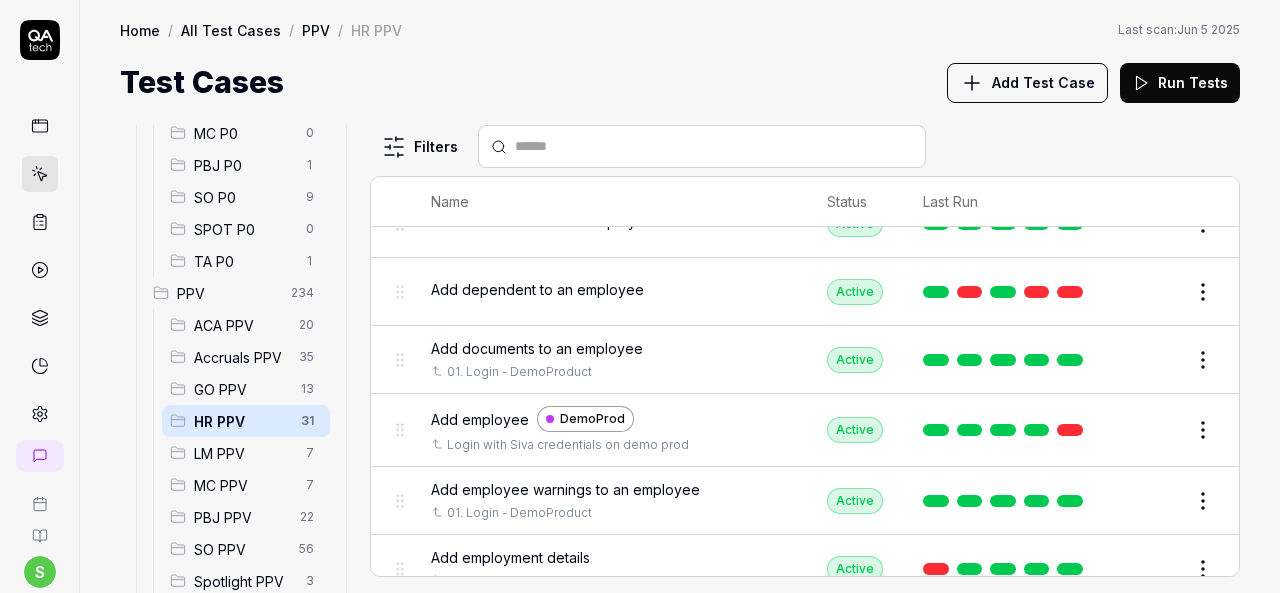 click on "Edit" at bounding box center [1155, 360] 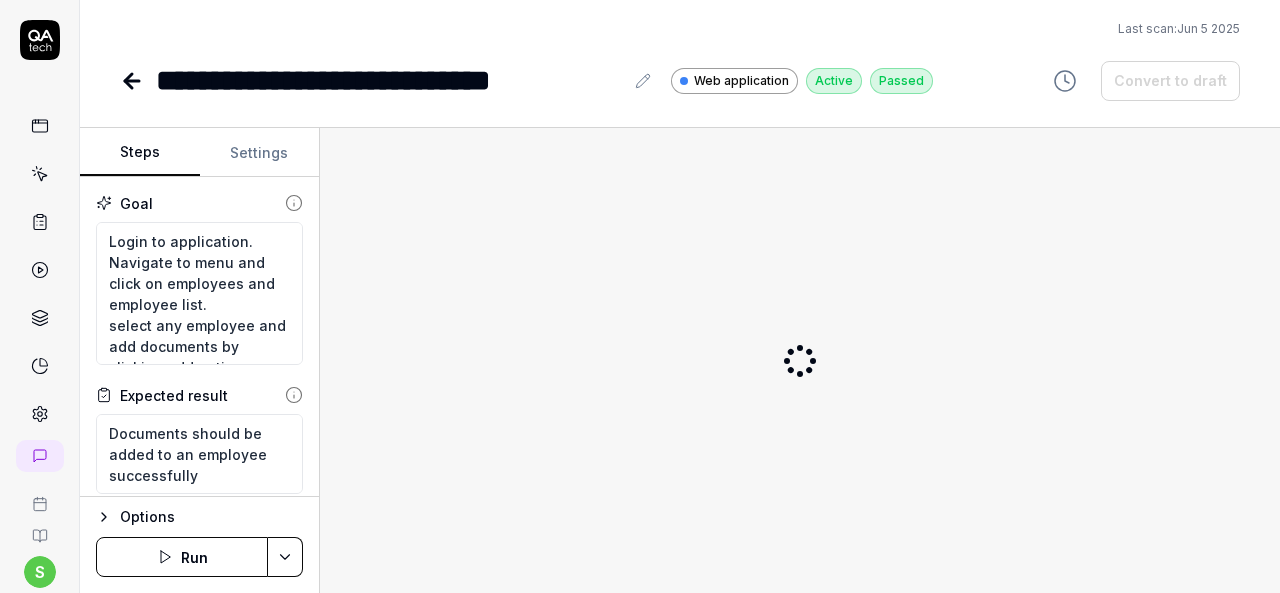 click on "Settings" at bounding box center [260, 153] 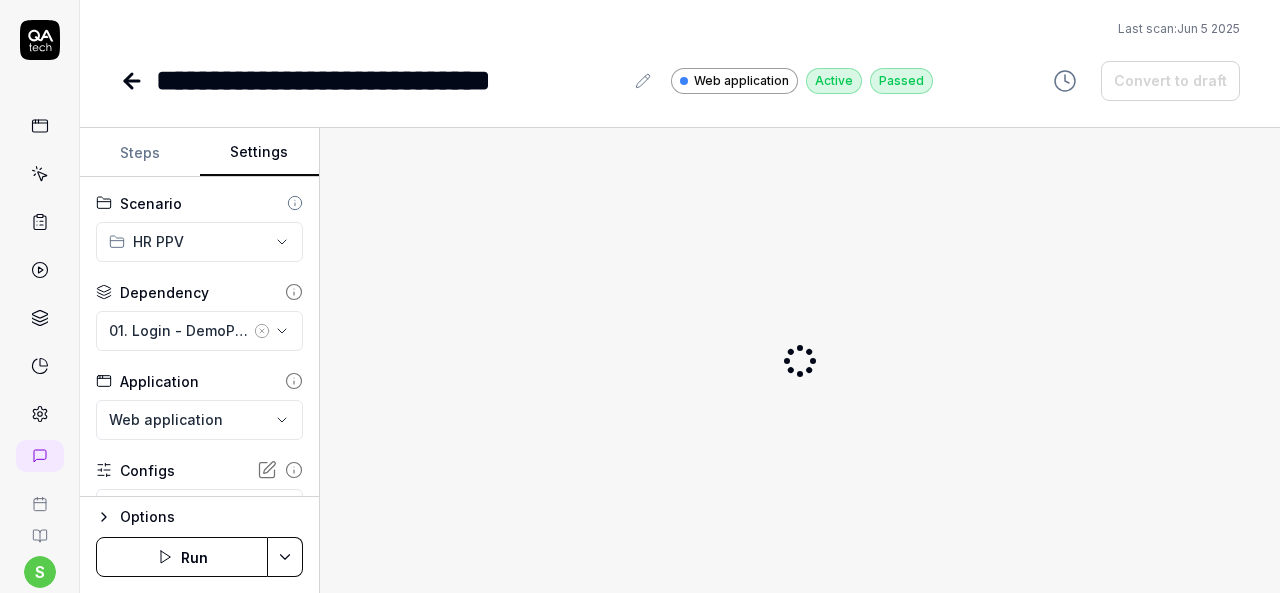 click 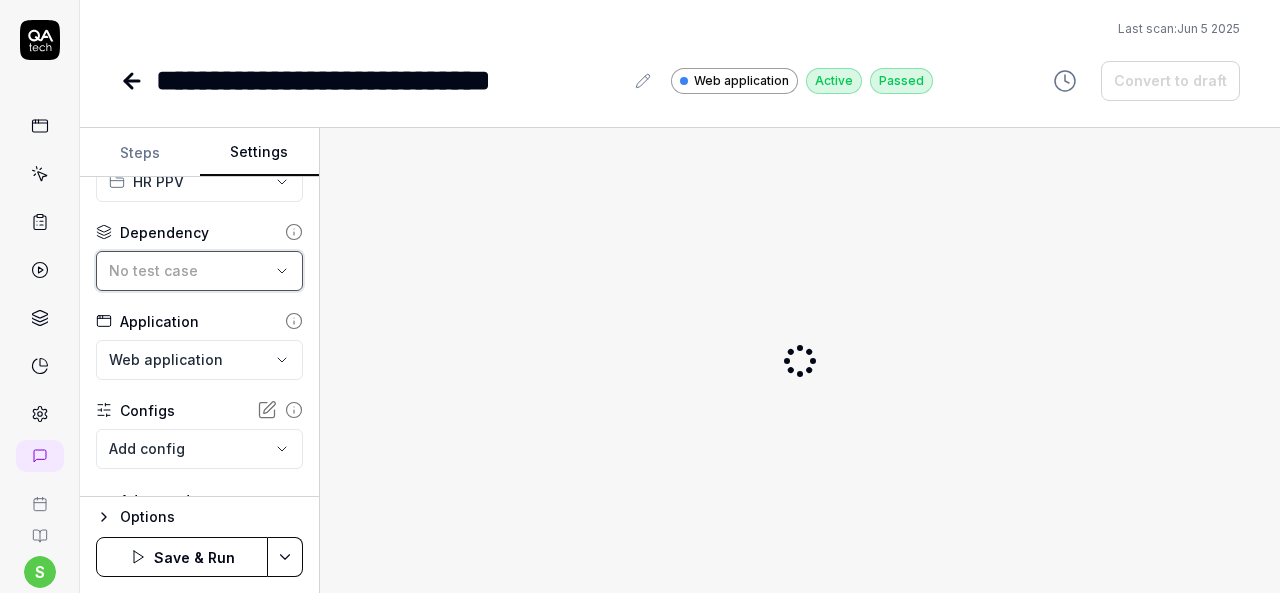 scroll, scrollTop: 91, scrollLeft: 0, axis: vertical 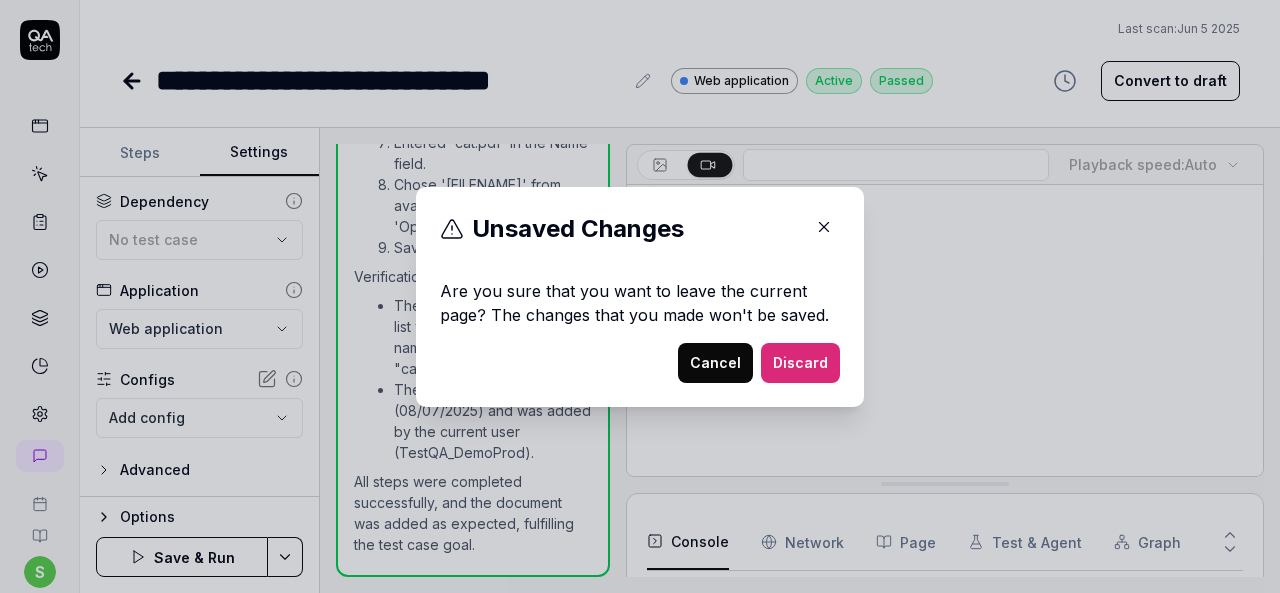 click 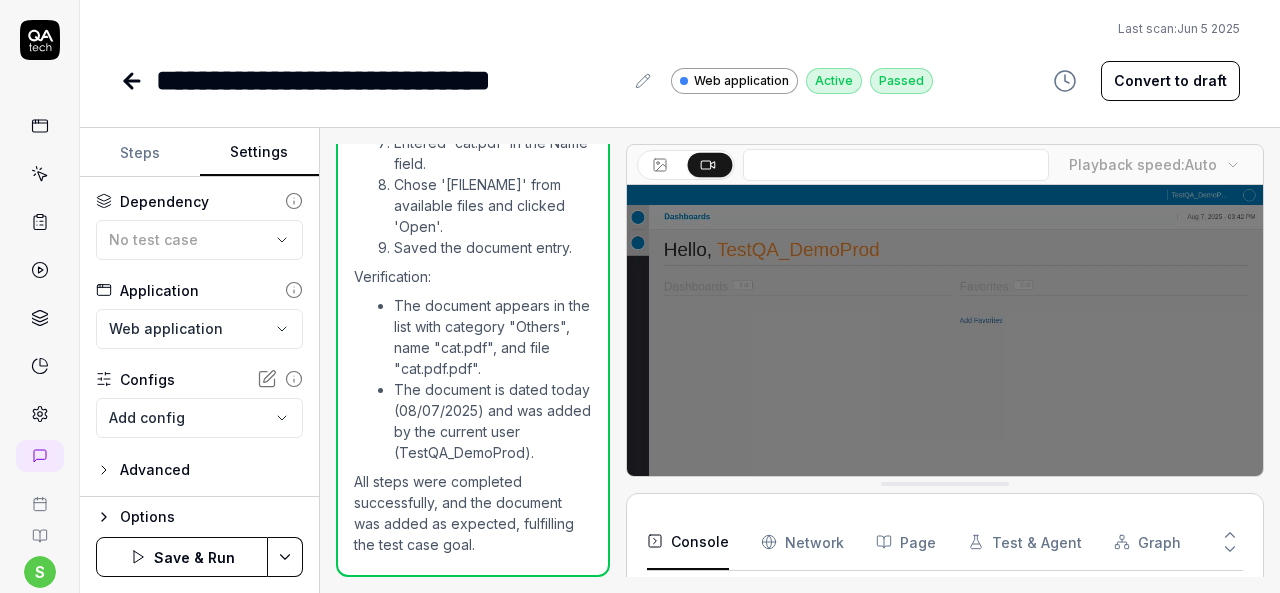 click on "**********" at bounding box center (640, 296) 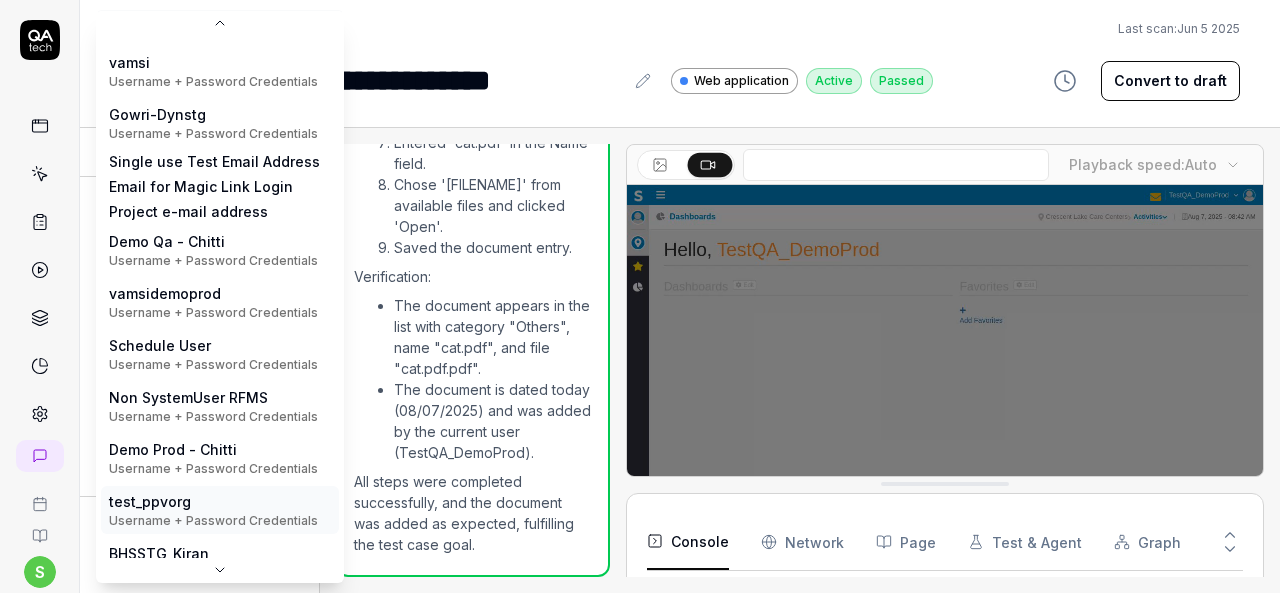 scroll, scrollTop: 367, scrollLeft: 0, axis: vertical 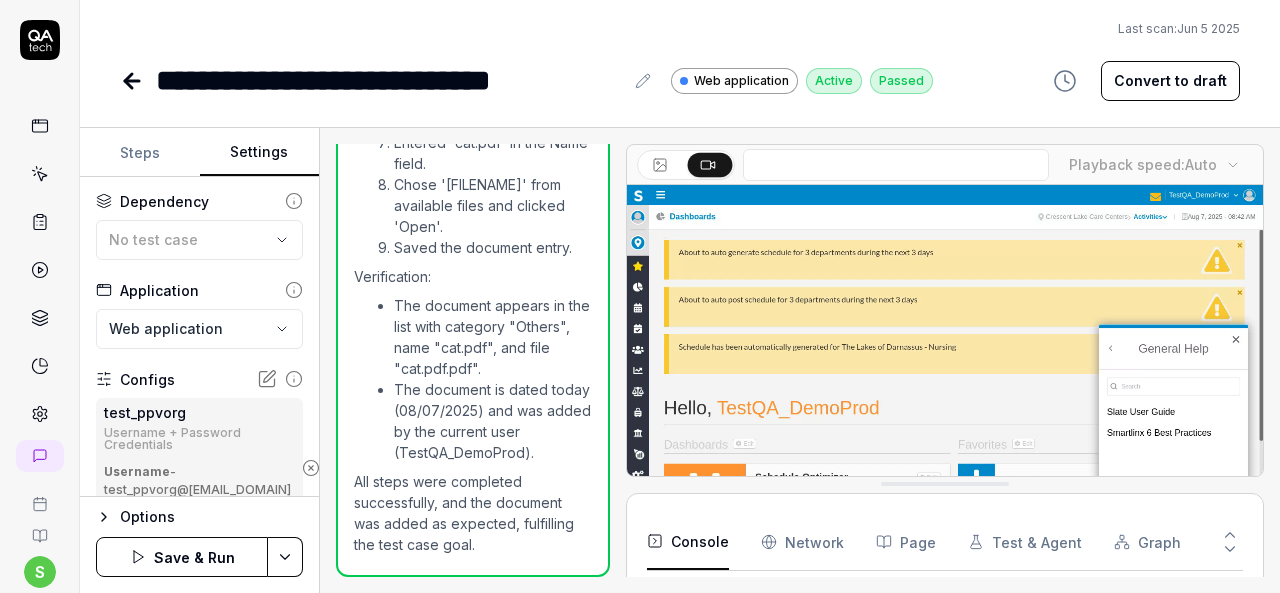 click on "**********" at bounding box center (640, 296) 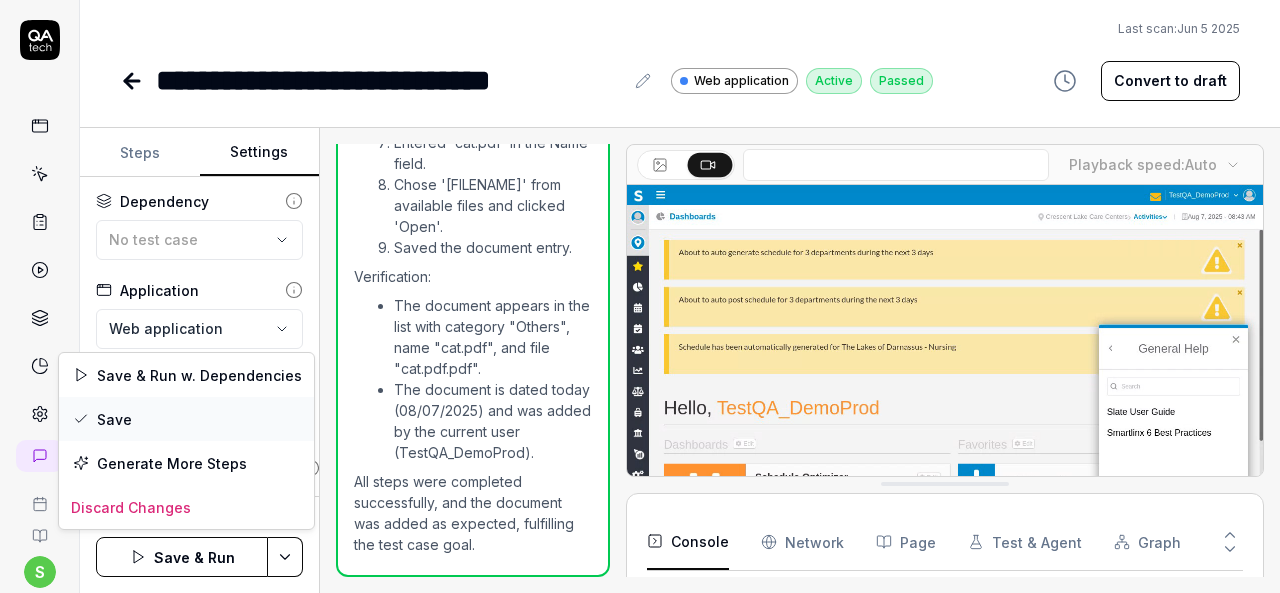 click on "Save" at bounding box center [186, 419] 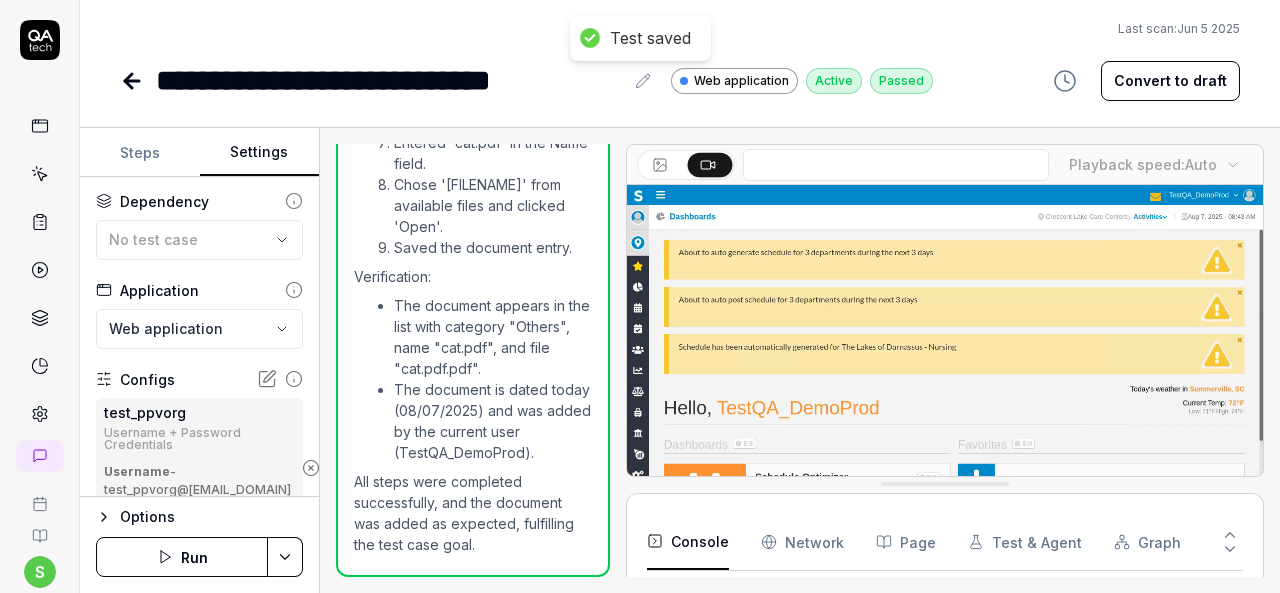 click 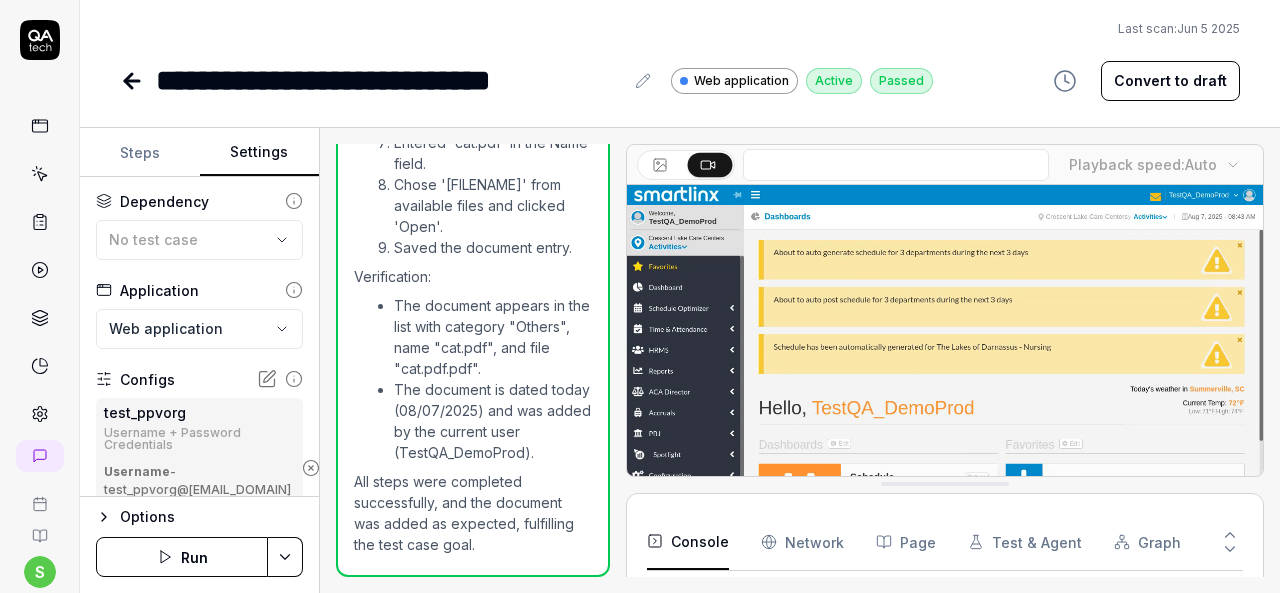 click 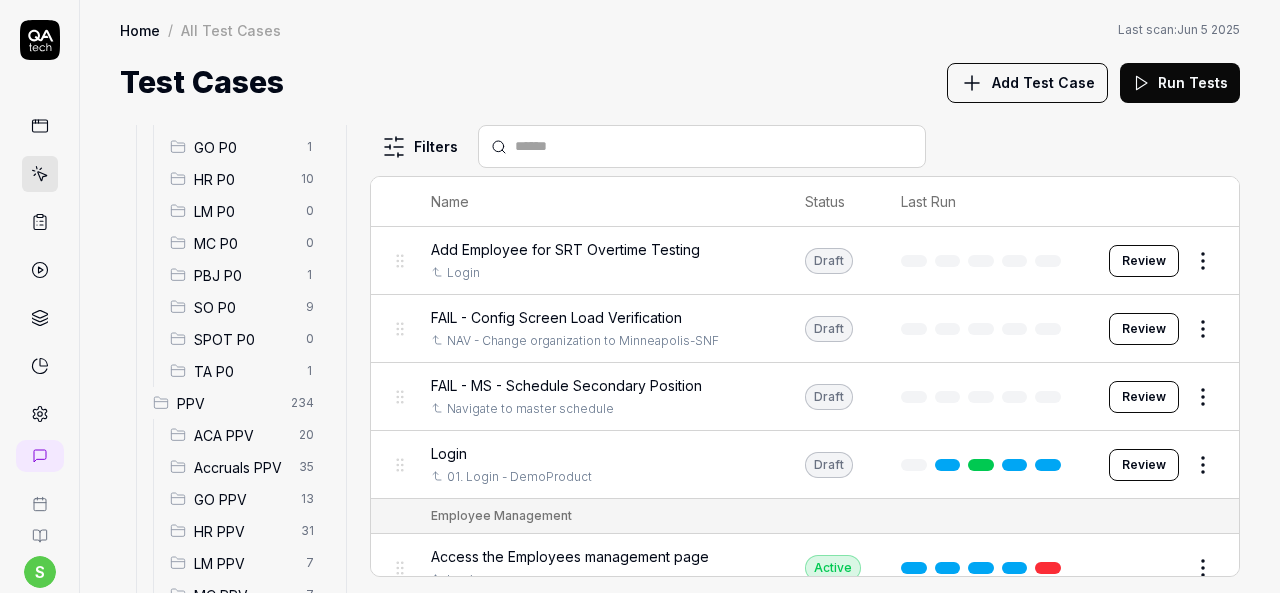 scroll, scrollTop: 300, scrollLeft: 0, axis: vertical 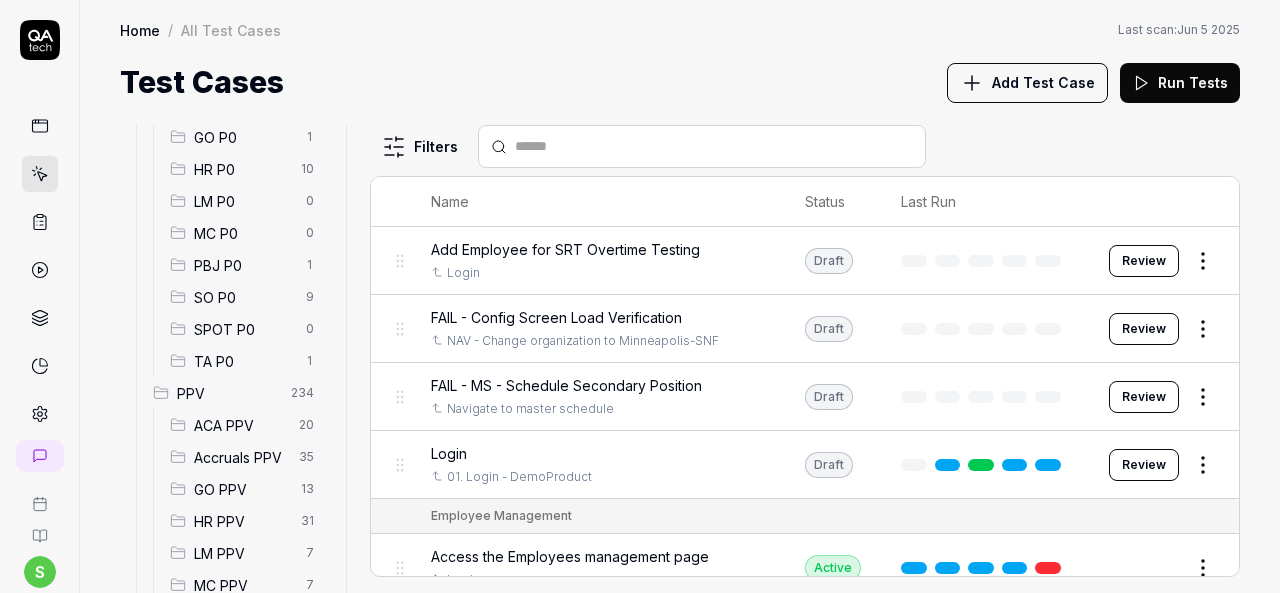 click on "HR PPV" at bounding box center (241, 521) 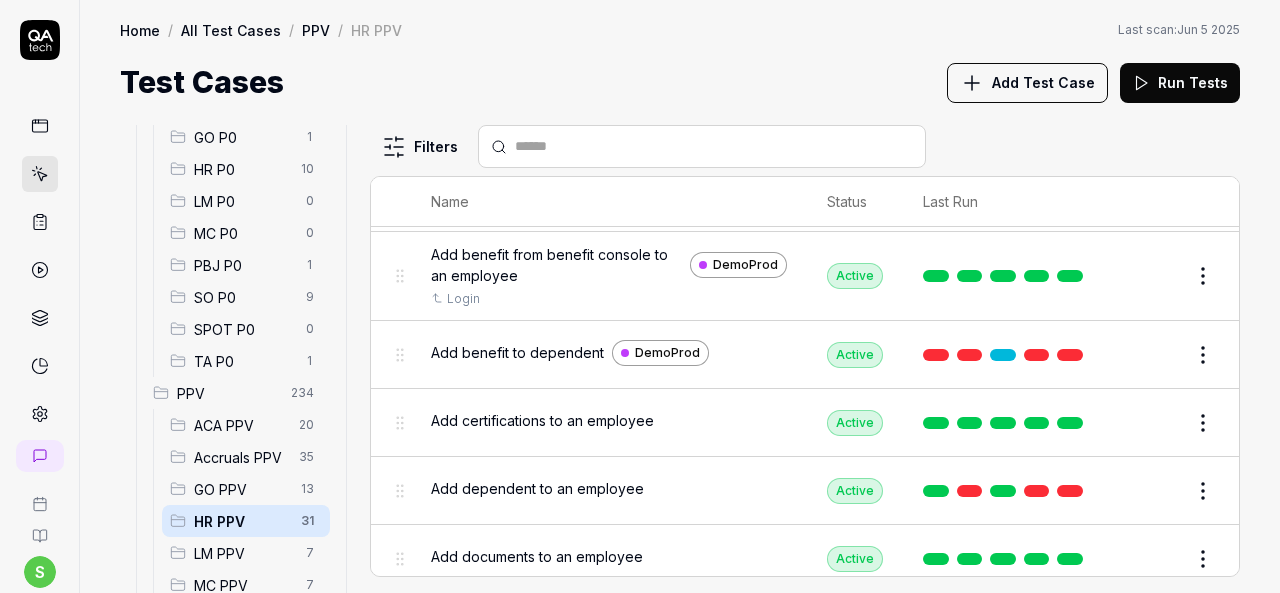 scroll, scrollTop: 200, scrollLeft: 0, axis: vertical 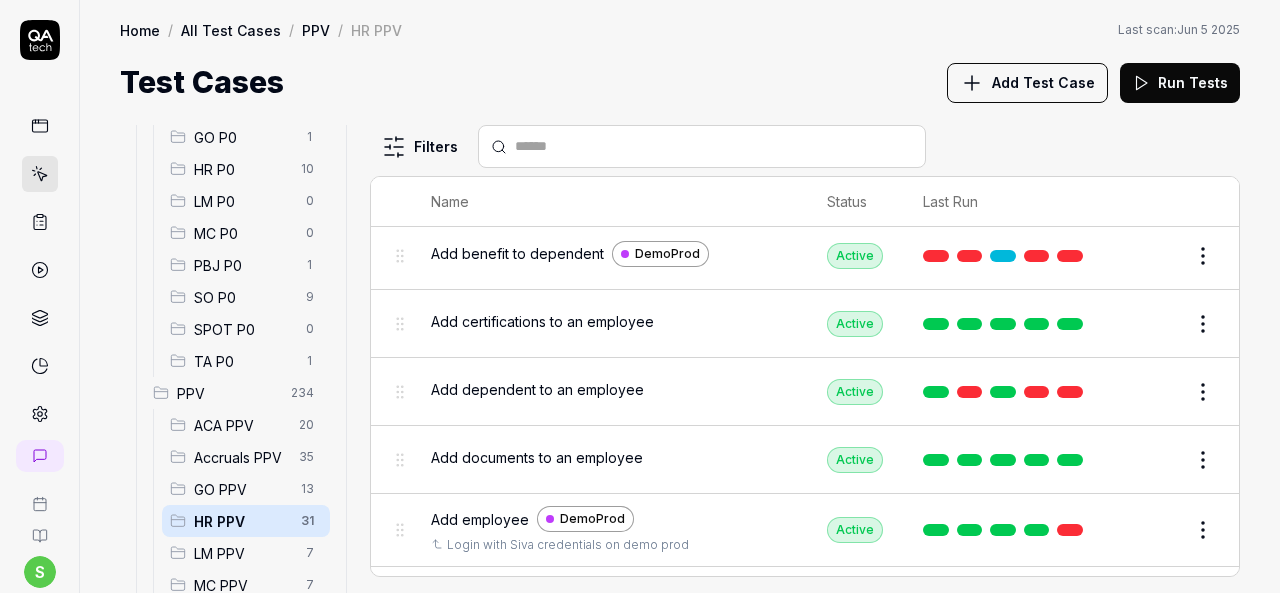 click on "Edit" at bounding box center [1155, 530] 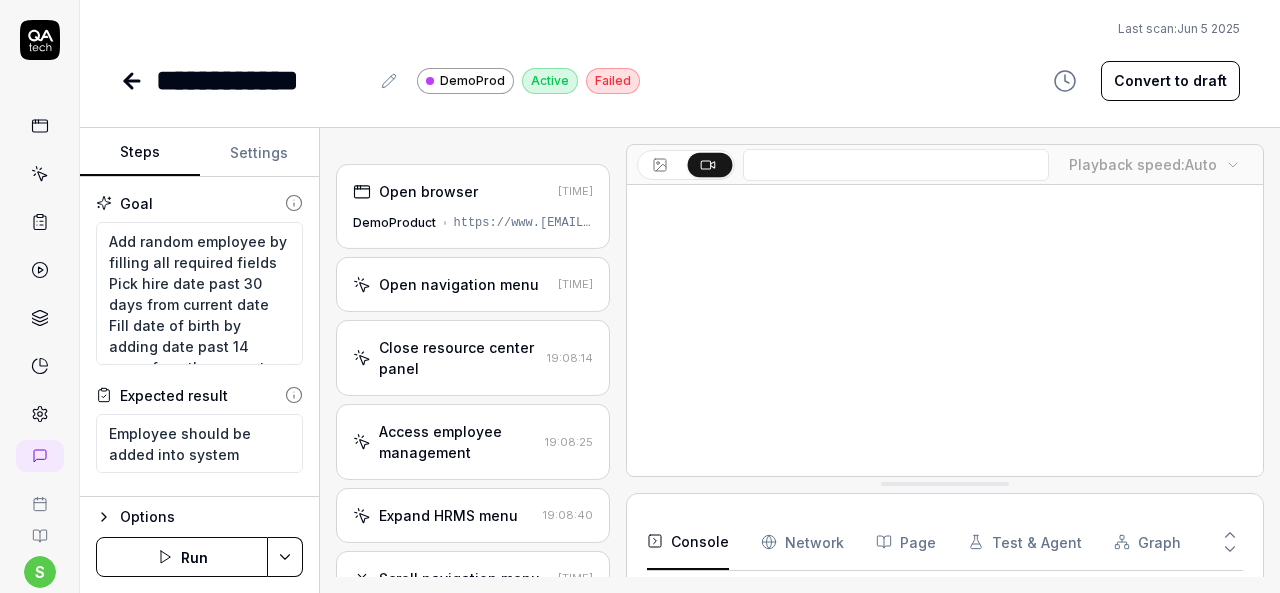 scroll, scrollTop: 215, scrollLeft: 0, axis: vertical 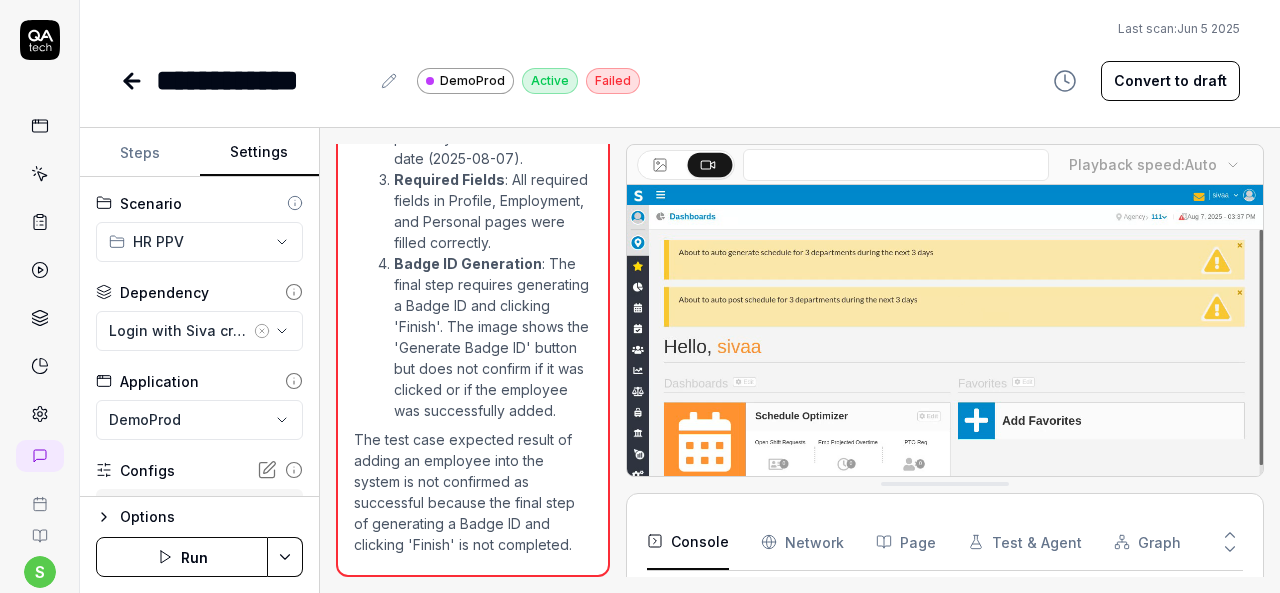 click on "Settings" at bounding box center (260, 153) 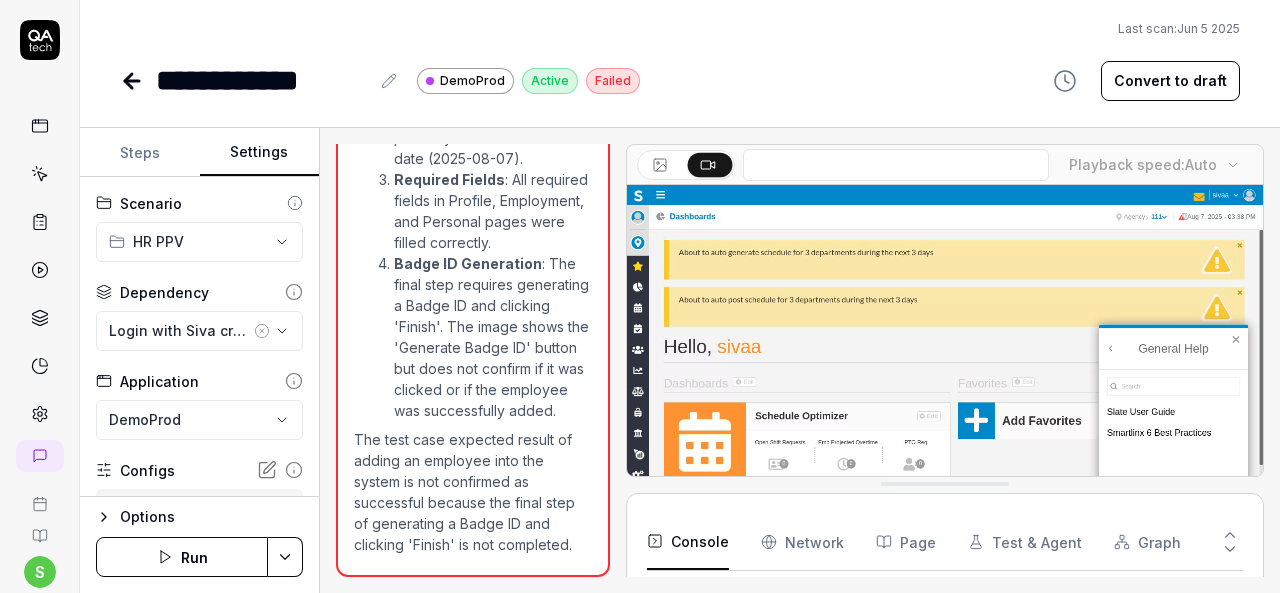 click 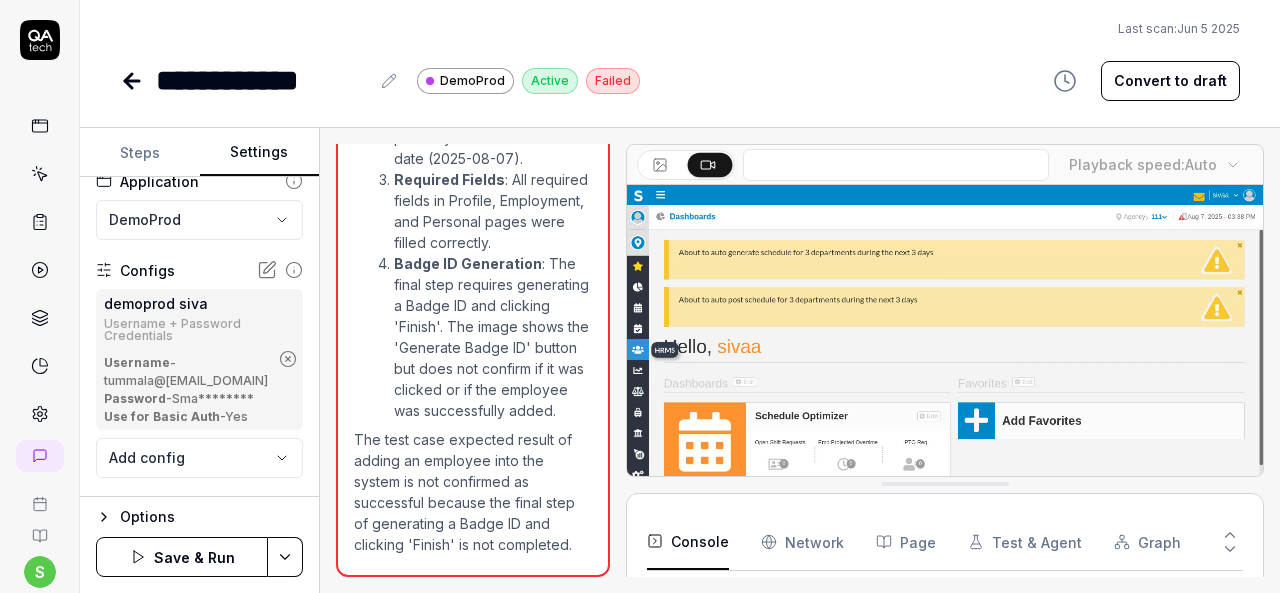 click 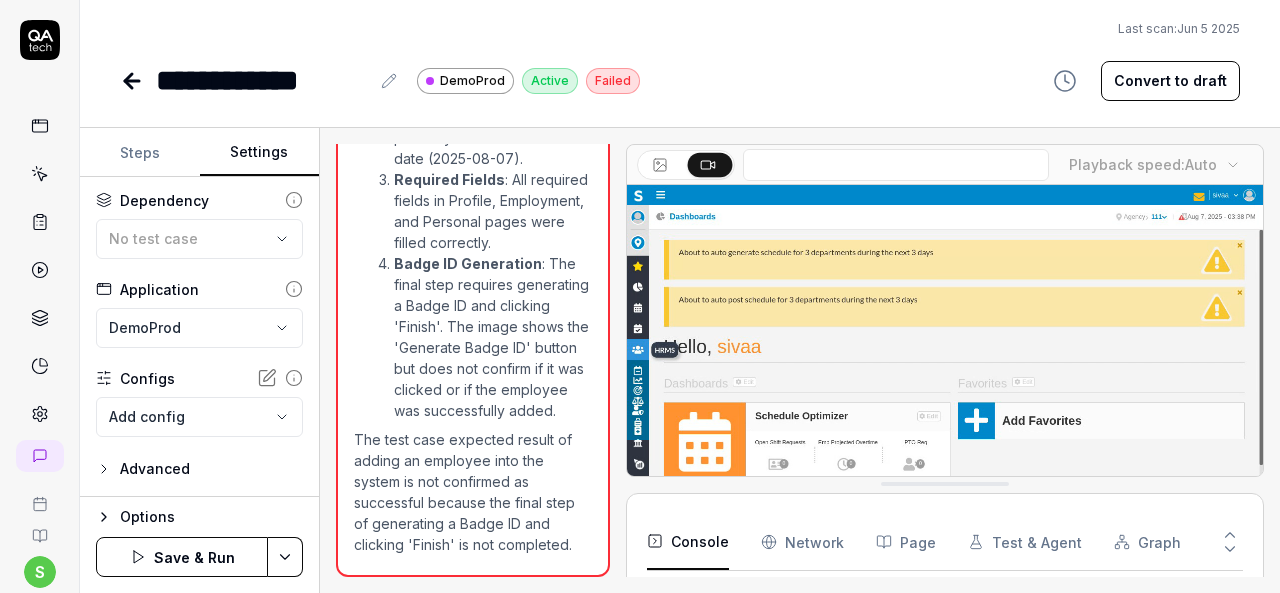 scroll, scrollTop: 91, scrollLeft: 0, axis: vertical 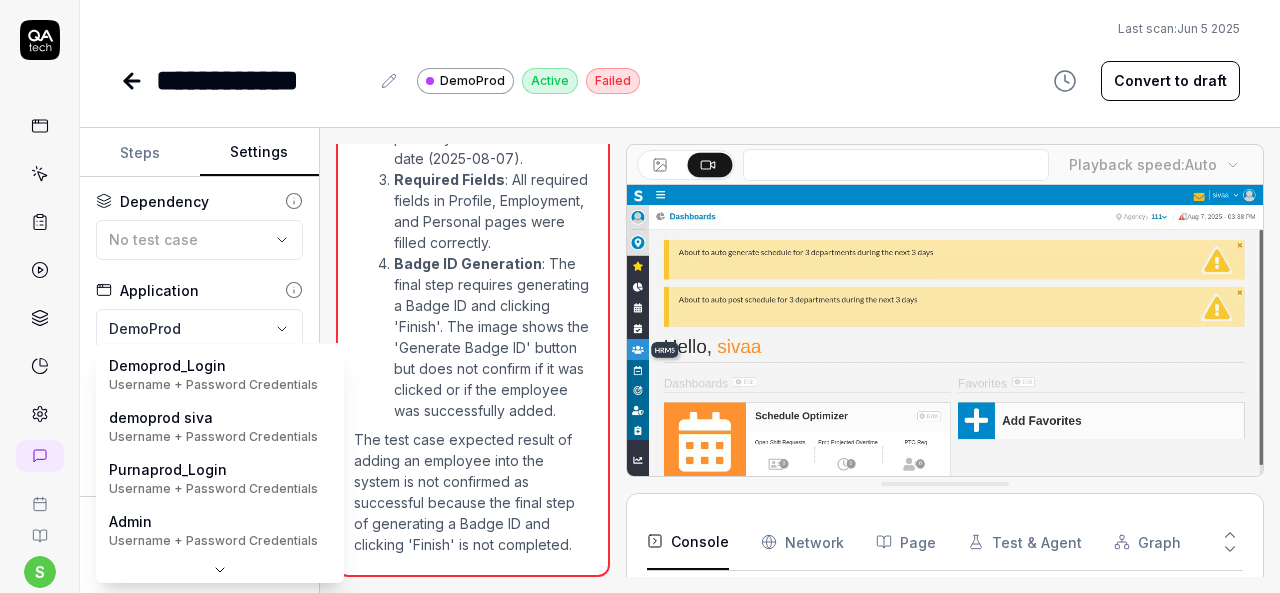 click on "**********" at bounding box center [640, 296] 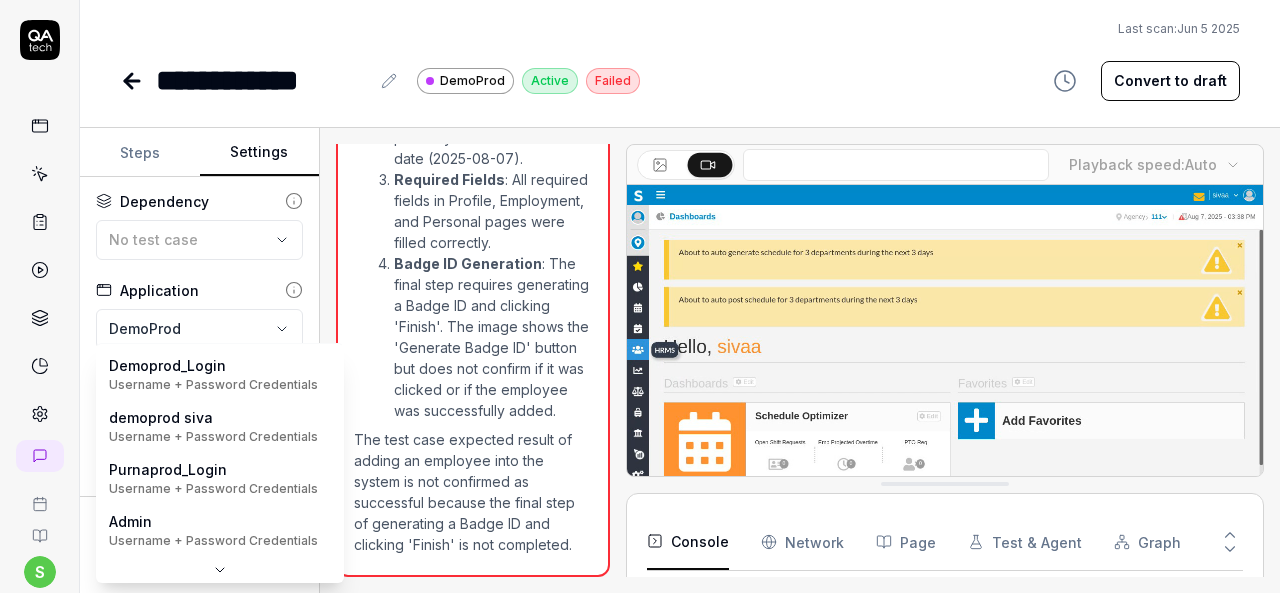 scroll, scrollTop: 0, scrollLeft: 0, axis: both 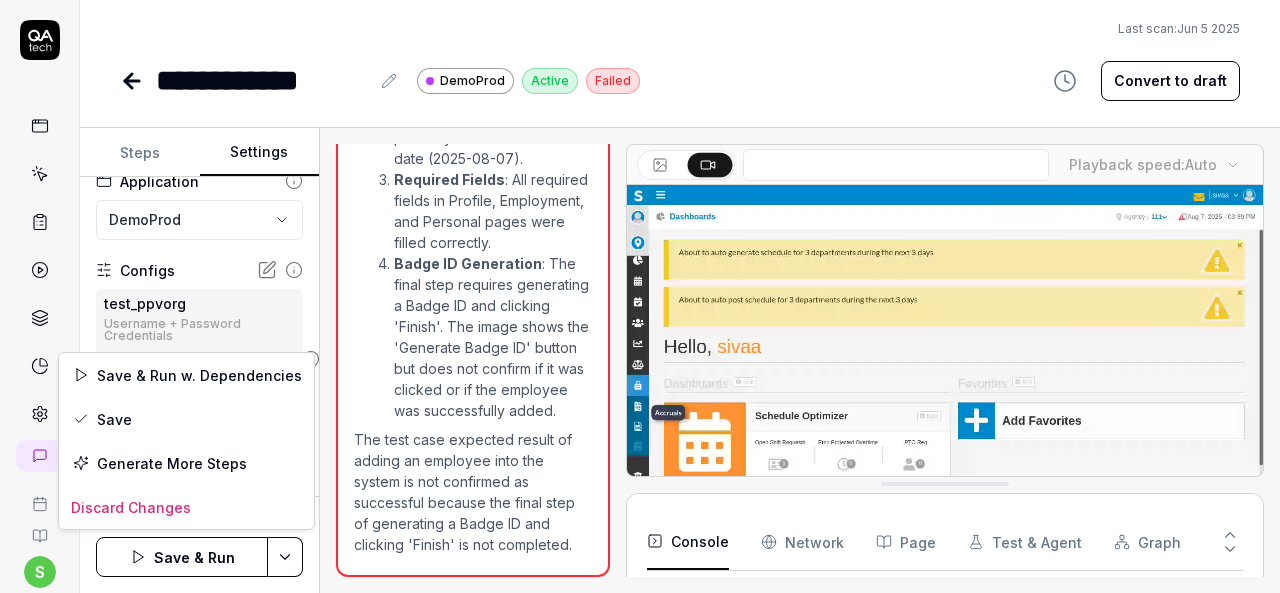 click on "**********" at bounding box center [640, 296] 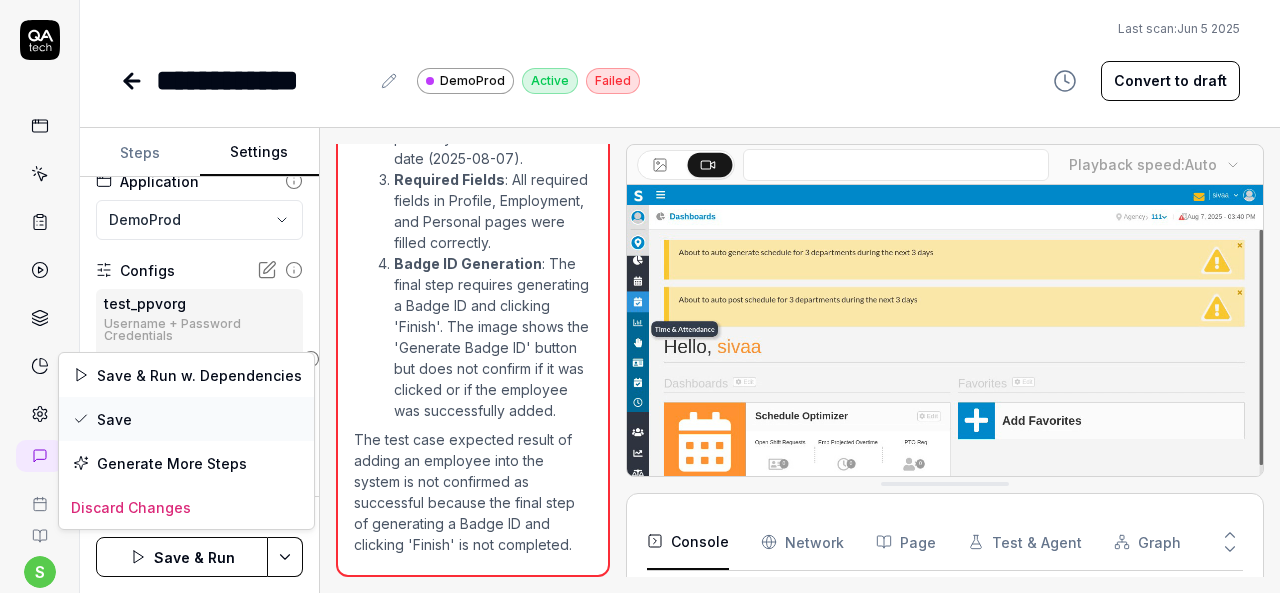 click on "Save" at bounding box center [186, 419] 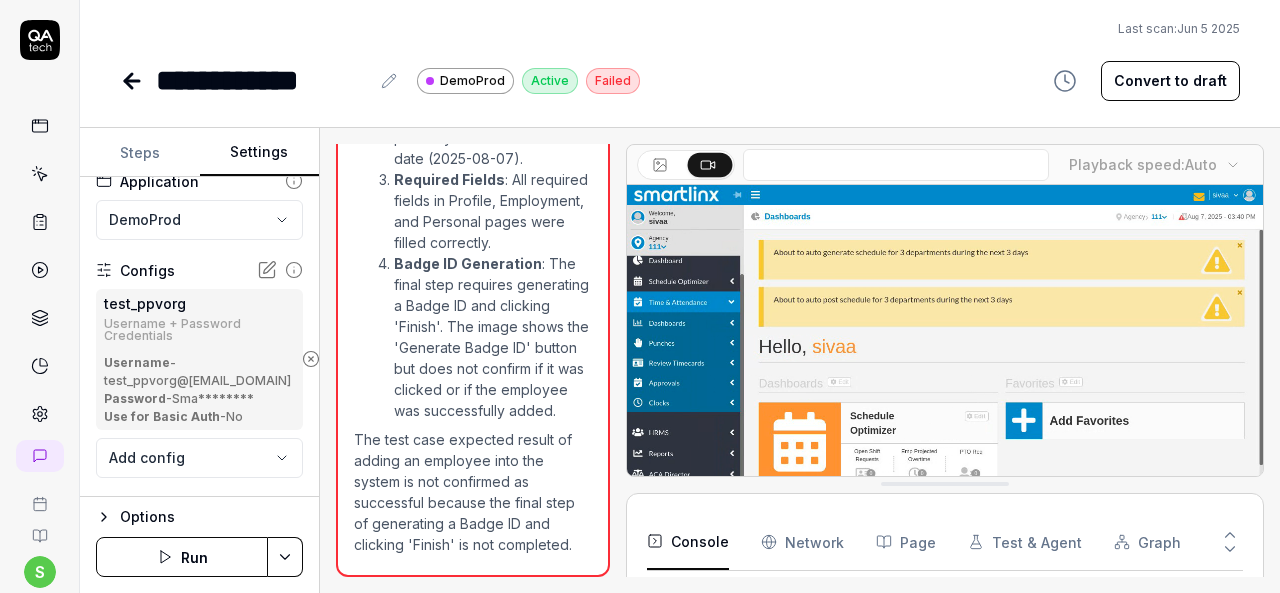 click 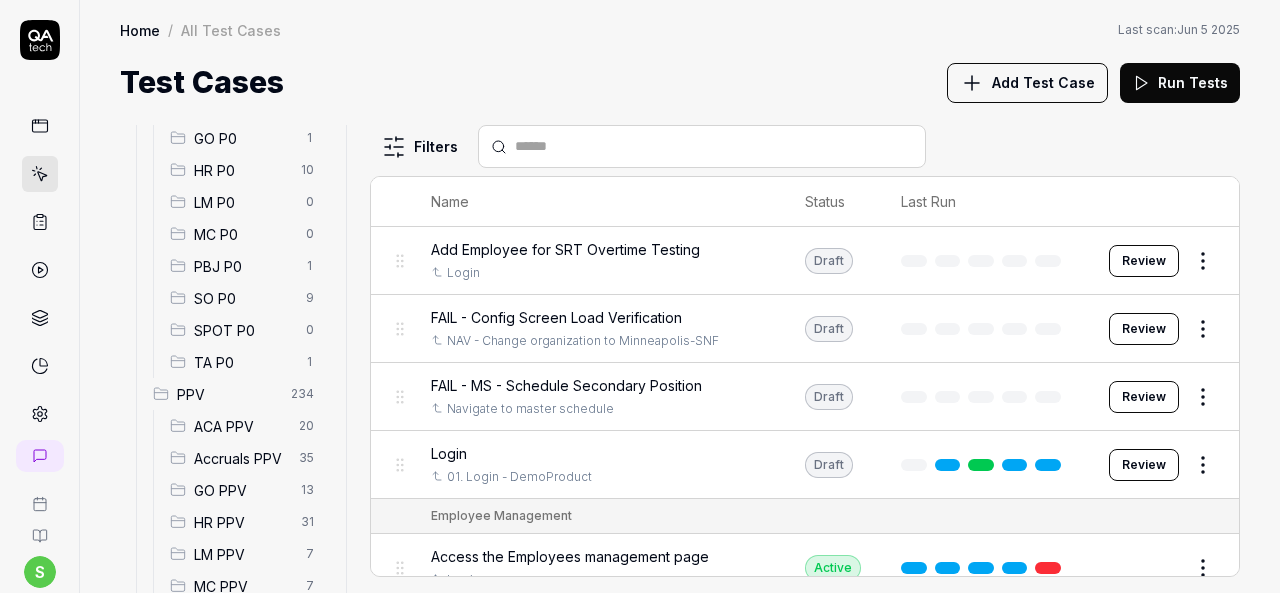 scroll, scrollTop: 300, scrollLeft: 0, axis: vertical 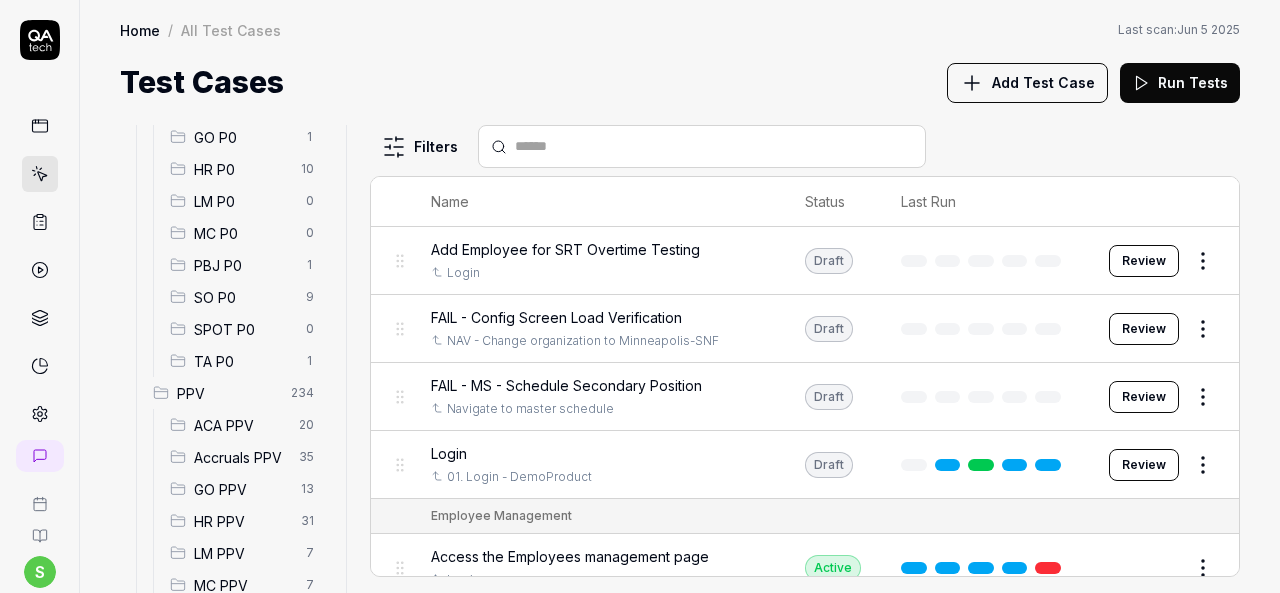 click on "HR PPV" at bounding box center (241, 521) 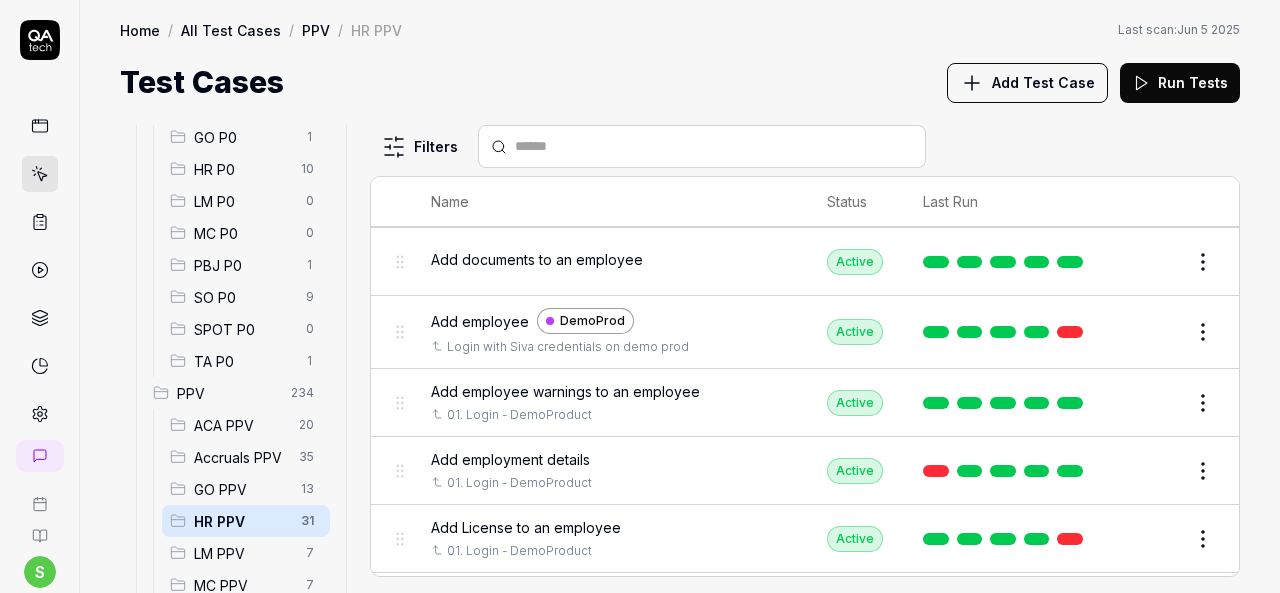 scroll, scrollTop: 400, scrollLeft: 0, axis: vertical 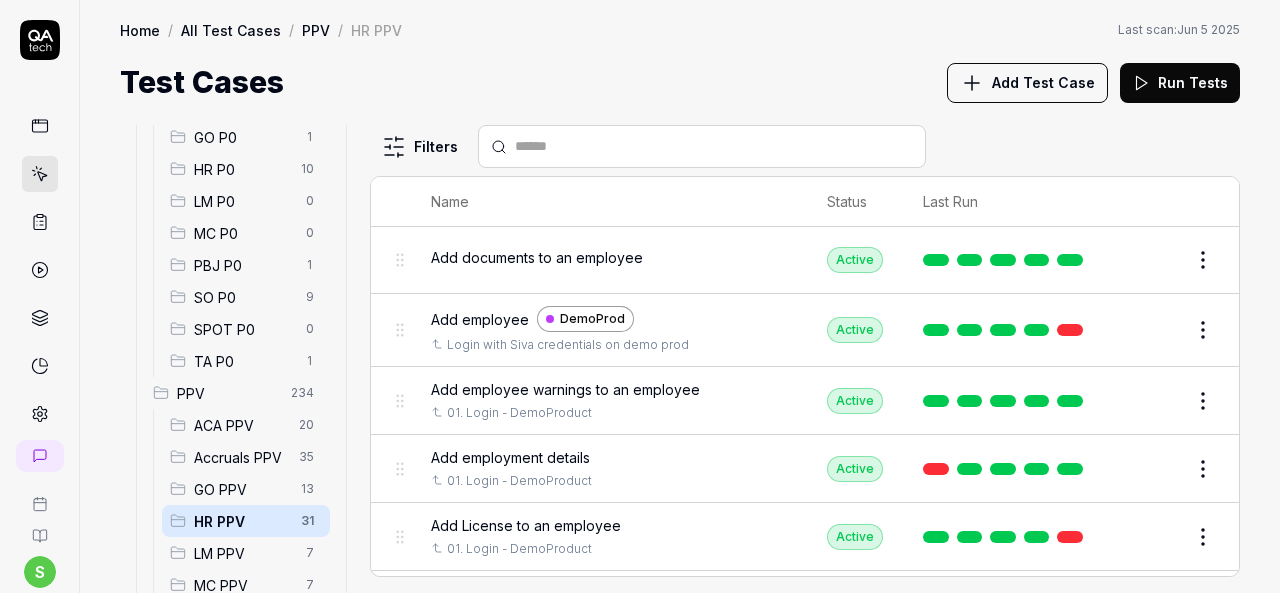 click on "Edit" at bounding box center [1155, 401] 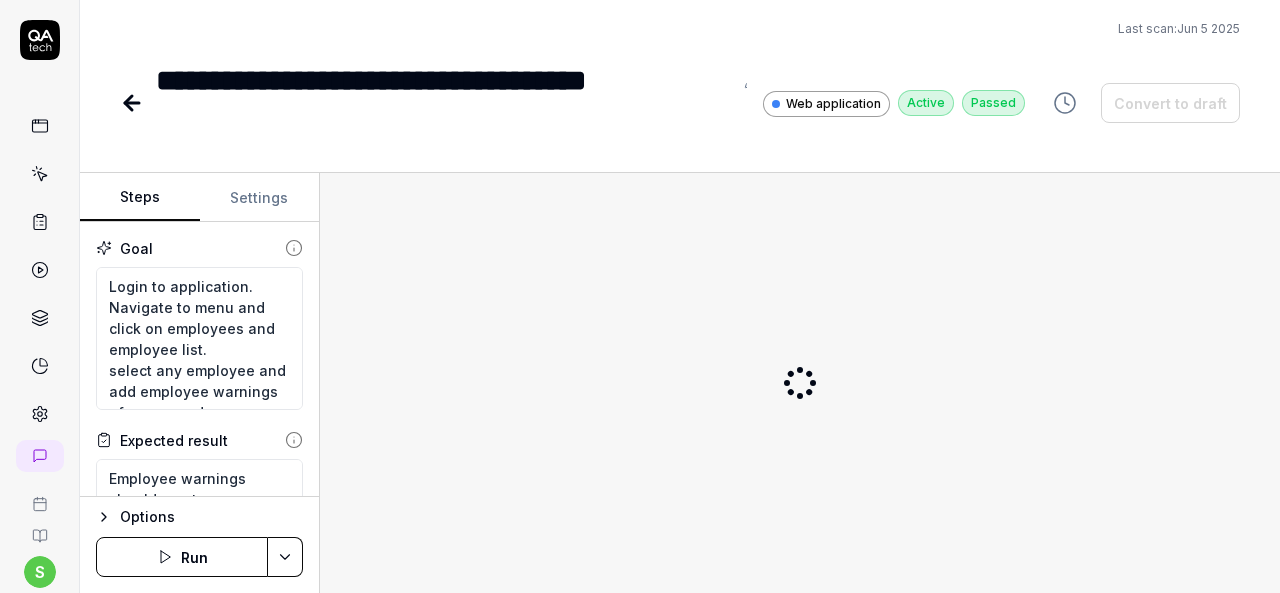 click on "Settings" at bounding box center [260, 198] 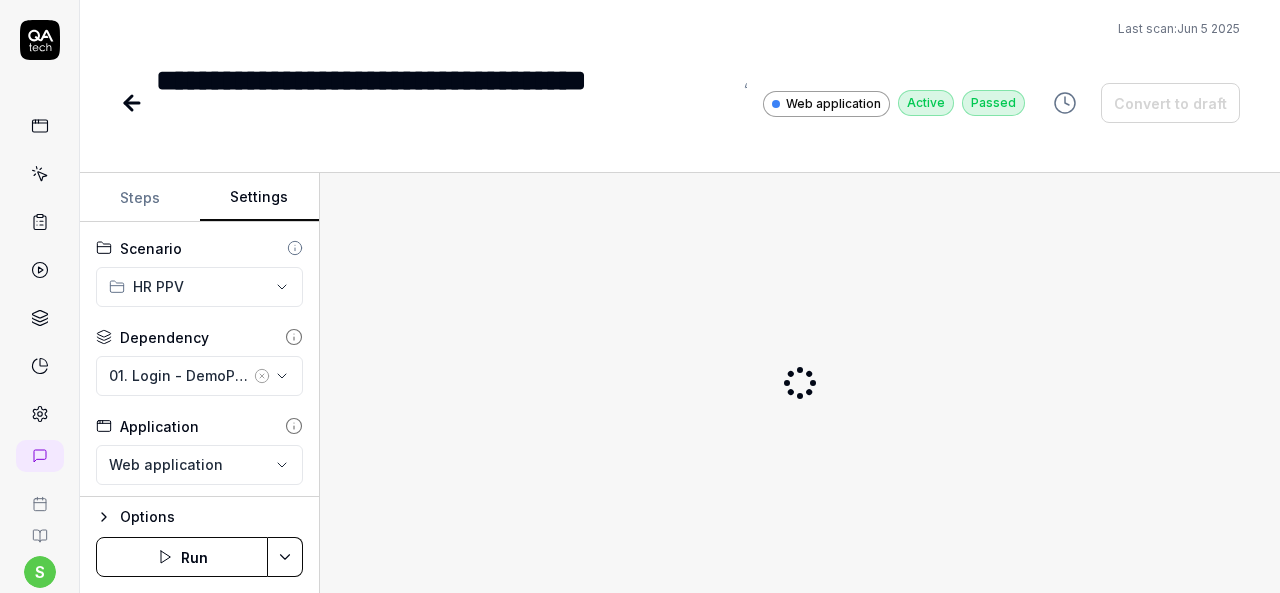 click 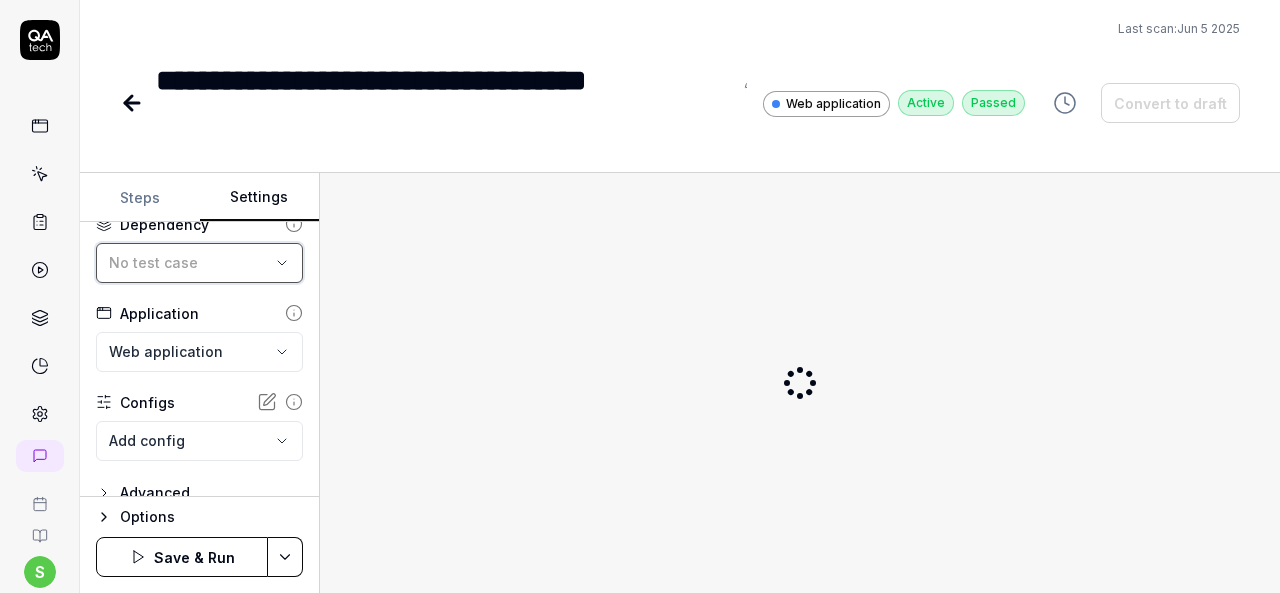 scroll, scrollTop: 136, scrollLeft: 0, axis: vertical 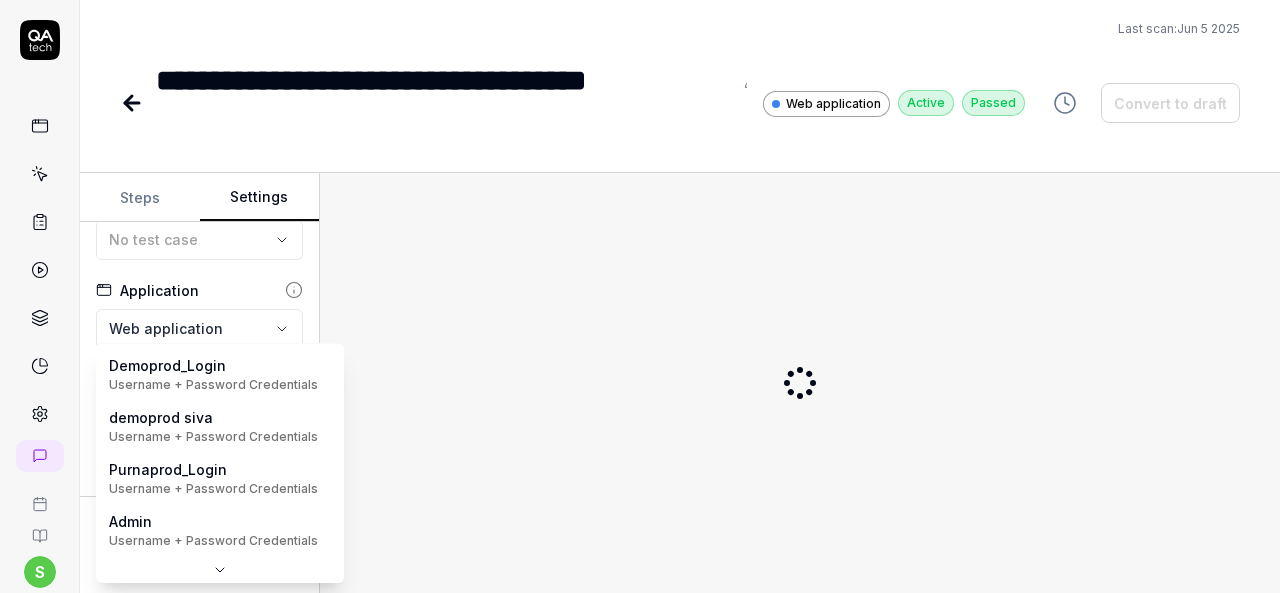 click on "**********" at bounding box center [640, 296] 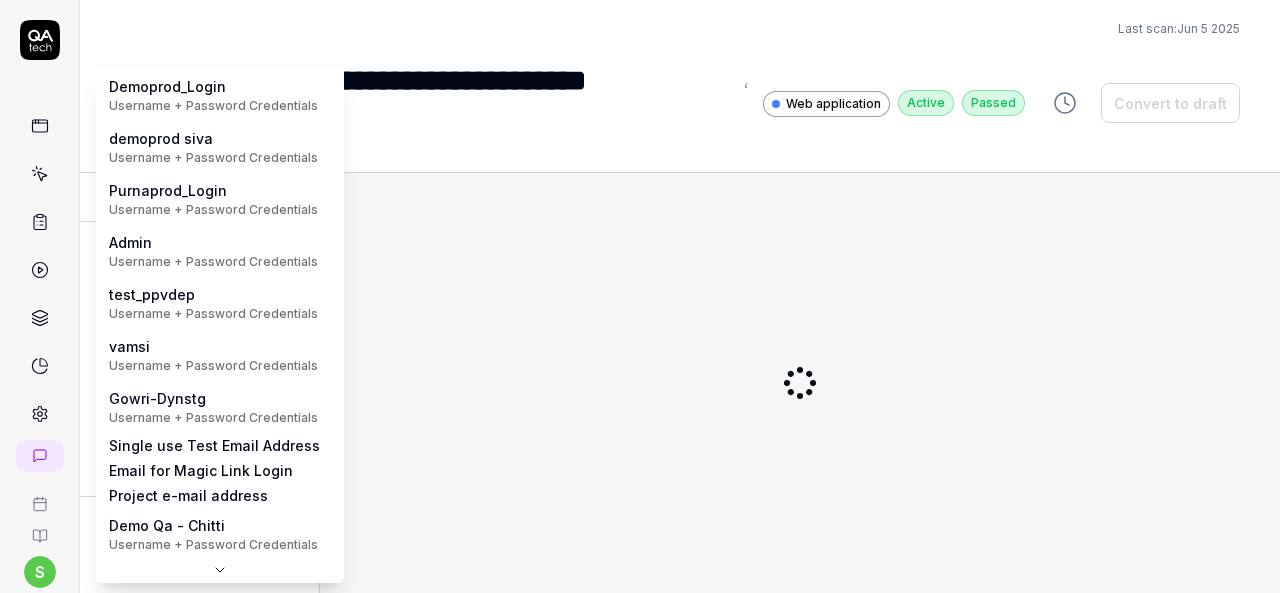 scroll, scrollTop: 0, scrollLeft: 0, axis: both 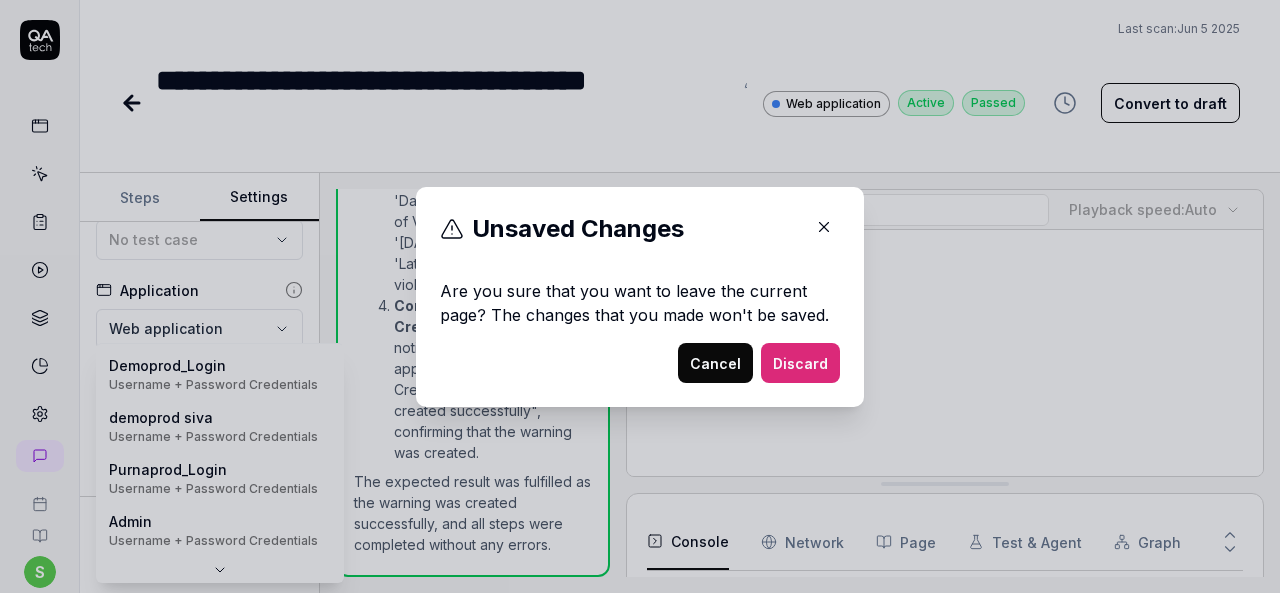 click on "Discard" at bounding box center (800, 363) 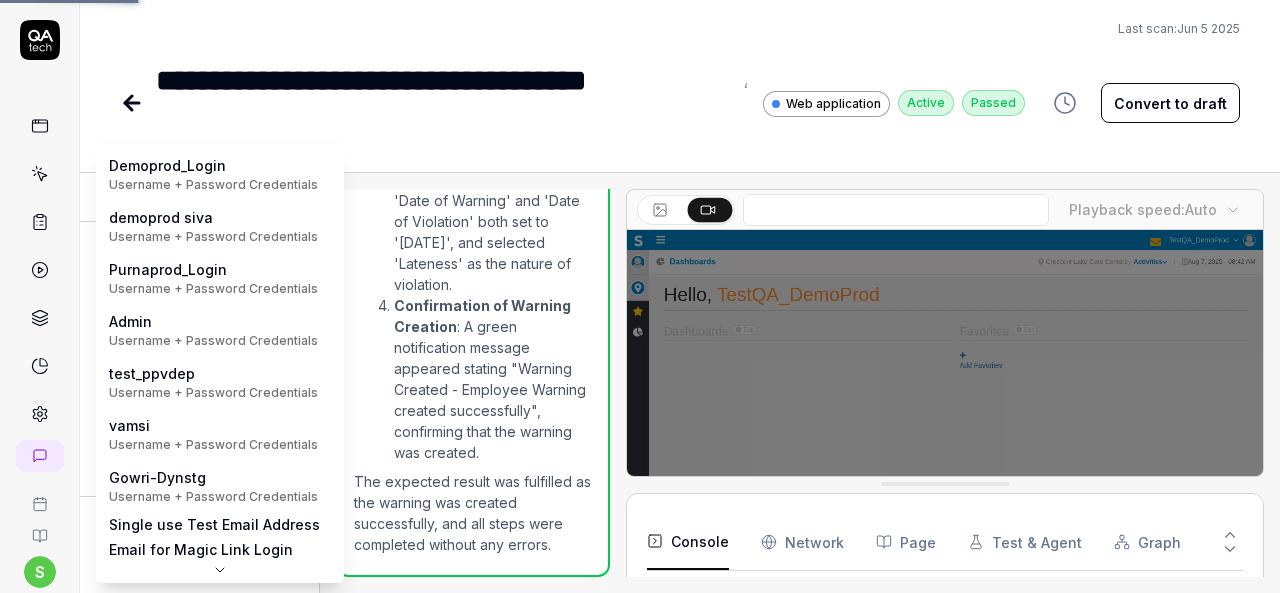 scroll, scrollTop: 0, scrollLeft: 0, axis: both 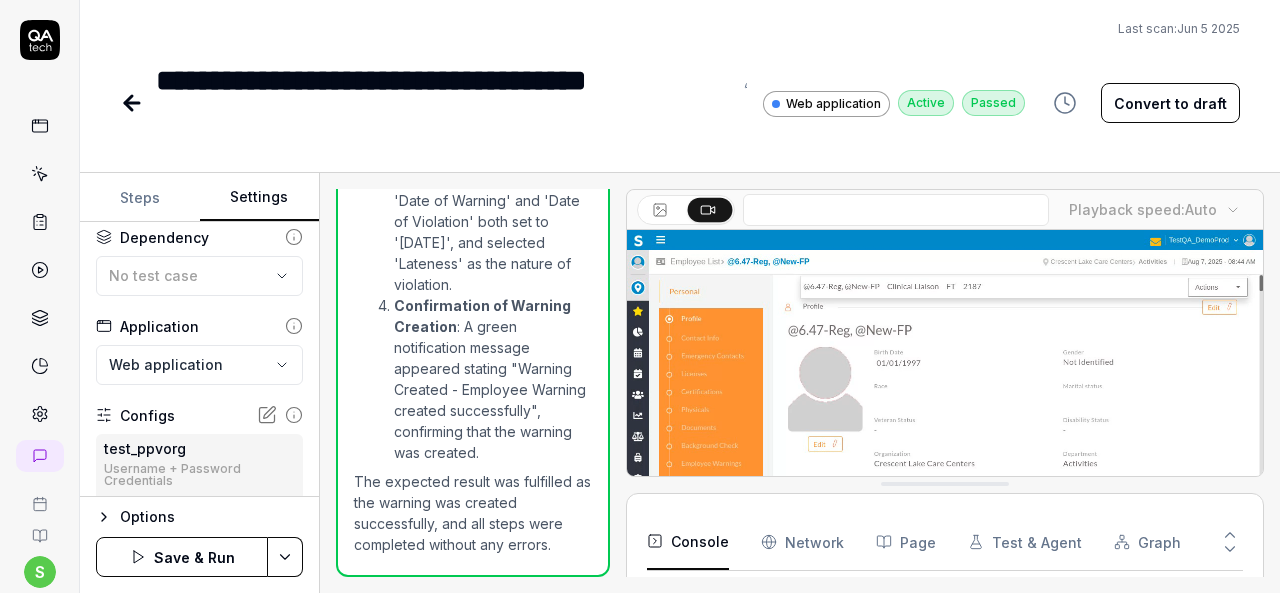 click on "**********" at bounding box center [640, 296] 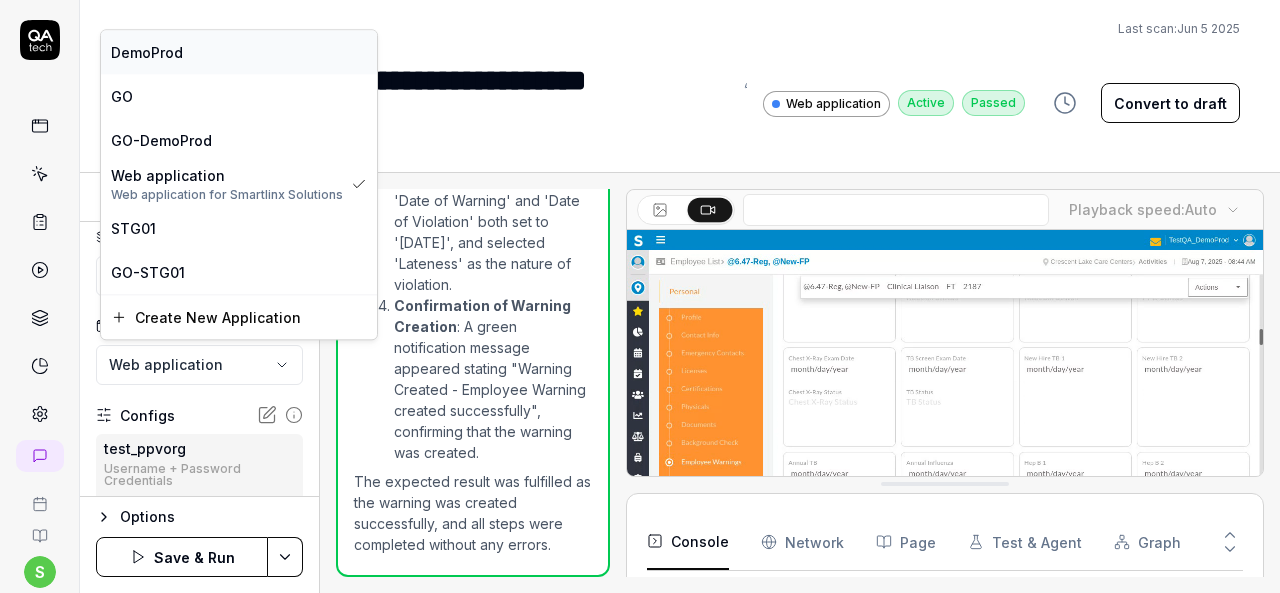 click on "DemoProd" at bounding box center (239, 52) 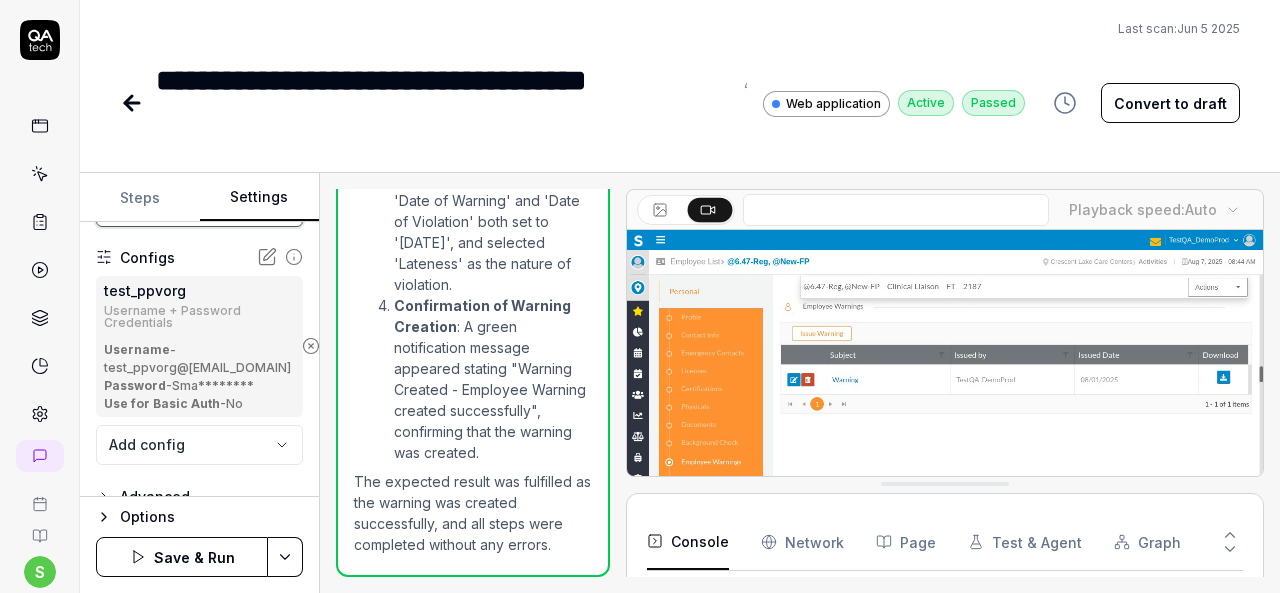 scroll, scrollTop: 285, scrollLeft: 0, axis: vertical 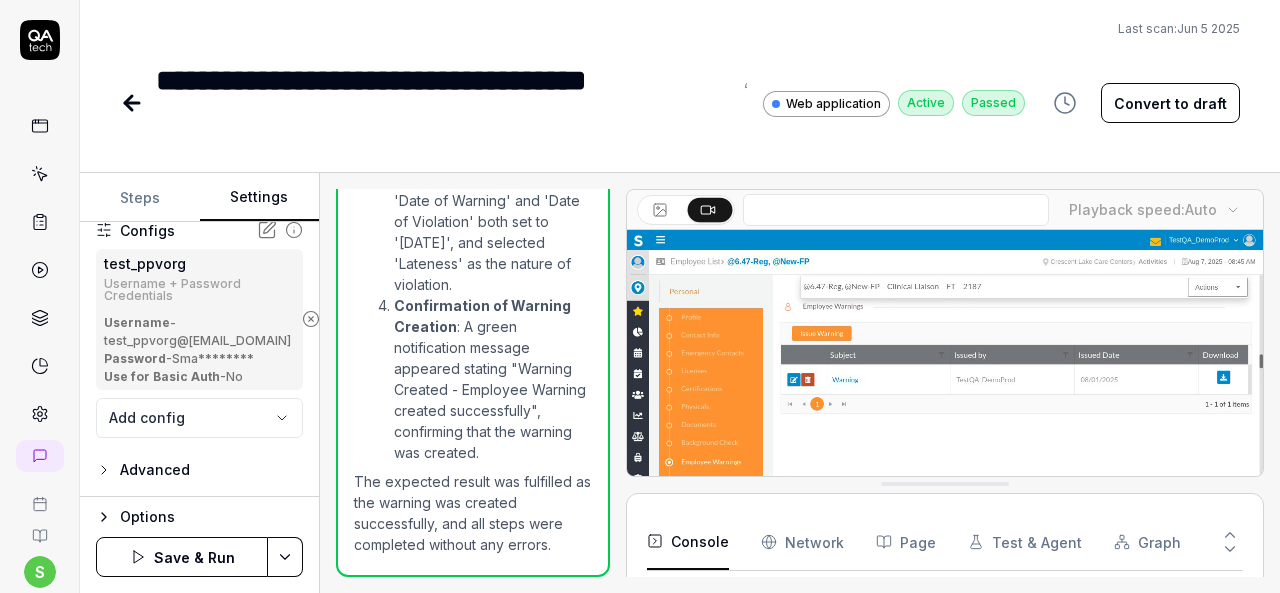 click on "**********" at bounding box center [640, 296] 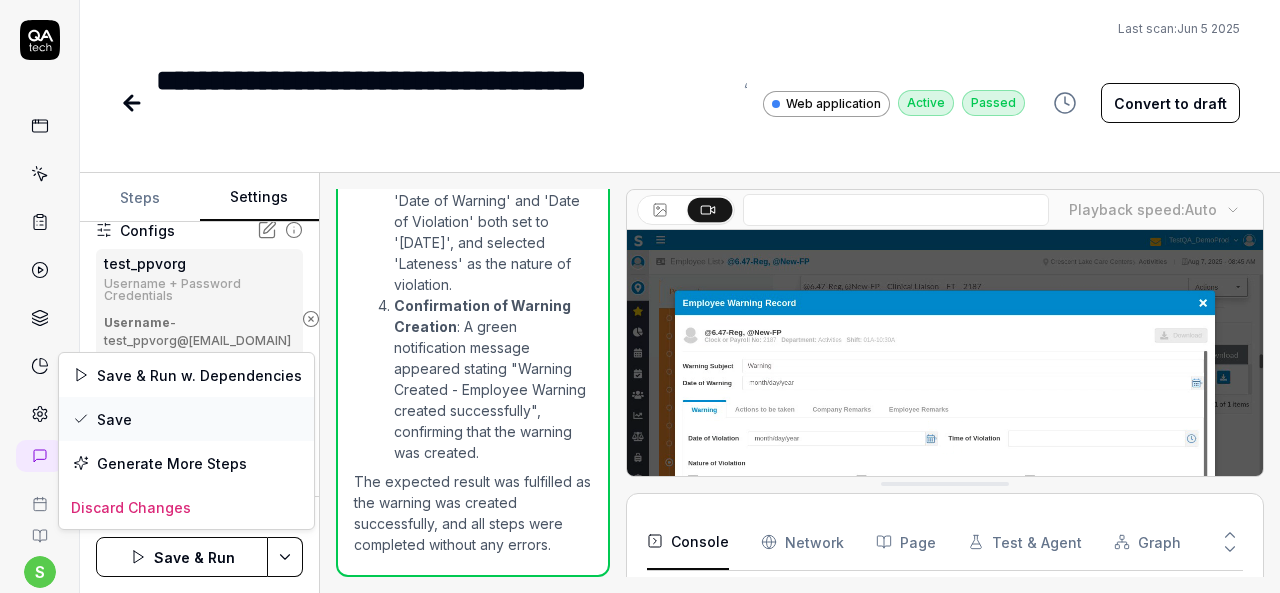 click on "Save" at bounding box center (186, 419) 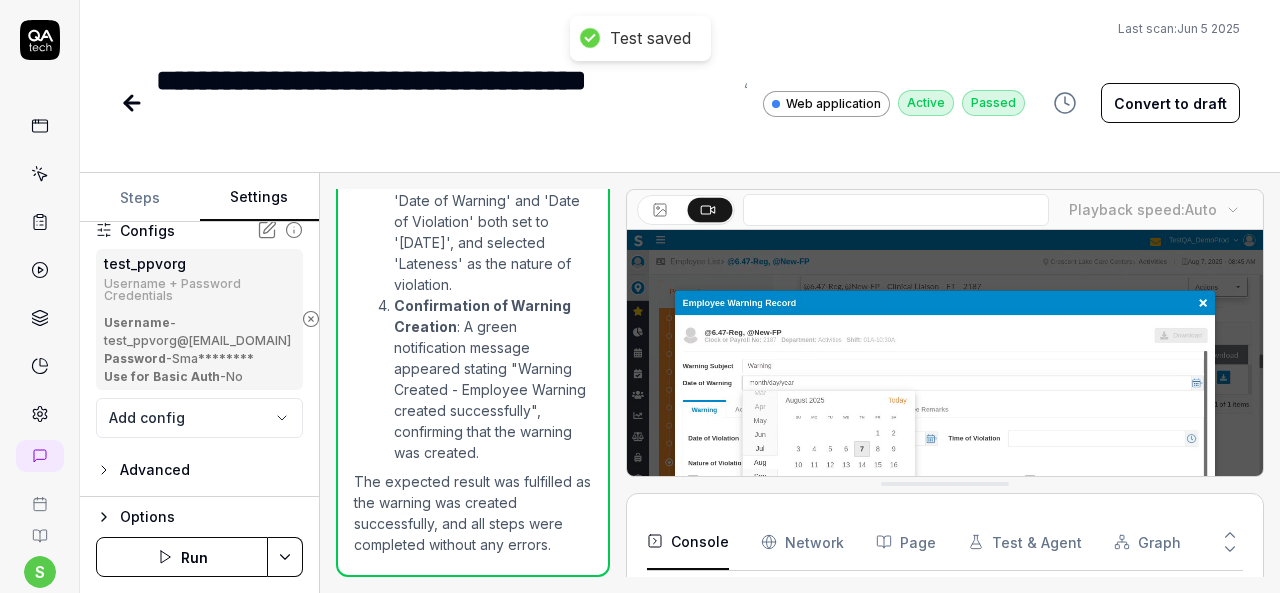 click 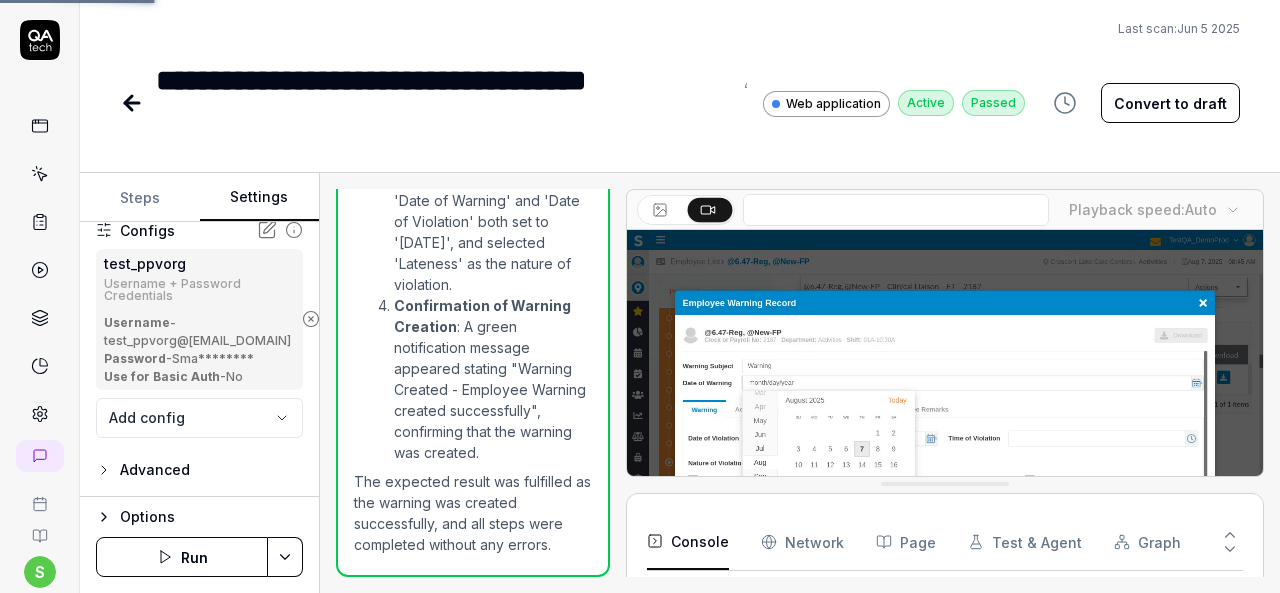 scroll, scrollTop: 240, scrollLeft: 0, axis: vertical 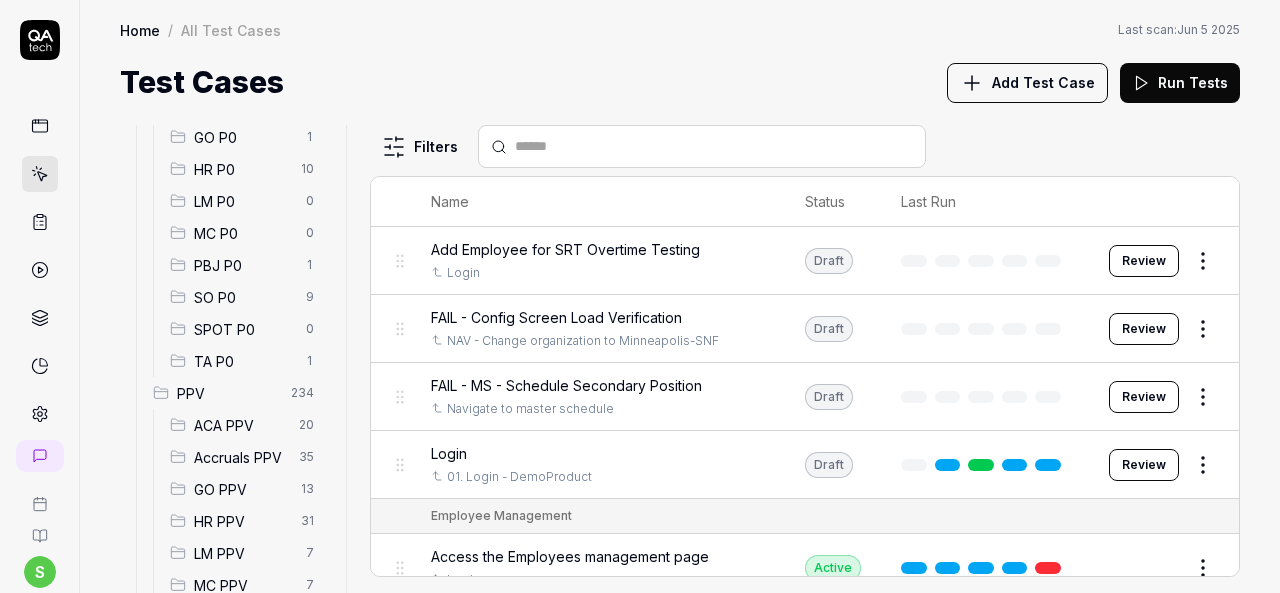 click on "HR PPV" at bounding box center (241, 521) 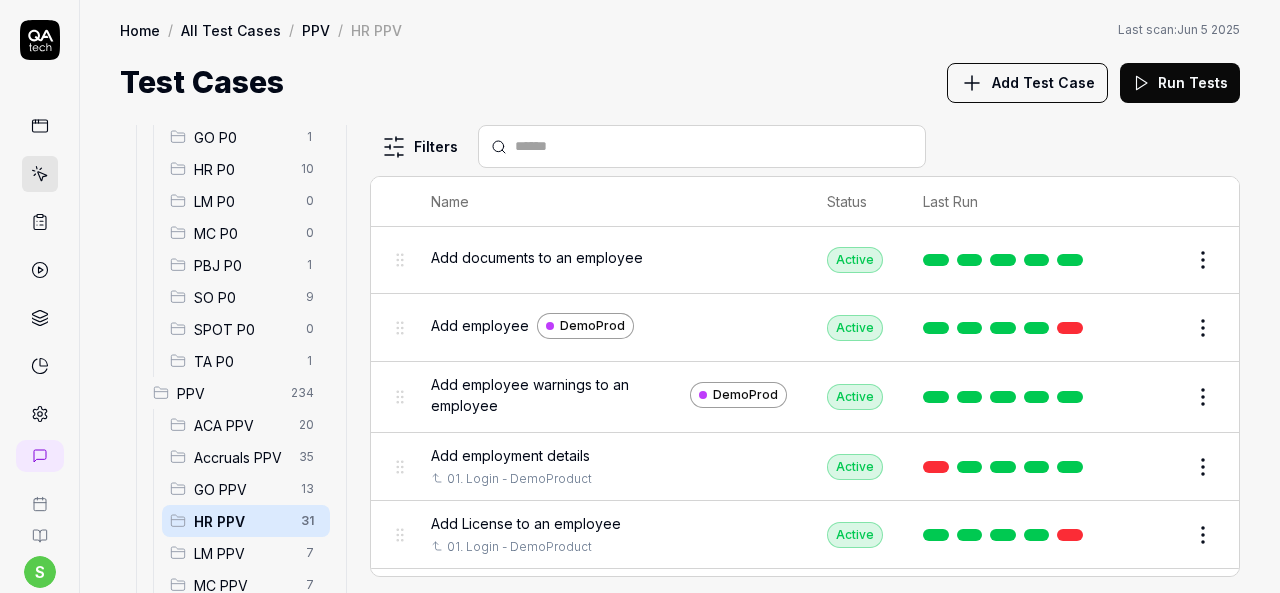 scroll, scrollTop: 468, scrollLeft: 0, axis: vertical 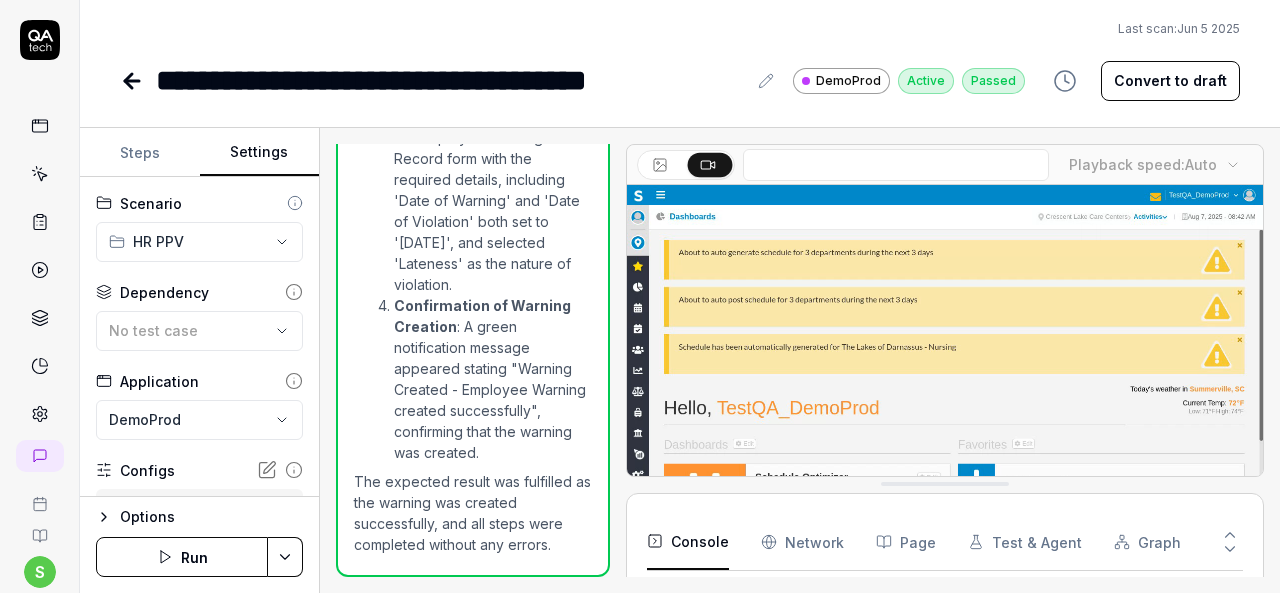 click on "Settings" at bounding box center [260, 153] 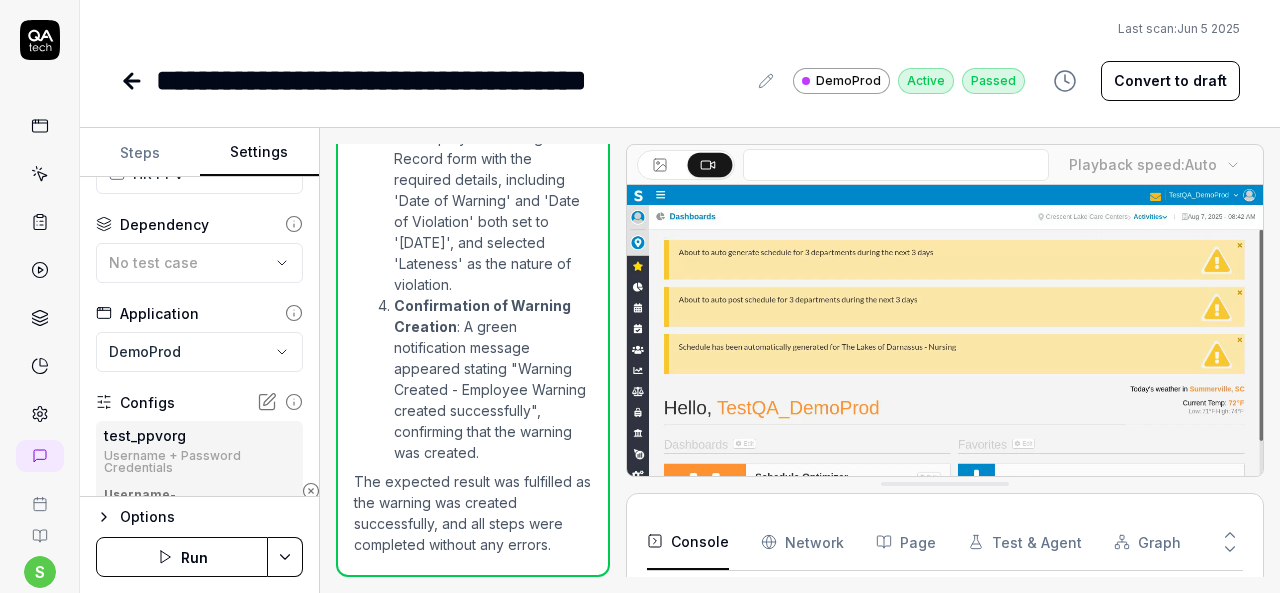 scroll, scrollTop: 100, scrollLeft: 0, axis: vertical 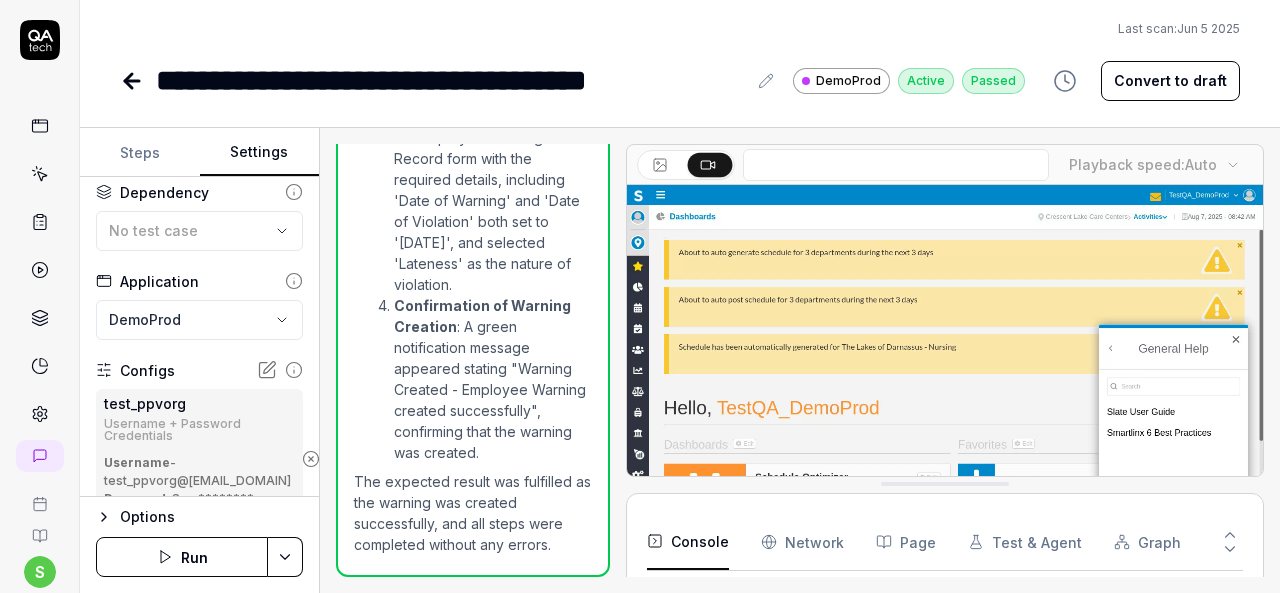 click 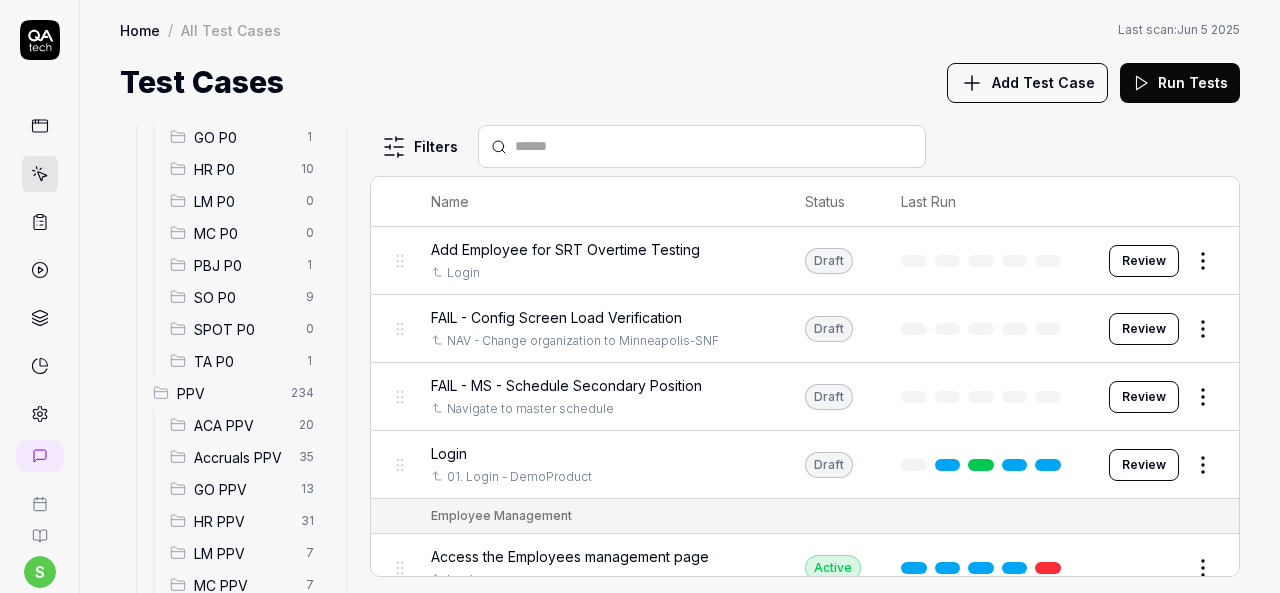 scroll, scrollTop: 400, scrollLeft: 0, axis: vertical 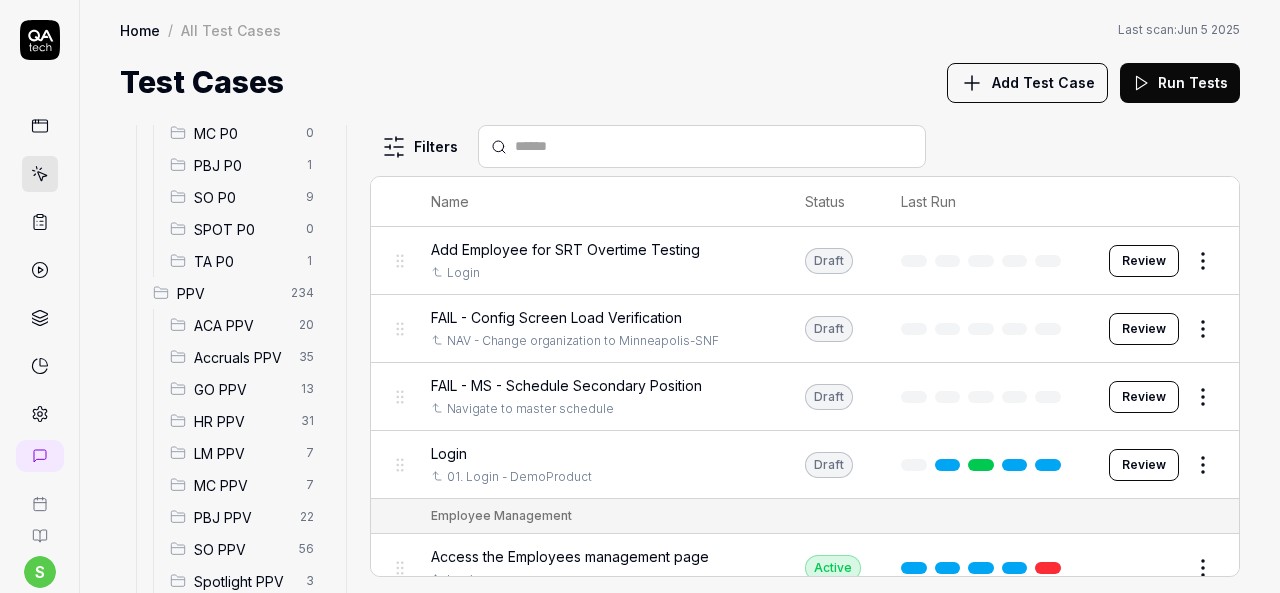 click on "HR PPV" at bounding box center [241, 421] 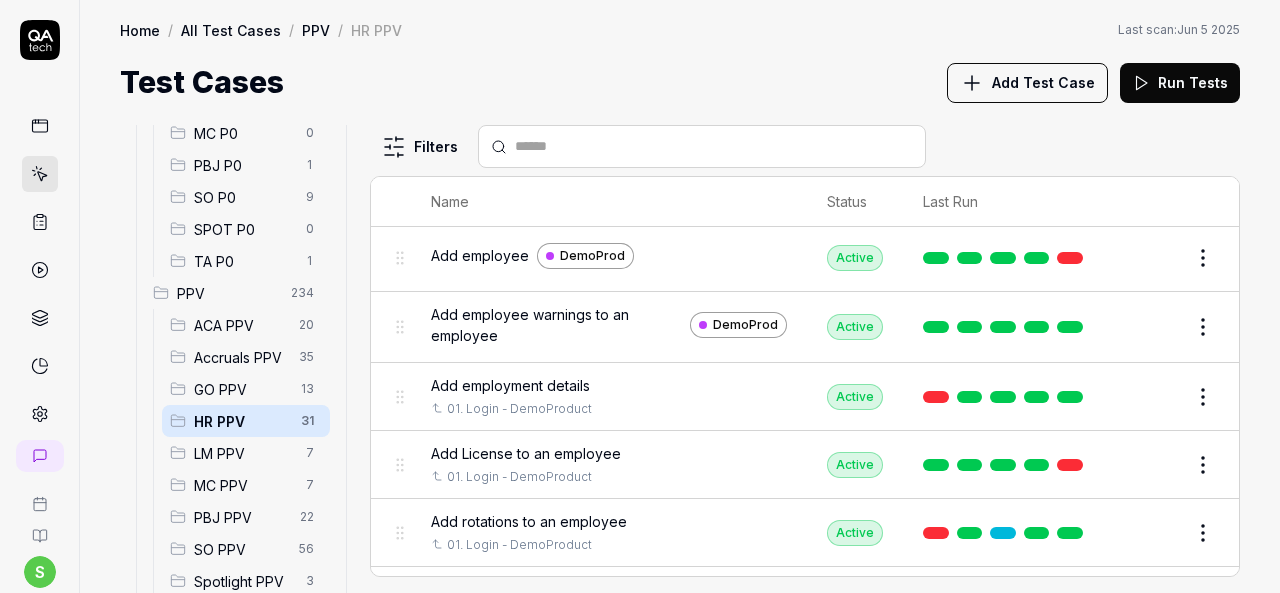 scroll, scrollTop: 500, scrollLeft: 0, axis: vertical 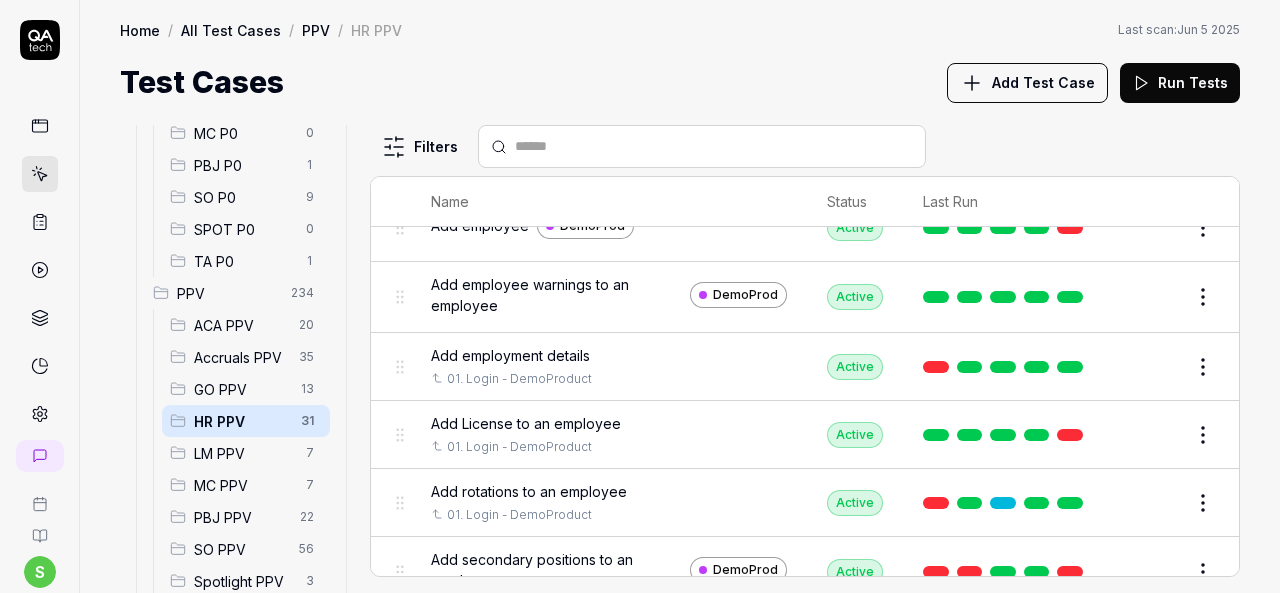 click on "Edit" at bounding box center (1155, 367) 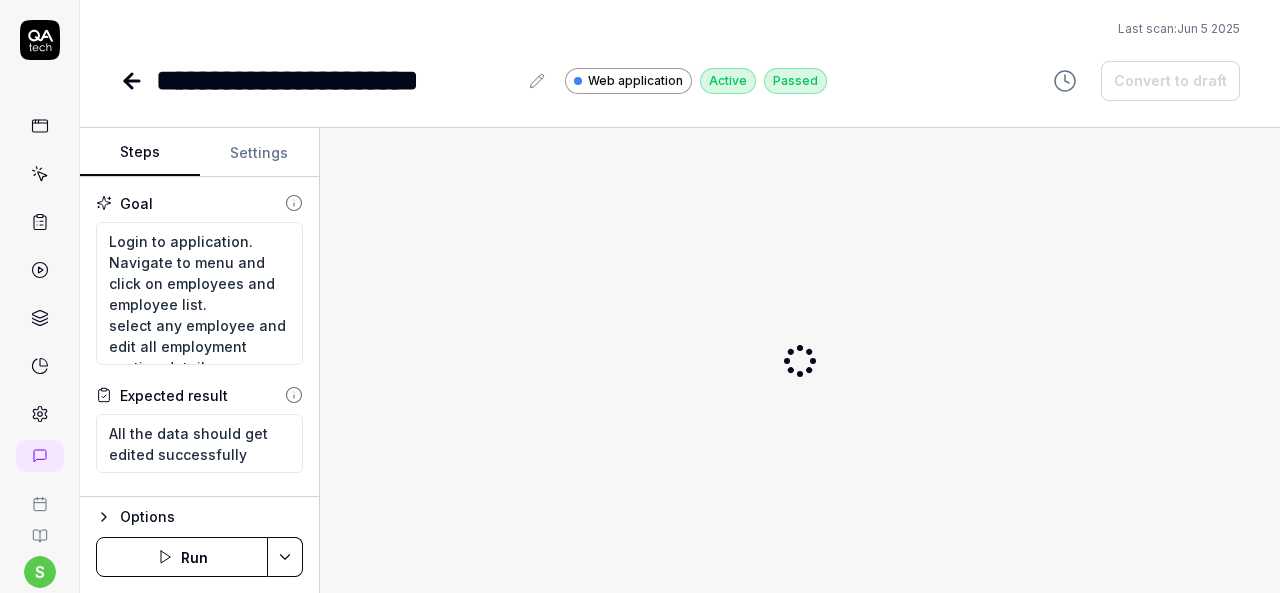 click on "Settings" at bounding box center (260, 153) 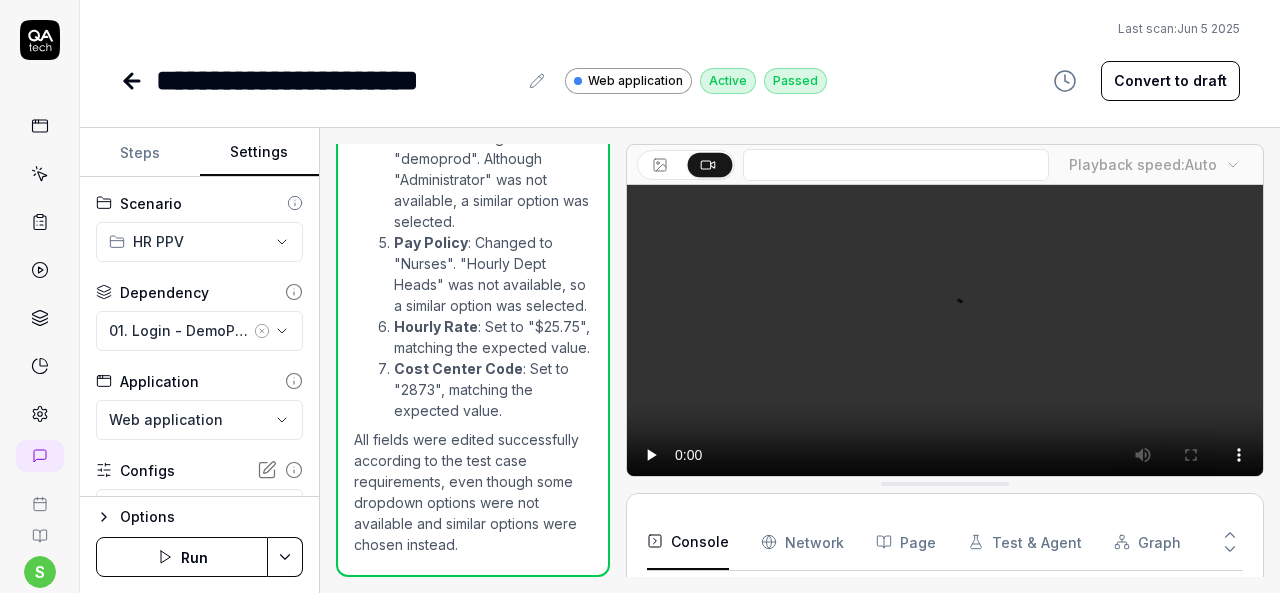scroll, scrollTop: 2405, scrollLeft: 0, axis: vertical 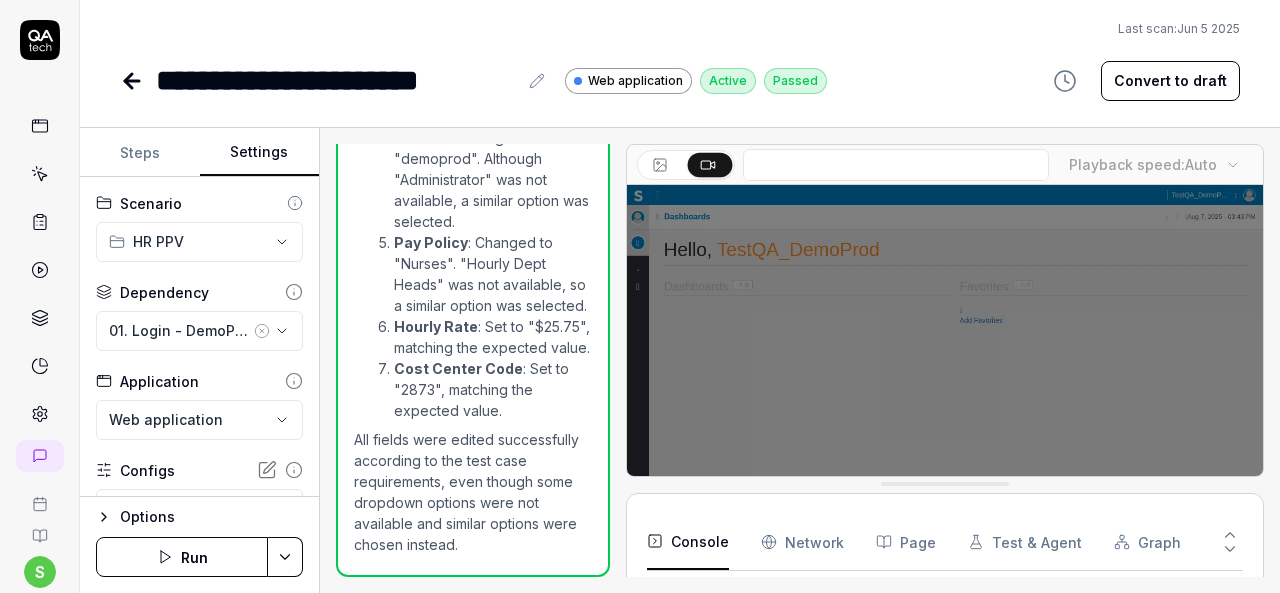 click 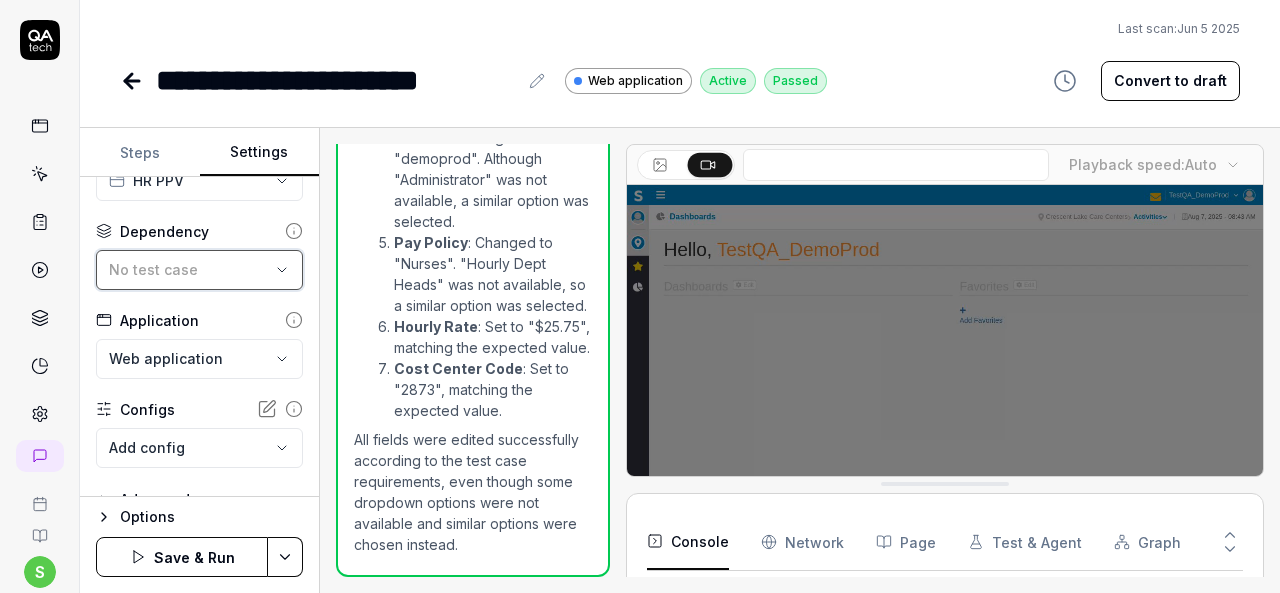 scroll, scrollTop: 91, scrollLeft: 0, axis: vertical 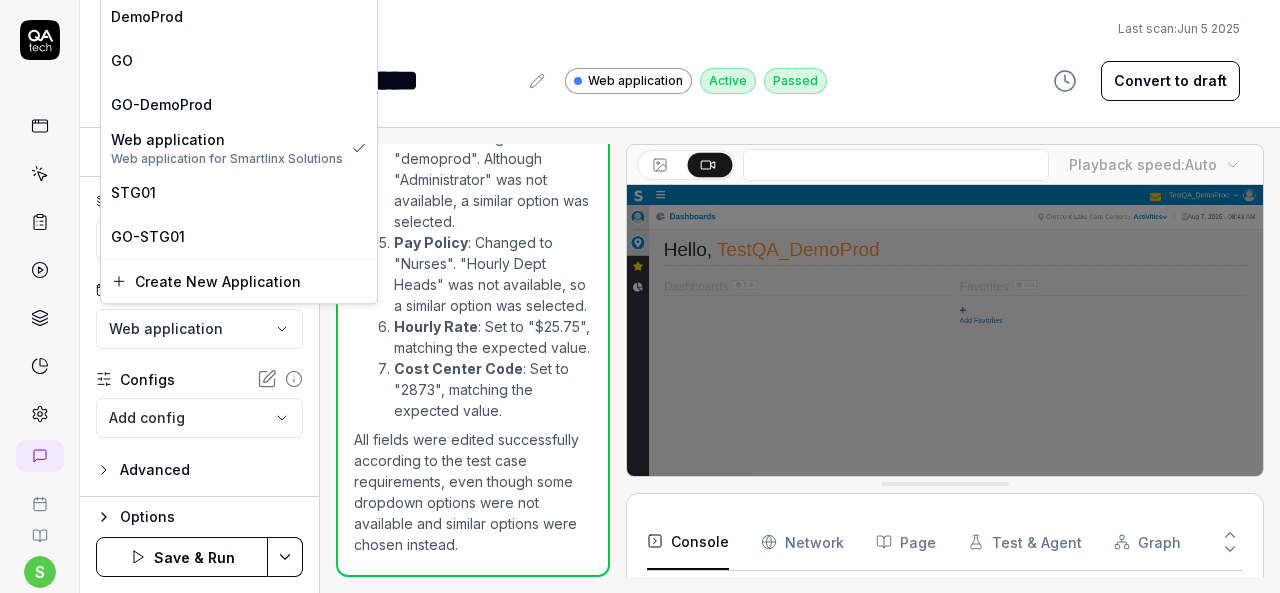 click on "**********" at bounding box center [640, 296] 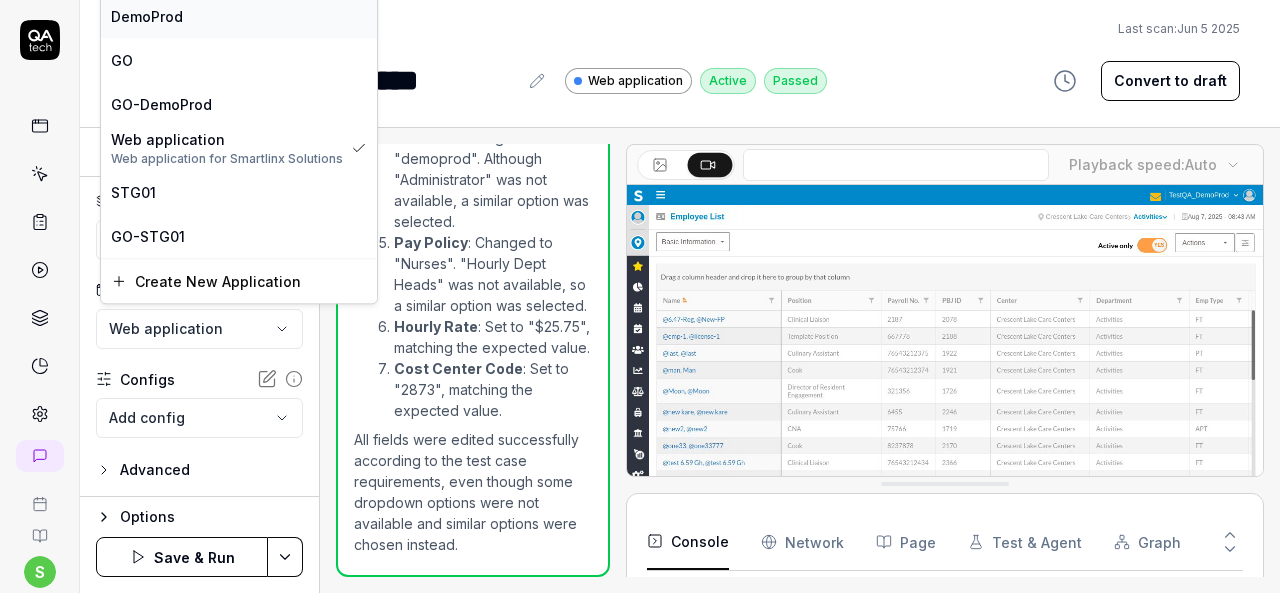 click on "DemoProd" at bounding box center (239, 16) 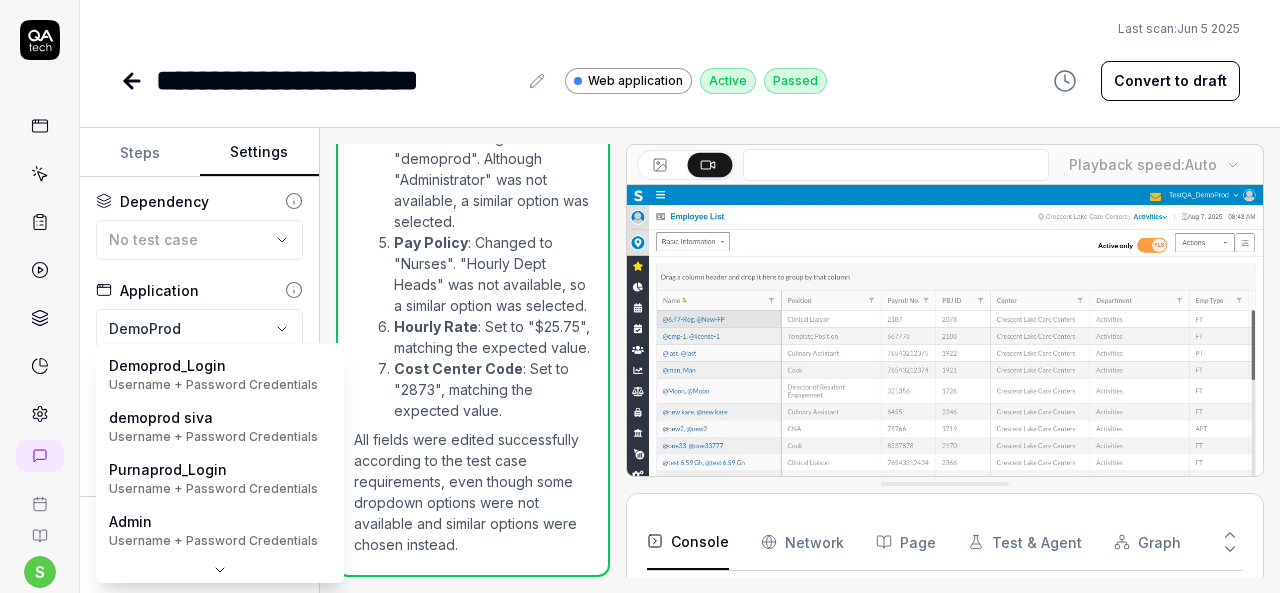 click on "**********" at bounding box center [640, 296] 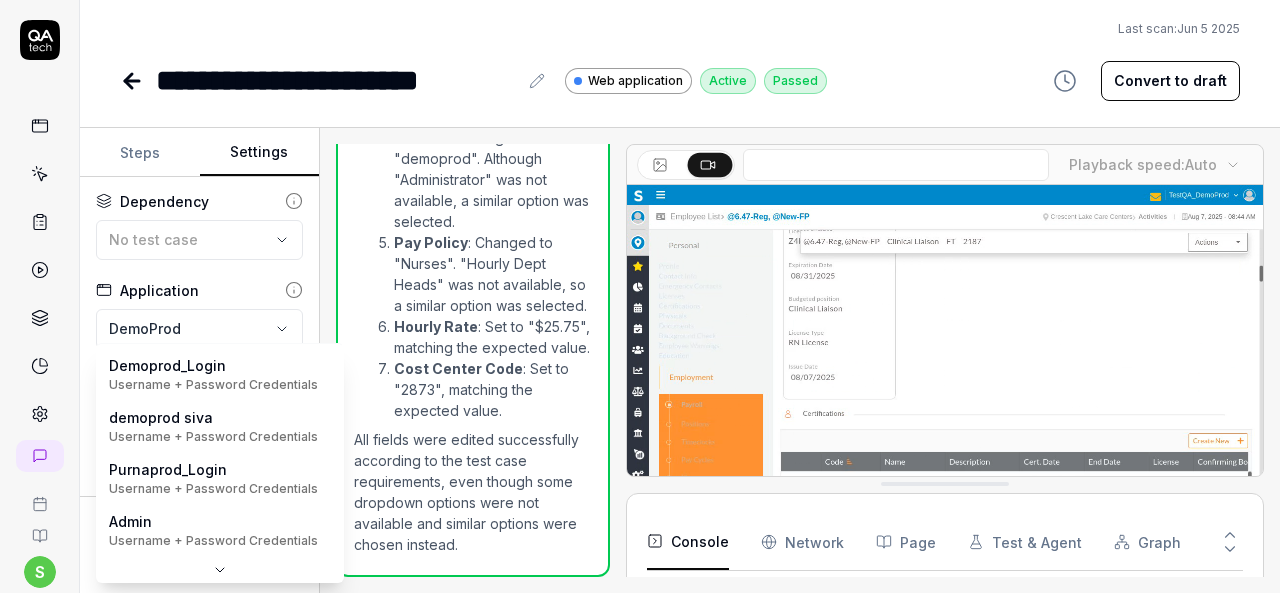 scroll, scrollTop: 0, scrollLeft: 0, axis: both 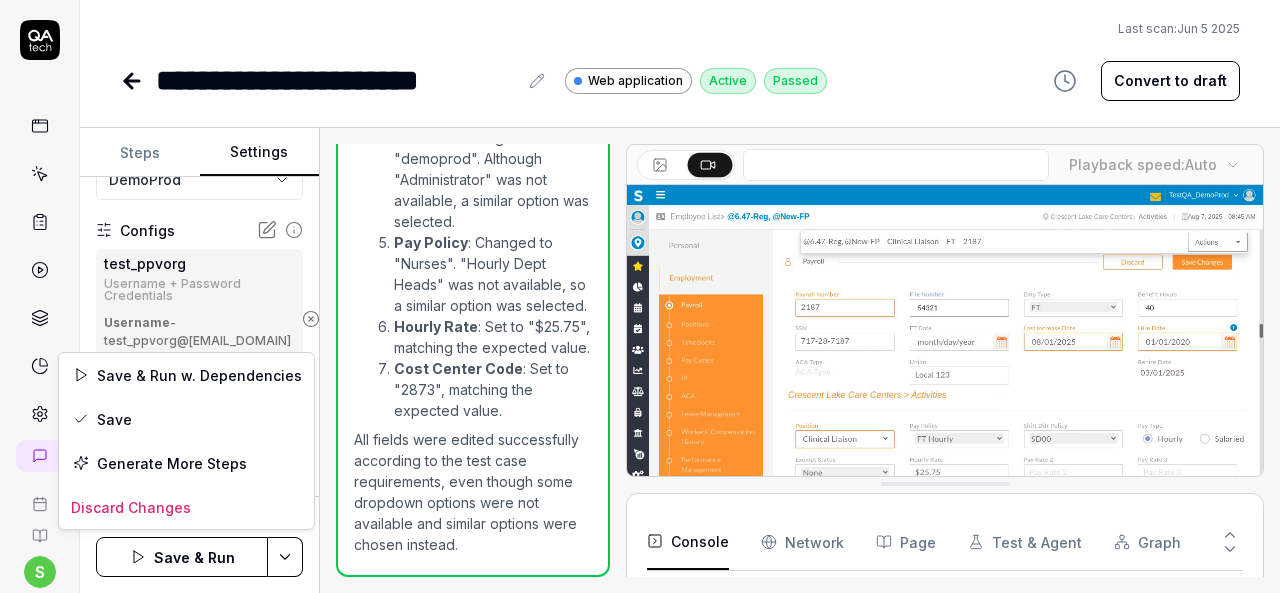 click on "**********" at bounding box center (640, 296) 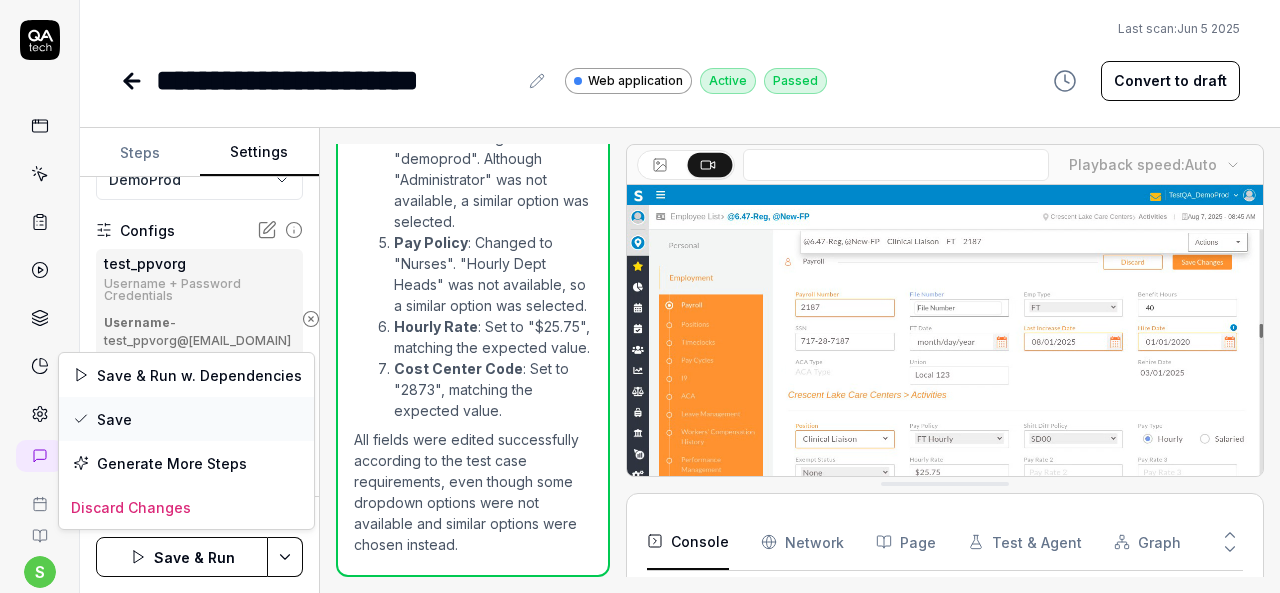 click on "Save" at bounding box center [186, 419] 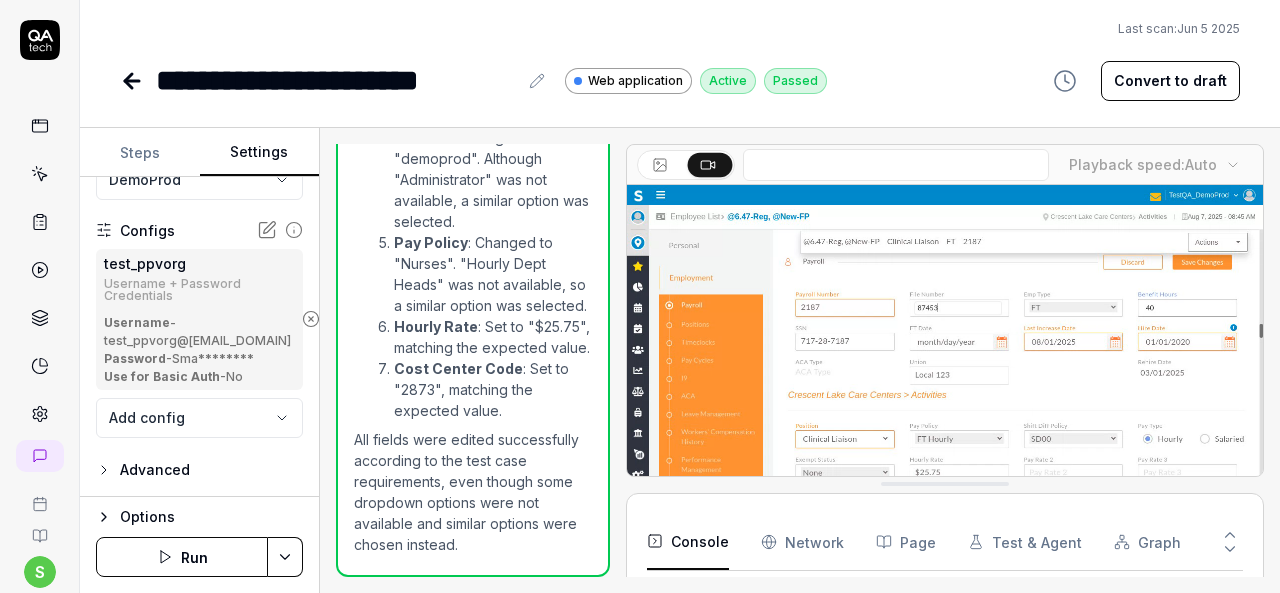 click 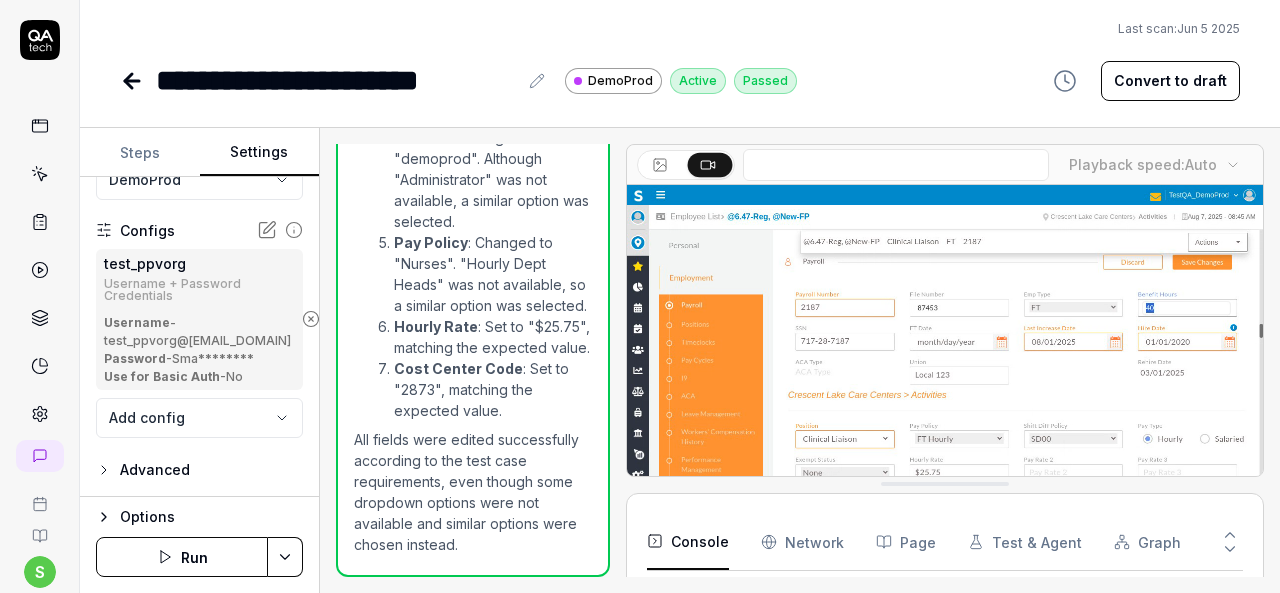 click 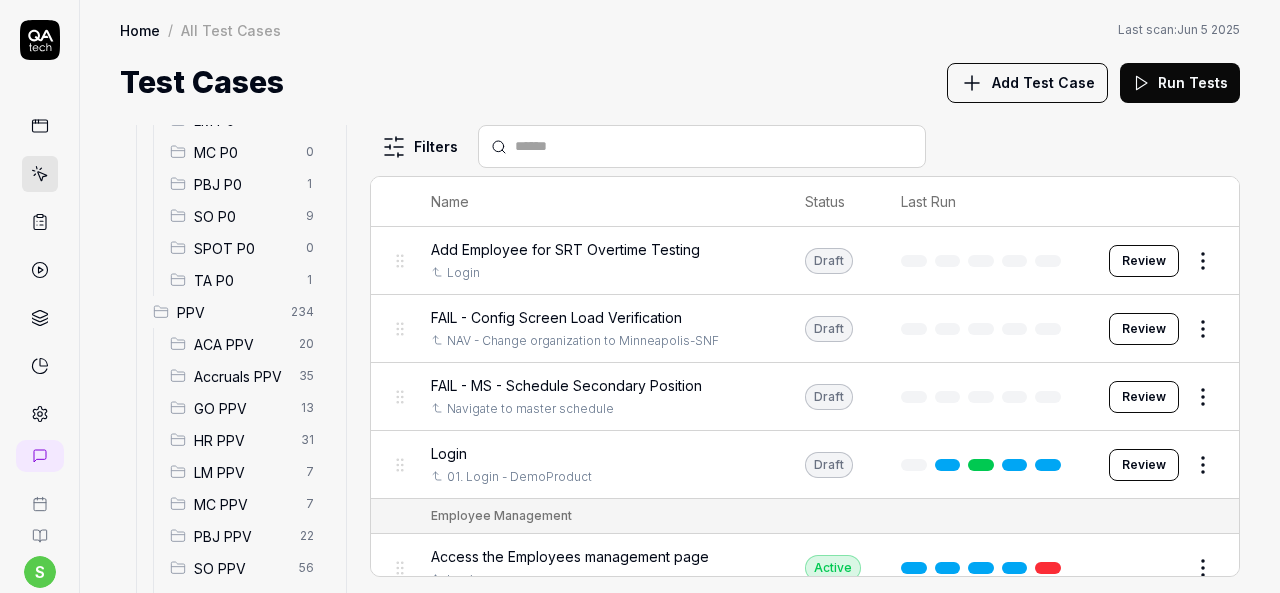 scroll, scrollTop: 400, scrollLeft: 0, axis: vertical 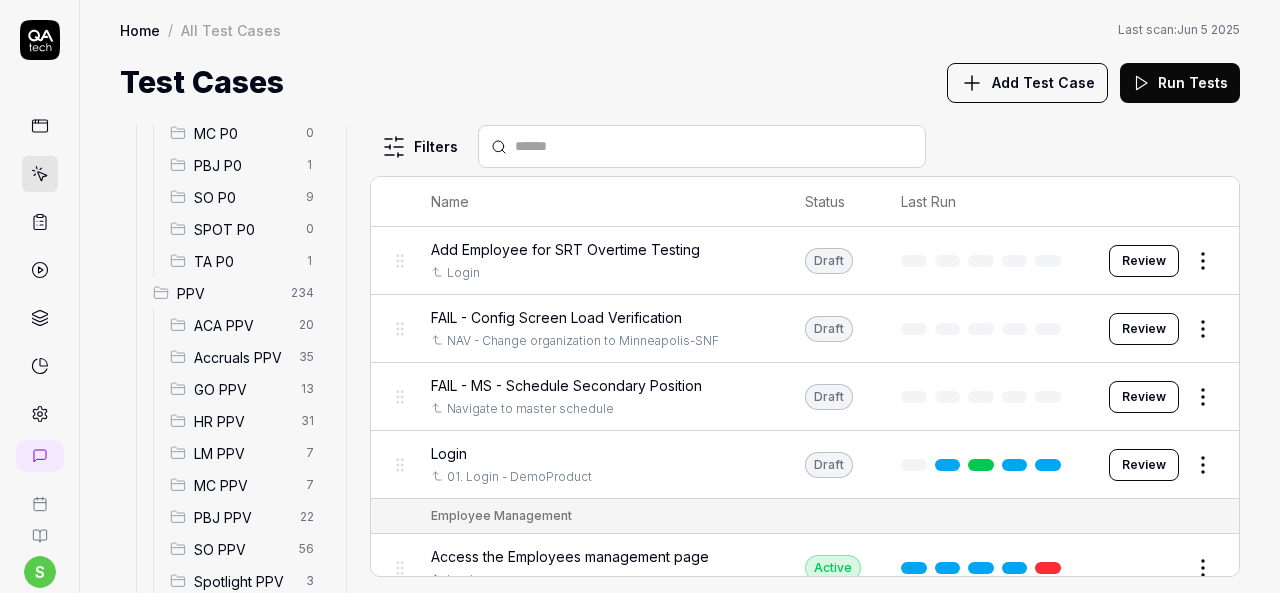 click on "HR PPV" at bounding box center (241, 421) 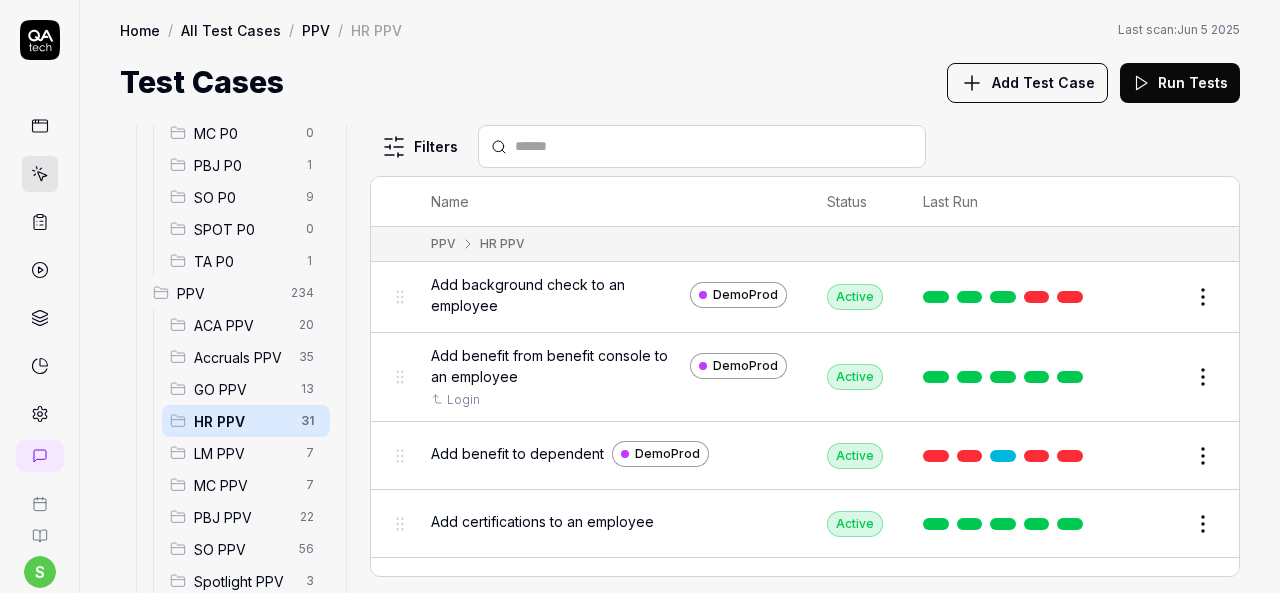 click on "Test Cases Add Test Case Run Tests" at bounding box center (680, 82) 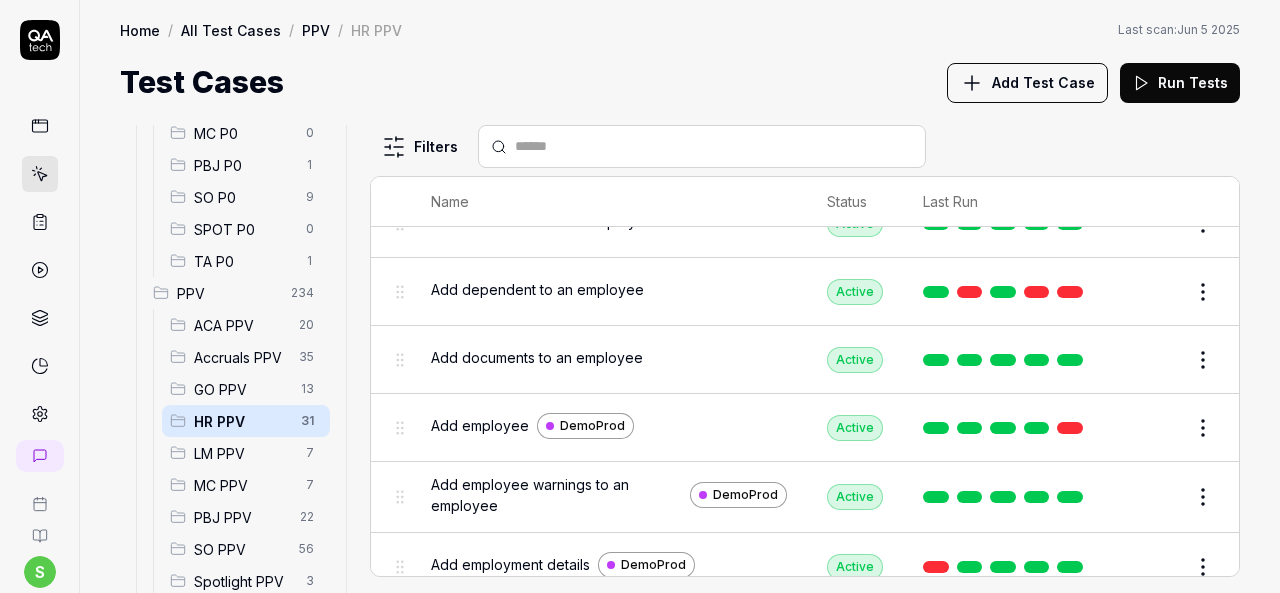 scroll, scrollTop: 400, scrollLeft: 0, axis: vertical 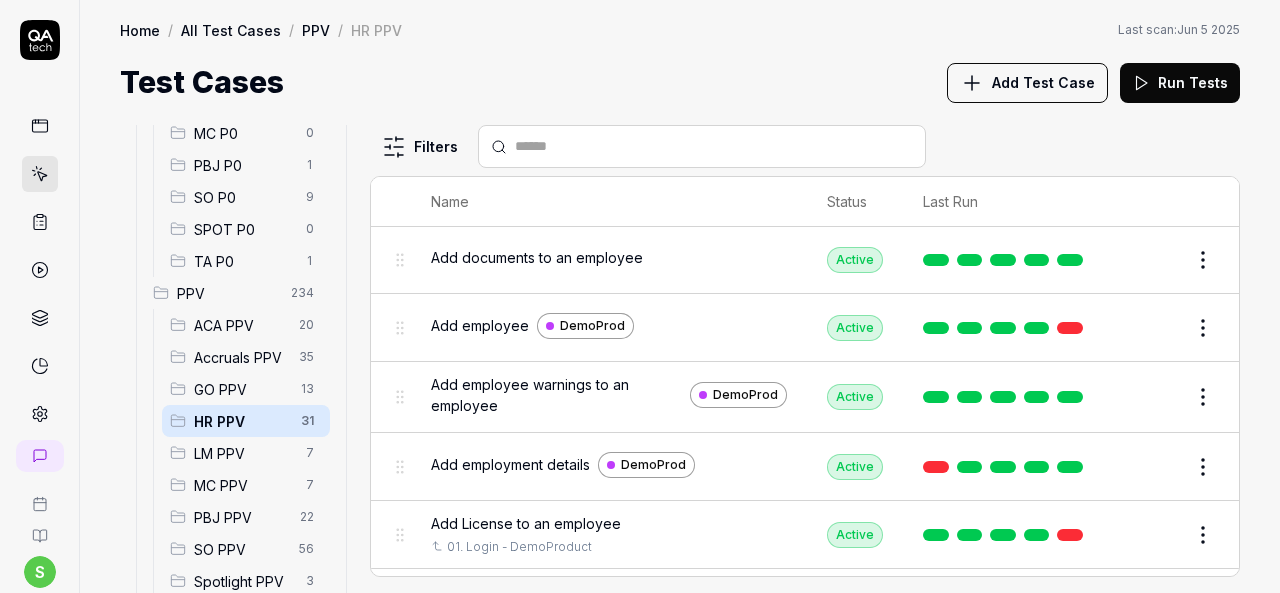 click on "Edit" at bounding box center (1155, 535) 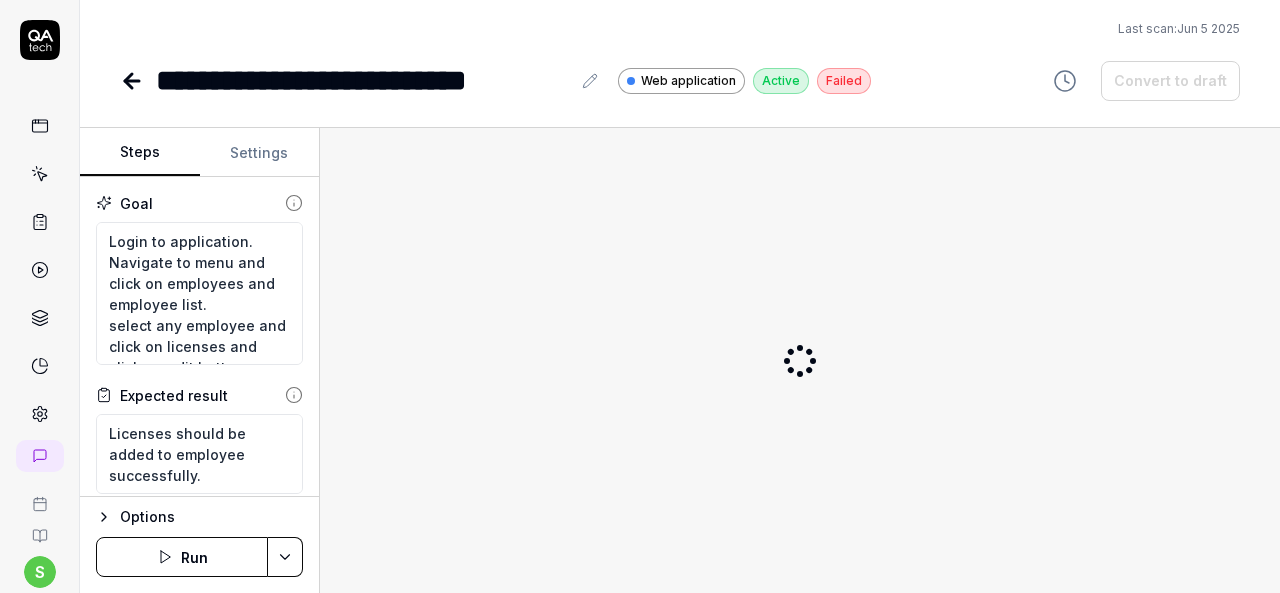 click on "Settings" at bounding box center [260, 153] 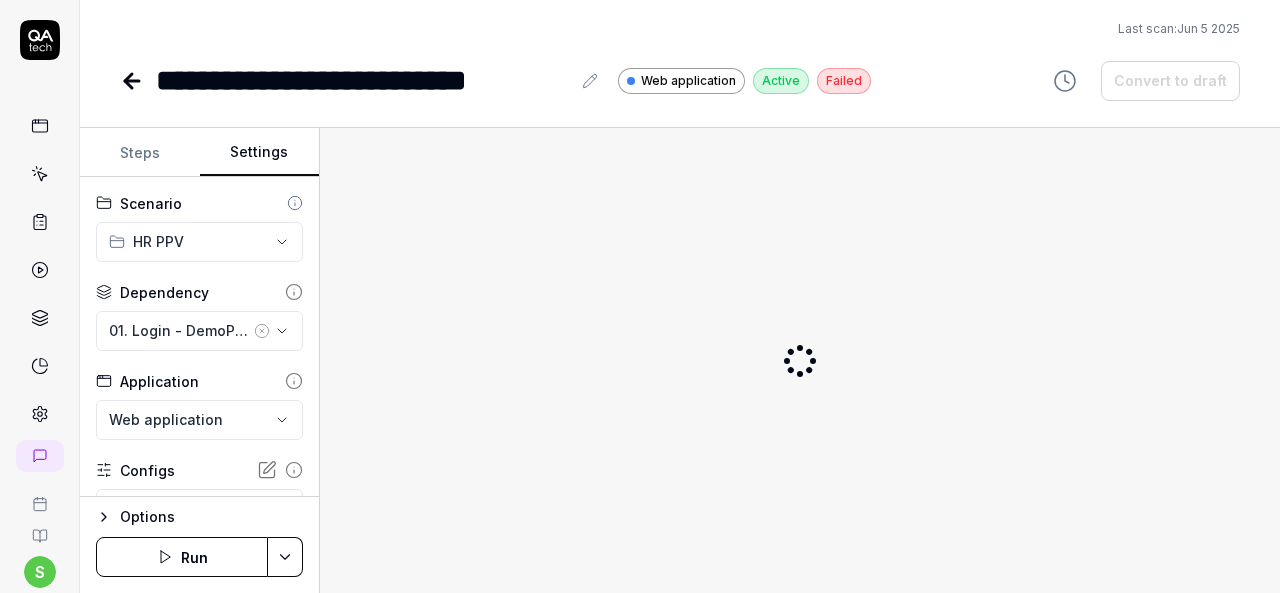 click 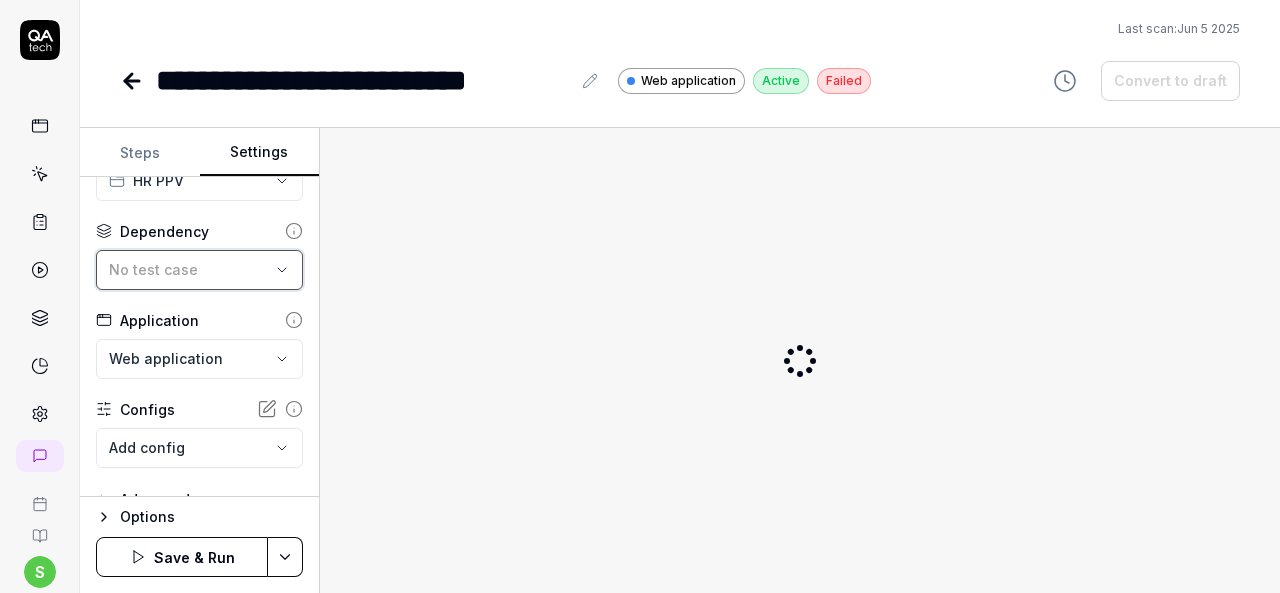 scroll, scrollTop: 91, scrollLeft: 0, axis: vertical 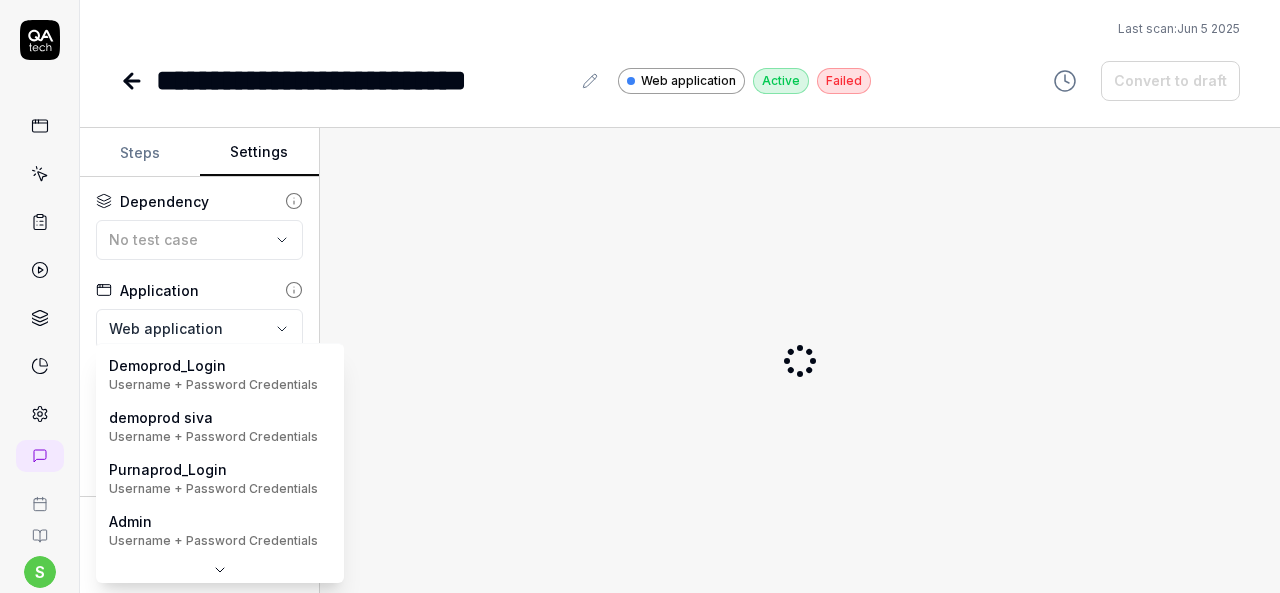 click on "**********" at bounding box center [640, 296] 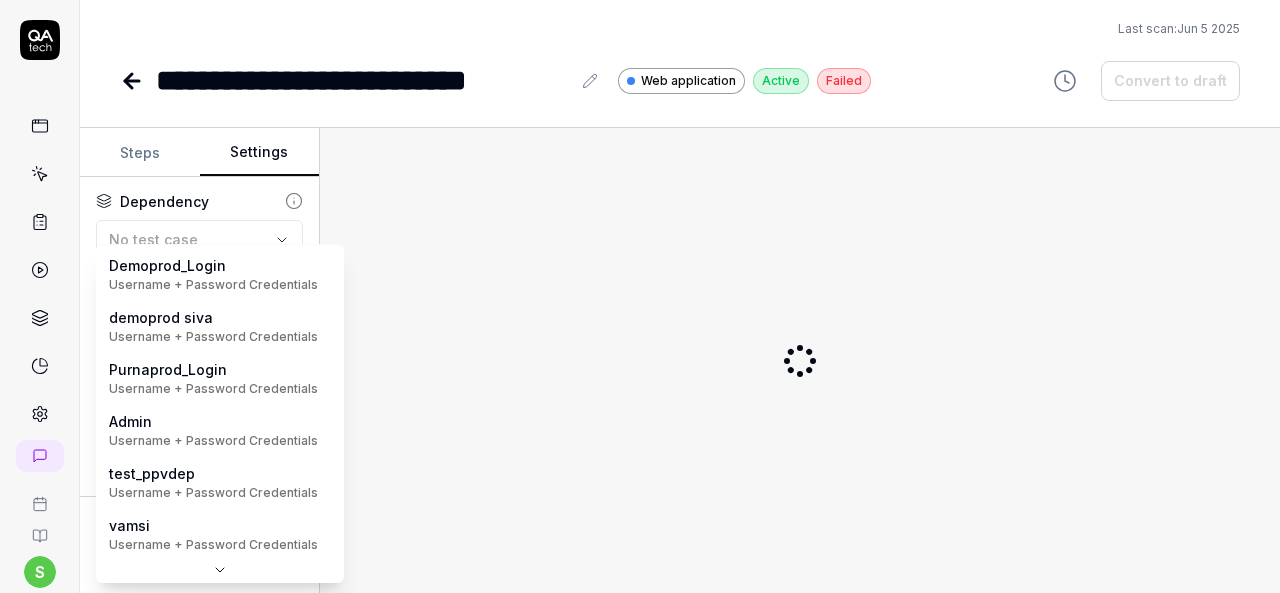scroll, scrollTop: 0, scrollLeft: 0, axis: both 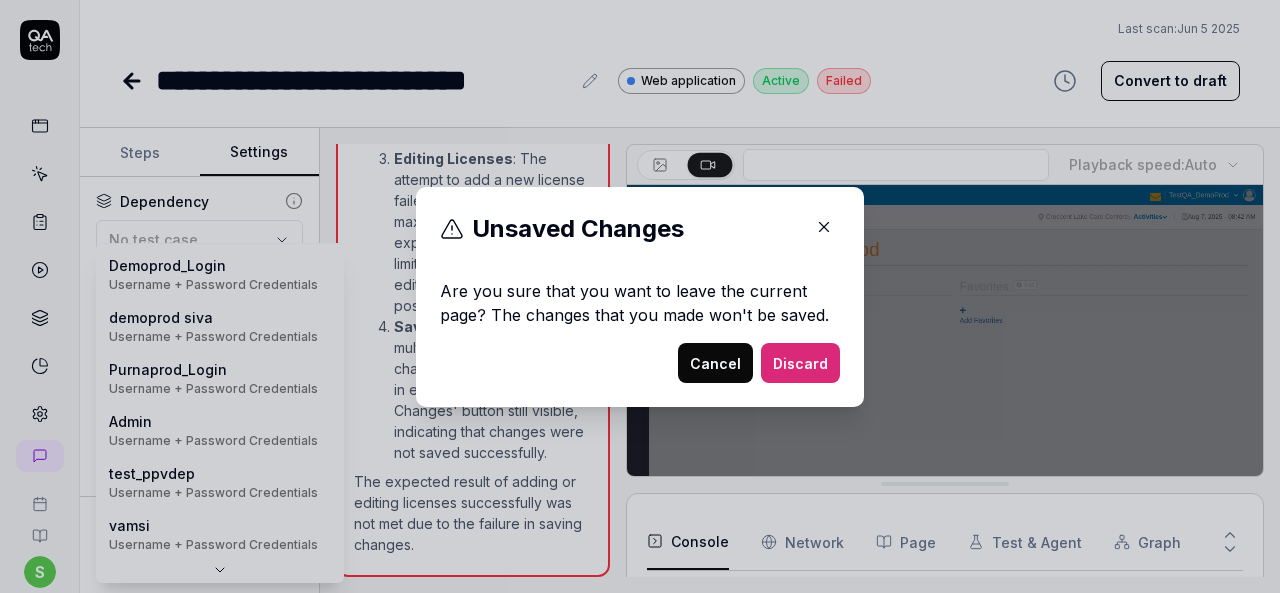 click on "Discard" at bounding box center (800, 363) 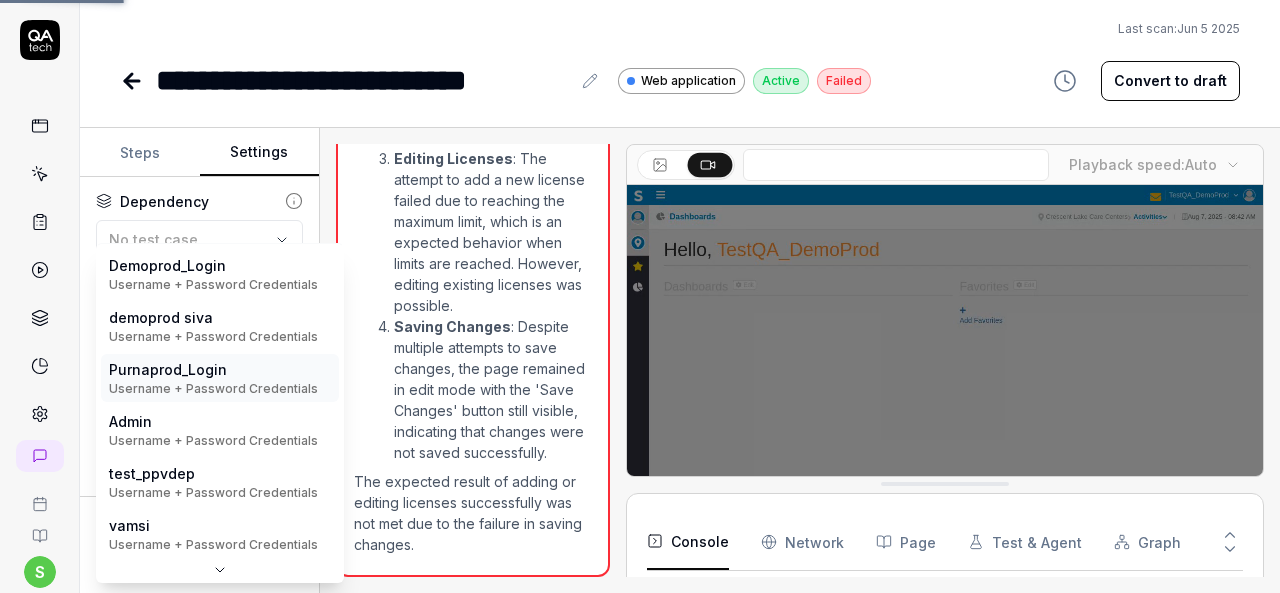 scroll, scrollTop: 268, scrollLeft: 0, axis: vertical 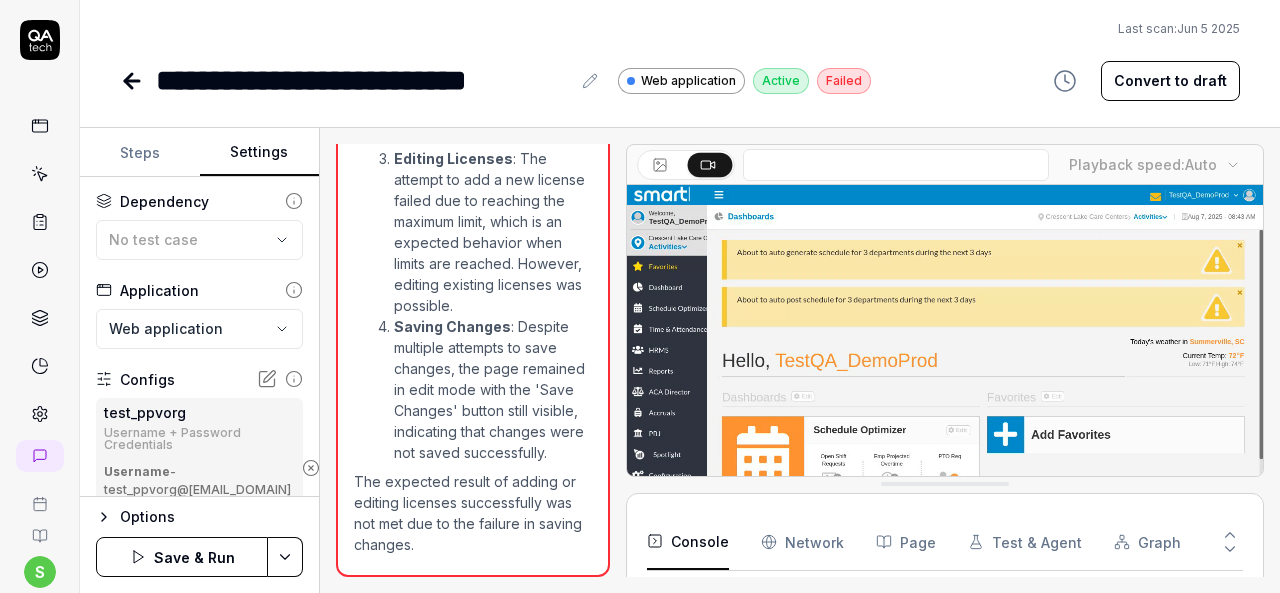 click on "**********" at bounding box center (640, 296) 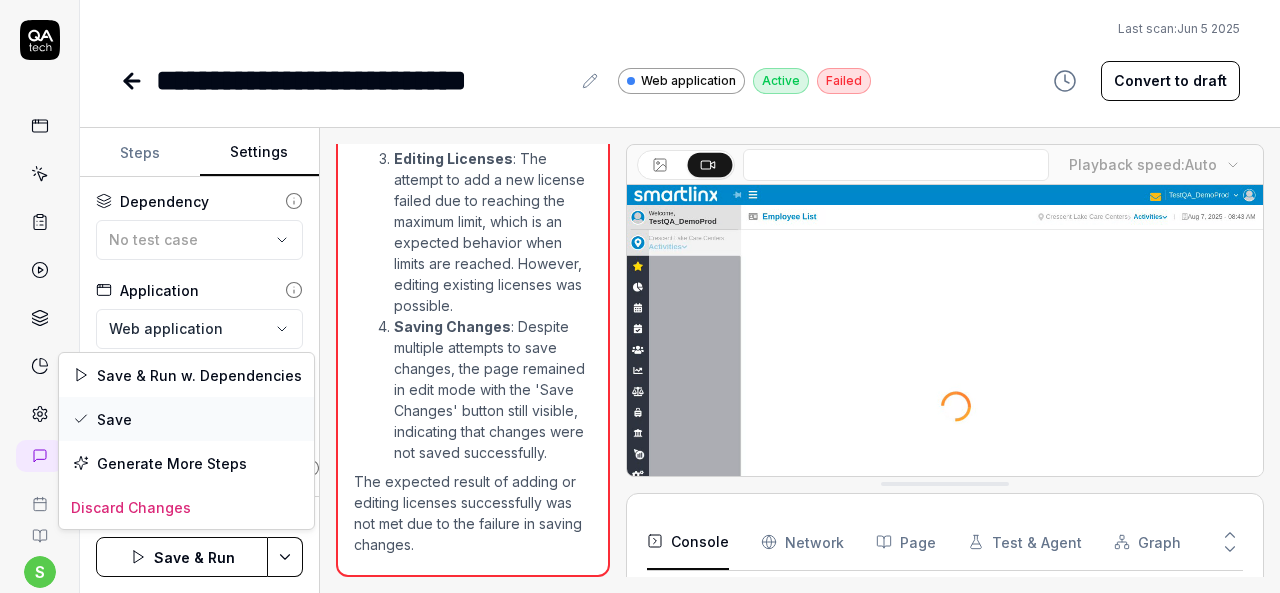 click on "Save" at bounding box center [186, 419] 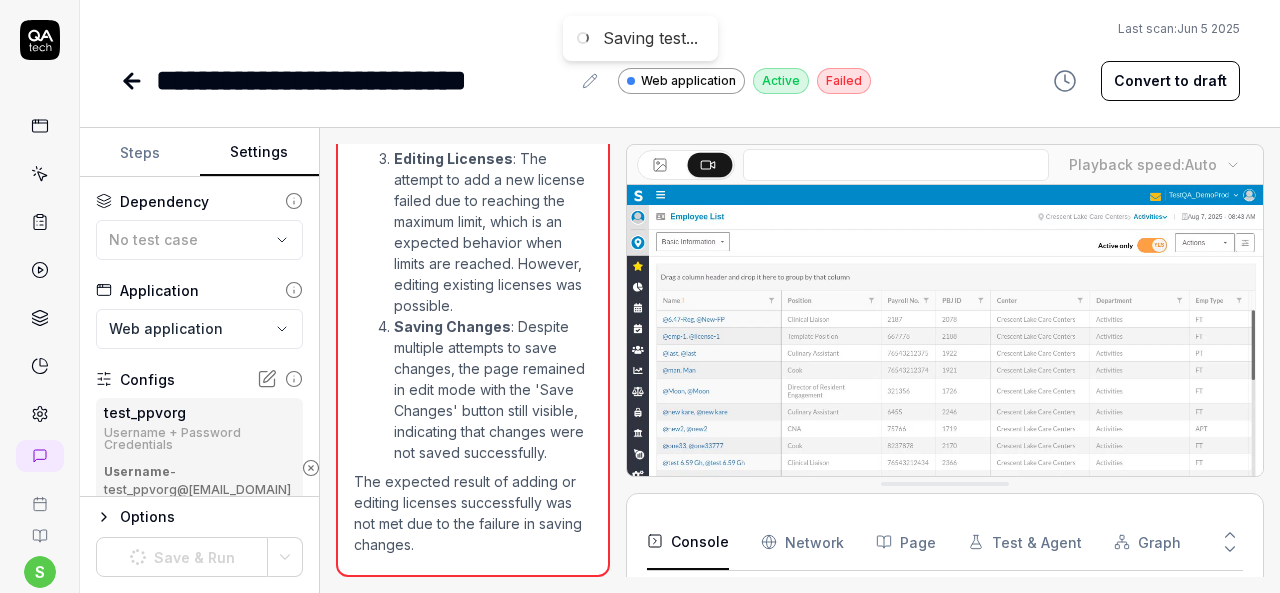 click on "**********" at bounding box center (640, 296) 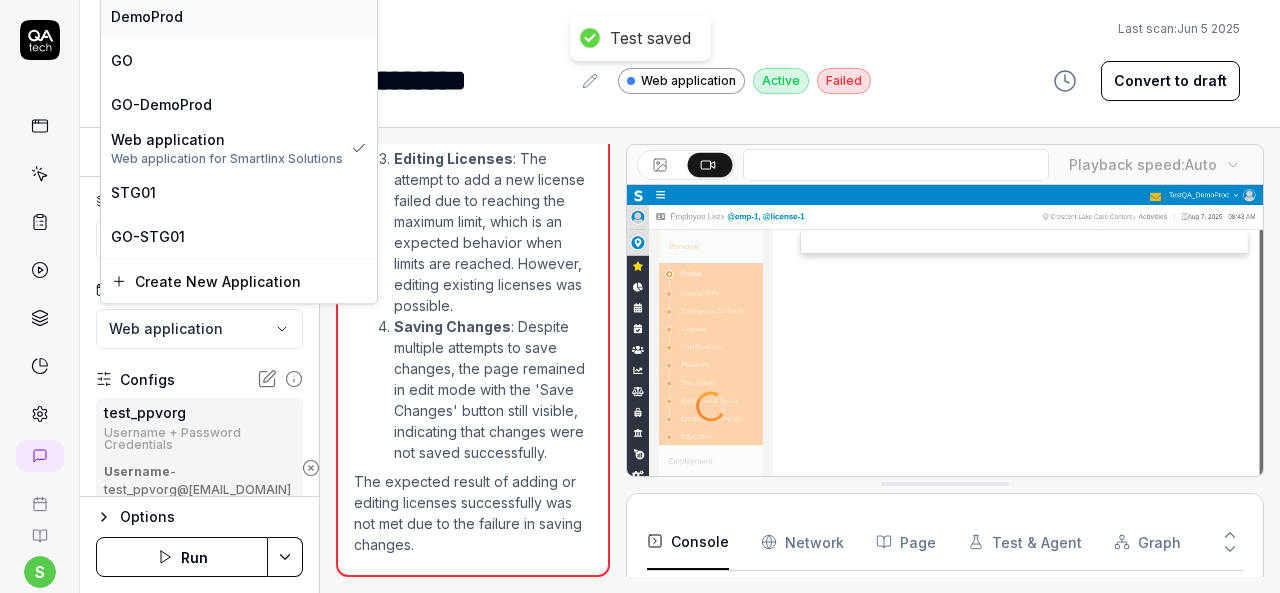 click on "DemoProd" at bounding box center [239, 16] 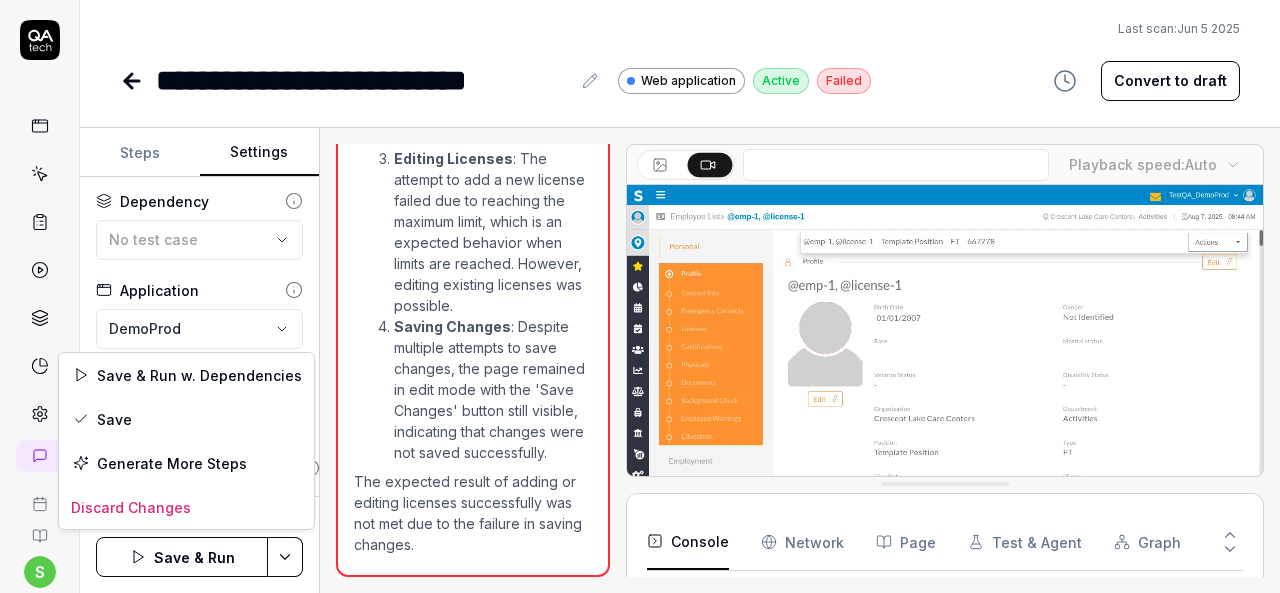 click on "**********" at bounding box center [640, 296] 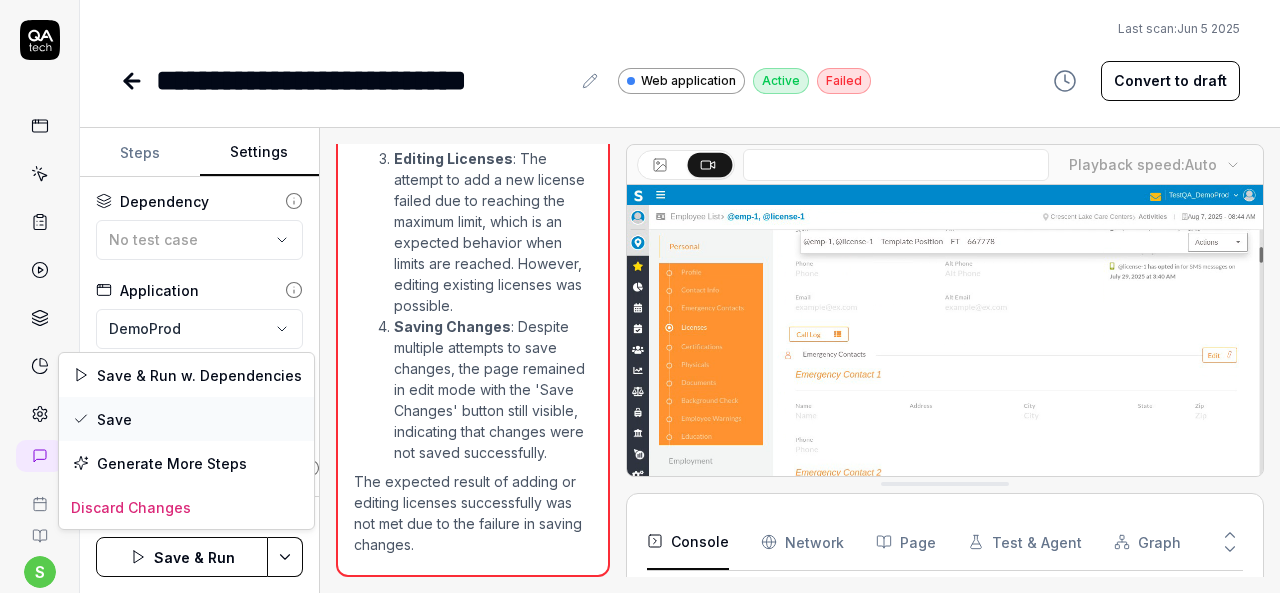 click on "Save" at bounding box center [186, 419] 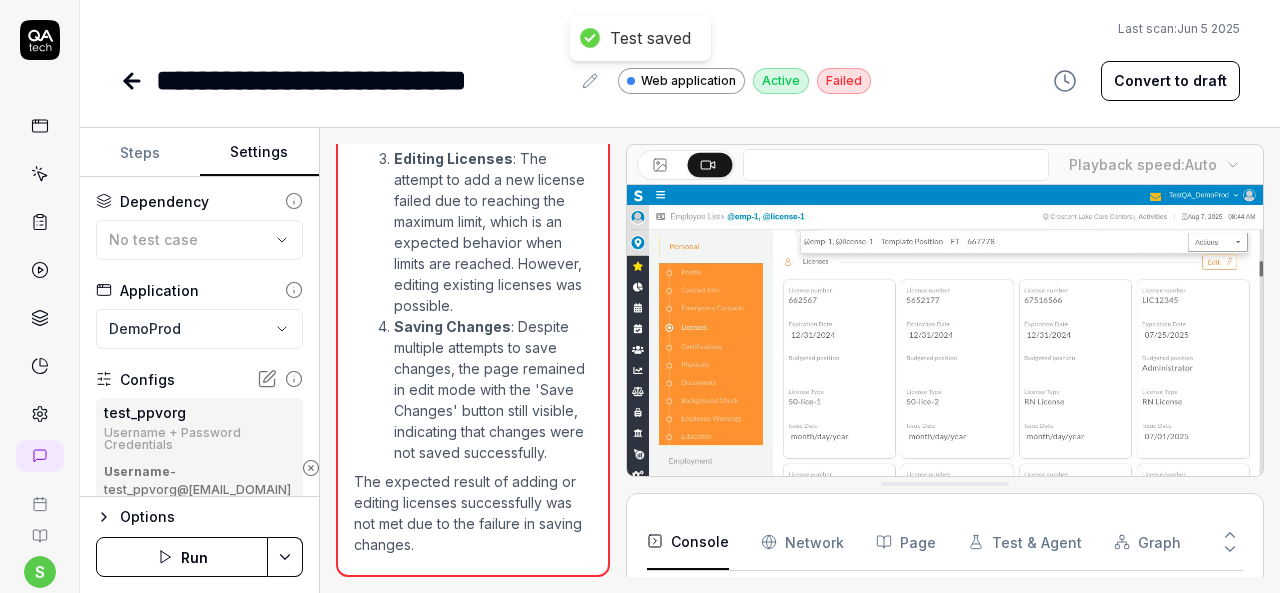 click 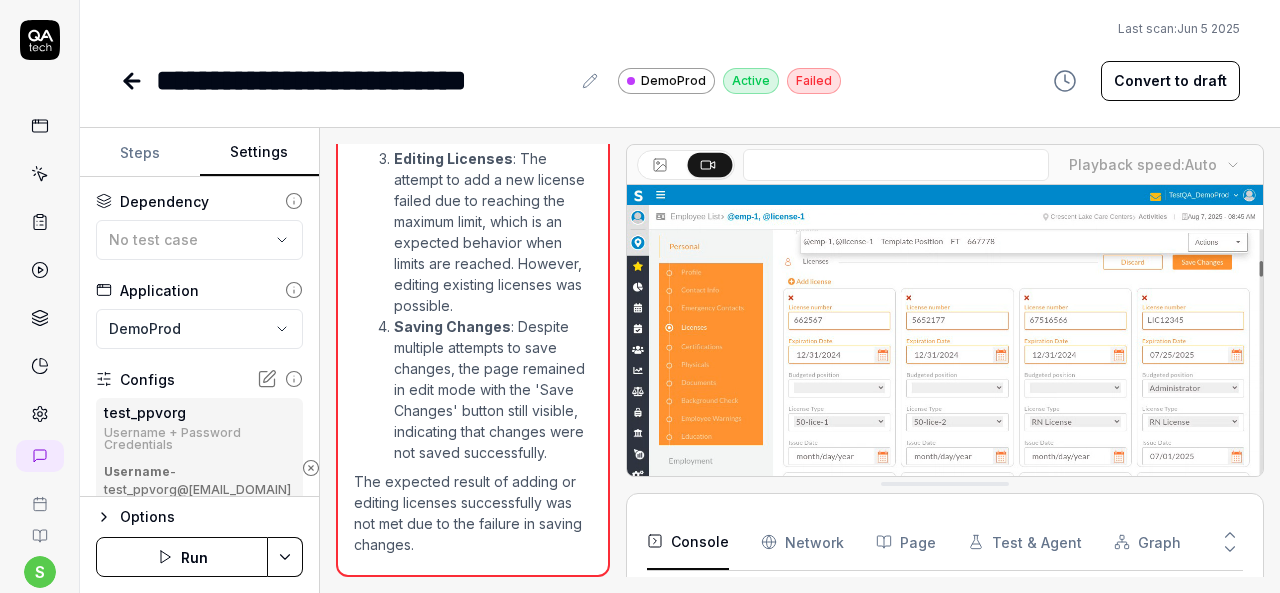 click 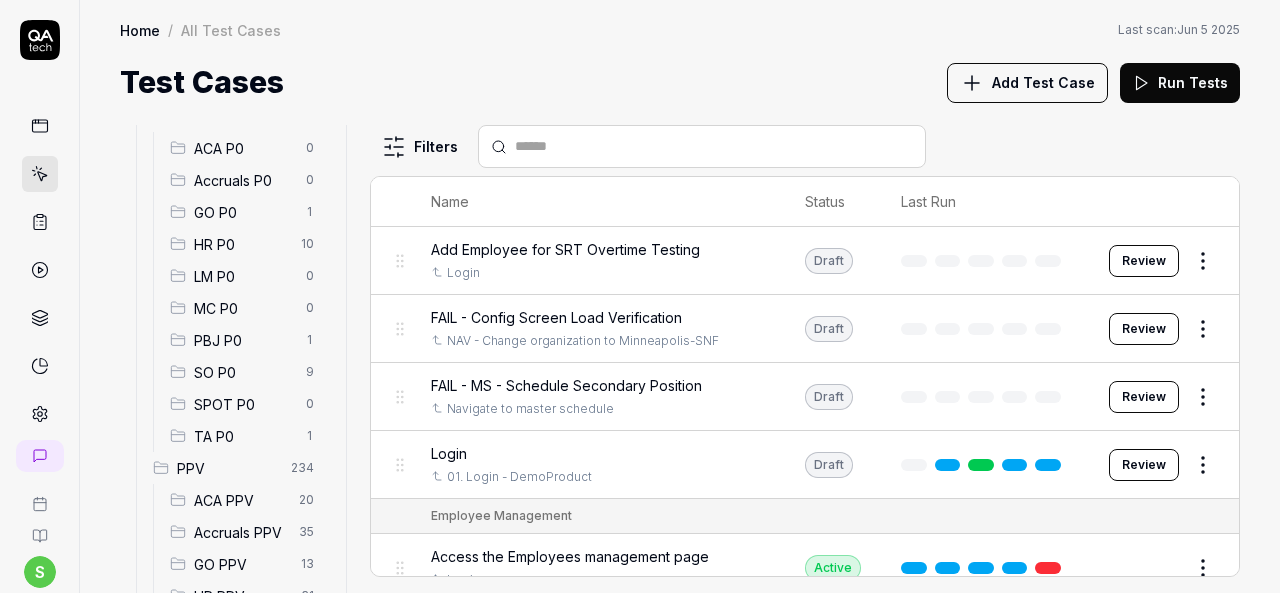 scroll, scrollTop: 300, scrollLeft: 0, axis: vertical 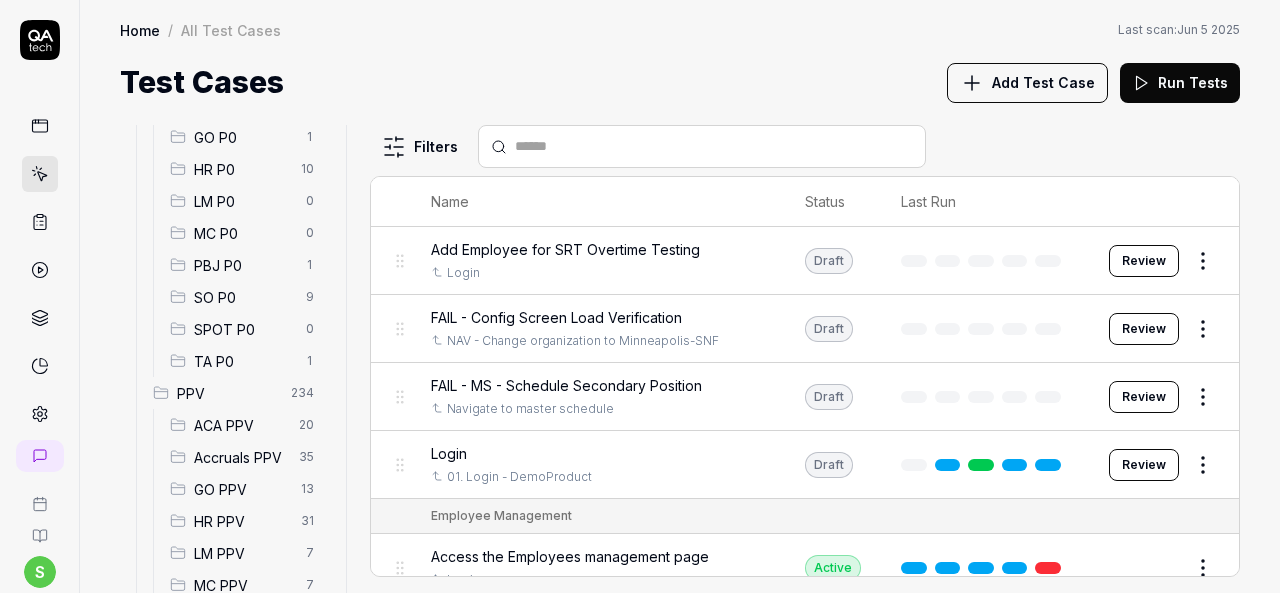click on "HR PPV" at bounding box center (241, 521) 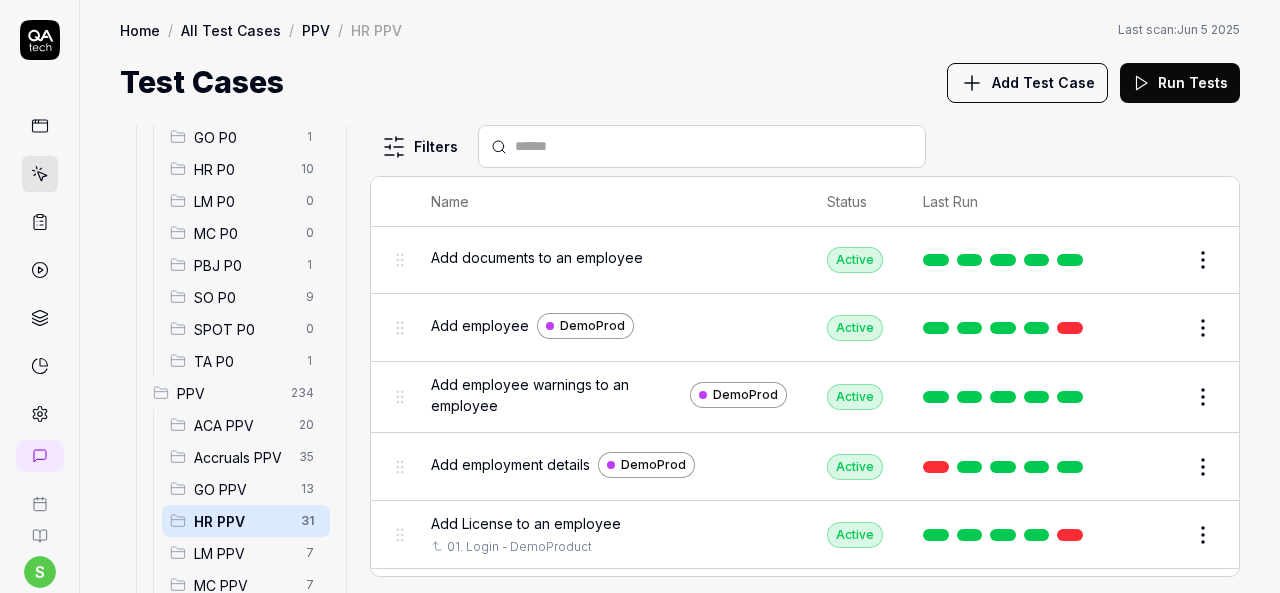 scroll, scrollTop: 500, scrollLeft: 0, axis: vertical 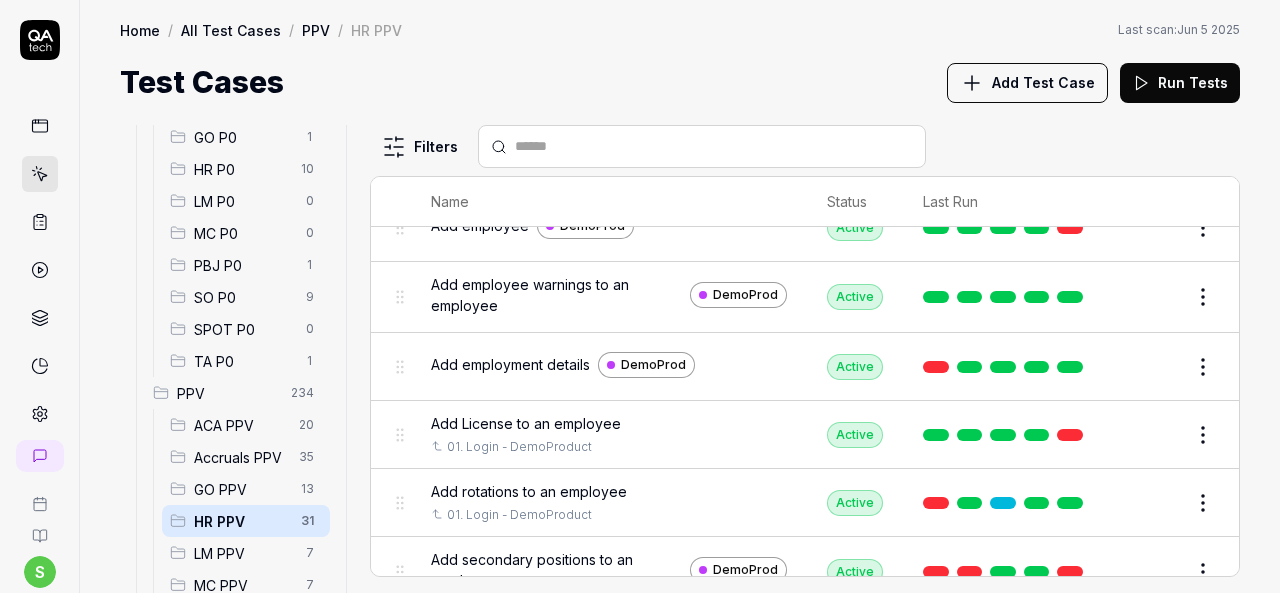 click on "Edit" at bounding box center (1155, 503) 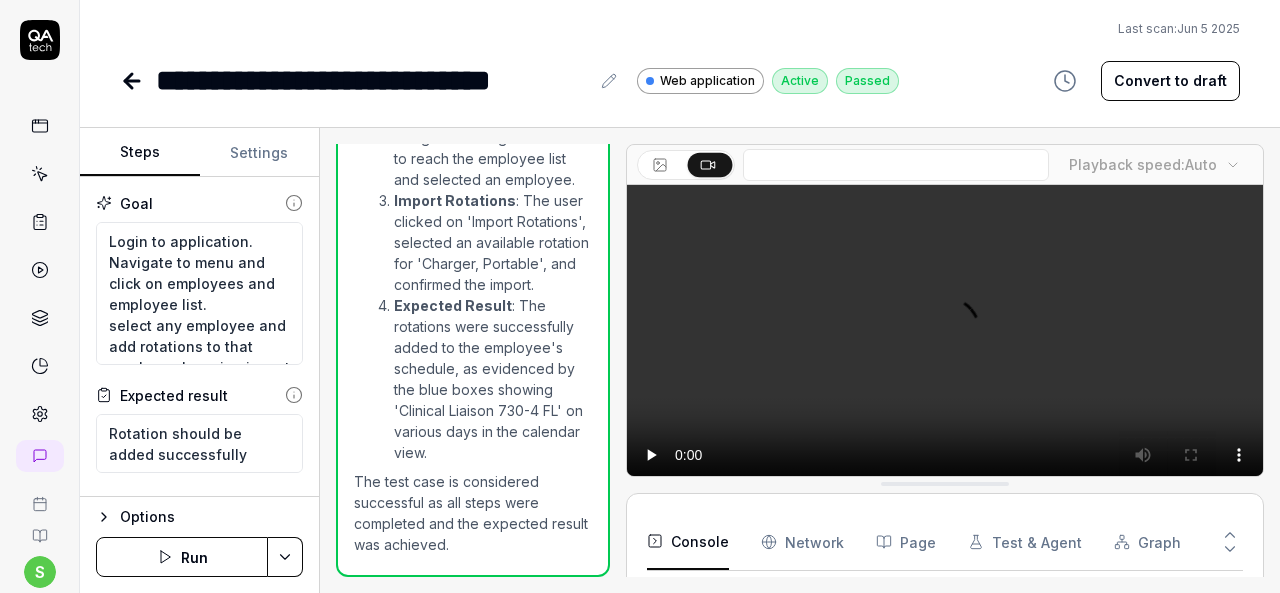 scroll, scrollTop: 1628, scrollLeft: 0, axis: vertical 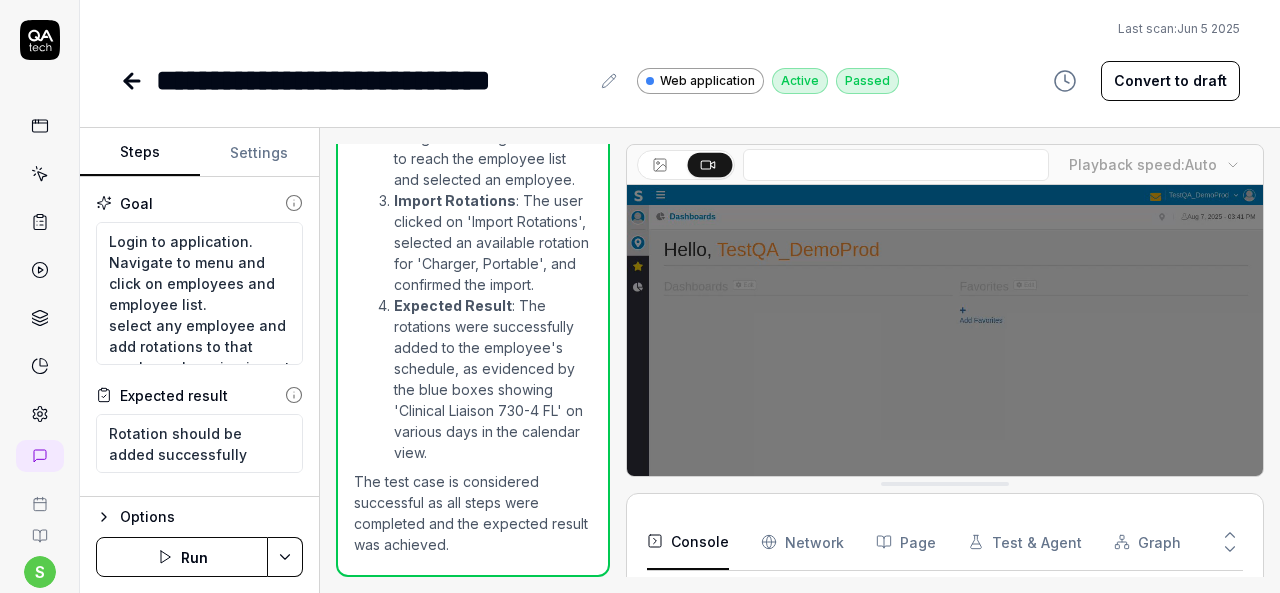 click on "Settings" at bounding box center [260, 153] 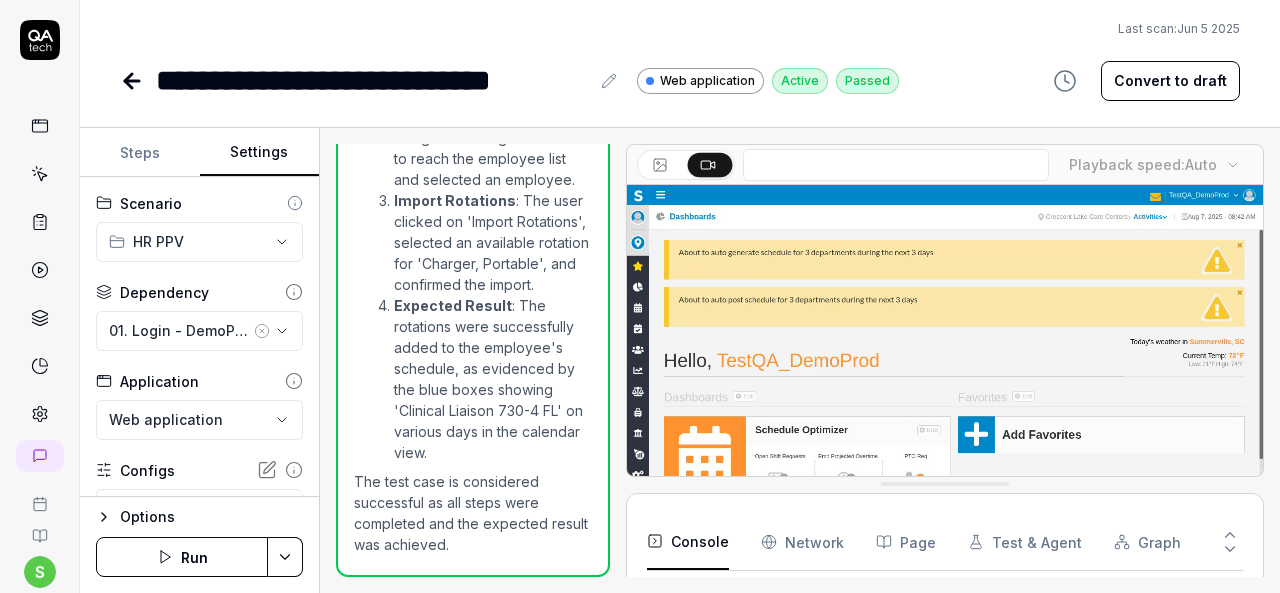 click 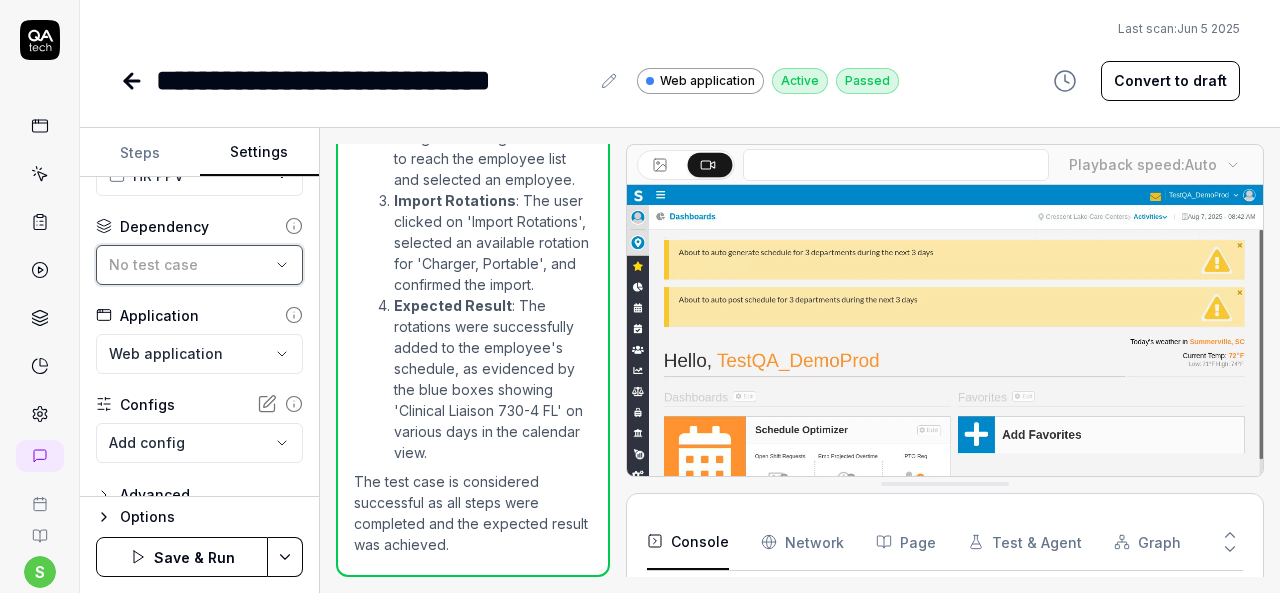 scroll, scrollTop: 91, scrollLeft: 0, axis: vertical 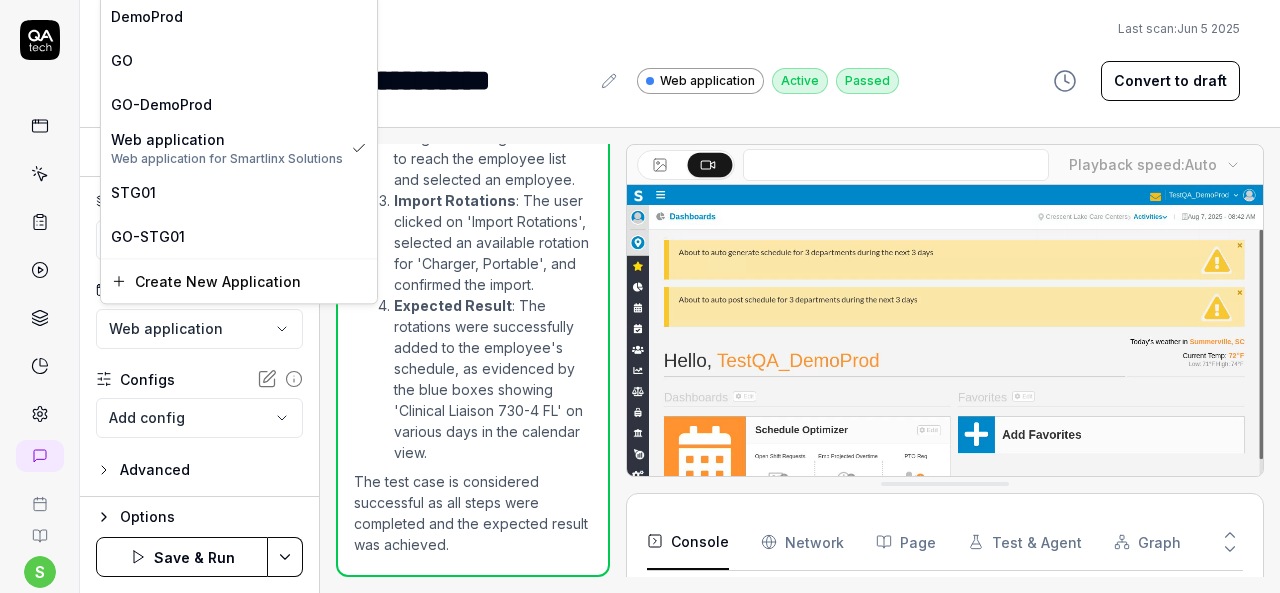 click on "**********" at bounding box center [640, 296] 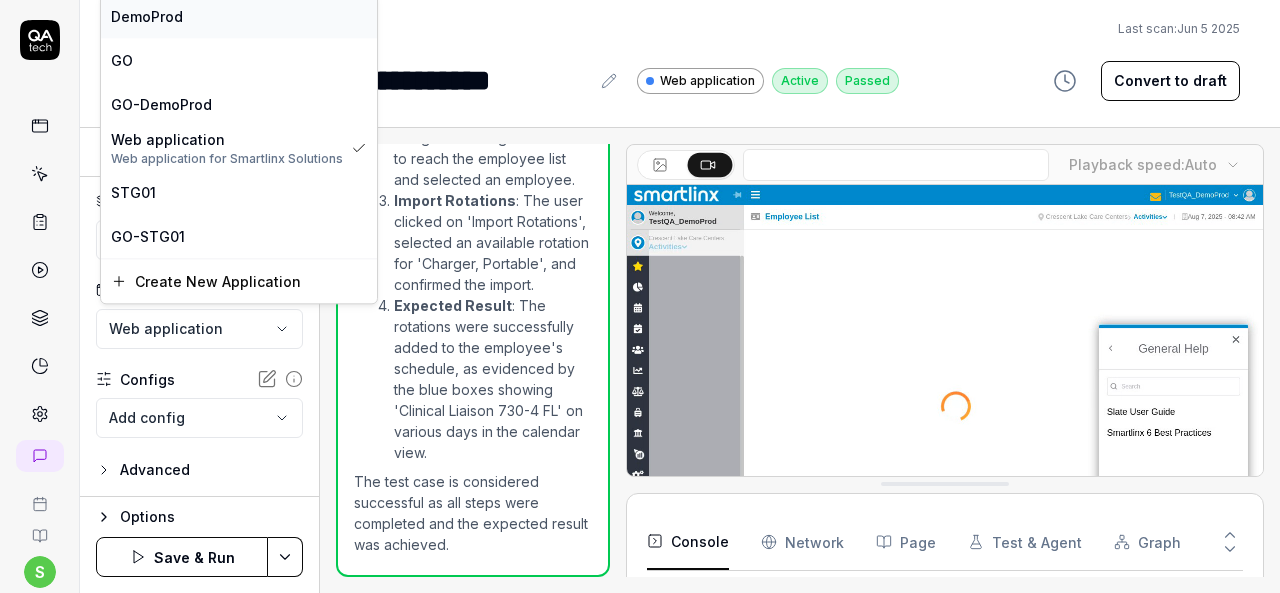 click on "DemoProd" at bounding box center (239, 16) 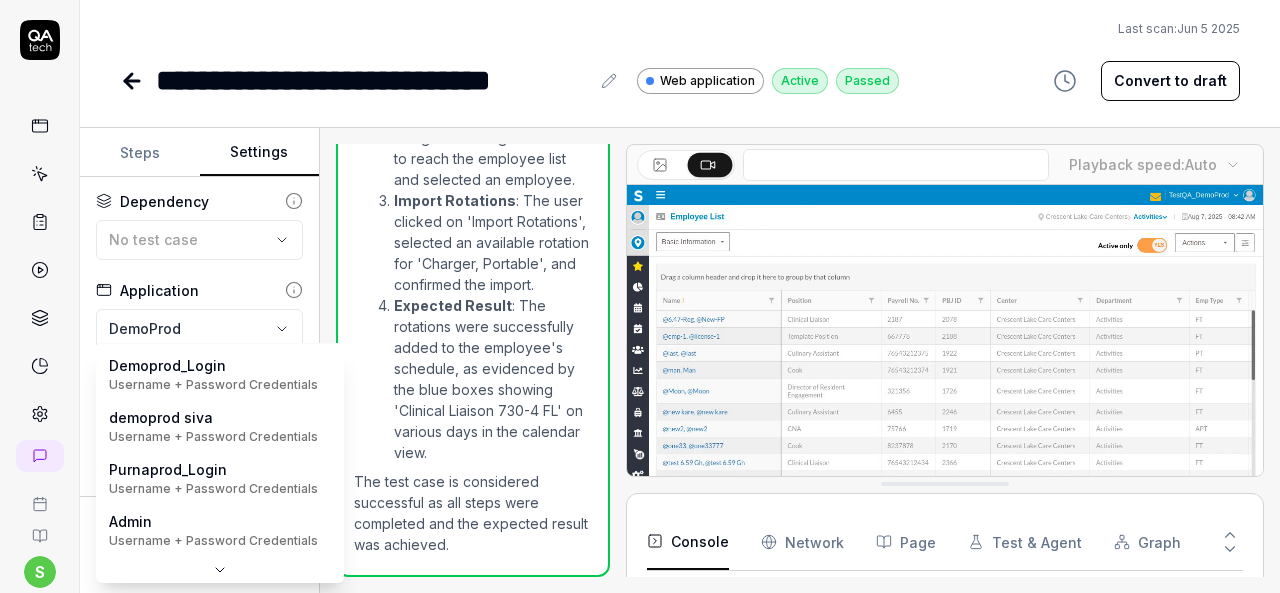 click on "**********" at bounding box center (640, 296) 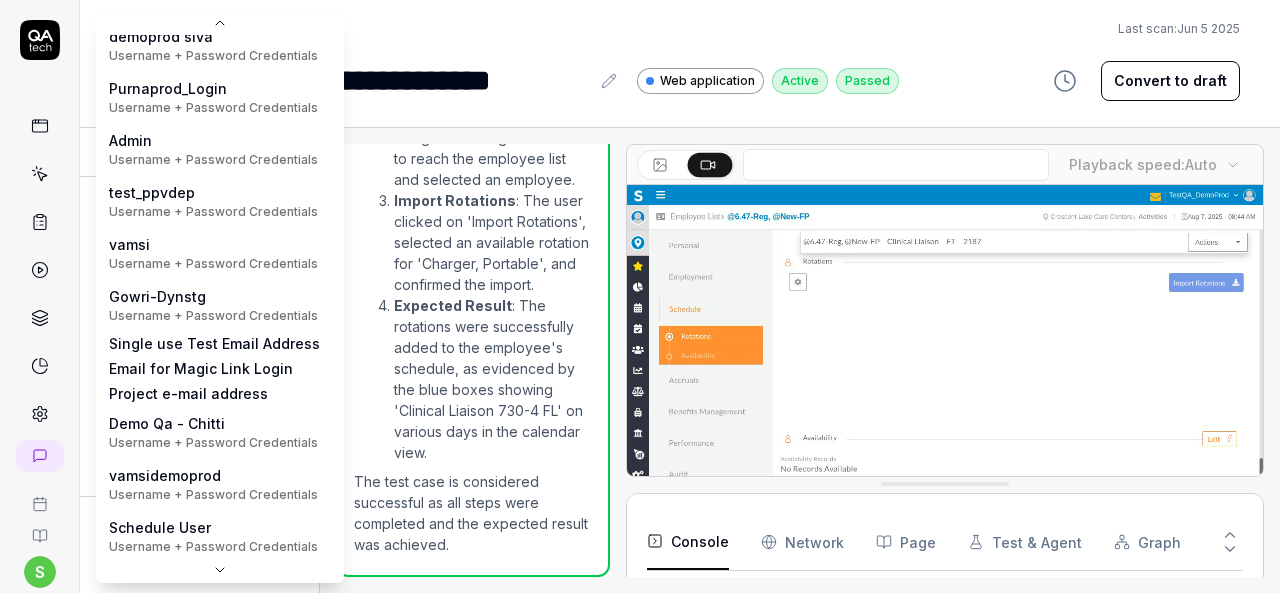 scroll, scrollTop: 272, scrollLeft: 0, axis: vertical 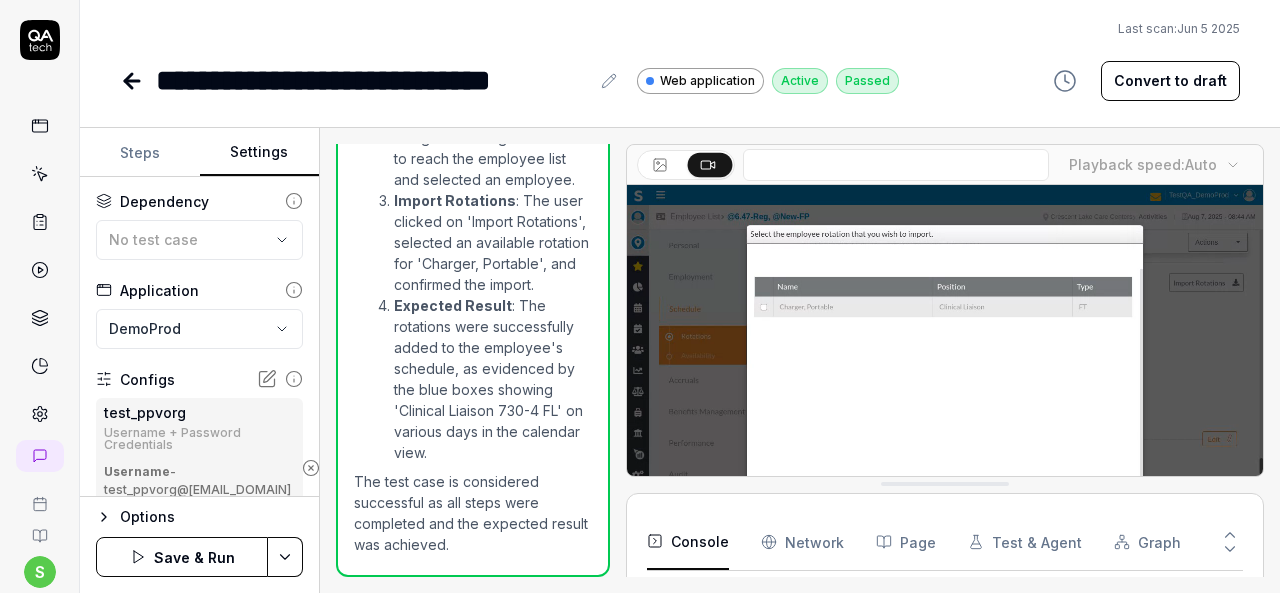 click on "**********" at bounding box center (640, 296) 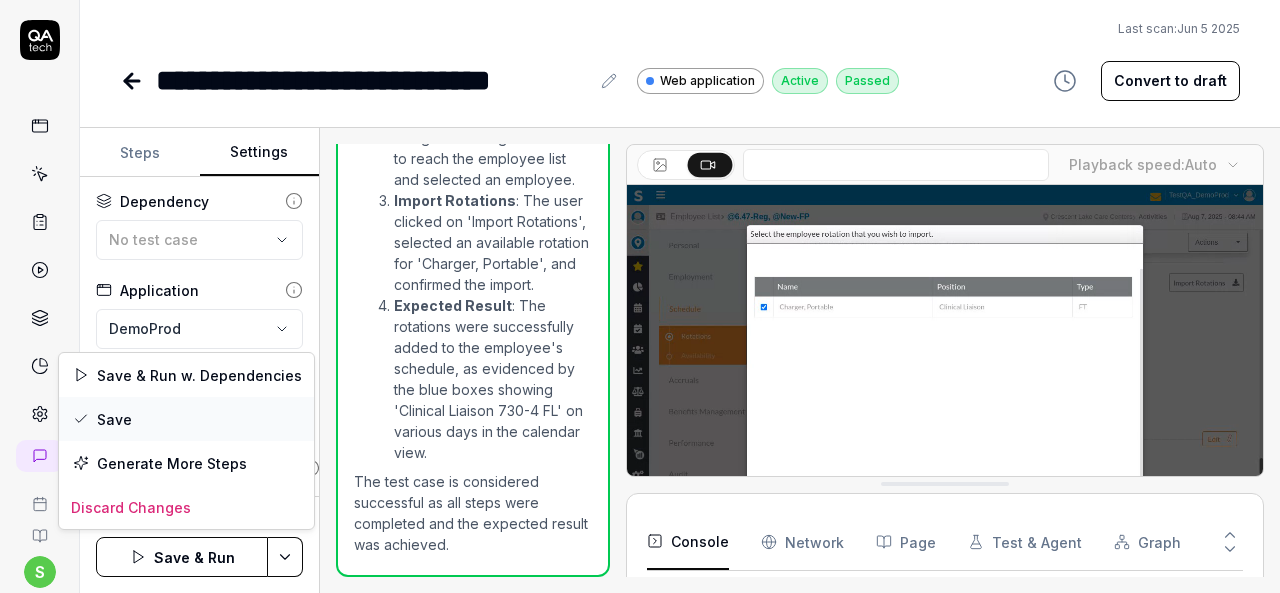 click on "Save" at bounding box center (186, 419) 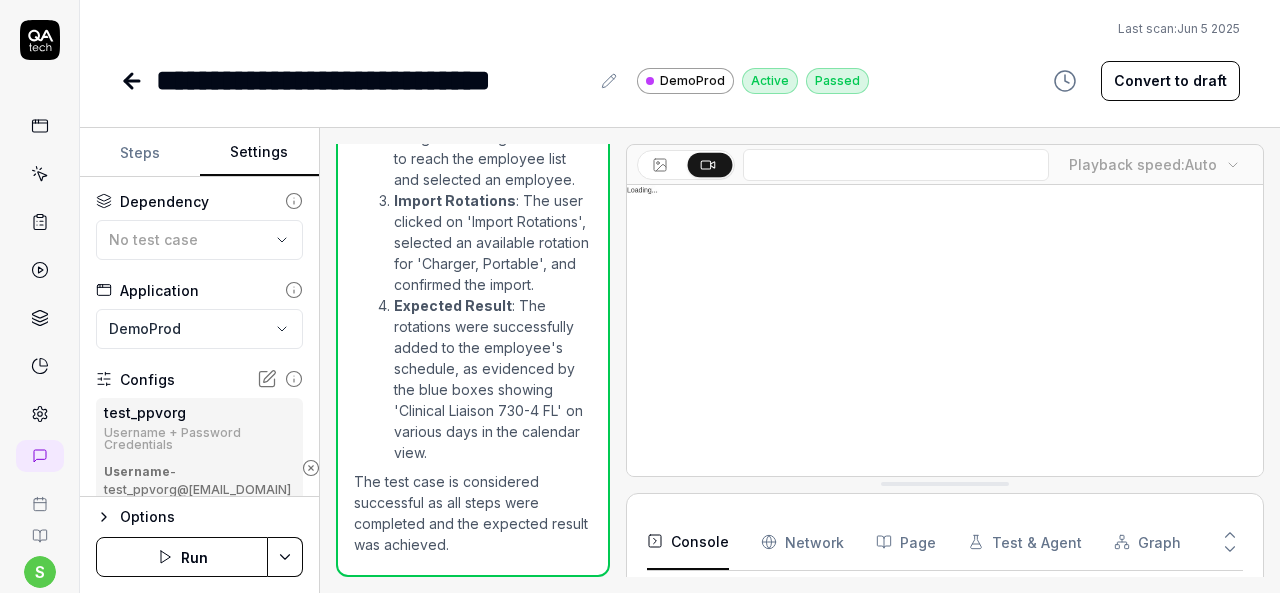 click 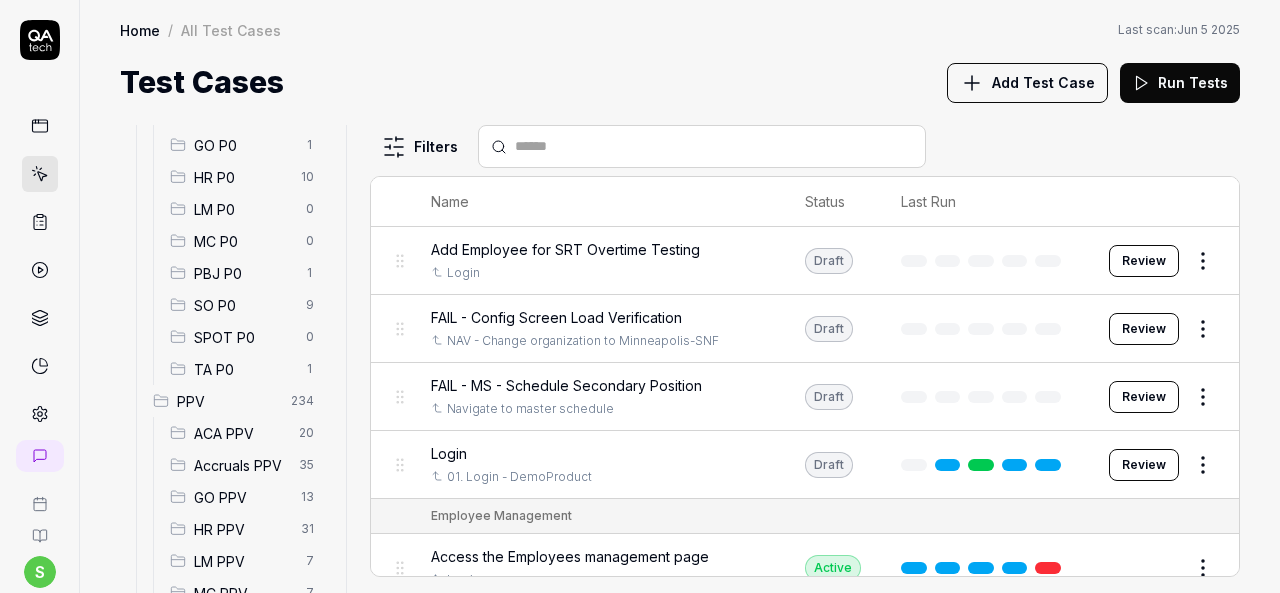 scroll, scrollTop: 400, scrollLeft: 0, axis: vertical 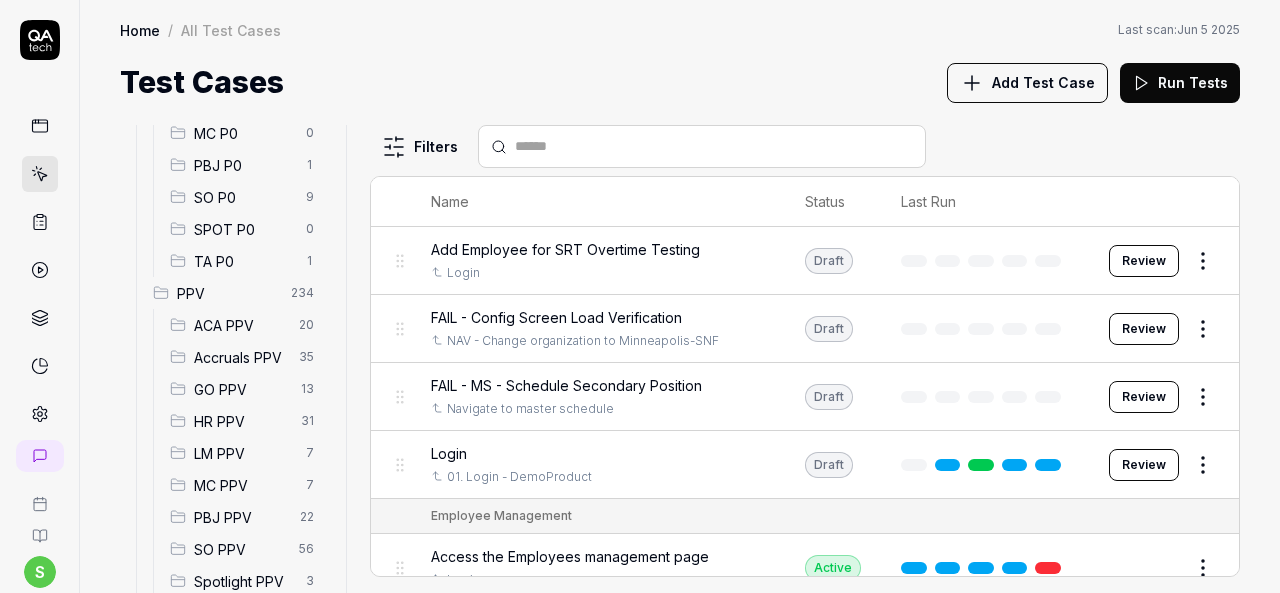 click on "HR PPV" at bounding box center (241, 421) 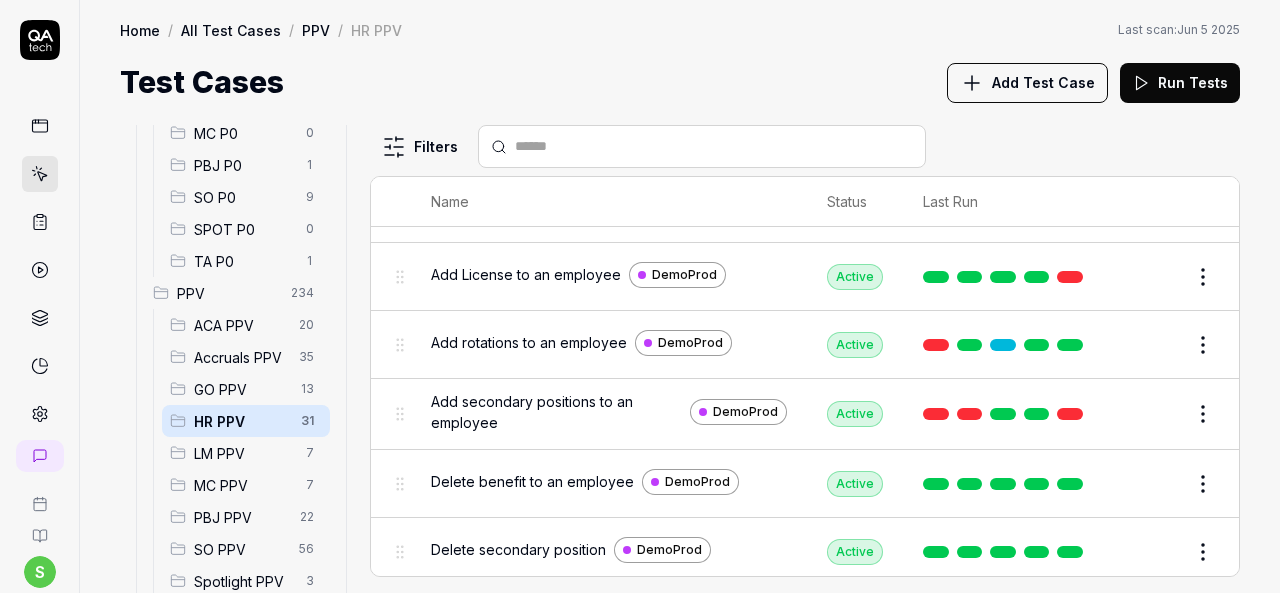 scroll, scrollTop: 700, scrollLeft: 0, axis: vertical 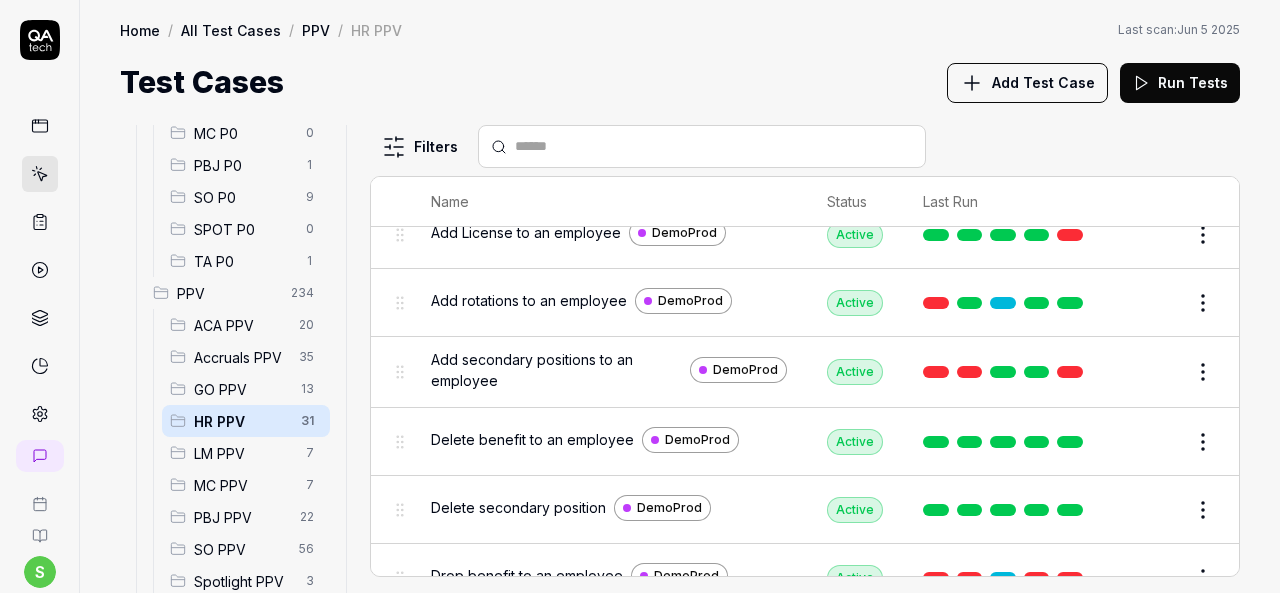 click on "Edit" at bounding box center (1155, 372) 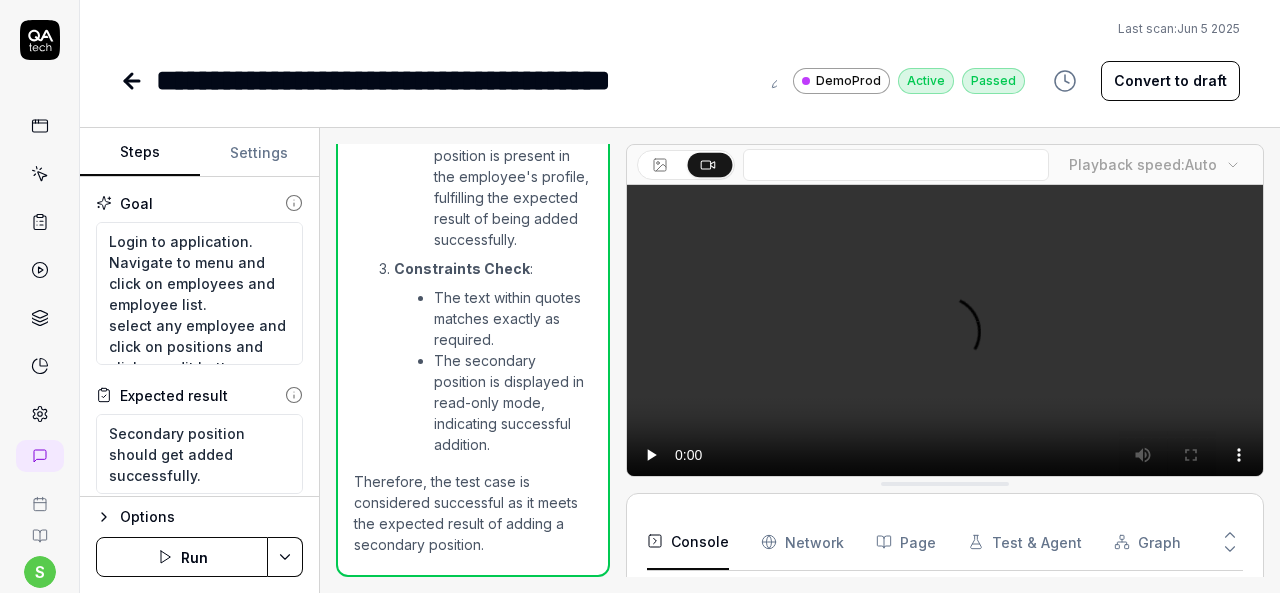 scroll, scrollTop: 4228, scrollLeft: 0, axis: vertical 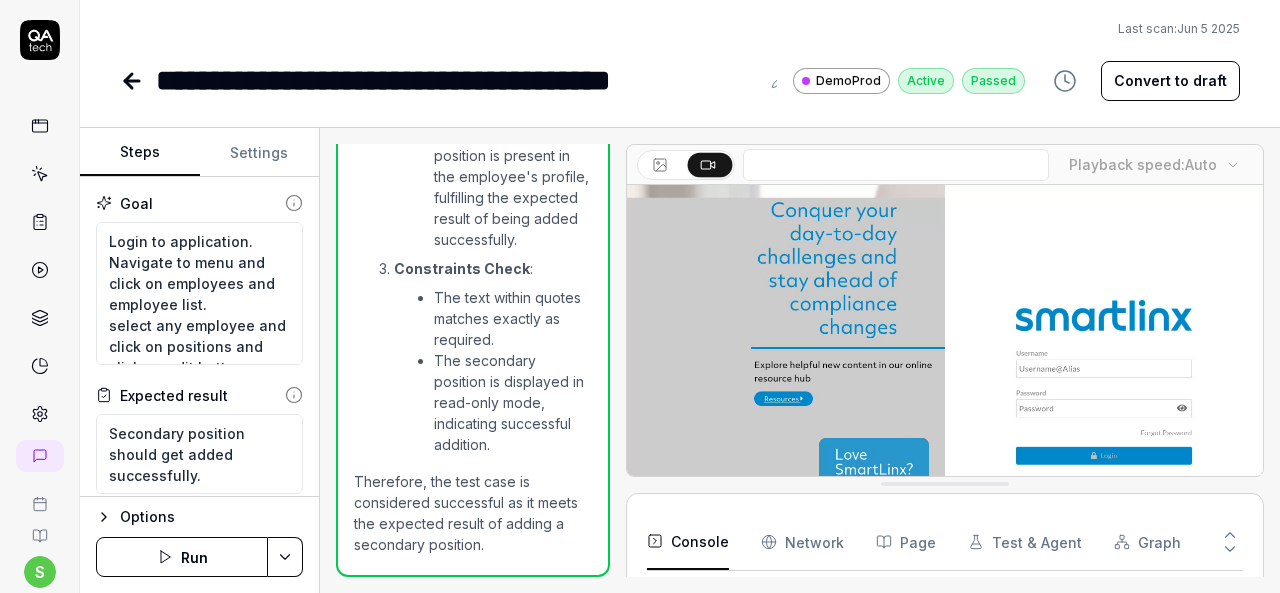 click on "Settings" at bounding box center [260, 153] 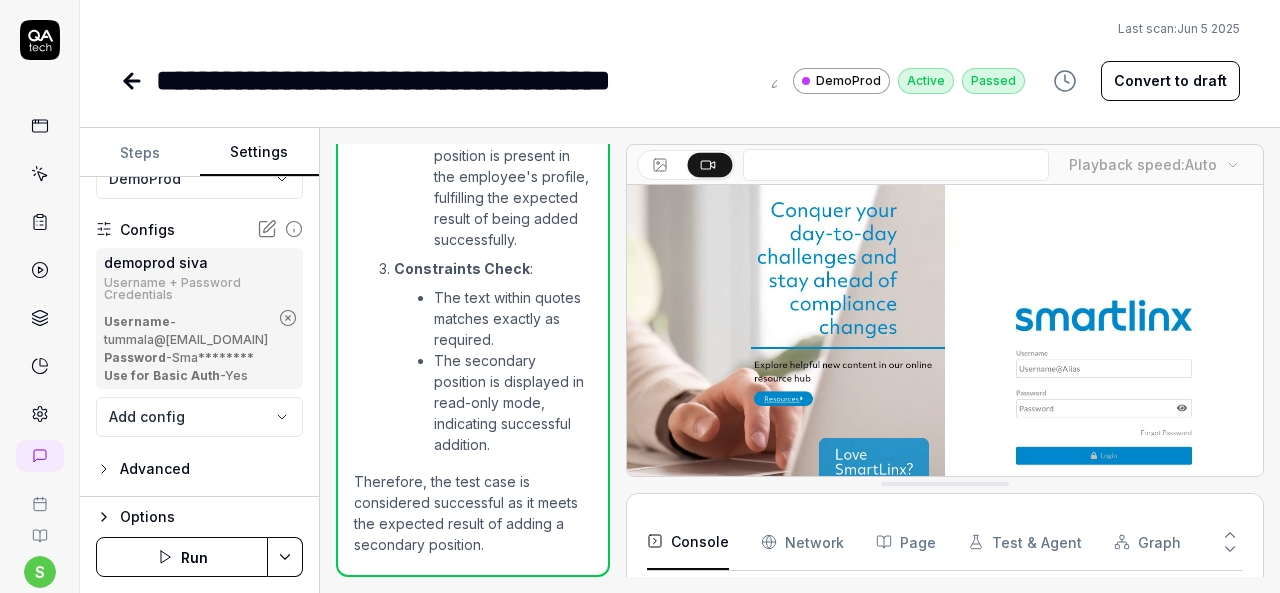 scroll, scrollTop: 276, scrollLeft: 0, axis: vertical 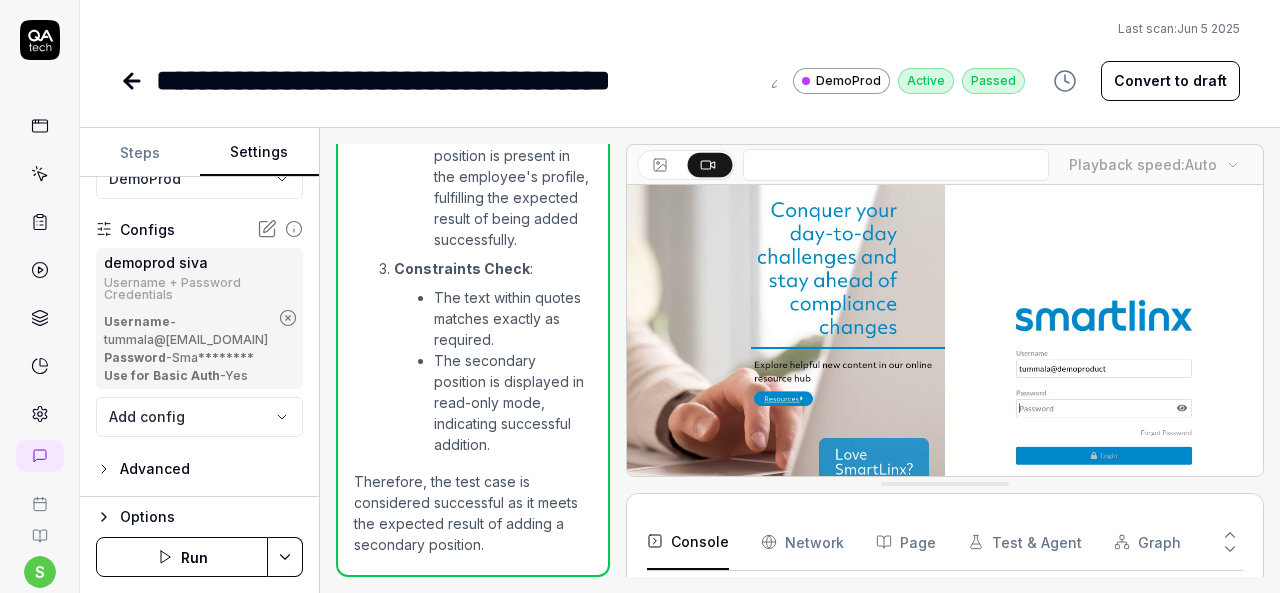 click 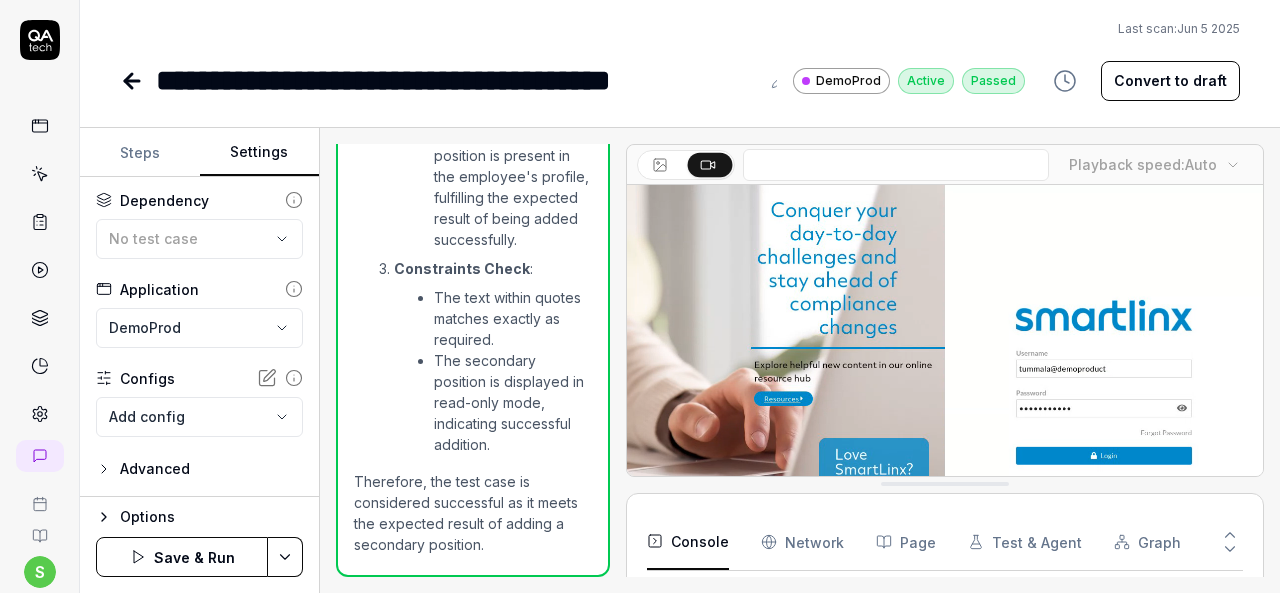 scroll, scrollTop: 91, scrollLeft: 0, axis: vertical 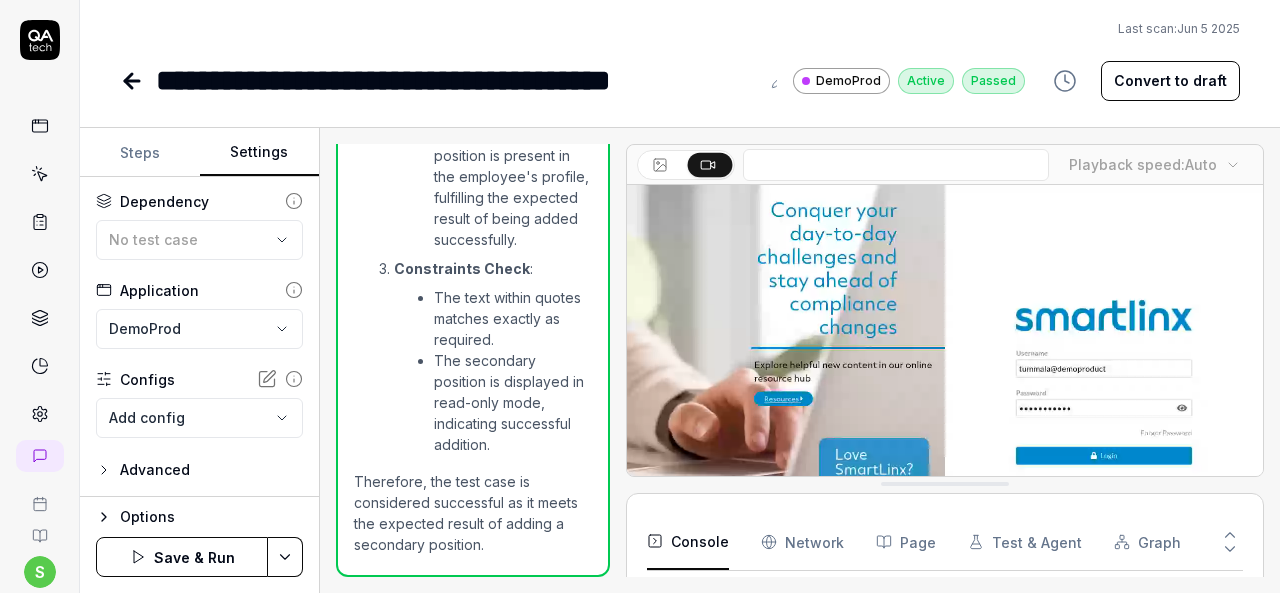 click on "**********" at bounding box center [640, 296] 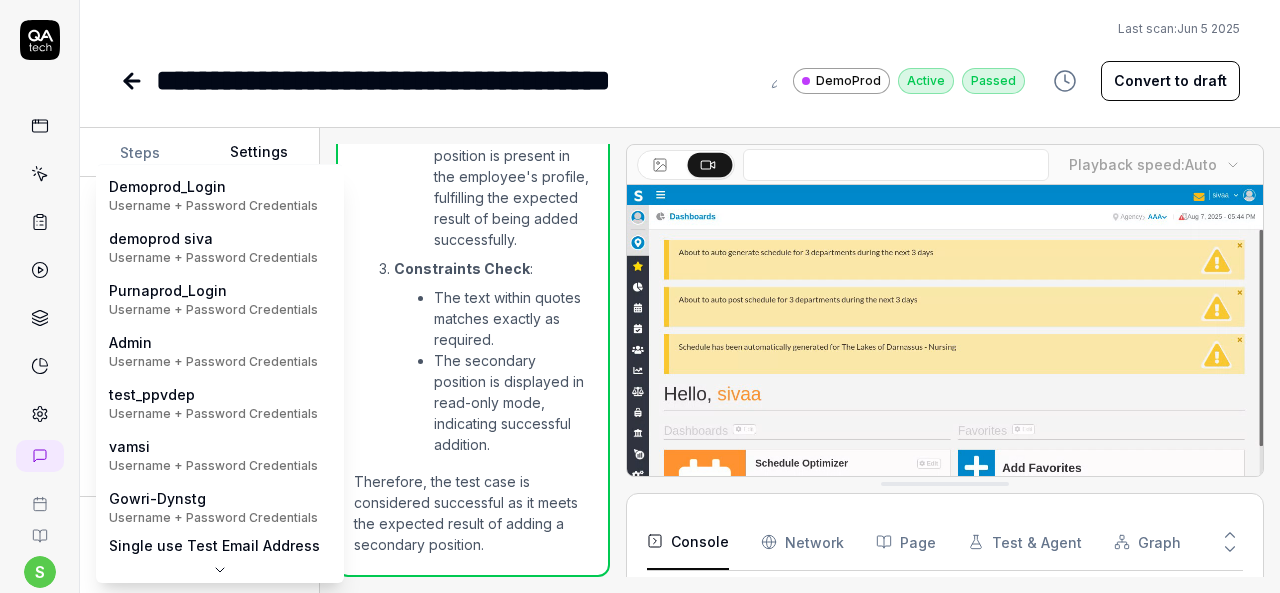 scroll, scrollTop: 0, scrollLeft: 0, axis: both 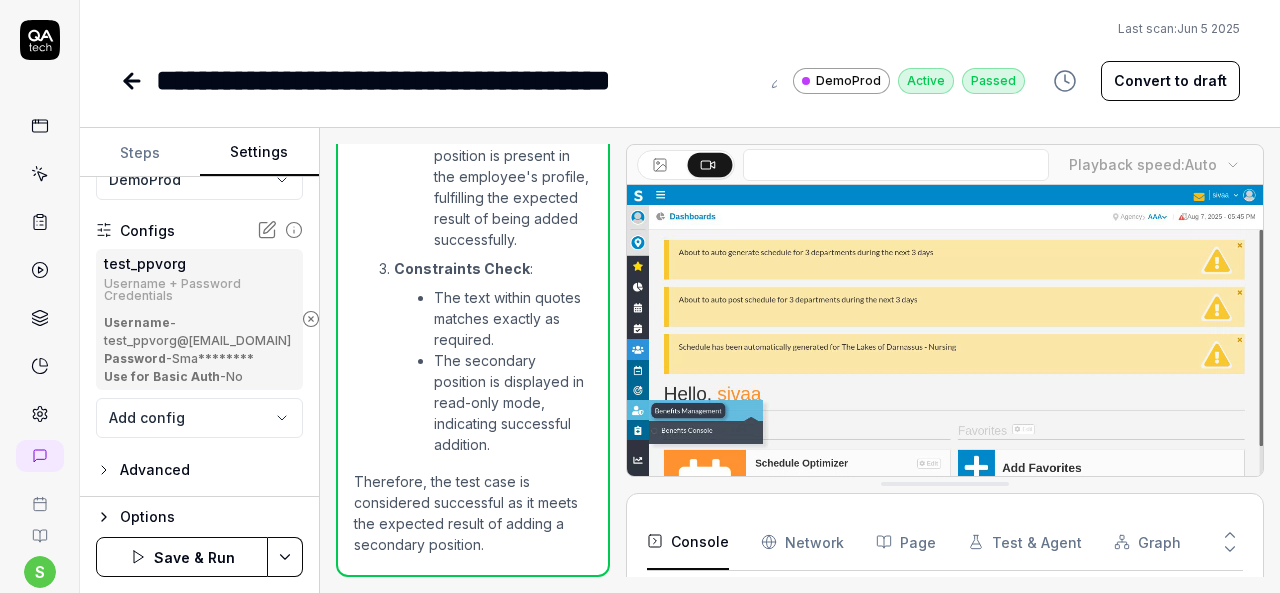 click on "**********" at bounding box center [640, 296] 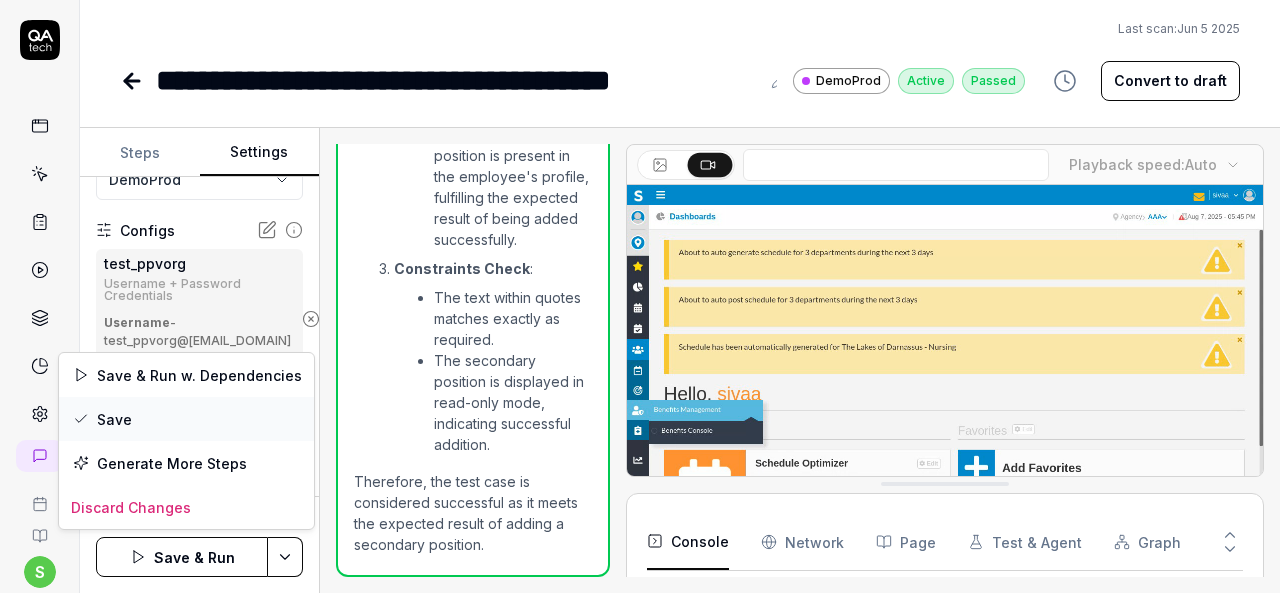 click on "Save" at bounding box center (186, 419) 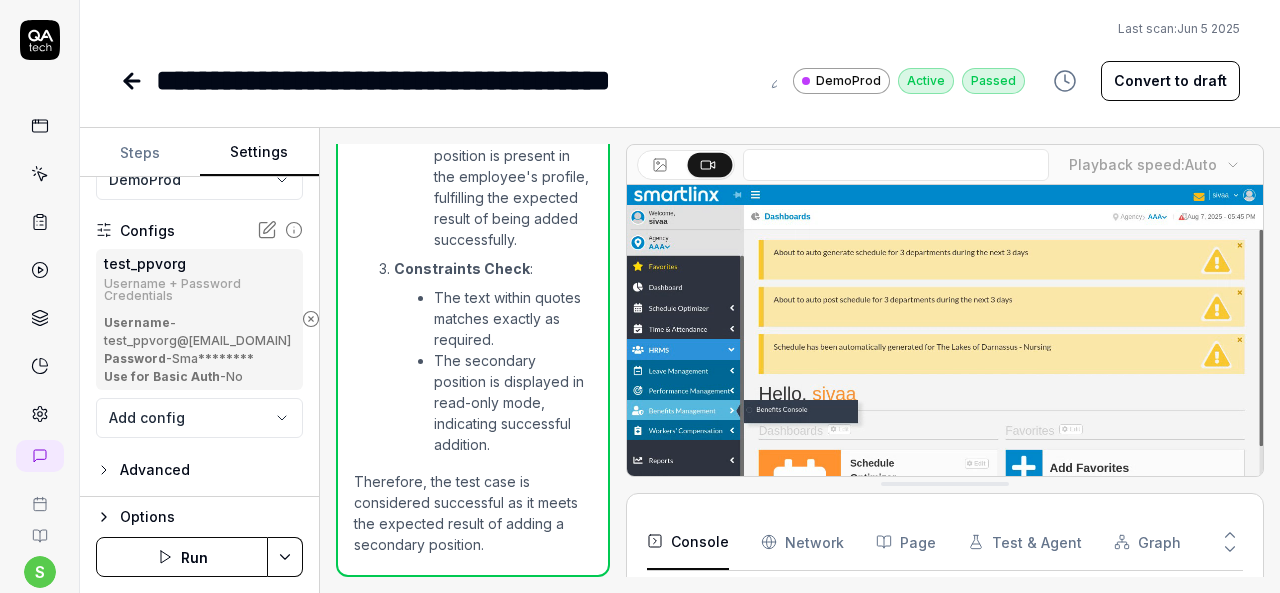 click 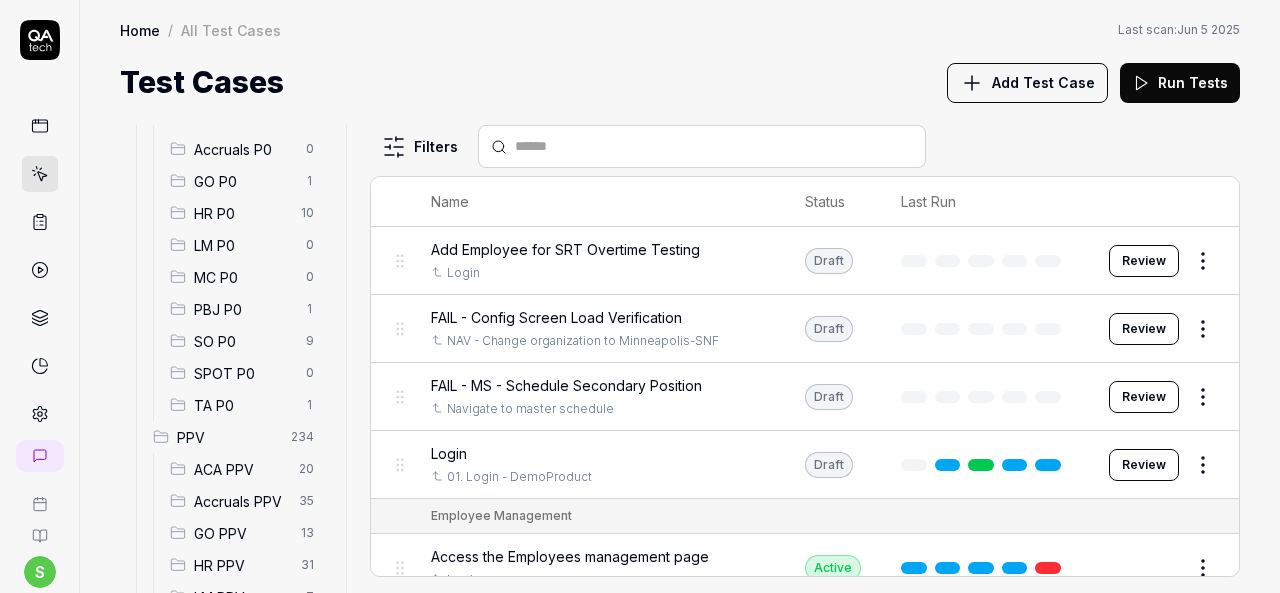 scroll, scrollTop: 300, scrollLeft: 0, axis: vertical 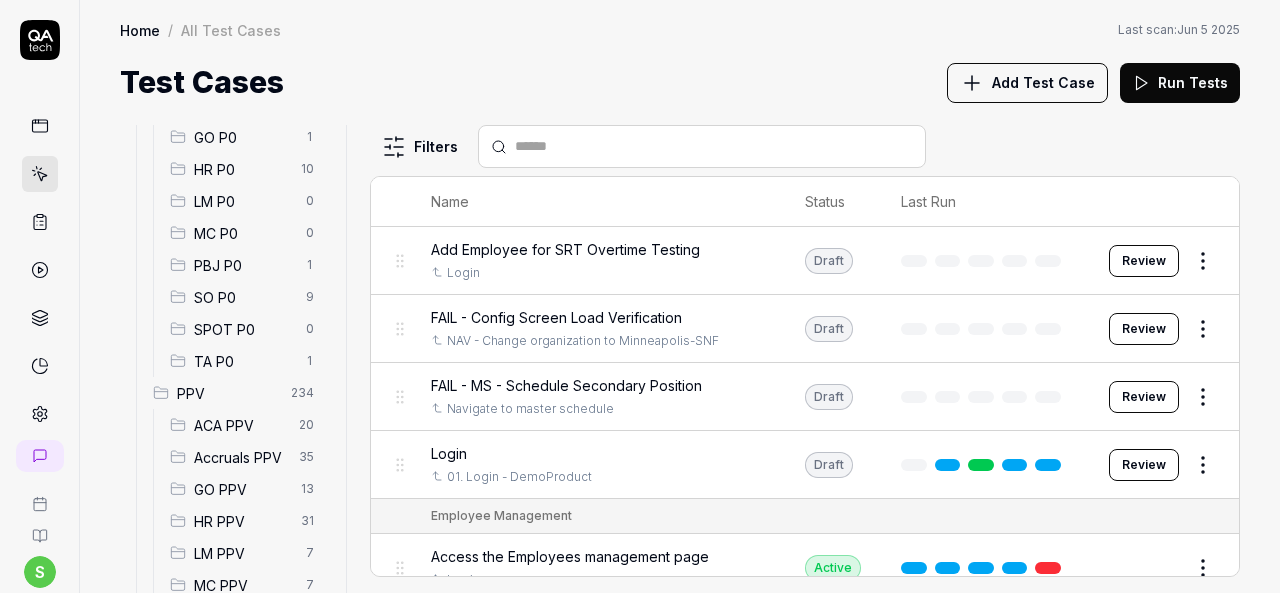 click on "HR PPV" at bounding box center (241, 521) 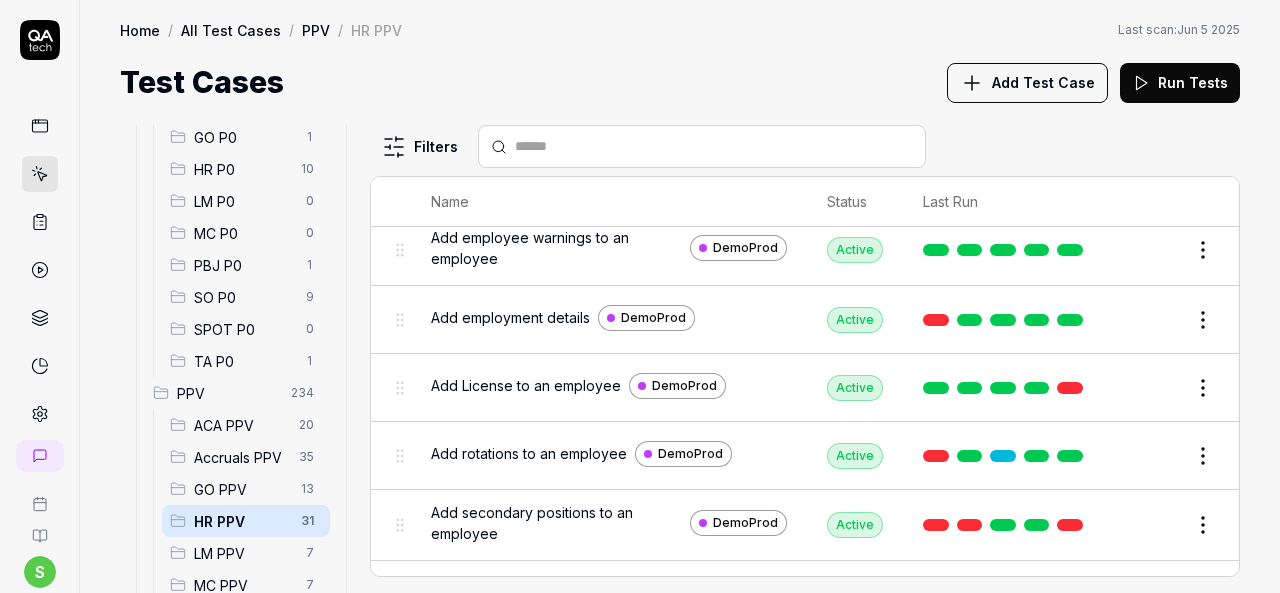 scroll, scrollTop: 700, scrollLeft: 0, axis: vertical 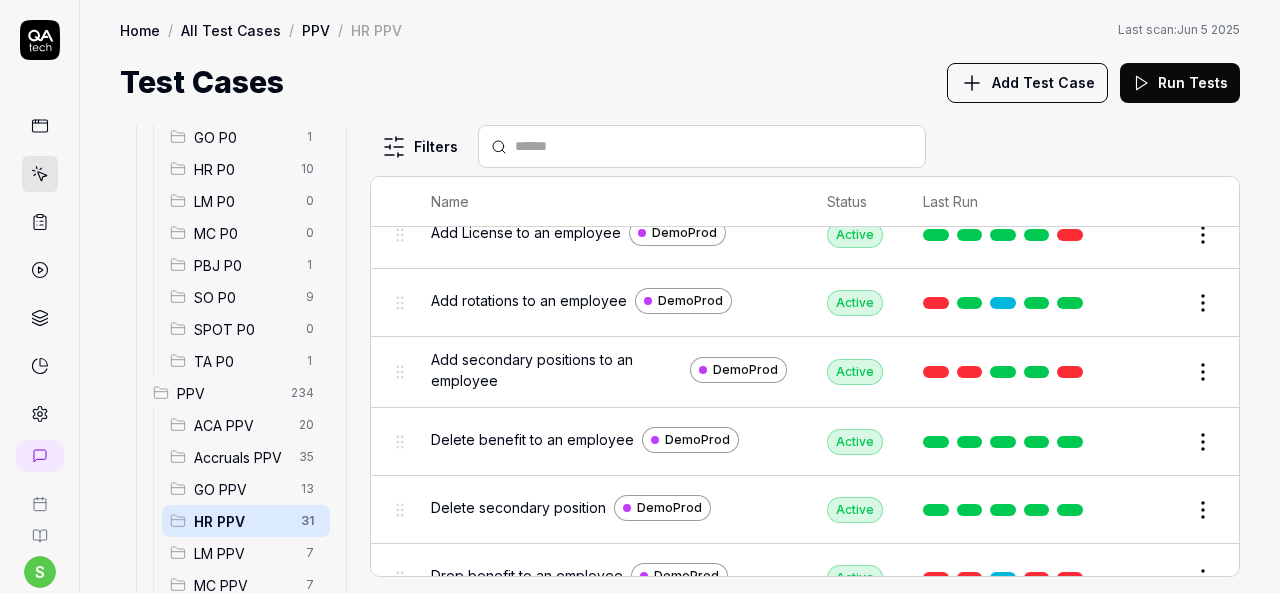 click on "Edit" at bounding box center (1155, 442) 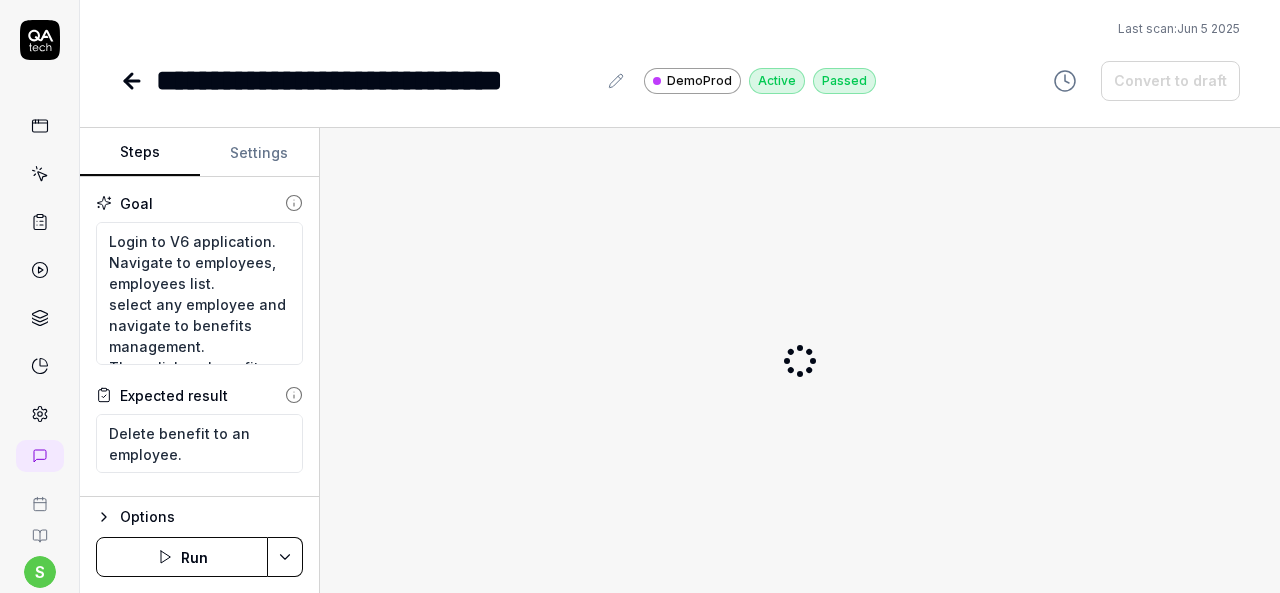 click on "Settings" at bounding box center [260, 153] 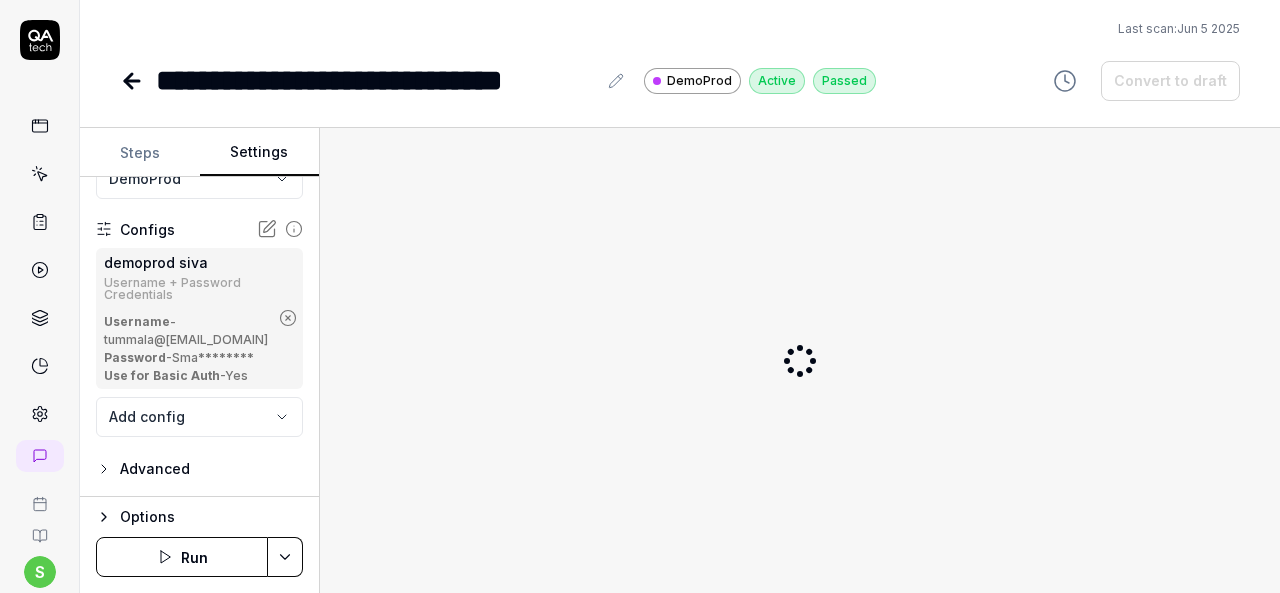 scroll, scrollTop: 276, scrollLeft: 0, axis: vertical 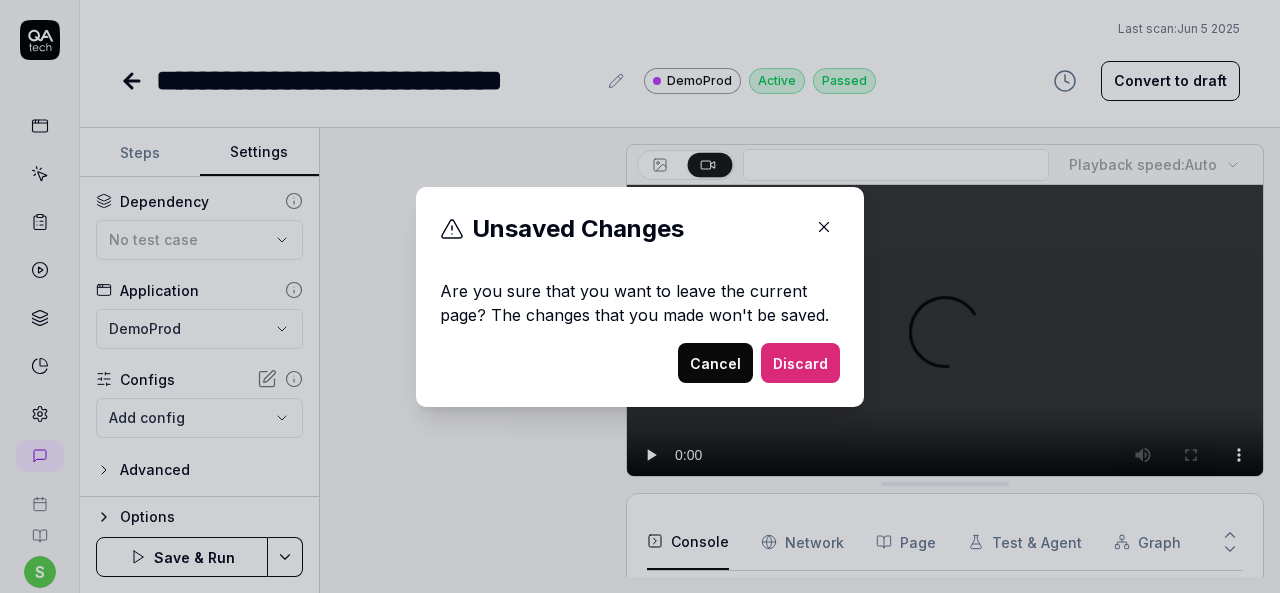 click on "​ Unsaved Changes Are you sure that you want to leave the current page? The changes that you made won't be saved. Cancel Discard" at bounding box center (640, 296) 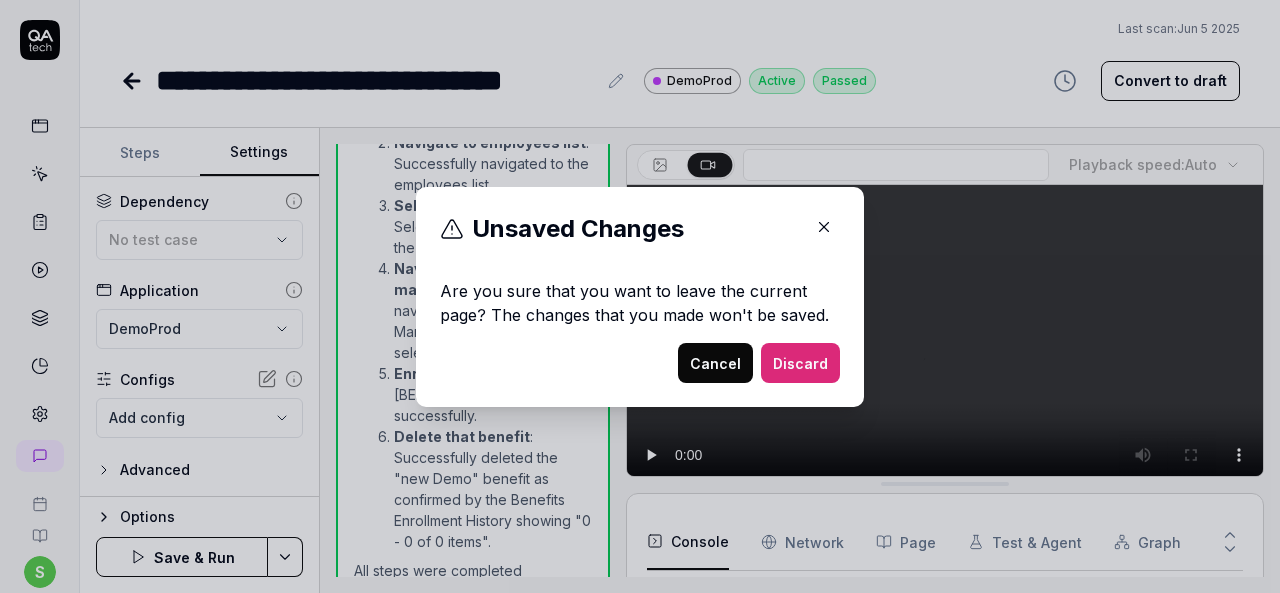 scroll, scrollTop: 2754, scrollLeft: 0, axis: vertical 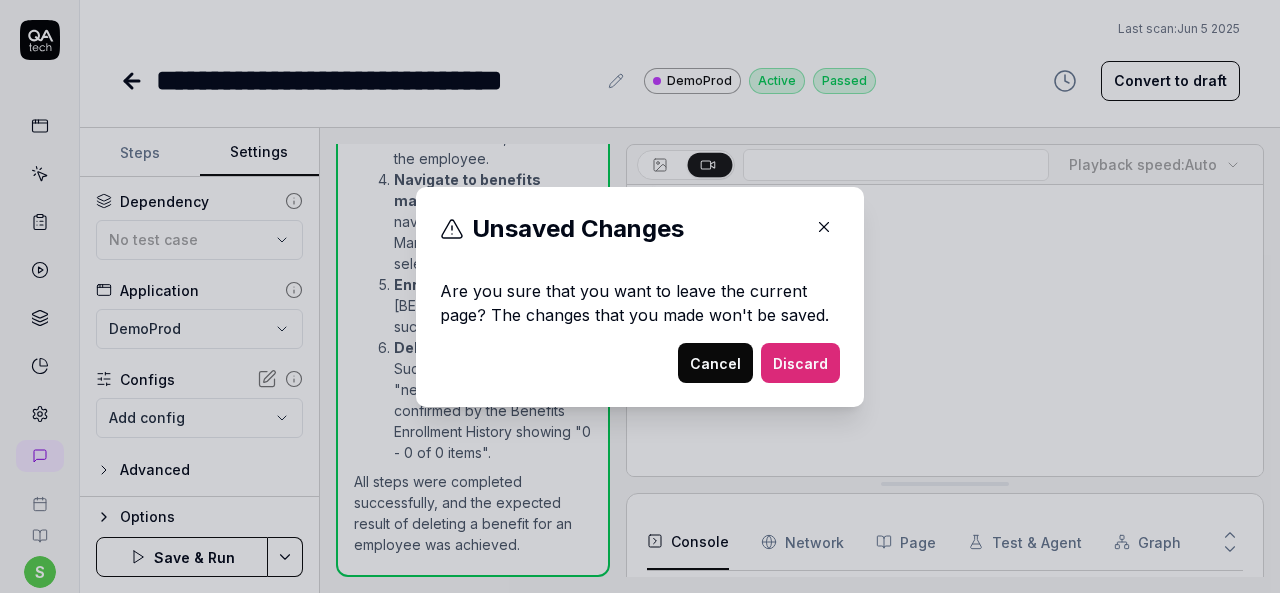 click on "Discard" at bounding box center [800, 363] 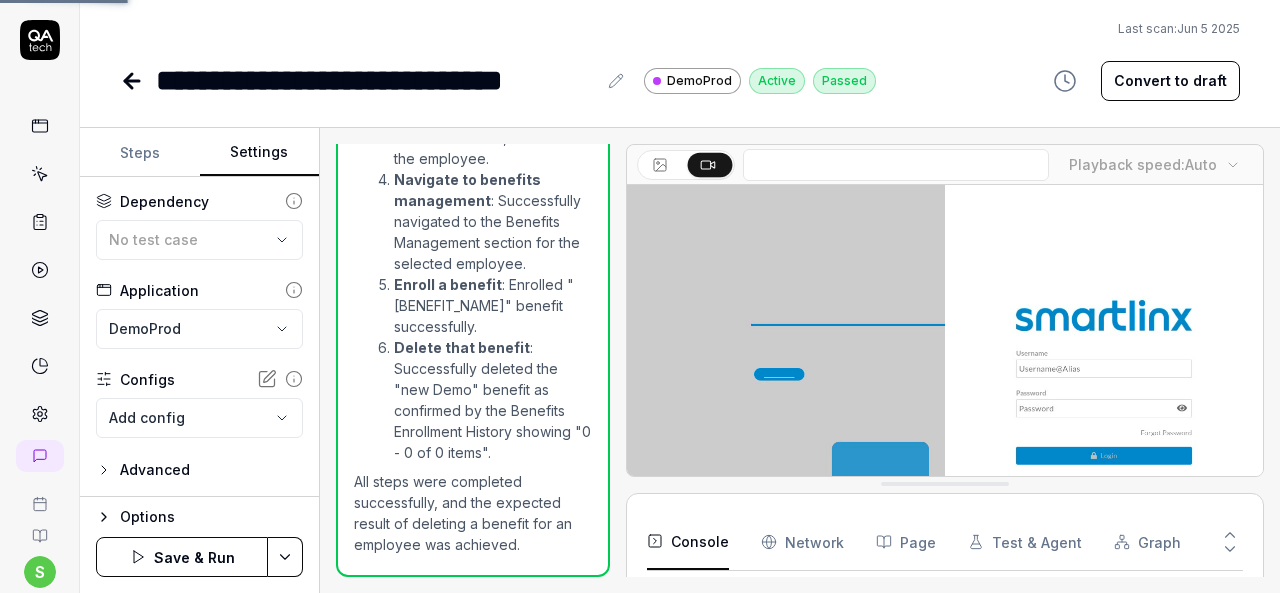 scroll, scrollTop: 439, scrollLeft: 0, axis: vertical 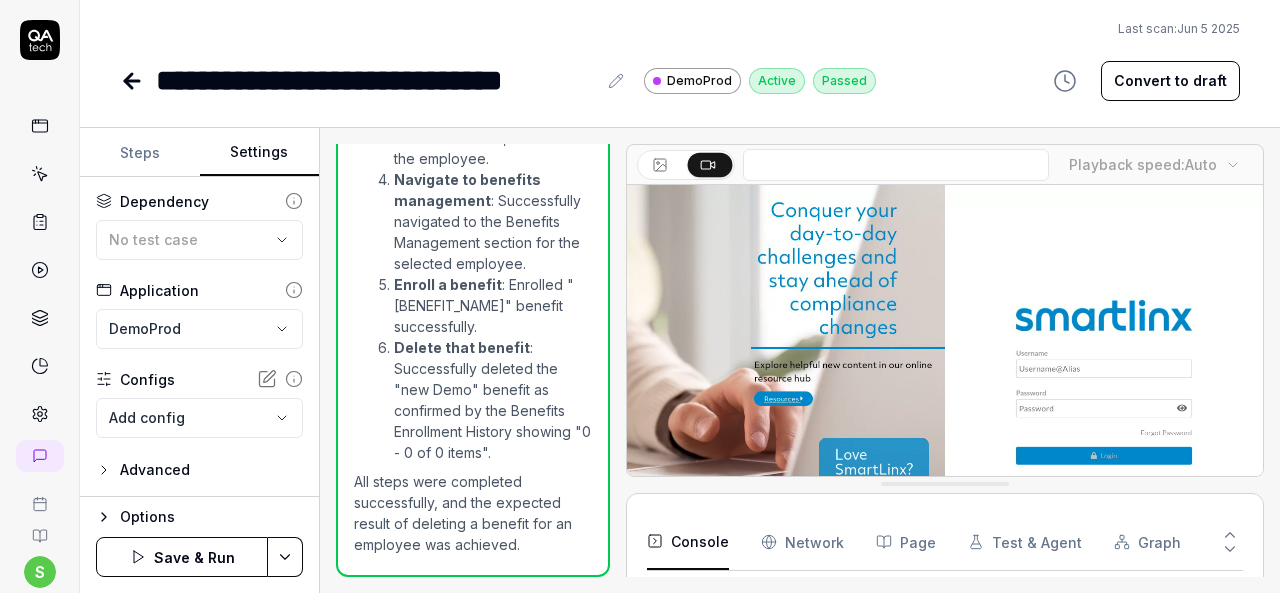 click on "**********" at bounding box center (640, 296) 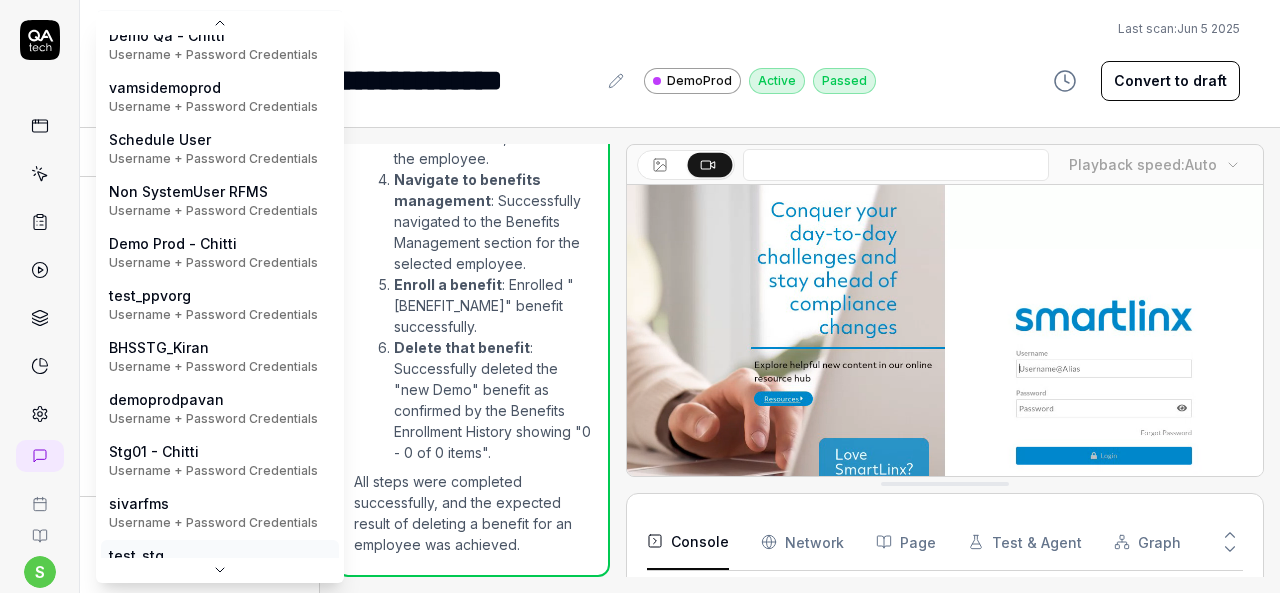 scroll, scrollTop: 582, scrollLeft: 0, axis: vertical 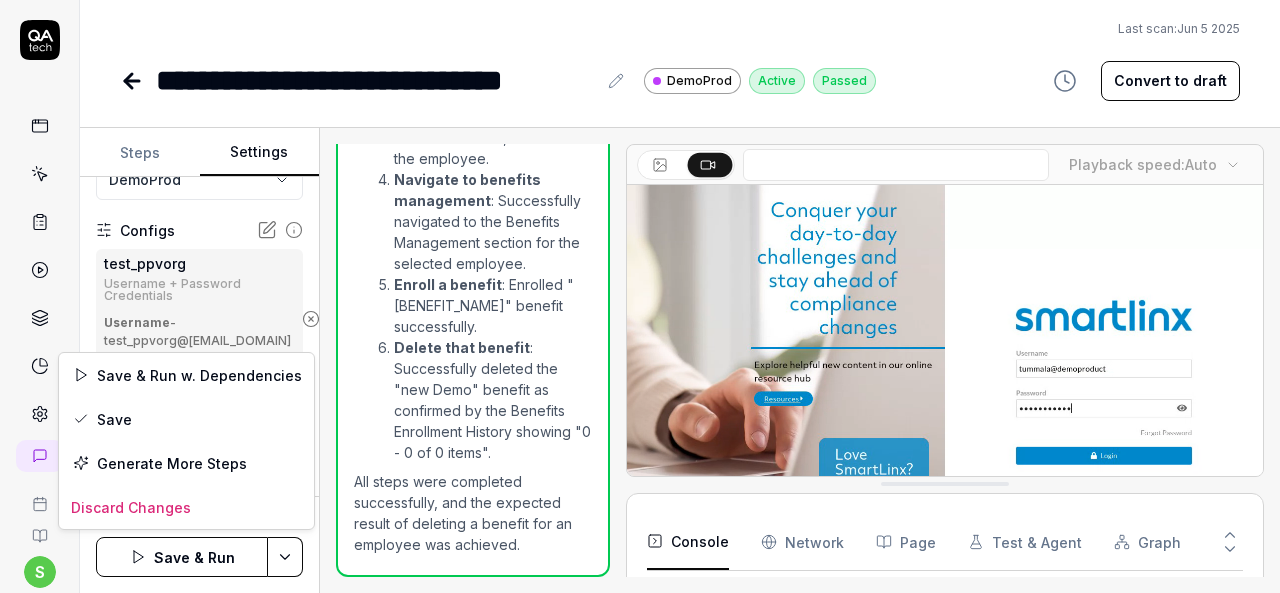 click on "**********" at bounding box center (640, 296) 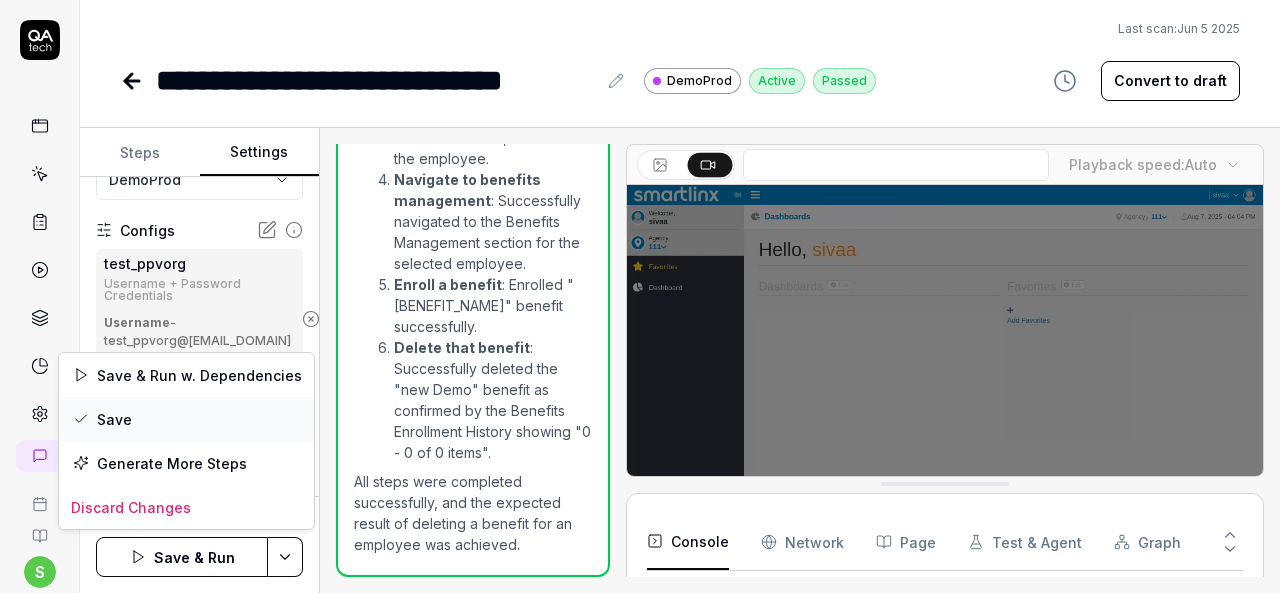 click on "Save" at bounding box center (186, 419) 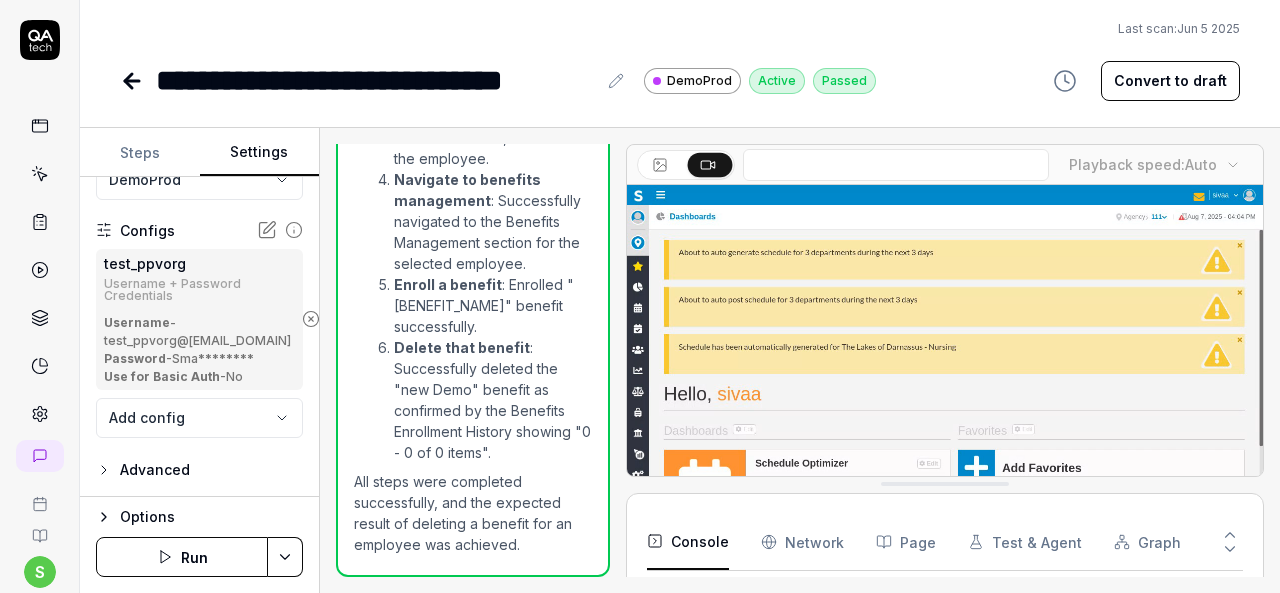 click 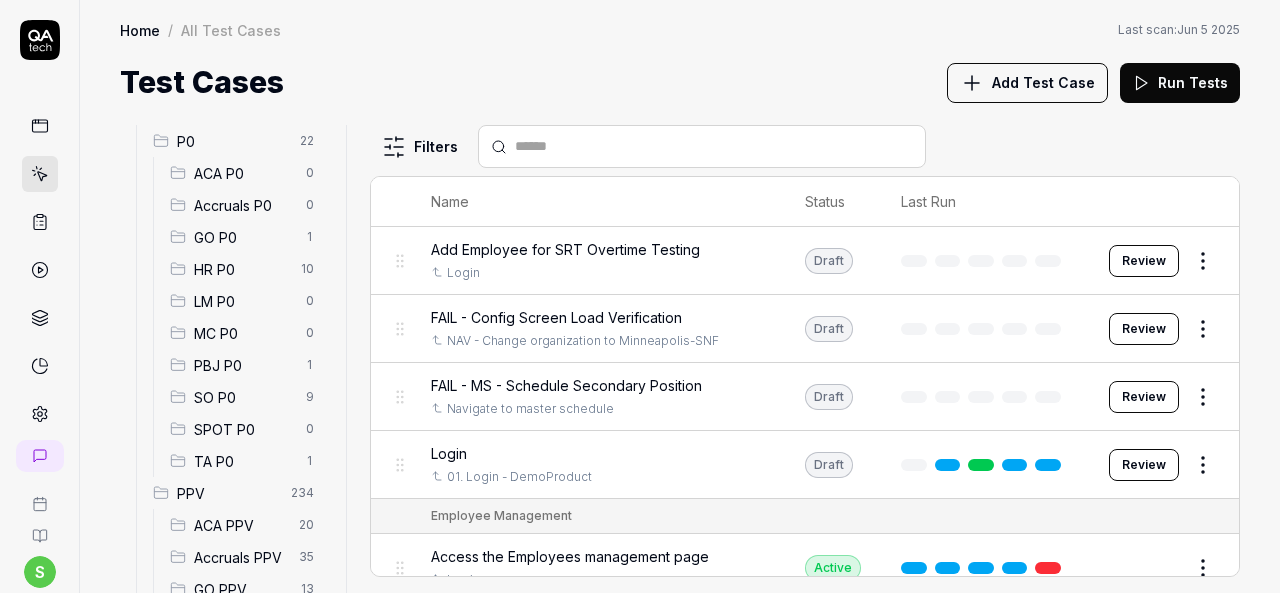 scroll, scrollTop: 400, scrollLeft: 0, axis: vertical 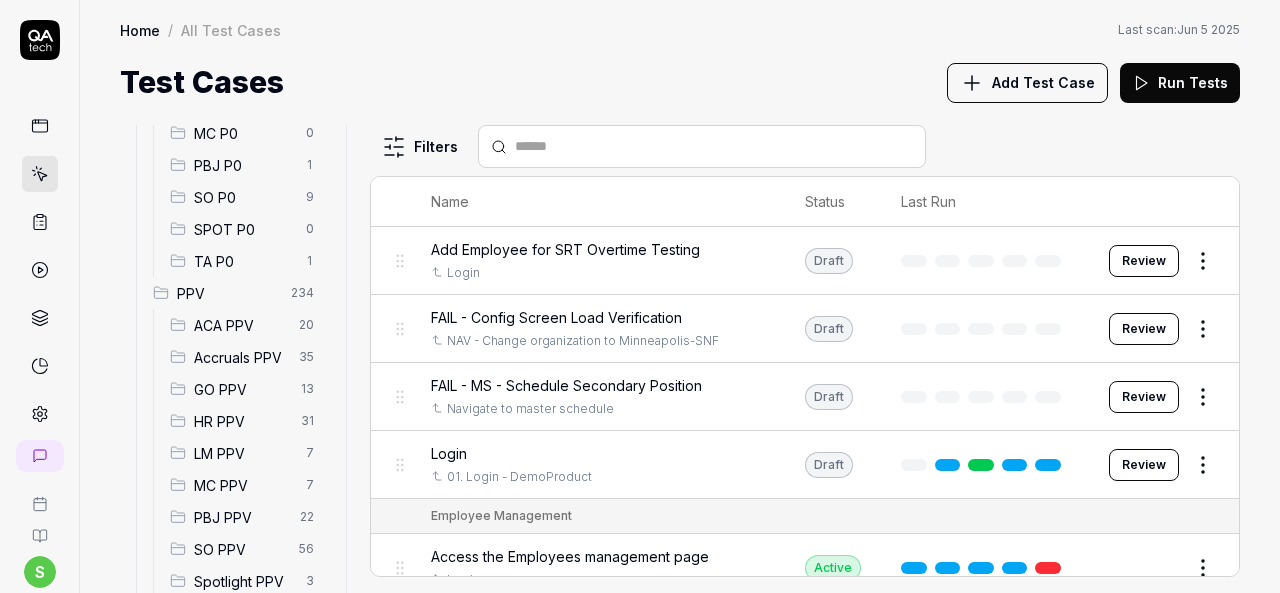 click on "HR PPV" at bounding box center (241, 421) 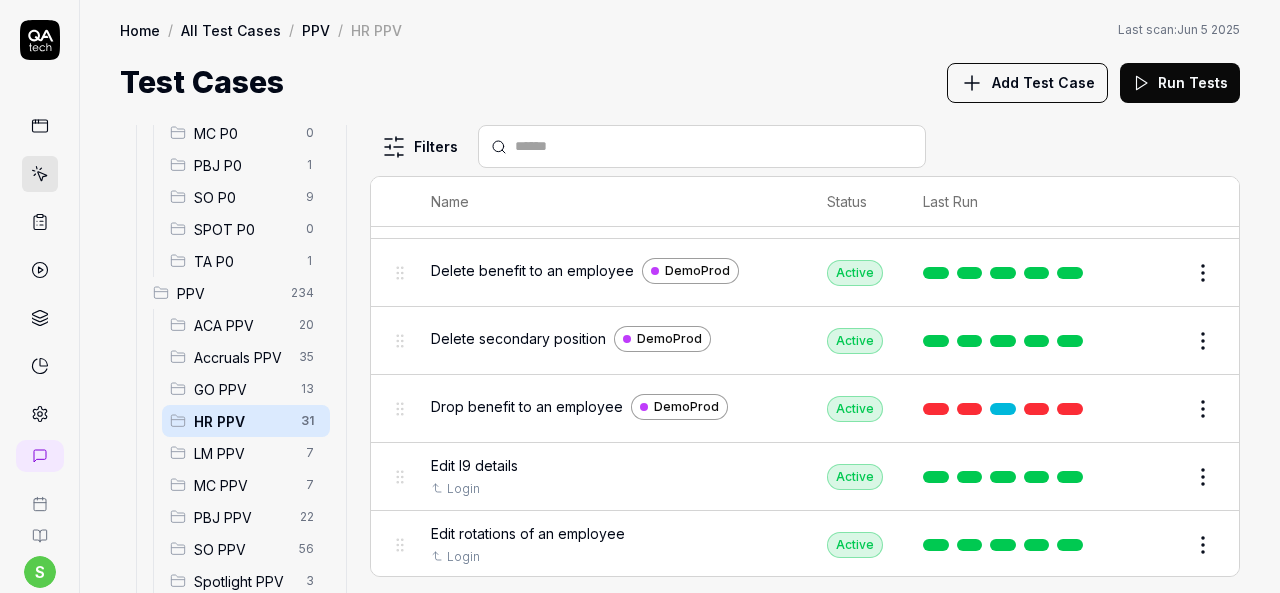 scroll, scrollTop: 900, scrollLeft: 0, axis: vertical 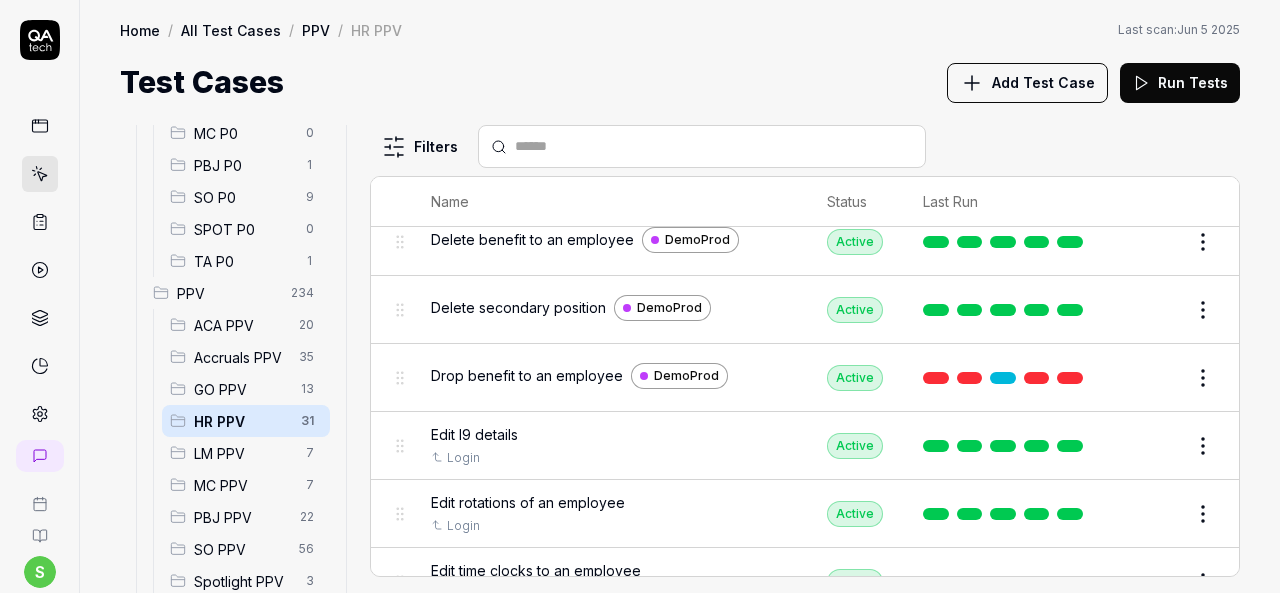 click on "Edit" at bounding box center [1155, 310] 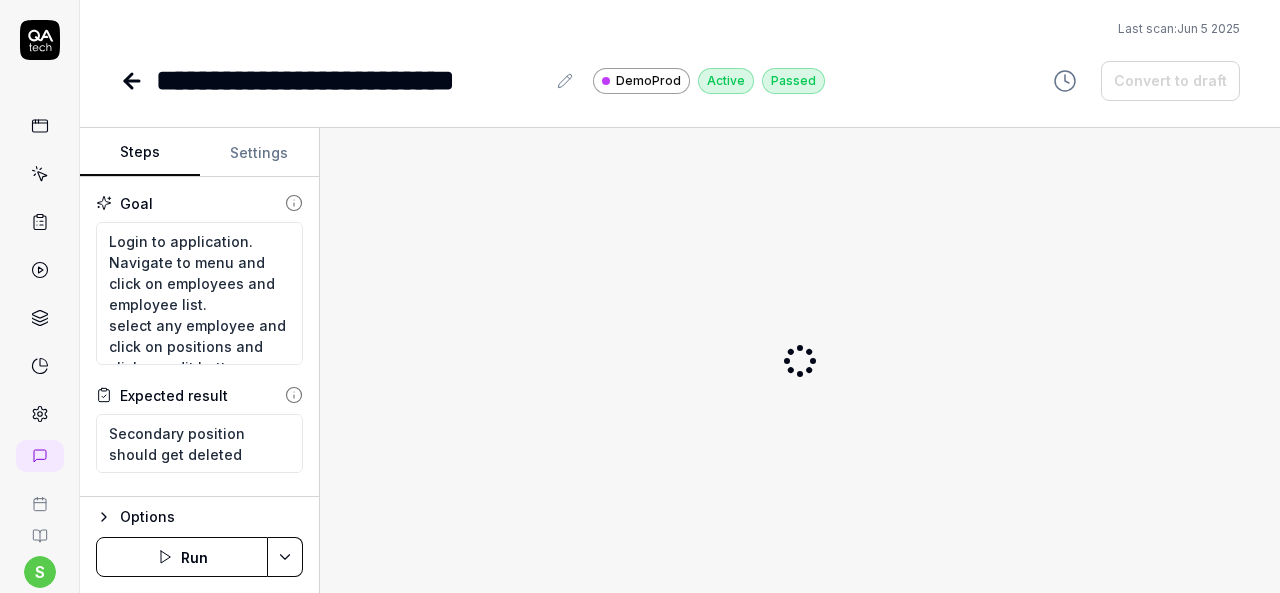 click on "Settings" at bounding box center (260, 153) 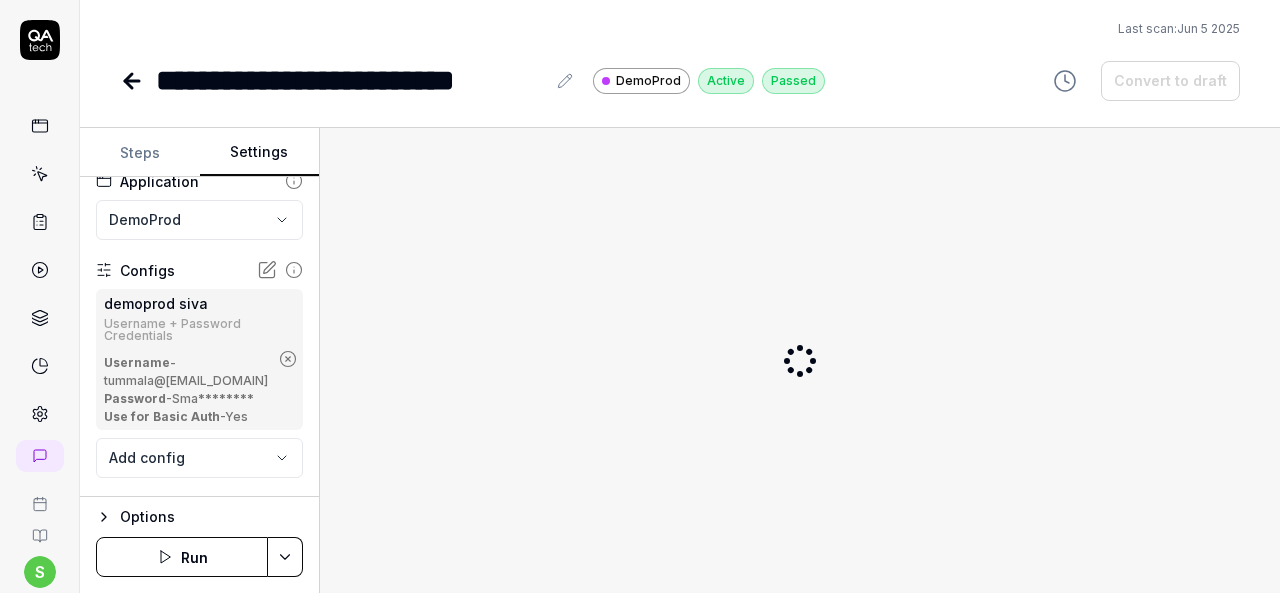 click 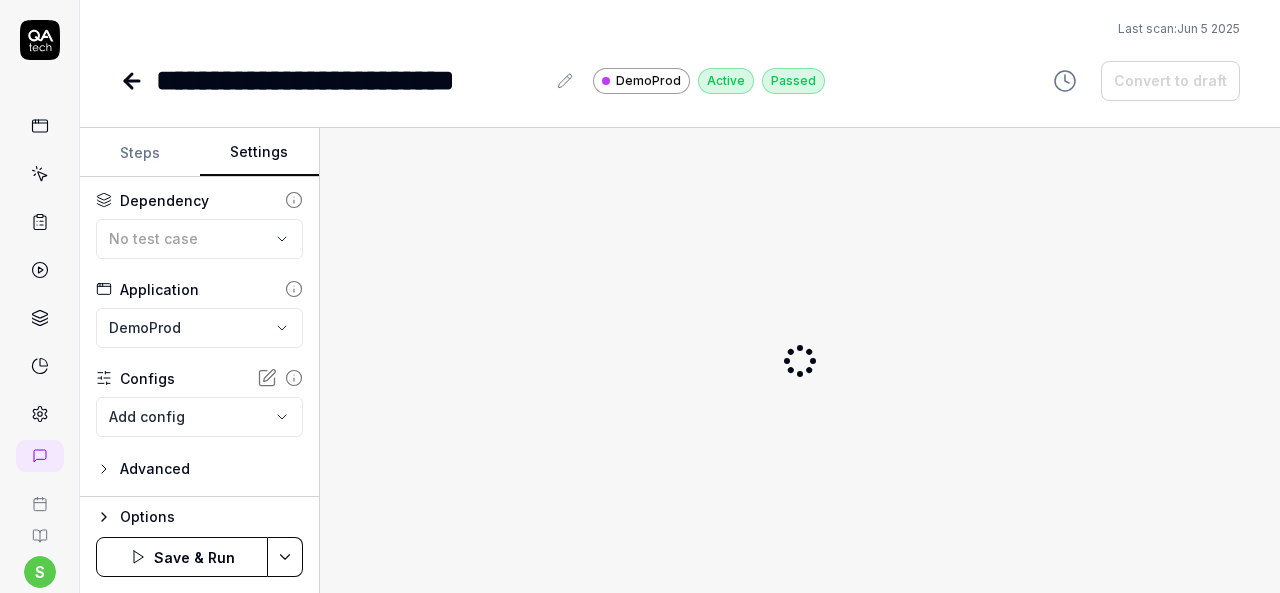 scroll, scrollTop: 91, scrollLeft: 0, axis: vertical 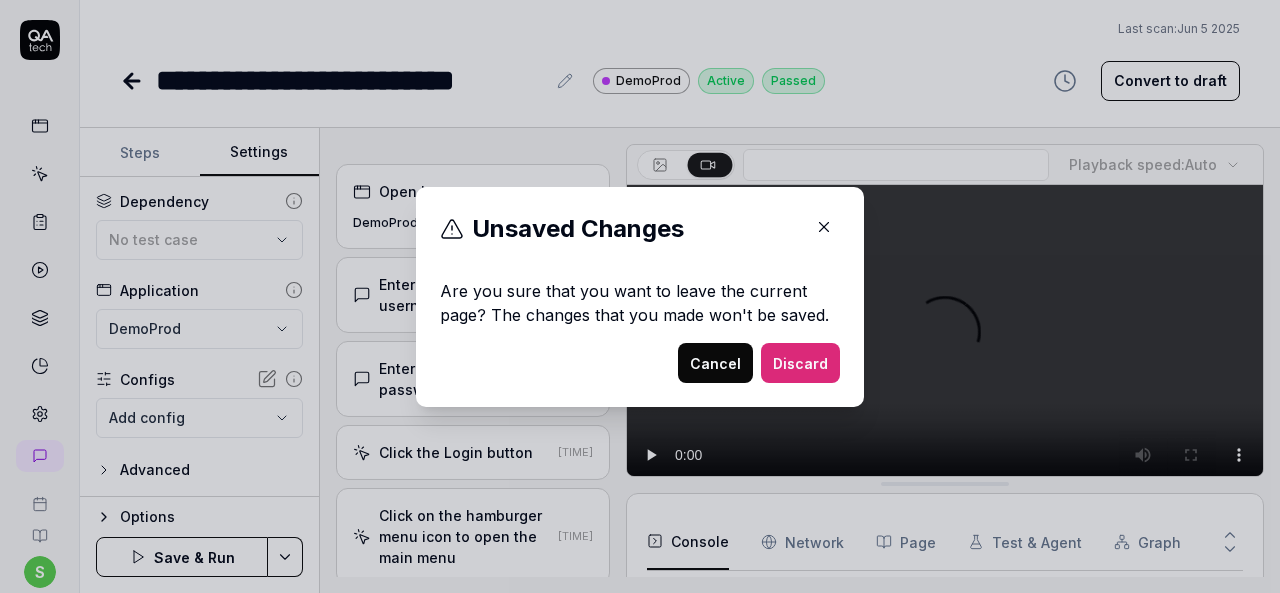 click on "​ Unsaved Changes Are you sure that you want to leave the current page? The changes that you made won't be saved. Cancel Discard" at bounding box center [640, 296] 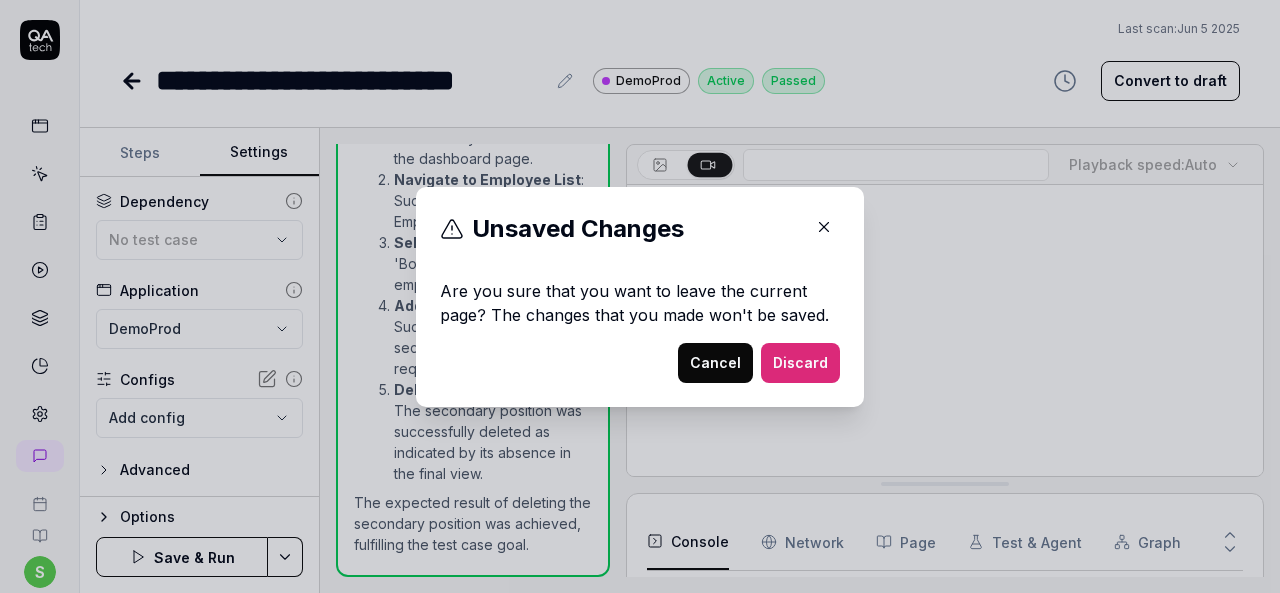 scroll, scrollTop: 3503, scrollLeft: 0, axis: vertical 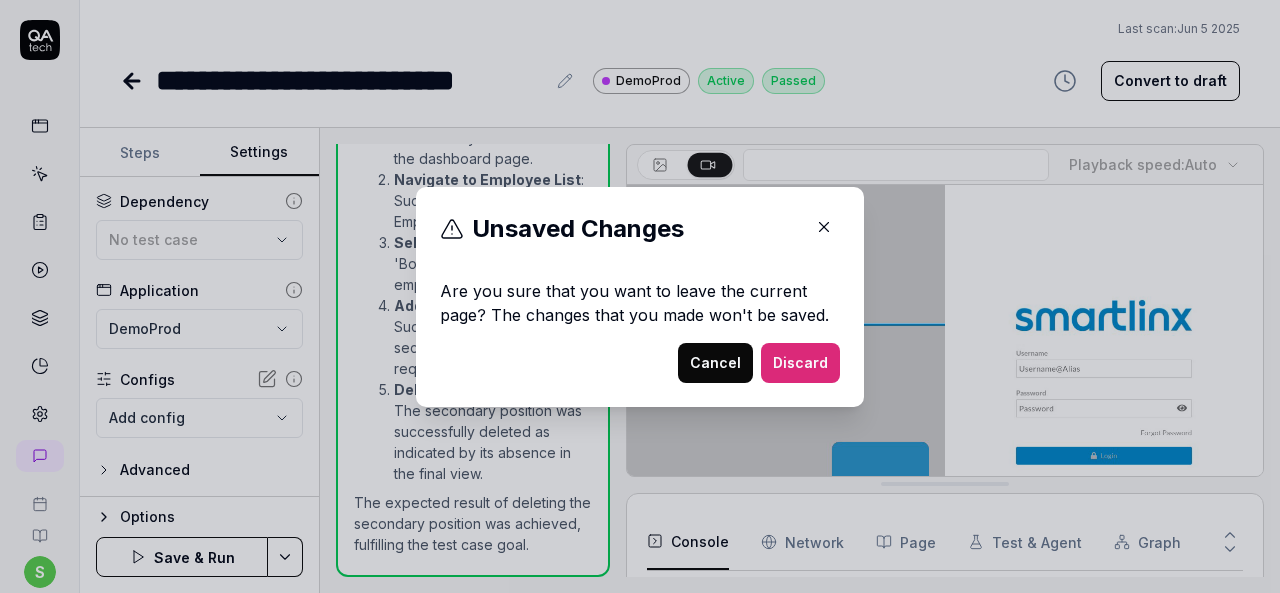 click on "Discard" at bounding box center (800, 363) 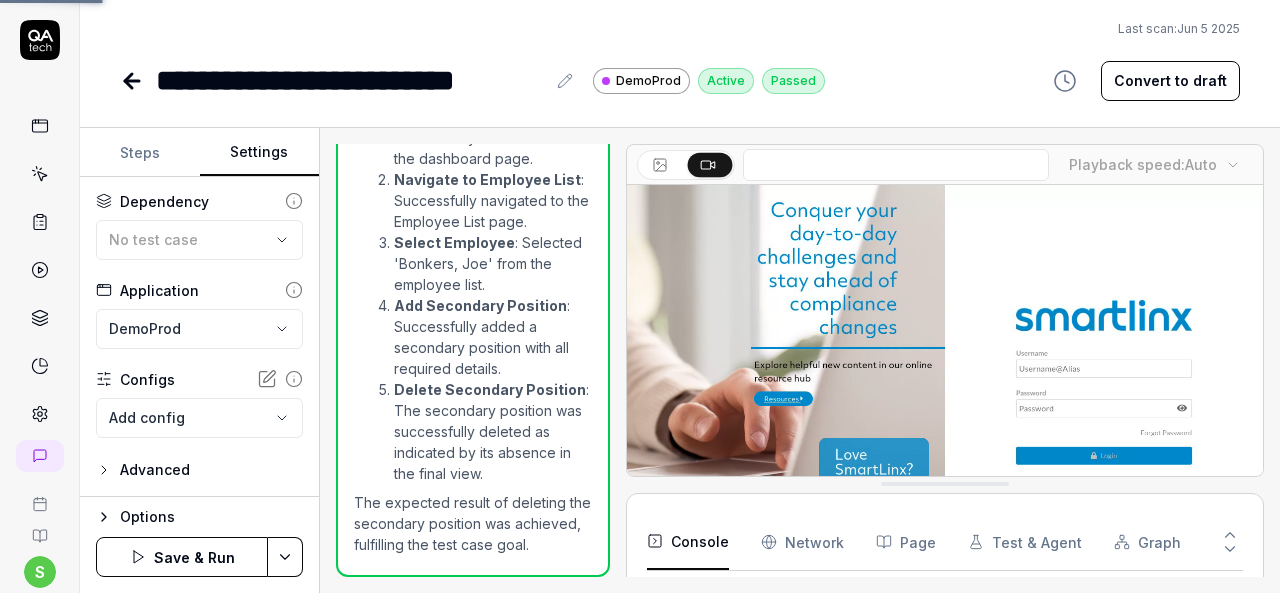 scroll, scrollTop: 812, scrollLeft: 0, axis: vertical 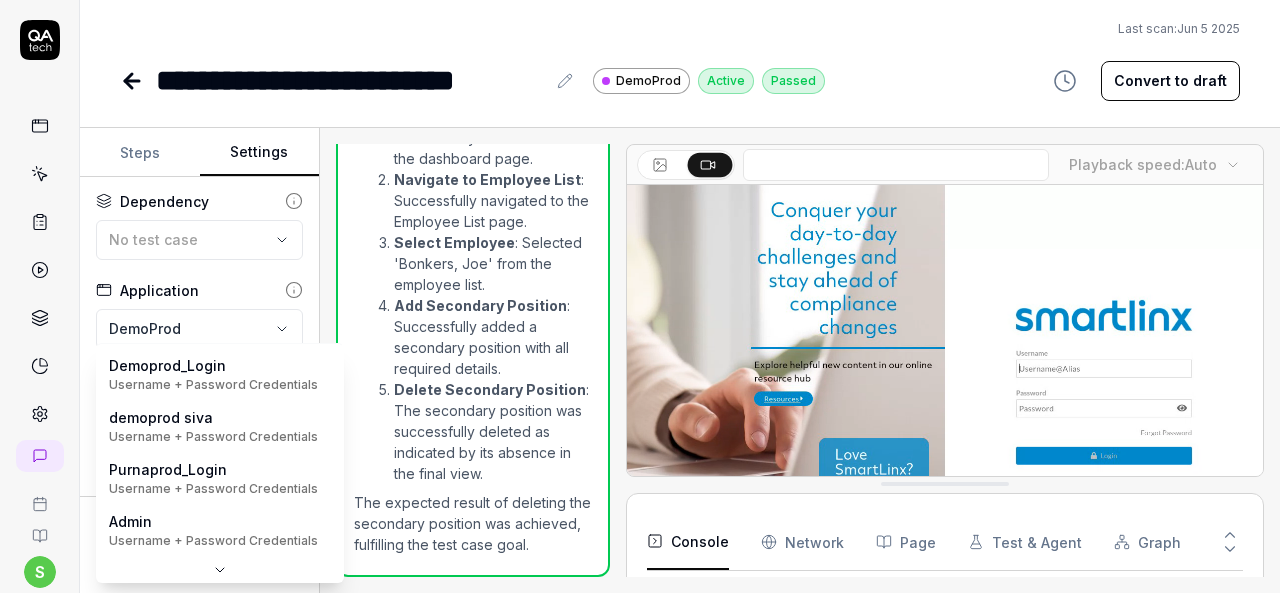 click on "**********" at bounding box center (640, 296) 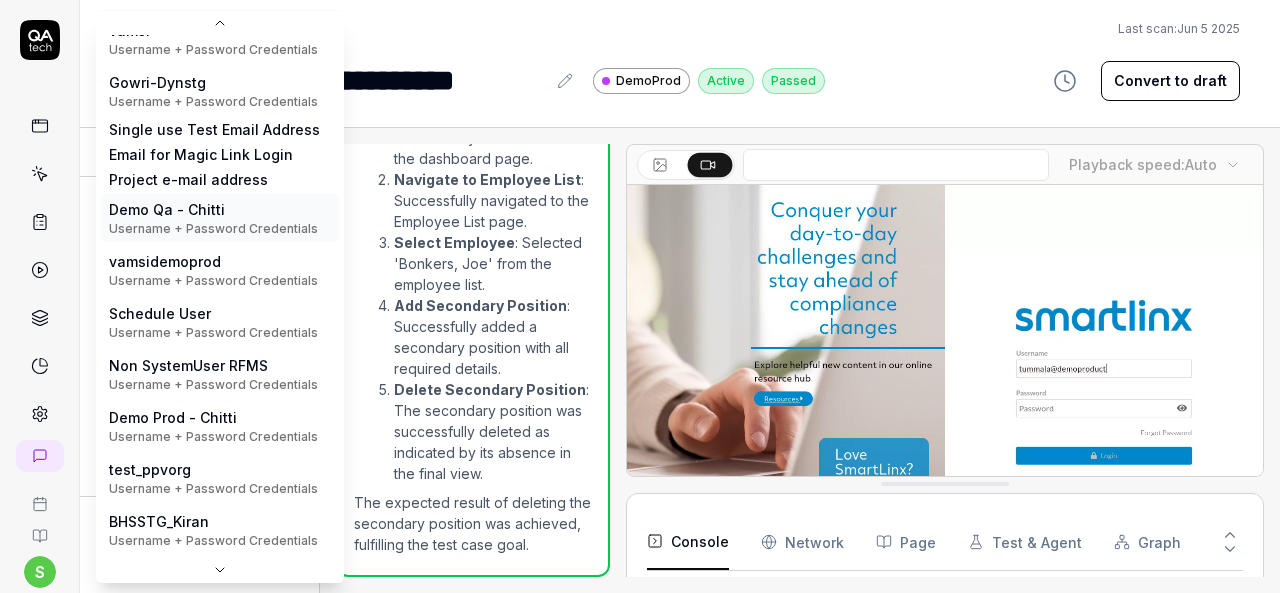 scroll, scrollTop: 366, scrollLeft: 0, axis: vertical 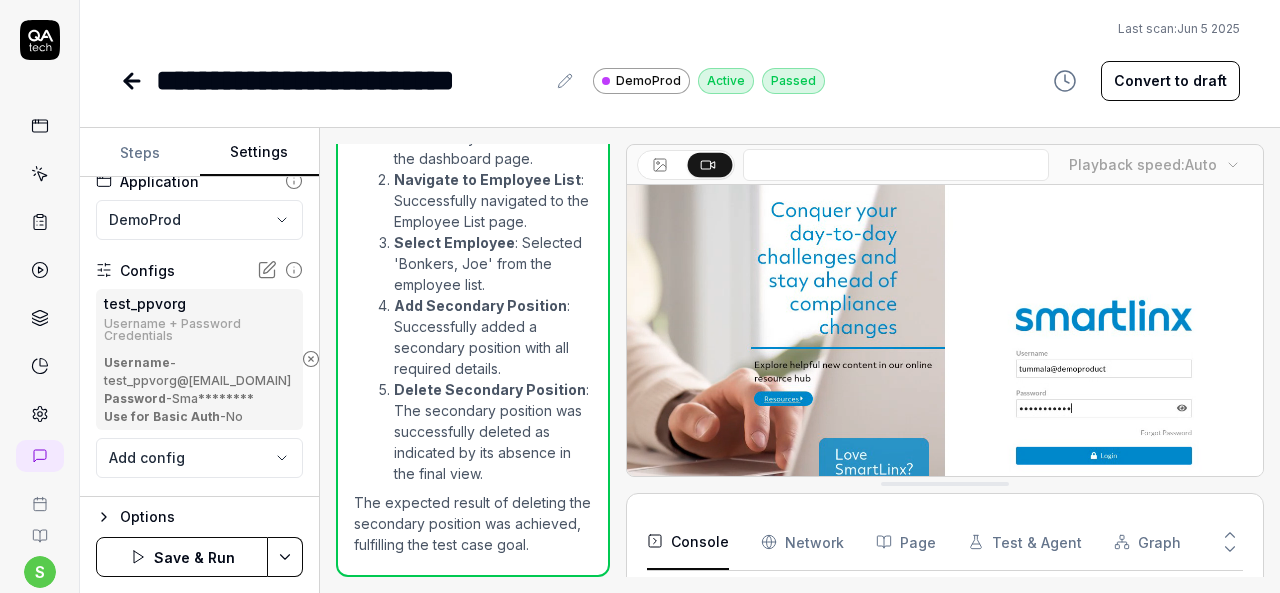 click on "**********" at bounding box center (640, 296) 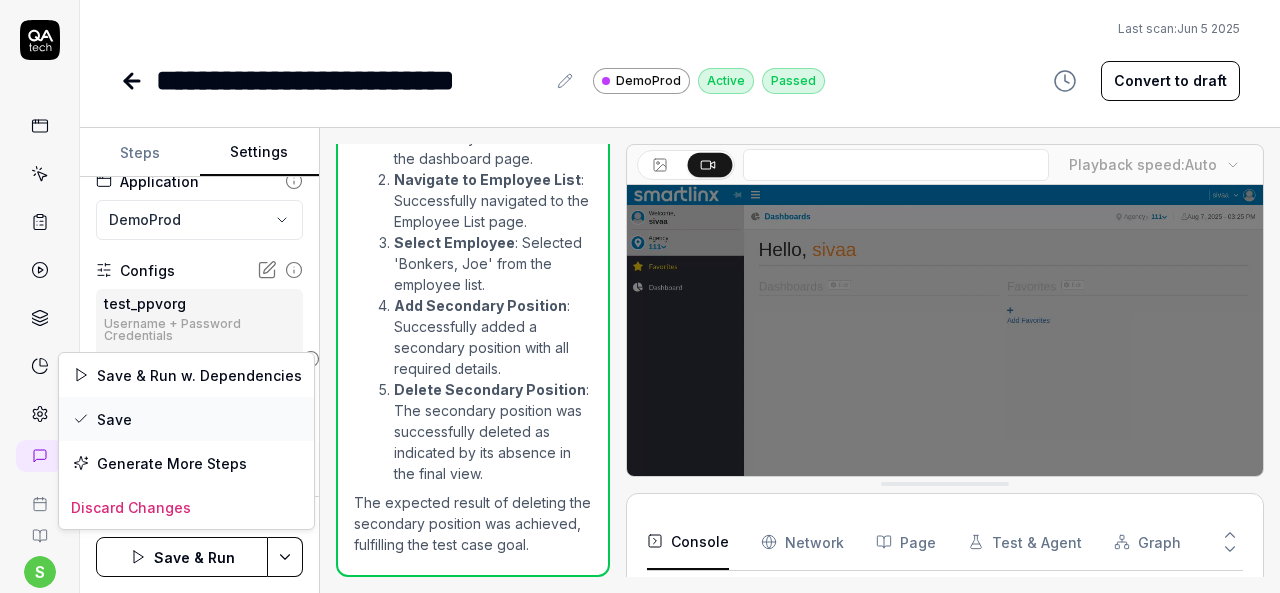 click on "Save" at bounding box center (186, 419) 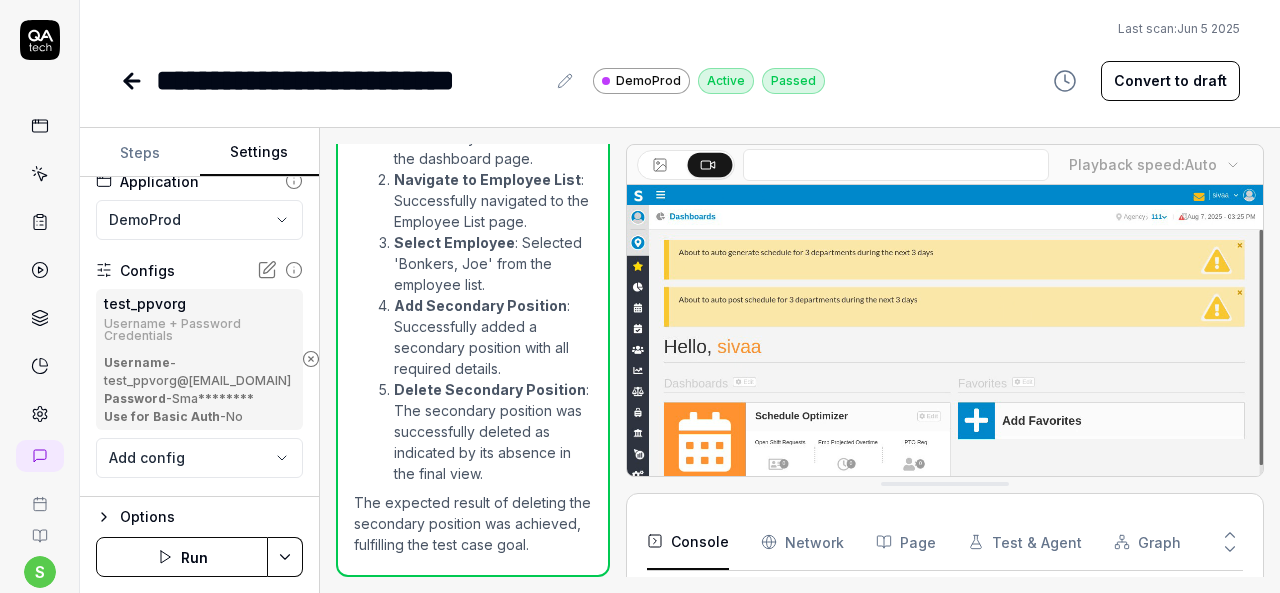 click 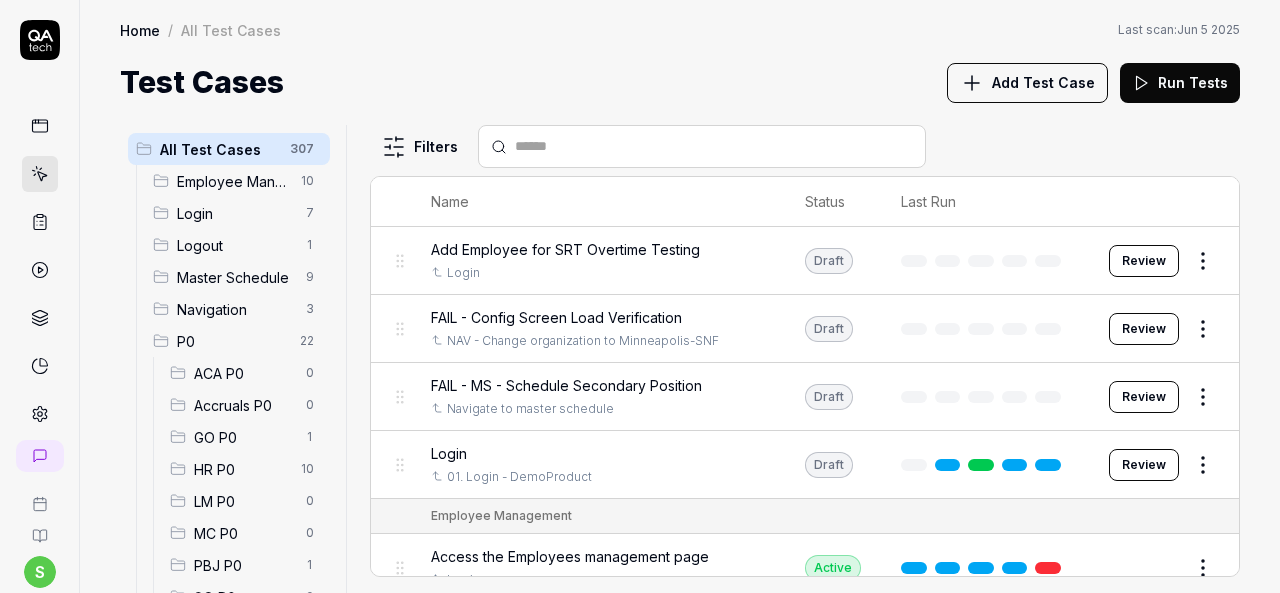 scroll, scrollTop: 400, scrollLeft: 0, axis: vertical 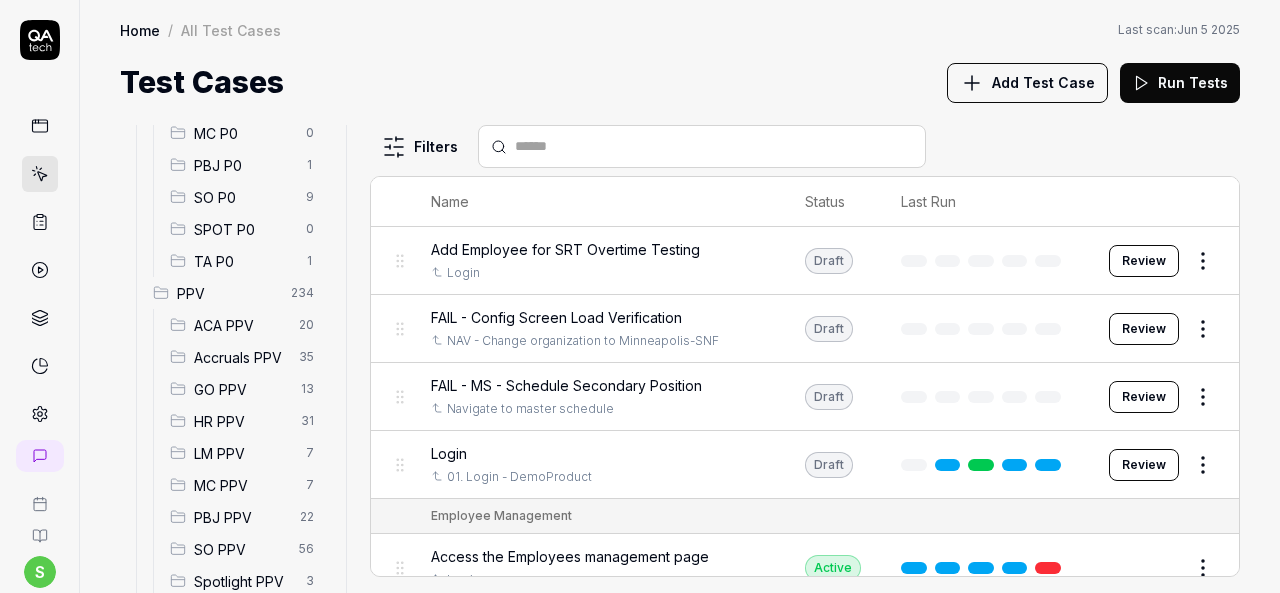 click on "HR PPV" at bounding box center [241, 421] 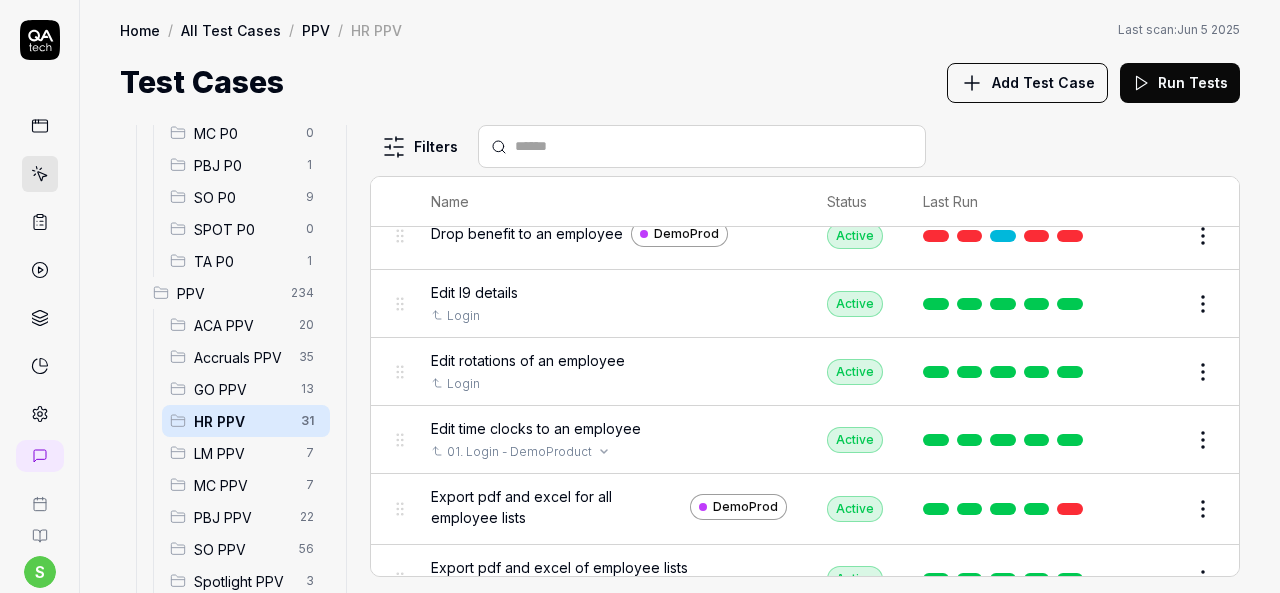 scroll, scrollTop: 1000, scrollLeft: 0, axis: vertical 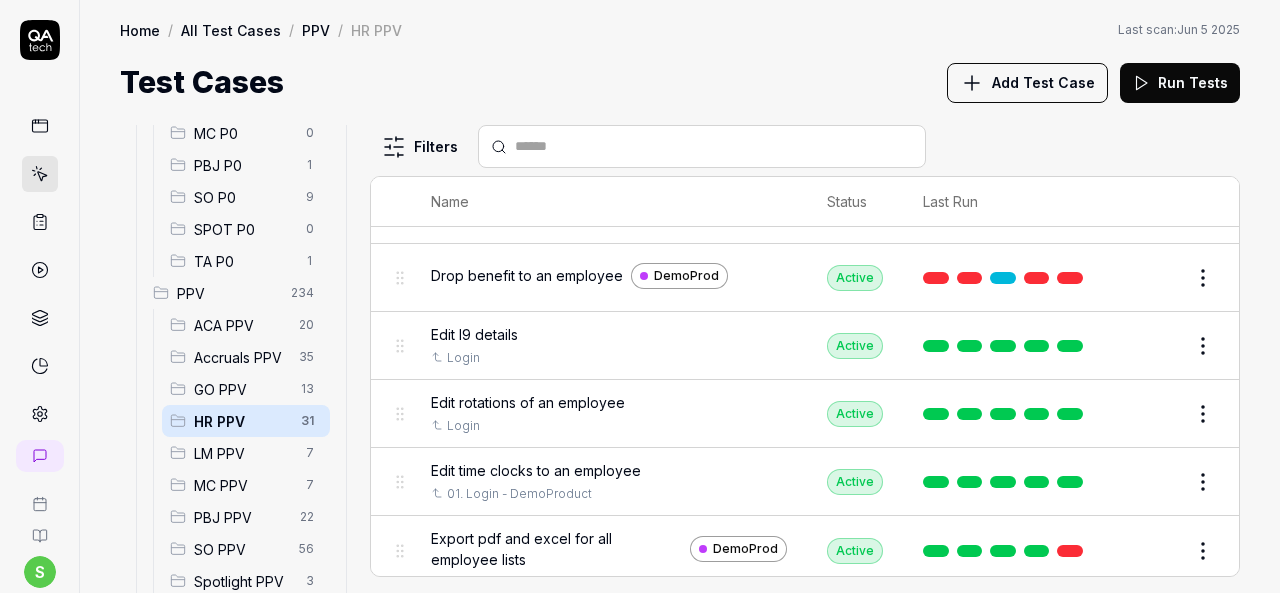 click on "Edit" at bounding box center [1155, 278] 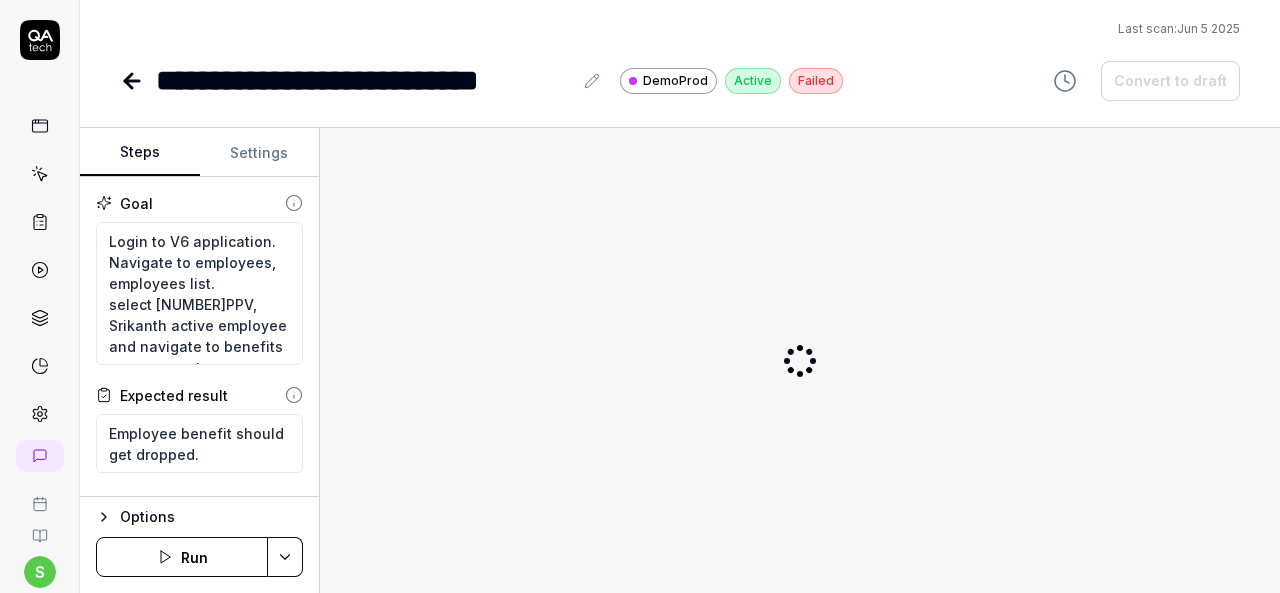 click on "Settings" at bounding box center (260, 153) 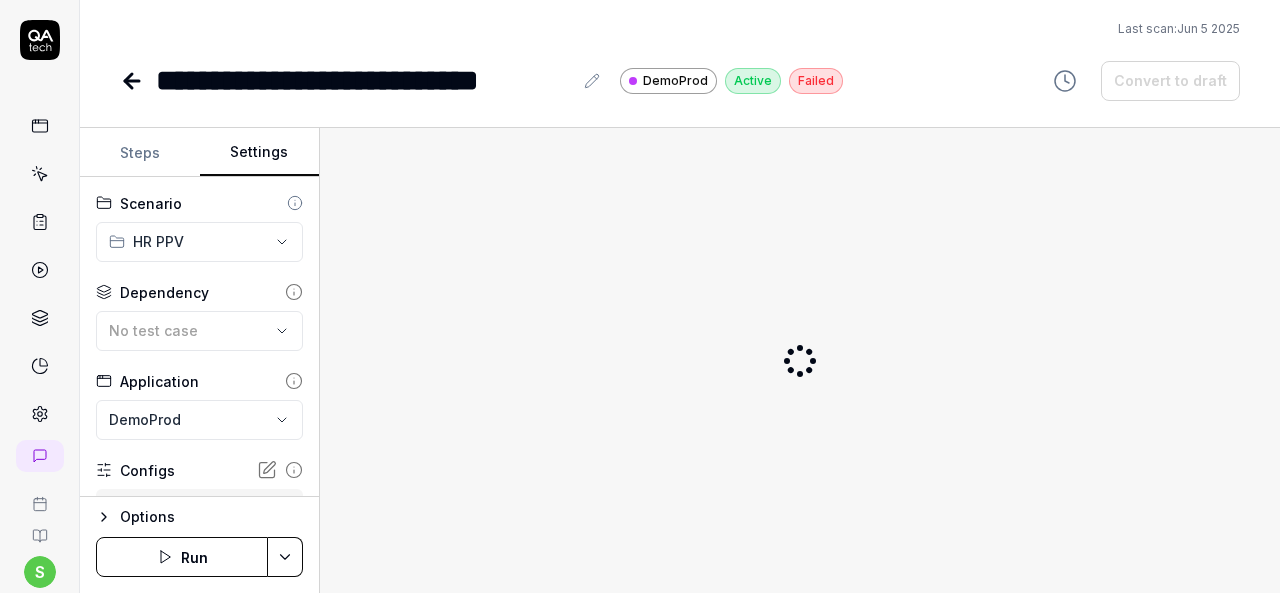 scroll, scrollTop: 100, scrollLeft: 0, axis: vertical 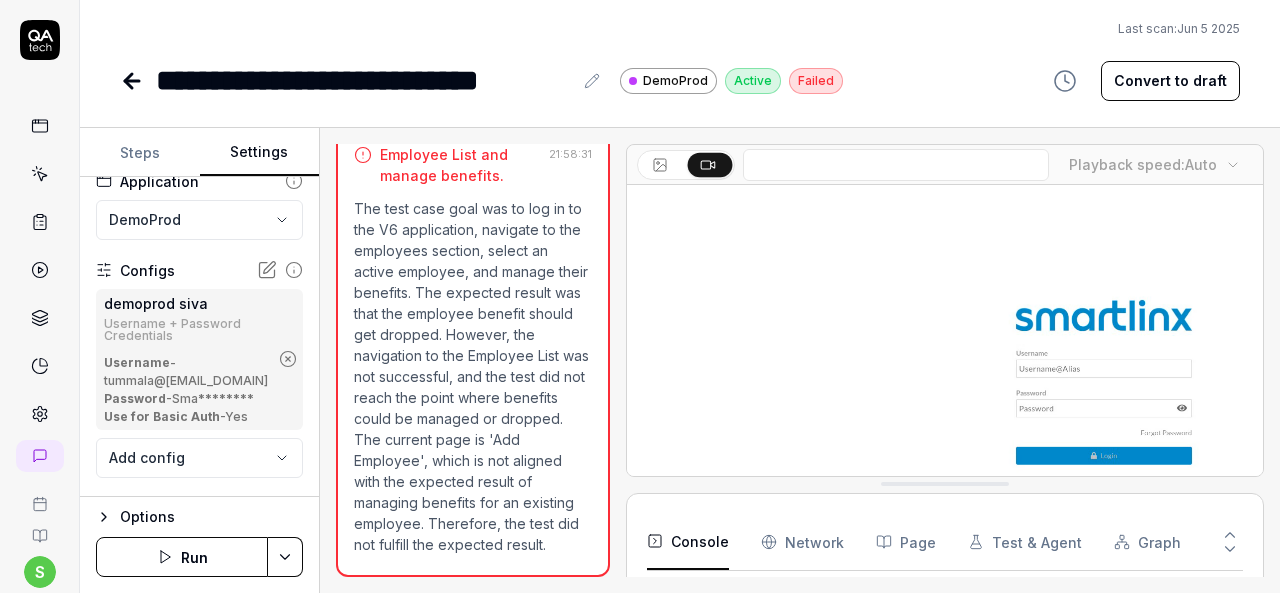 click 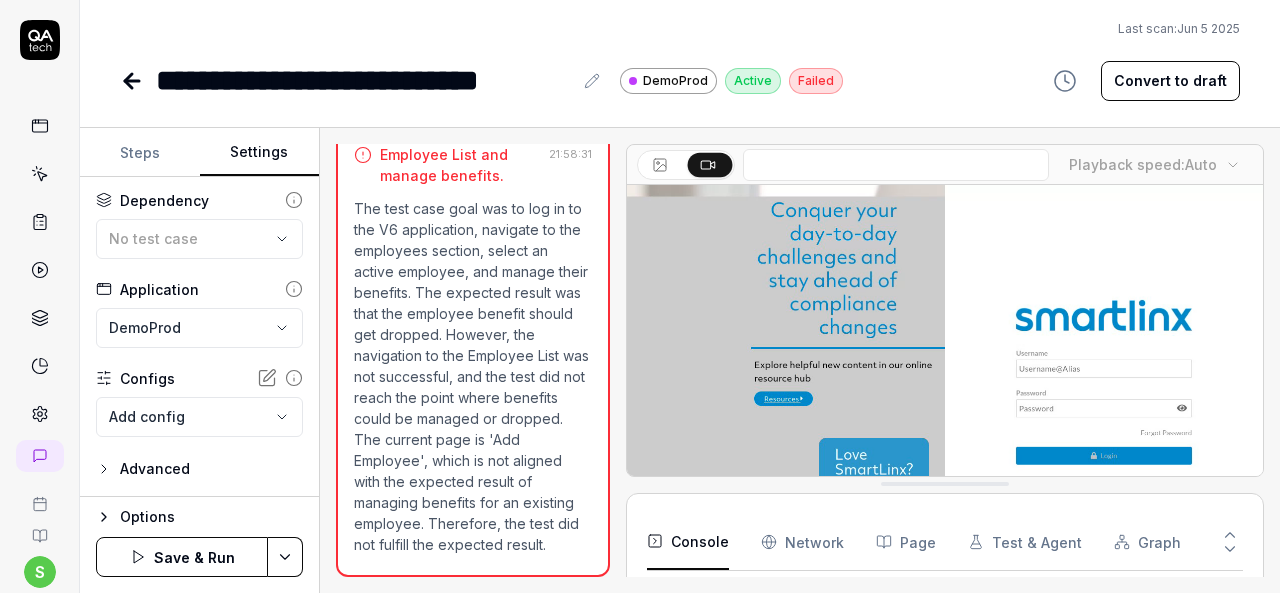 scroll, scrollTop: 91, scrollLeft: 0, axis: vertical 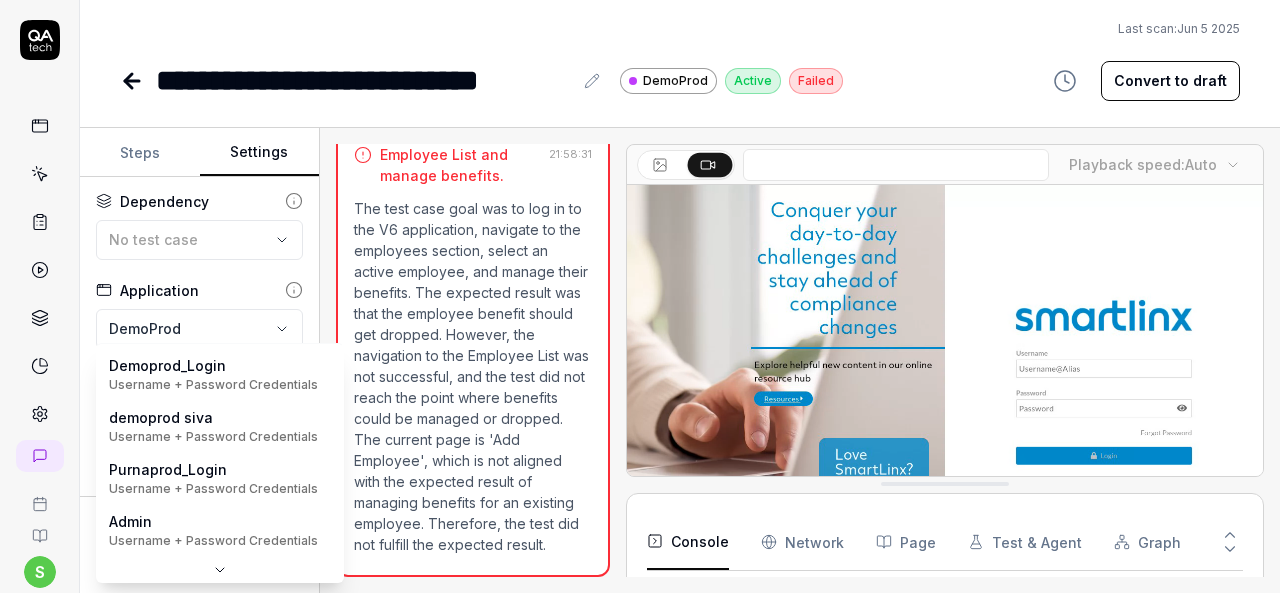 click on "**********" at bounding box center (640, 296) 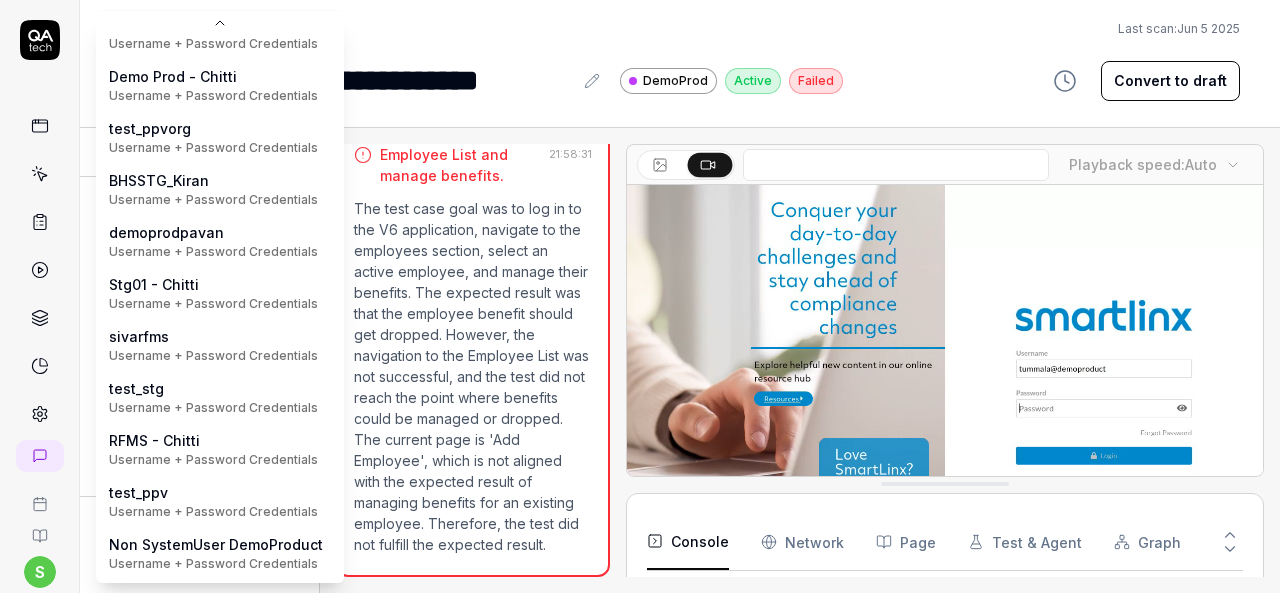 scroll, scrollTop: 427, scrollLeft: 0, axis: vertical 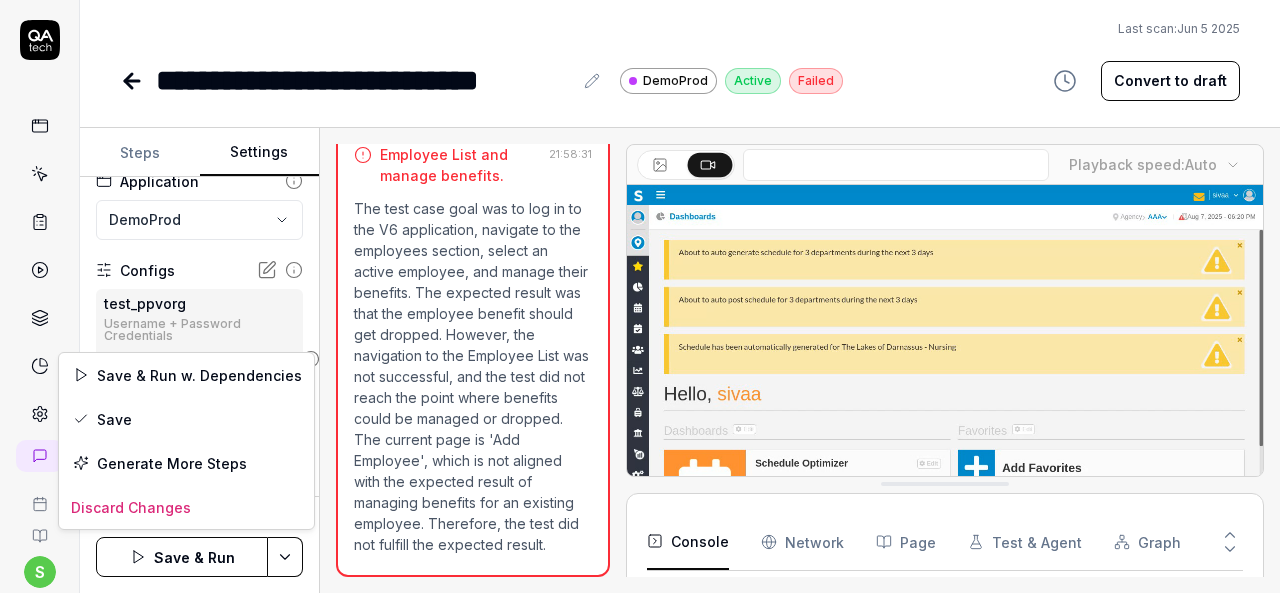 click on "**********" at bounding box center (640, 296) 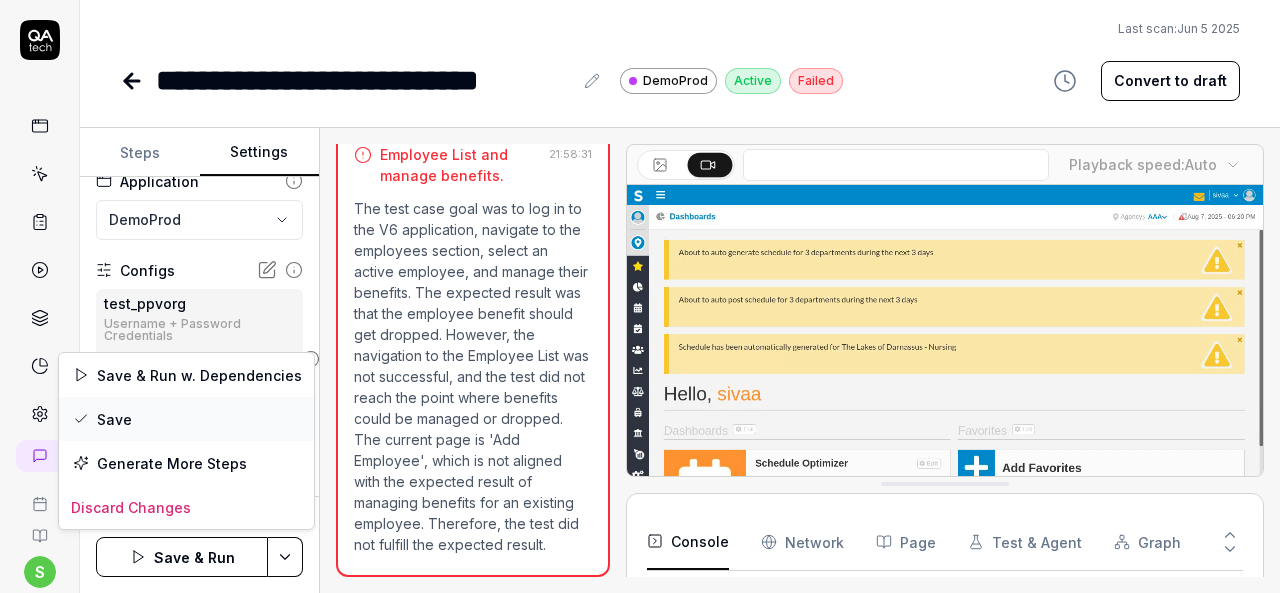 click on "Save" at bounding box center (186, 419) 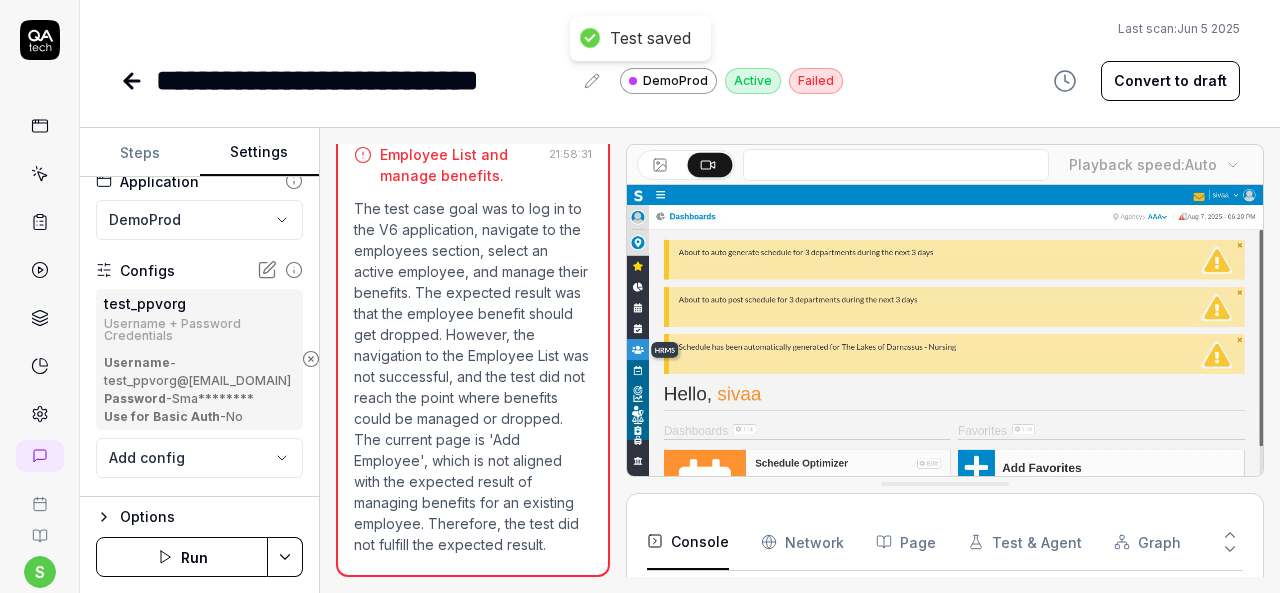 click 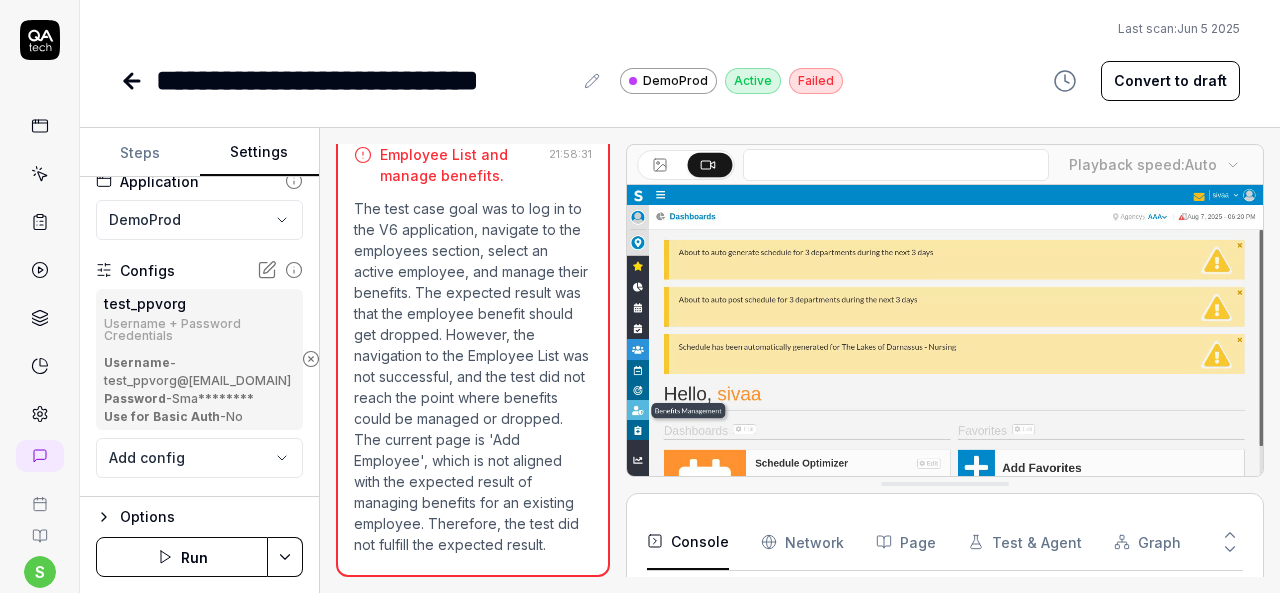 click 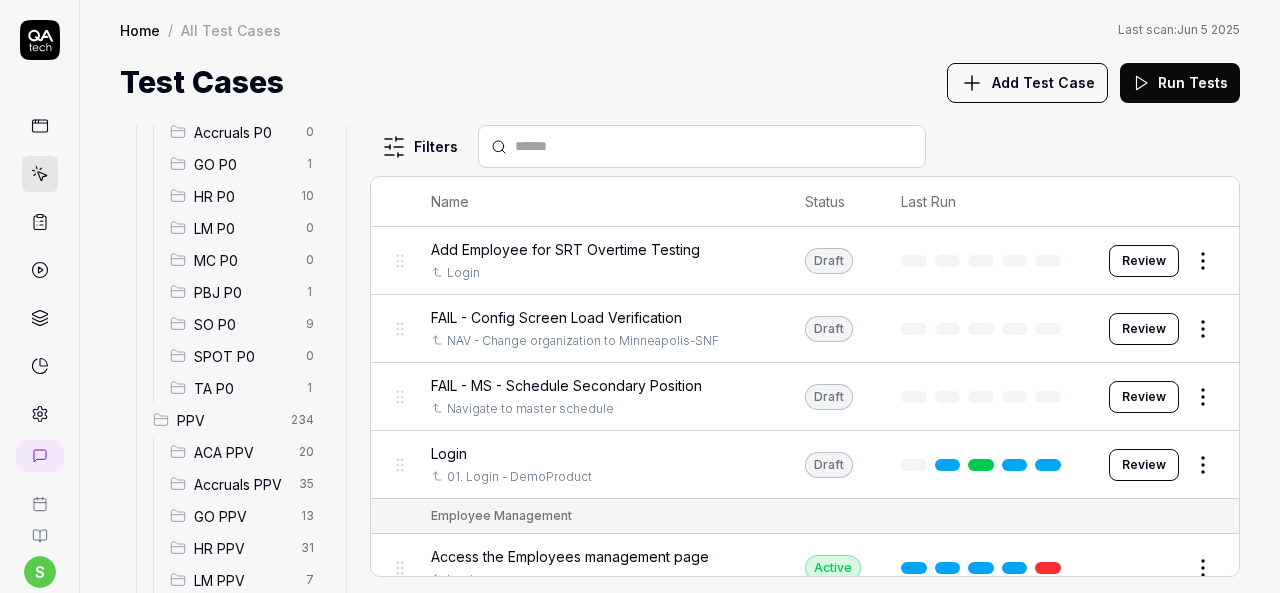 scroll, scrollTop: 300, scrollLeft: 0, axis: vertical 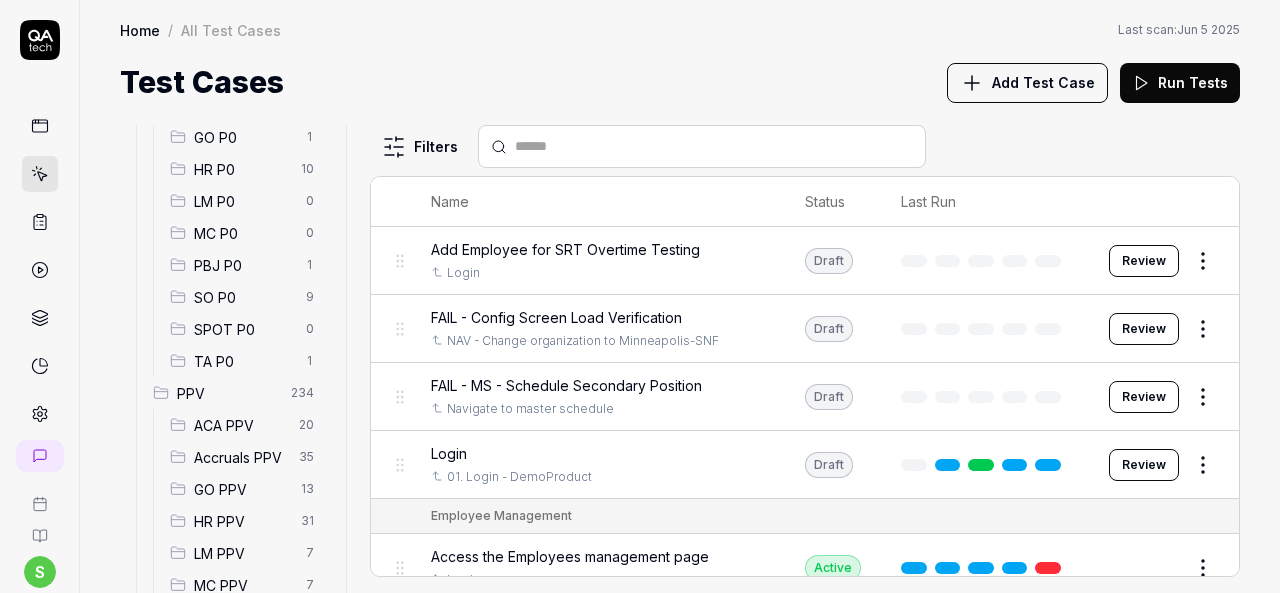 drag, startPoint x: 228, startPoint y: 519, endPoint x: 291, endPoint y: 497, distance: 66.730804 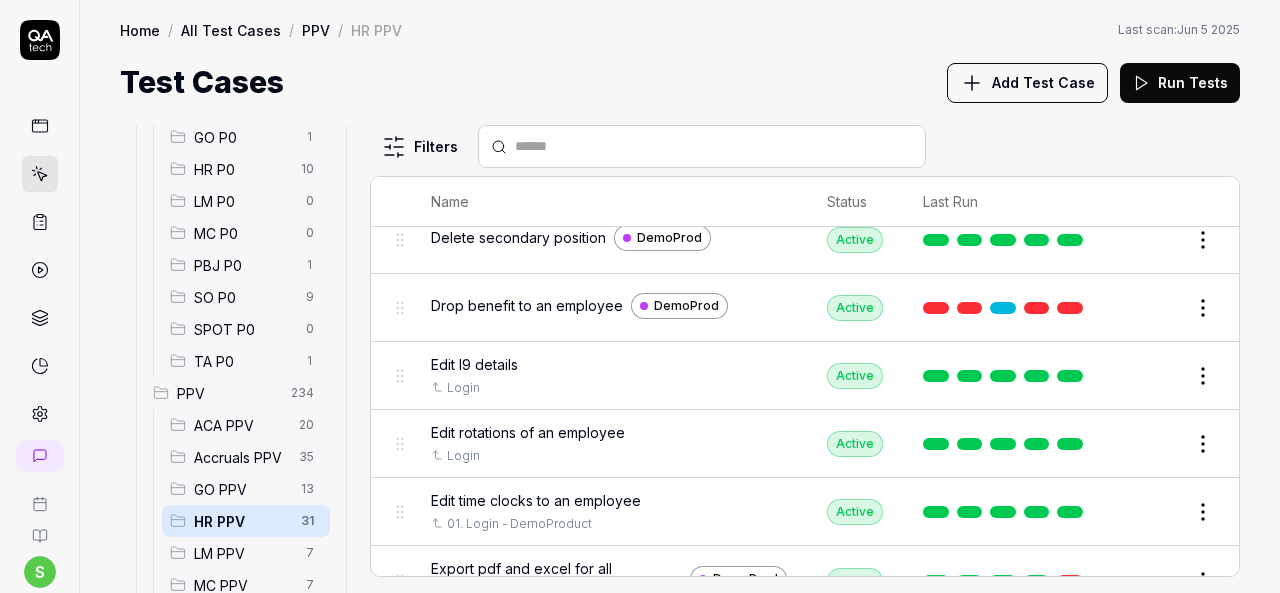 scroll, scrollTop: 1000, scrollLeft: 0, axis: vertical 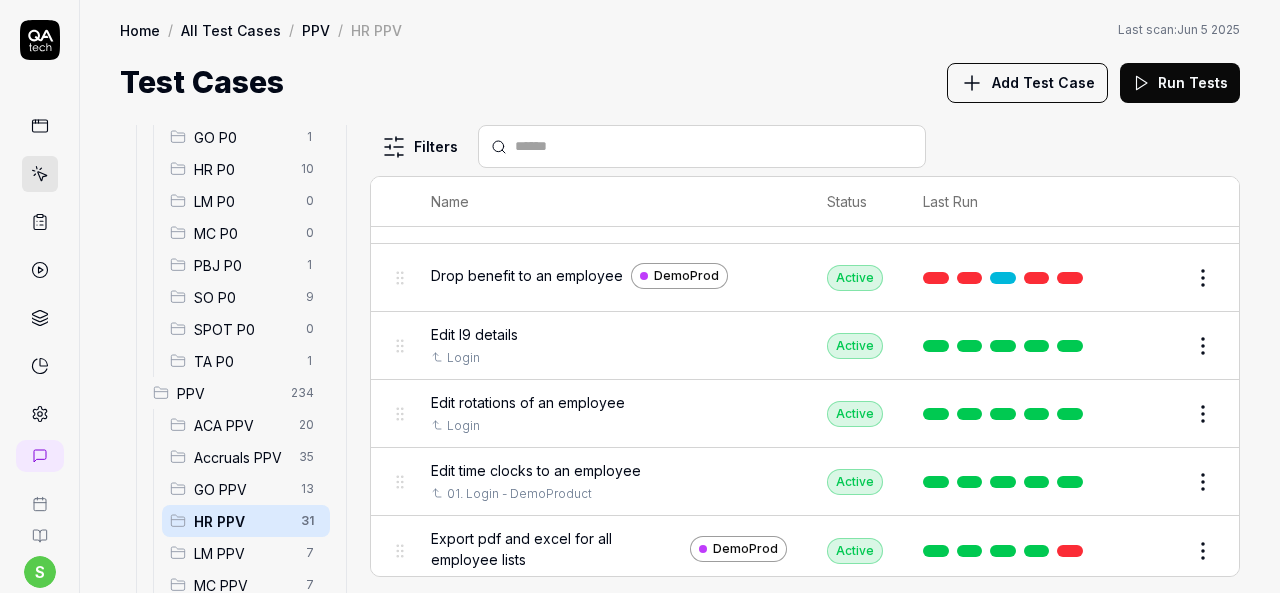 click on "Edit" at bounding box center (1155, 346) 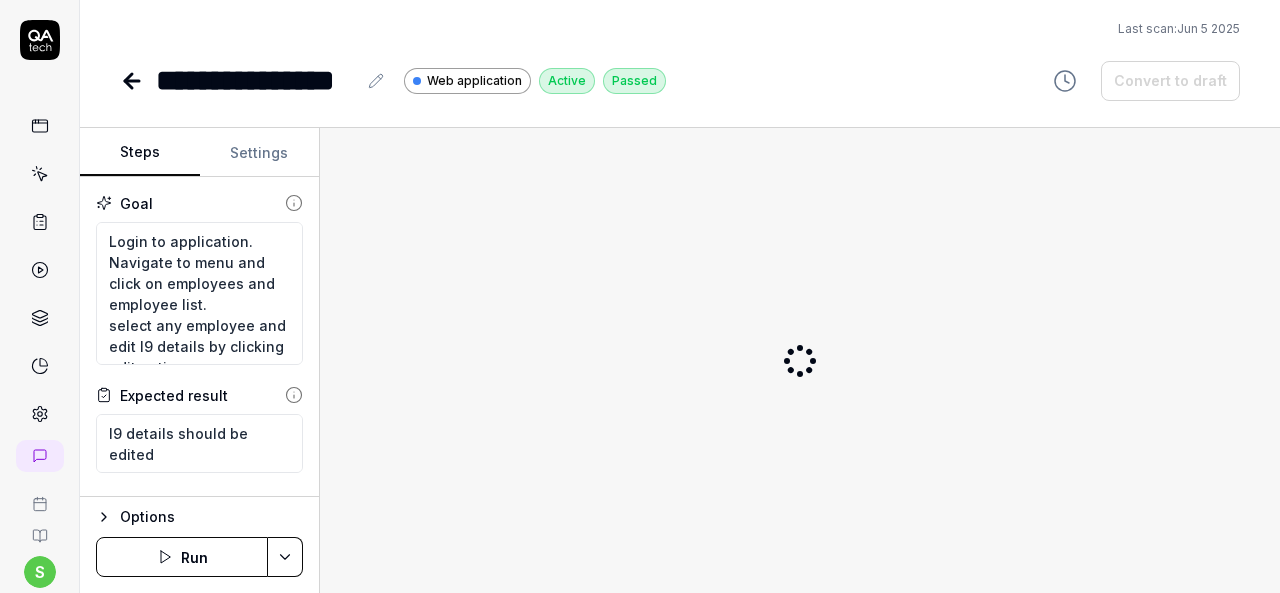 type on "*" 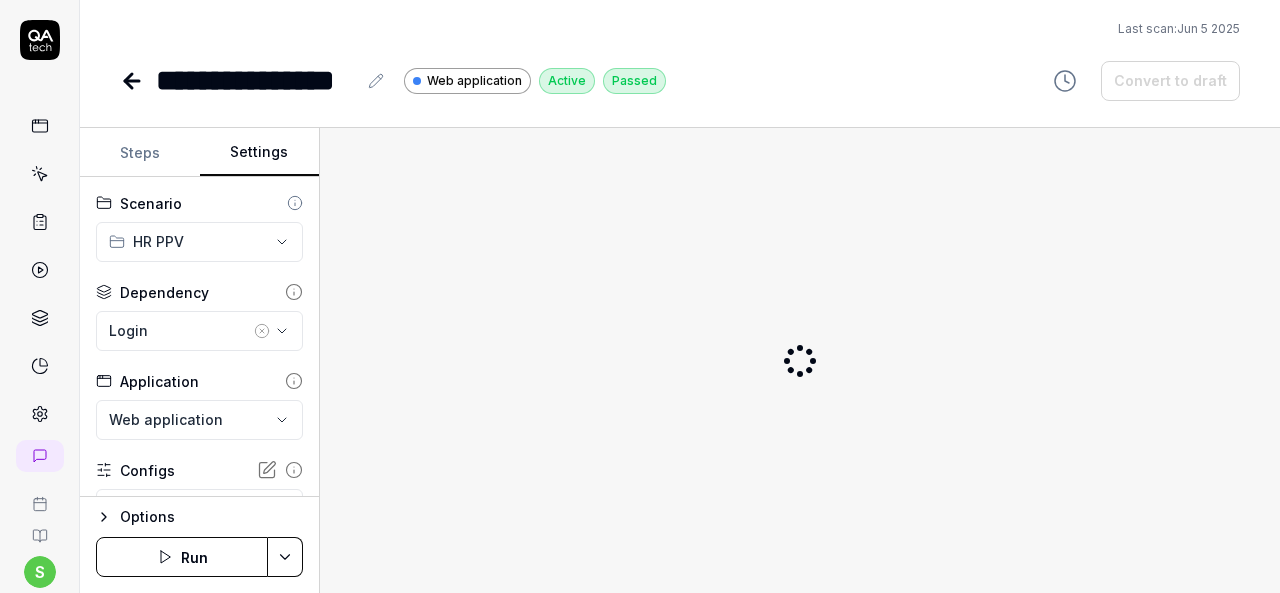 click 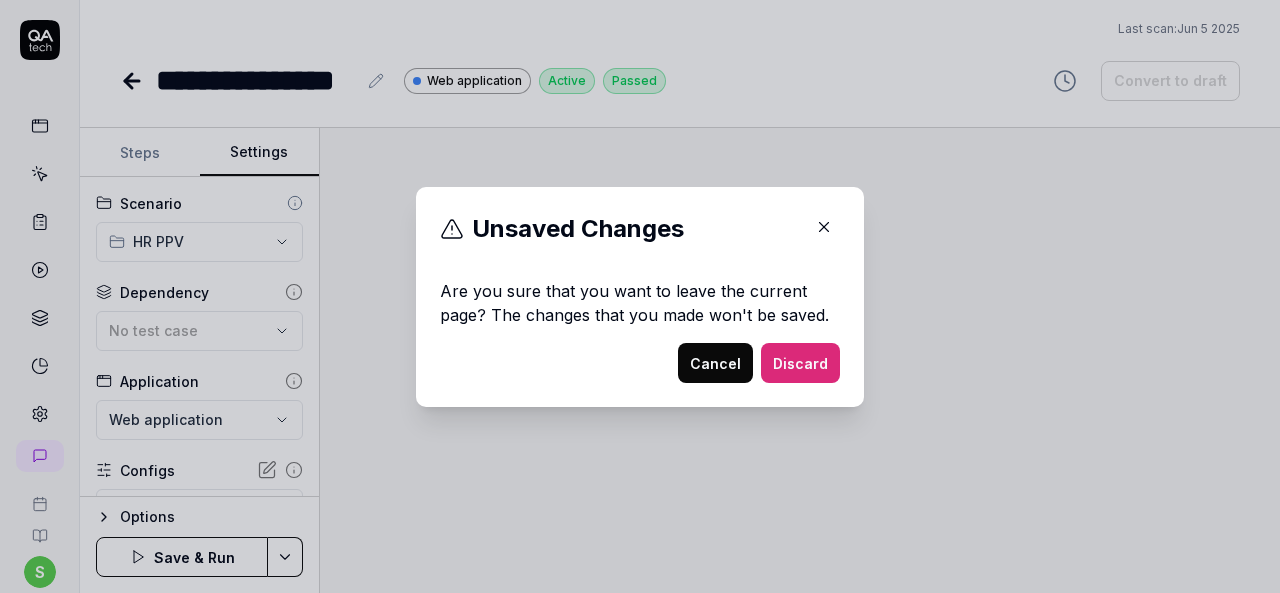 click on "Discard" at bounding box center [800, 363] 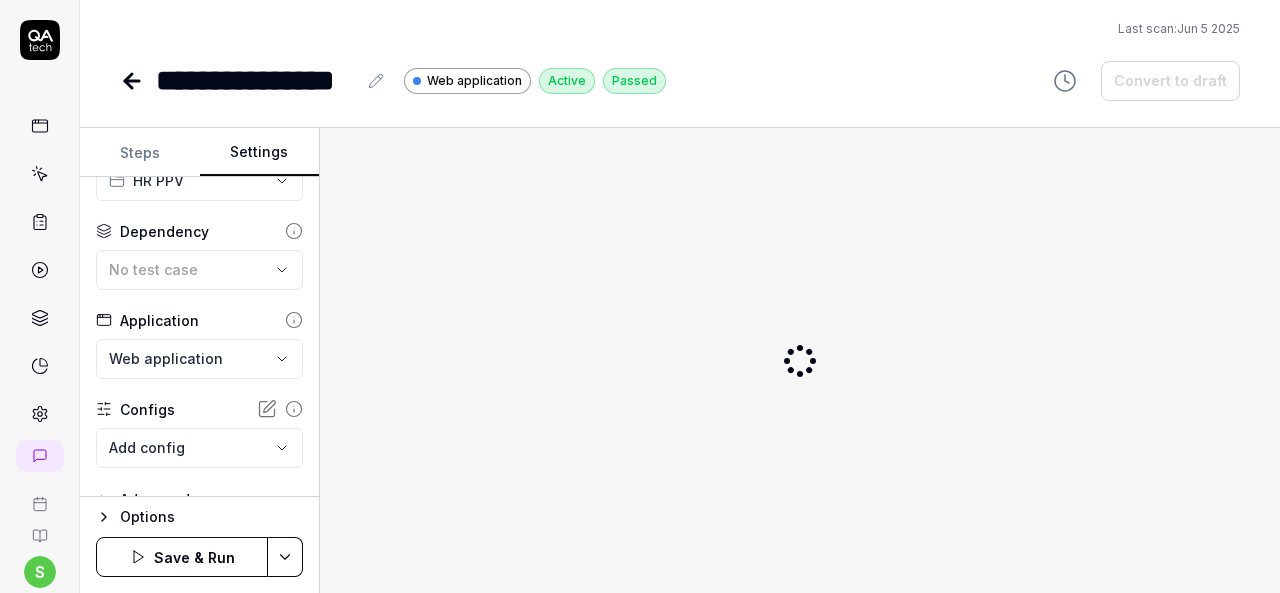 scroll, scrollTop: 91, scrollLeft: 0, axis: vertical 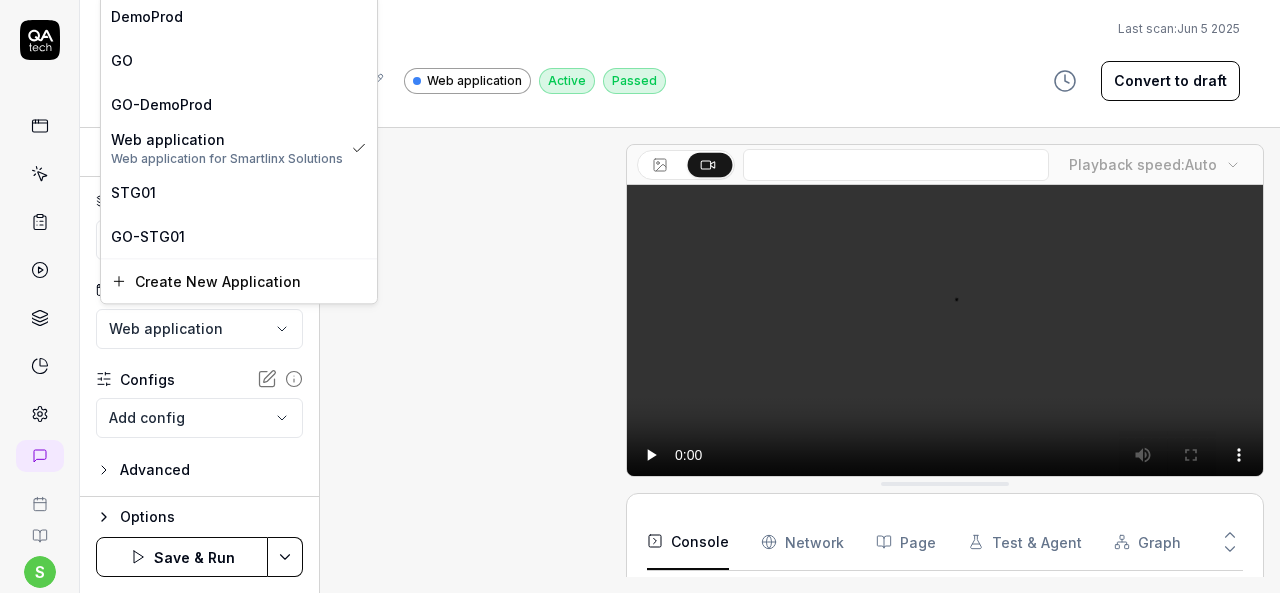 click on "**********" at bounding box center [640, 296] 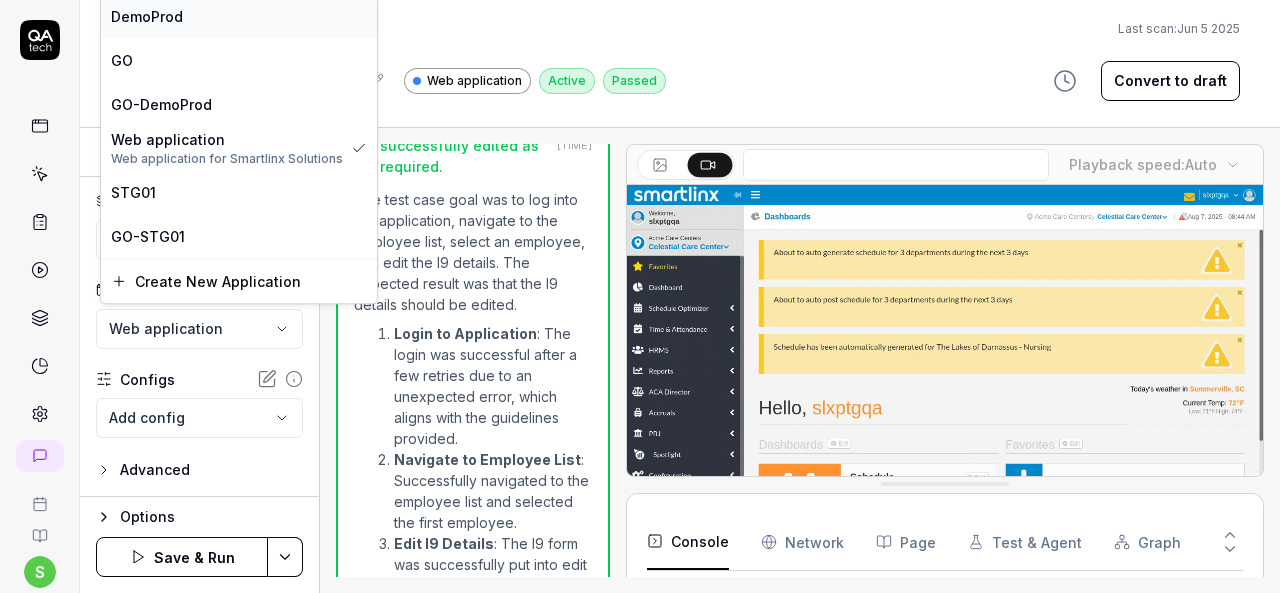 scroll, scrollTop: 3526, scrollLeft: 0, axis: vertical 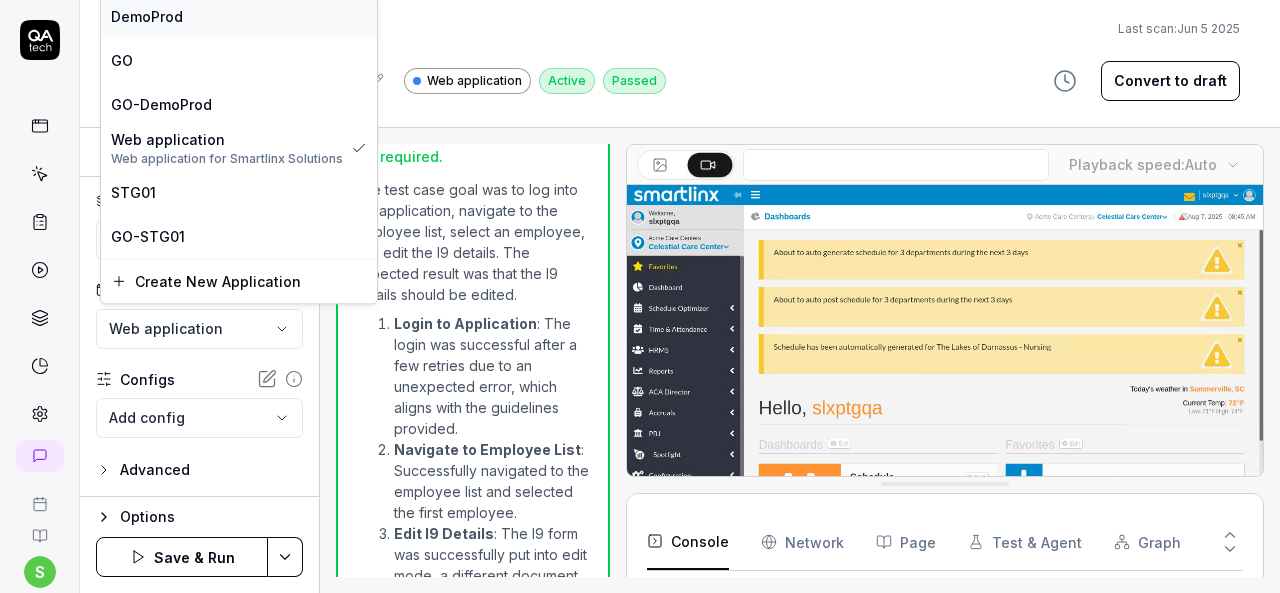 click on "DemoProd" at bounding box center (239, 16) 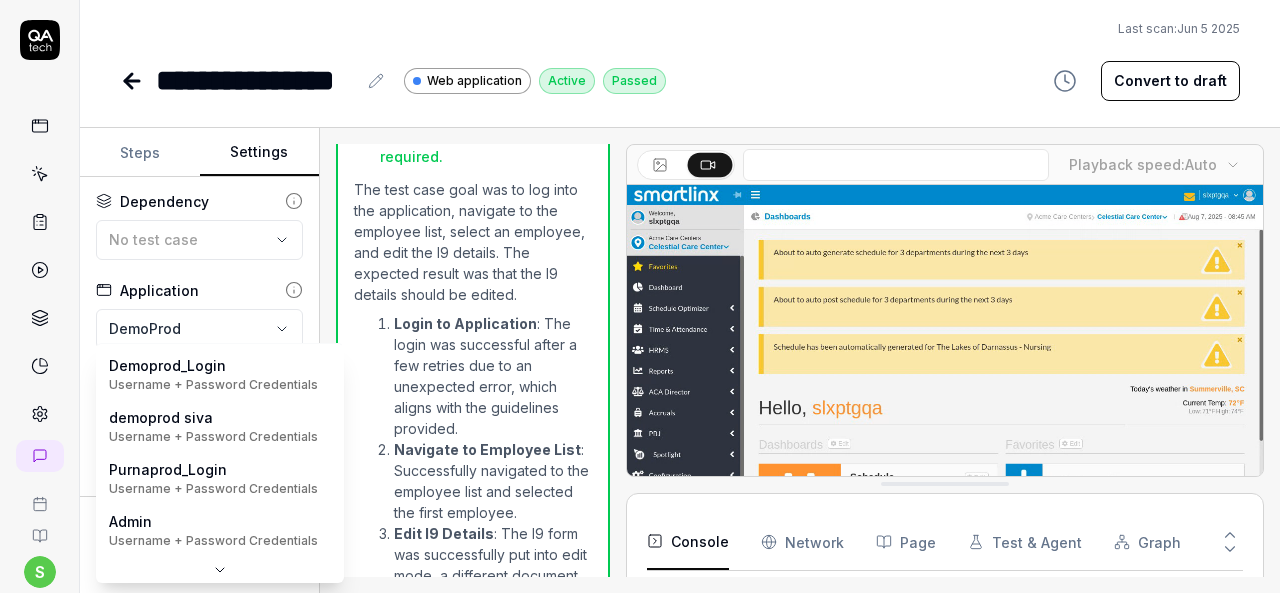 click on "**********" at bounding box center (640, 296) 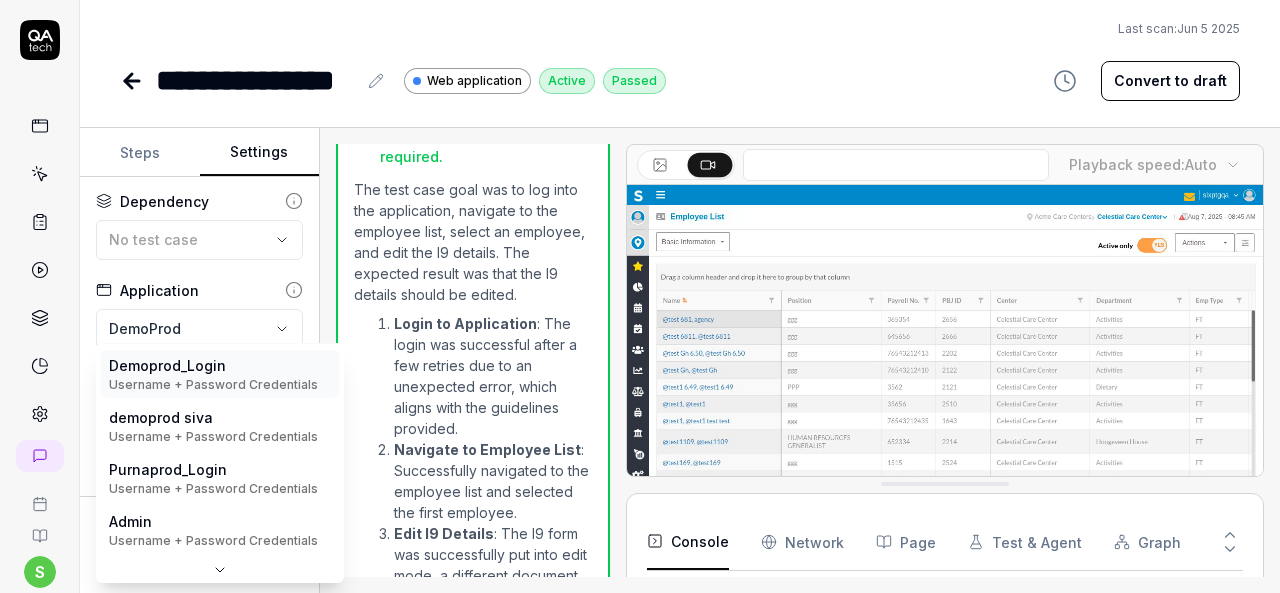 scroll, scrollTop: 1762, scrollLeft: 0, axis: vertical 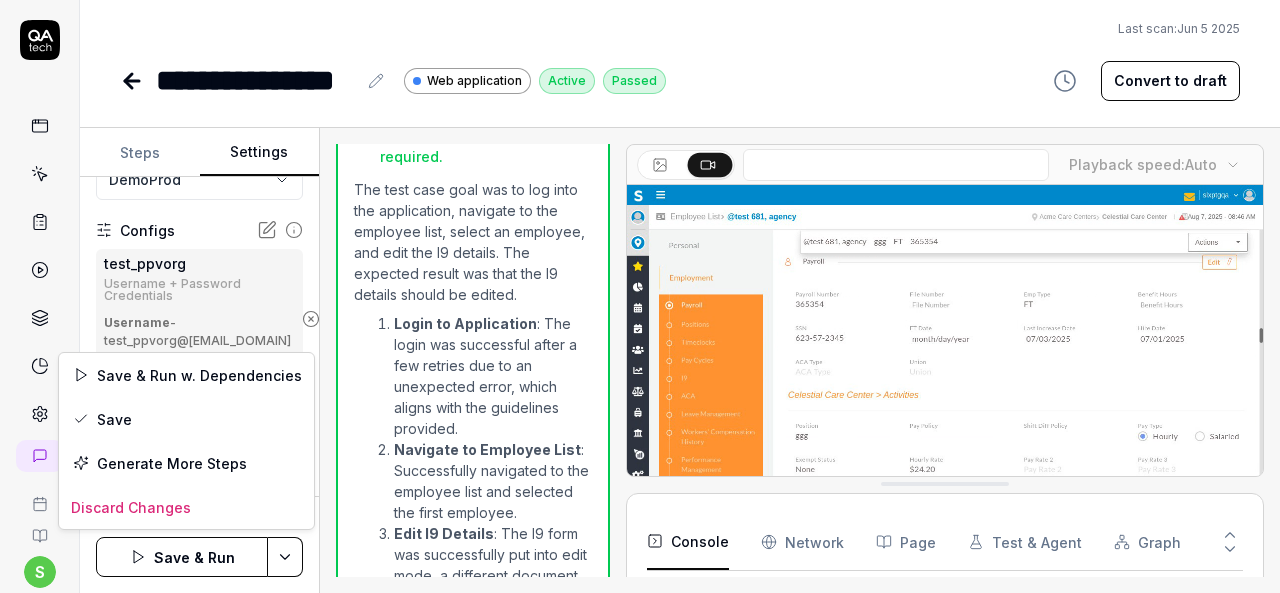 click on "**********" at bounding box center (640, 296) 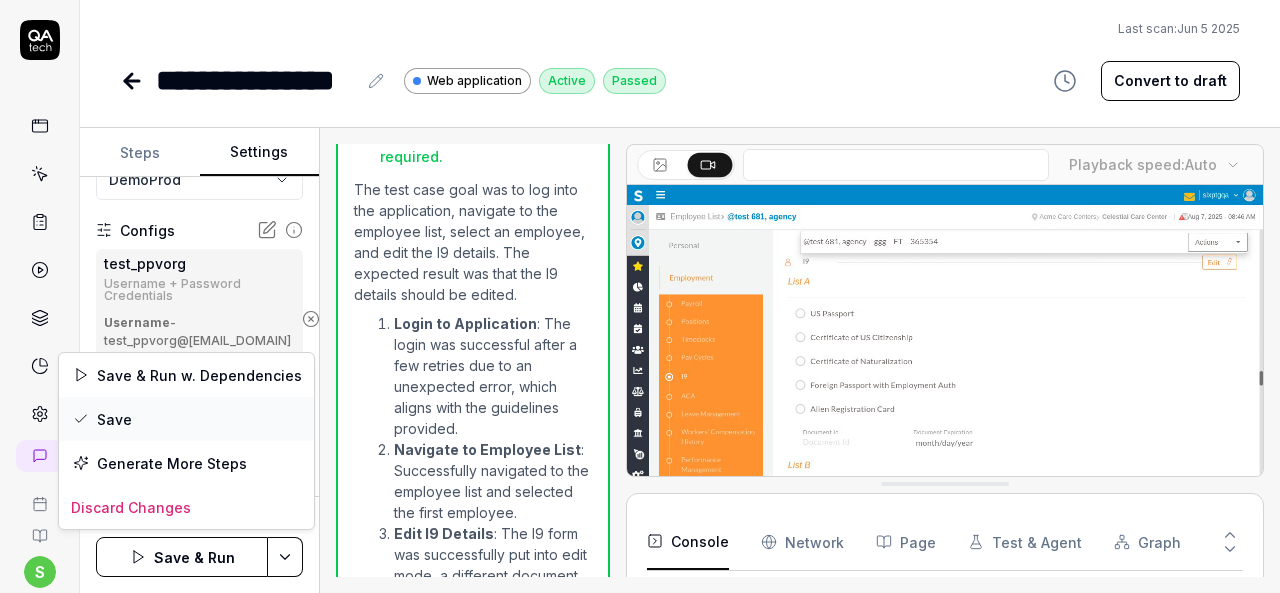 click on "Save" at bounding box center [186, 419] 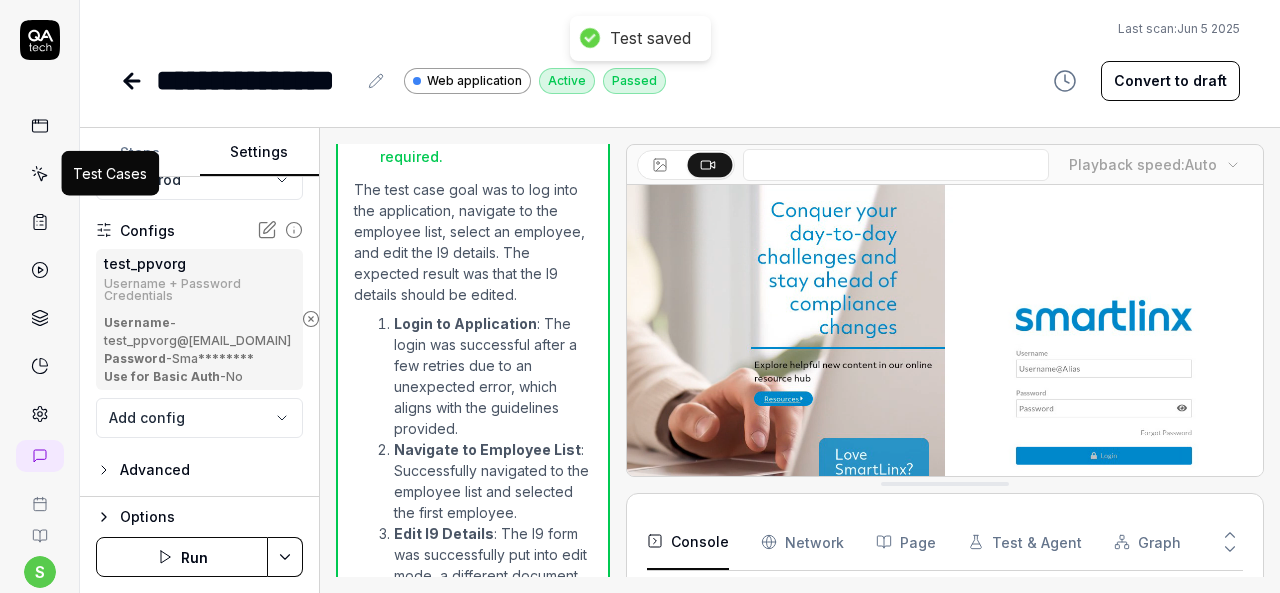 click 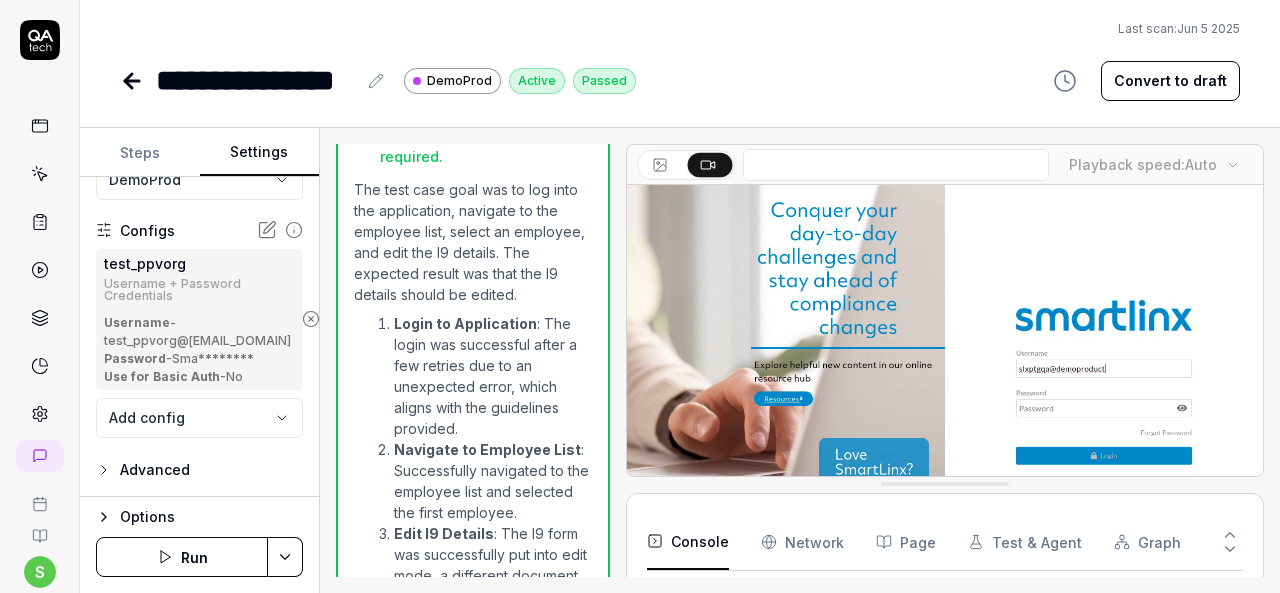 click 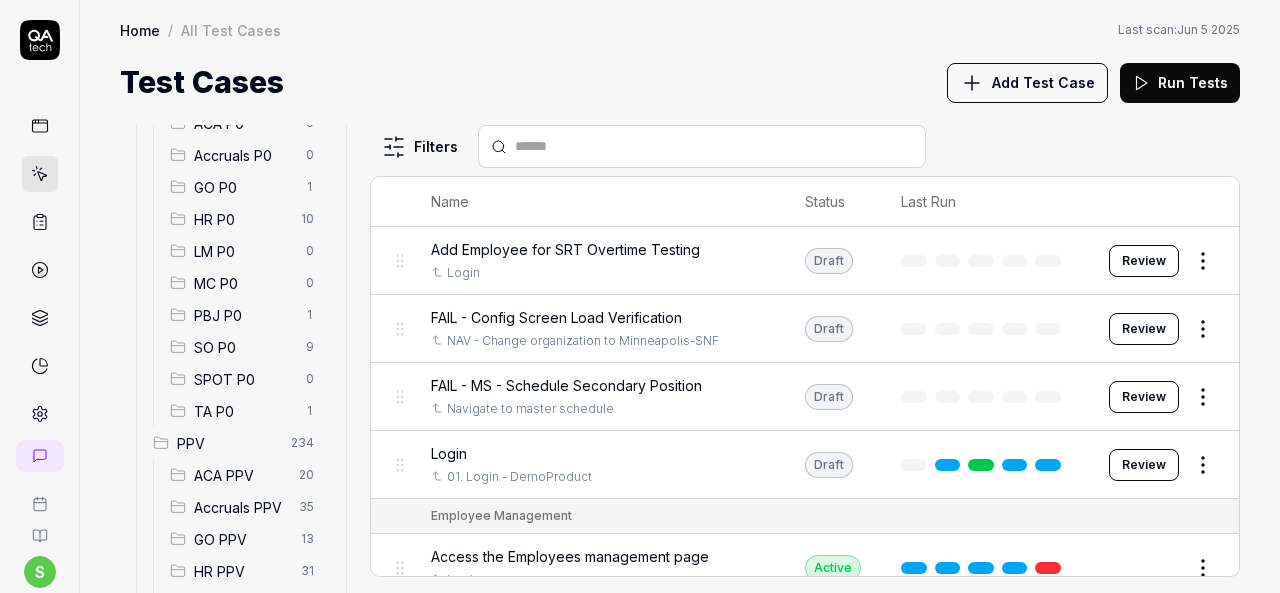 scroll, scrollTop: 400, scrollLeft: 0, axis: vertical 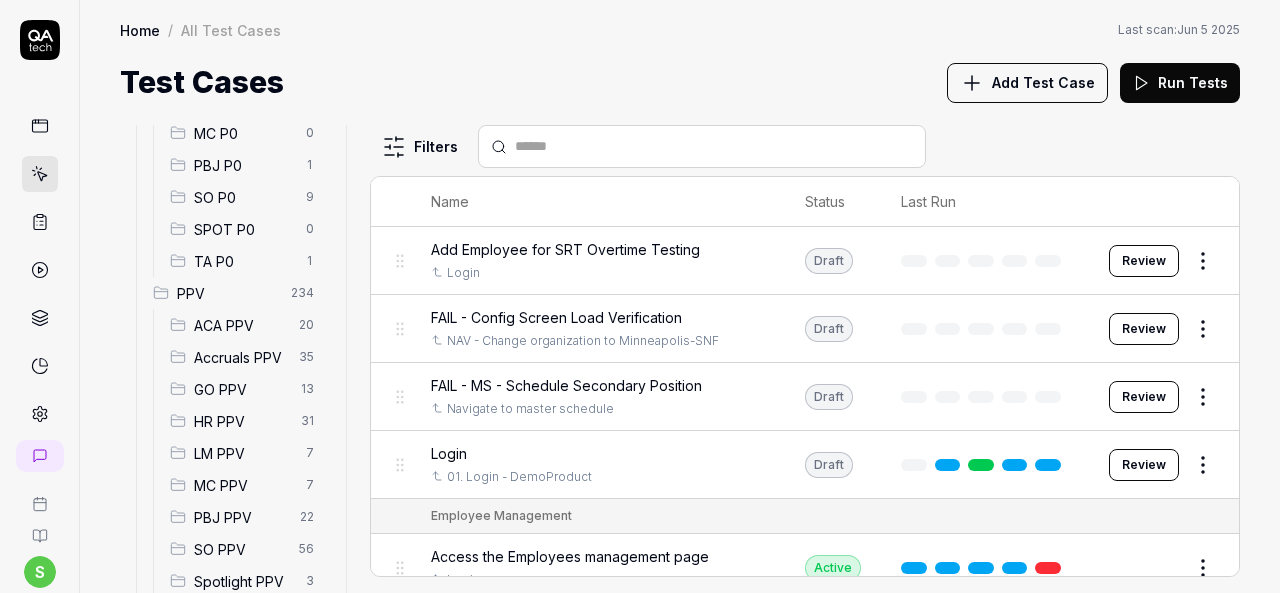 click on "HR PPV" at bounding box center (241, 421) 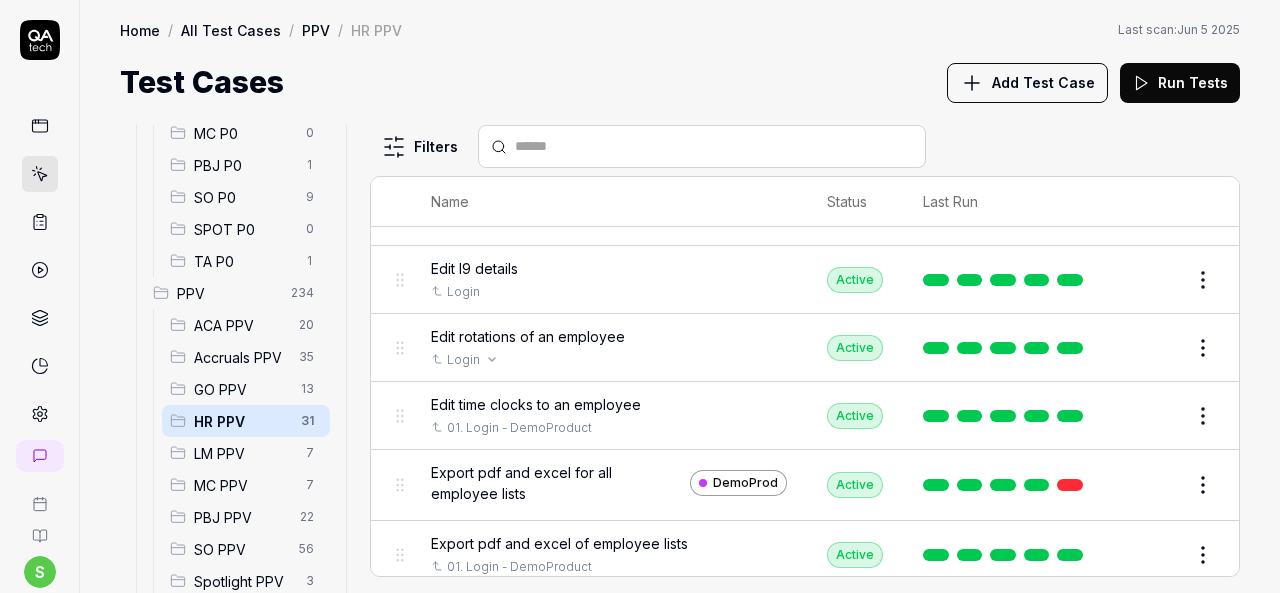 scroll, scrollTop: 1038, scrollLeft: 0, axis: vertical 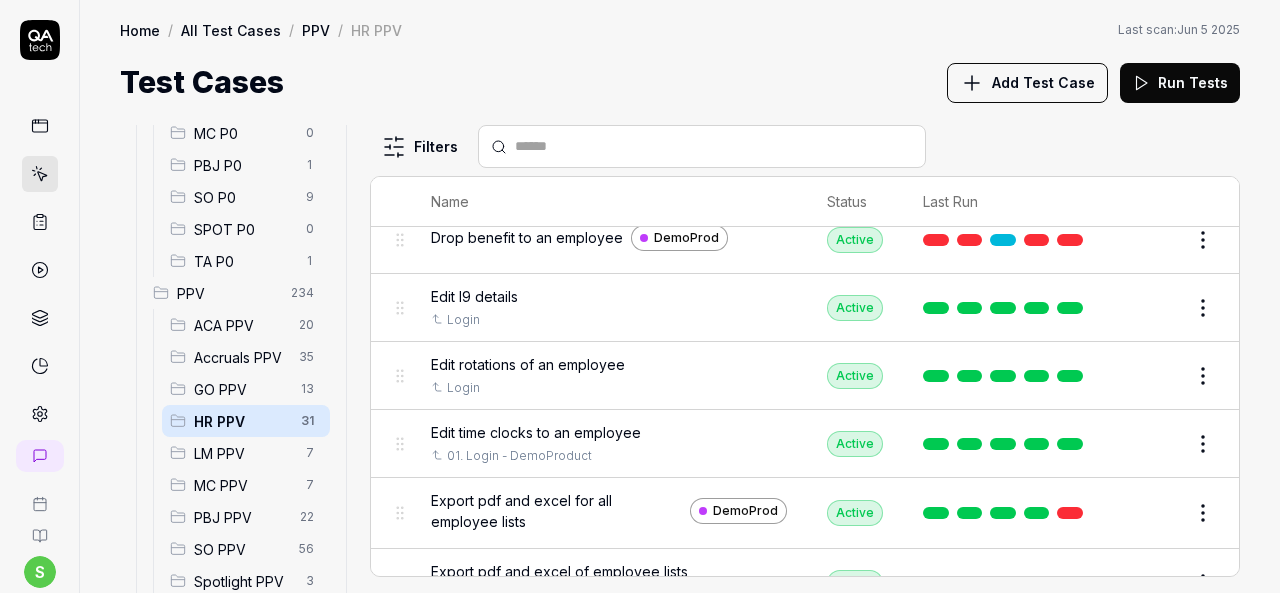 click on "Edit" at bounding box center (1155, 376) 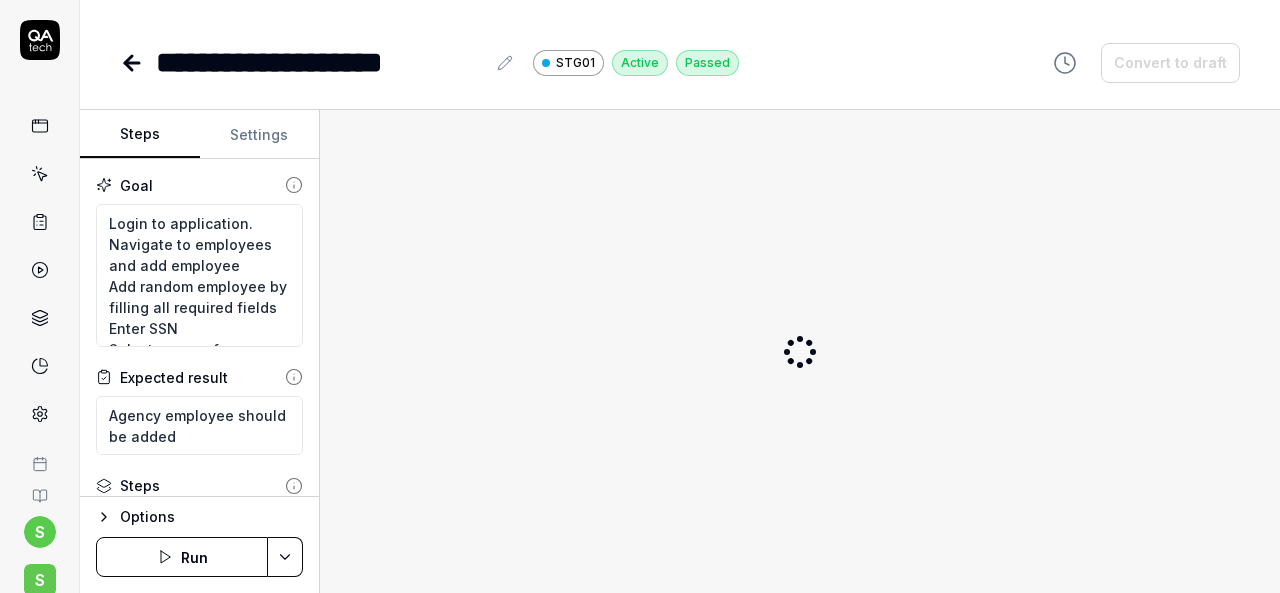 scroll, scrollTop: 0, scrollLeft: 0, axis: both 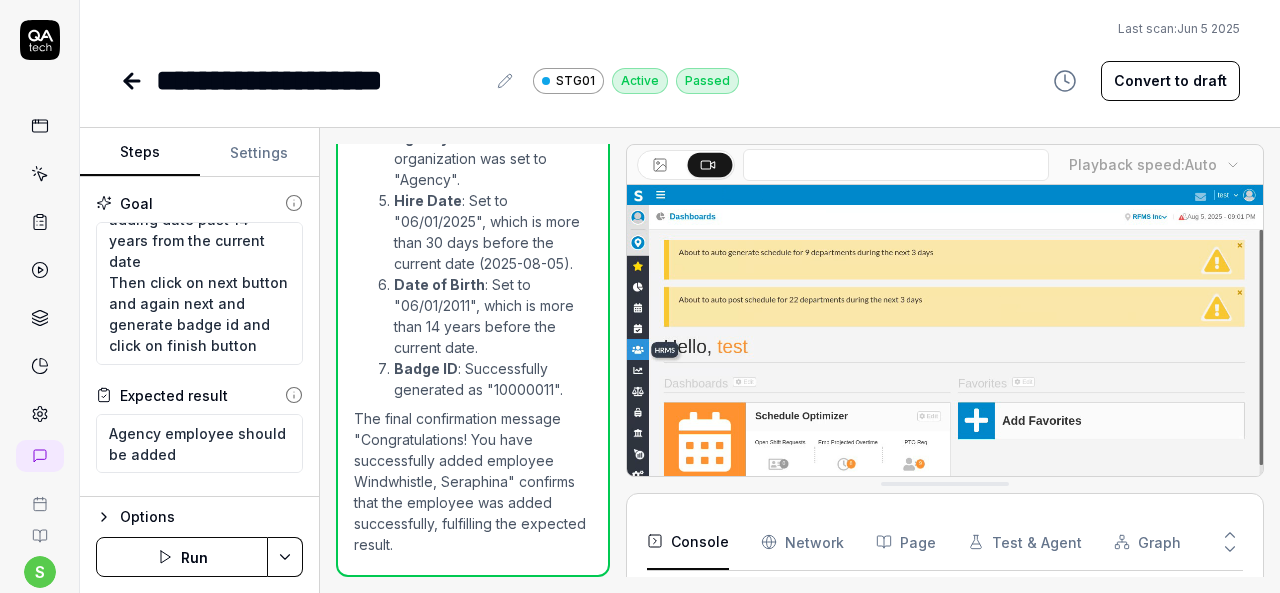 click on "Settings" at bounding box center (260, 153) 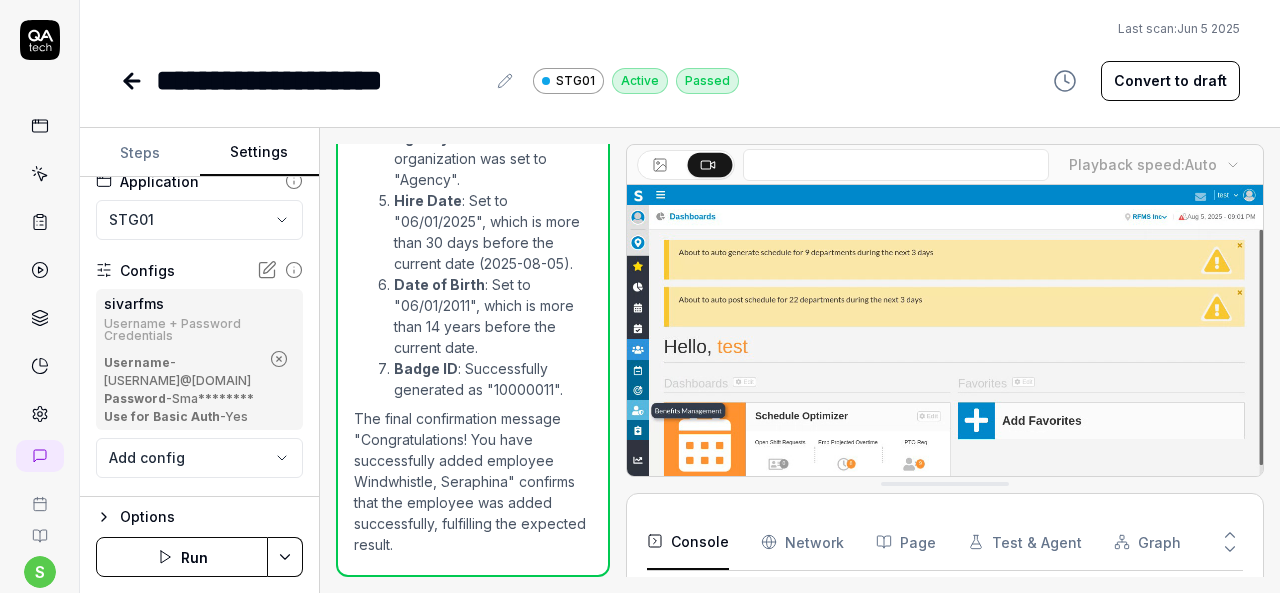 click 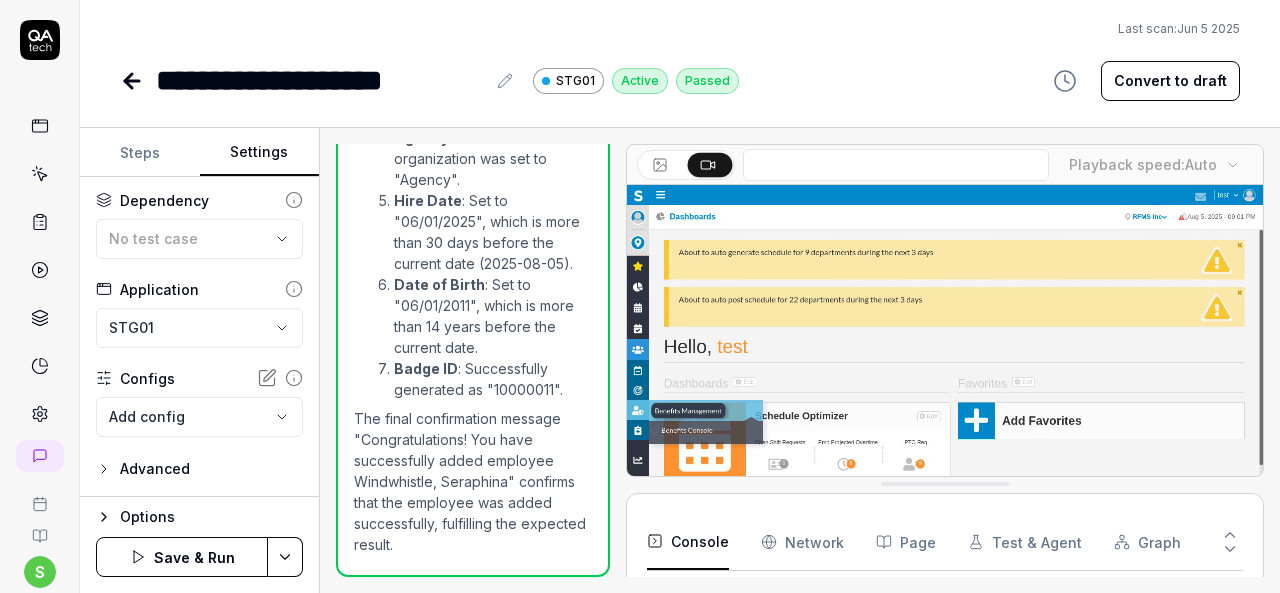 scroll, scrollTop: 91, scrollLeft: 0, axis: vertical 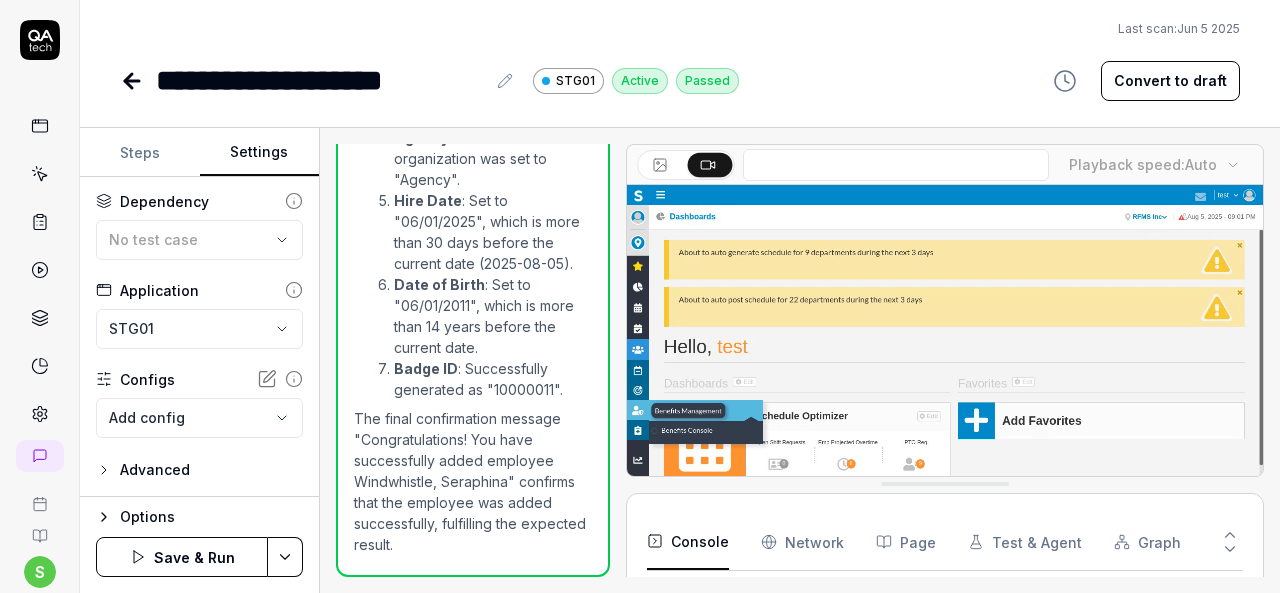 click on "**********" at bounding box center (640, 296) 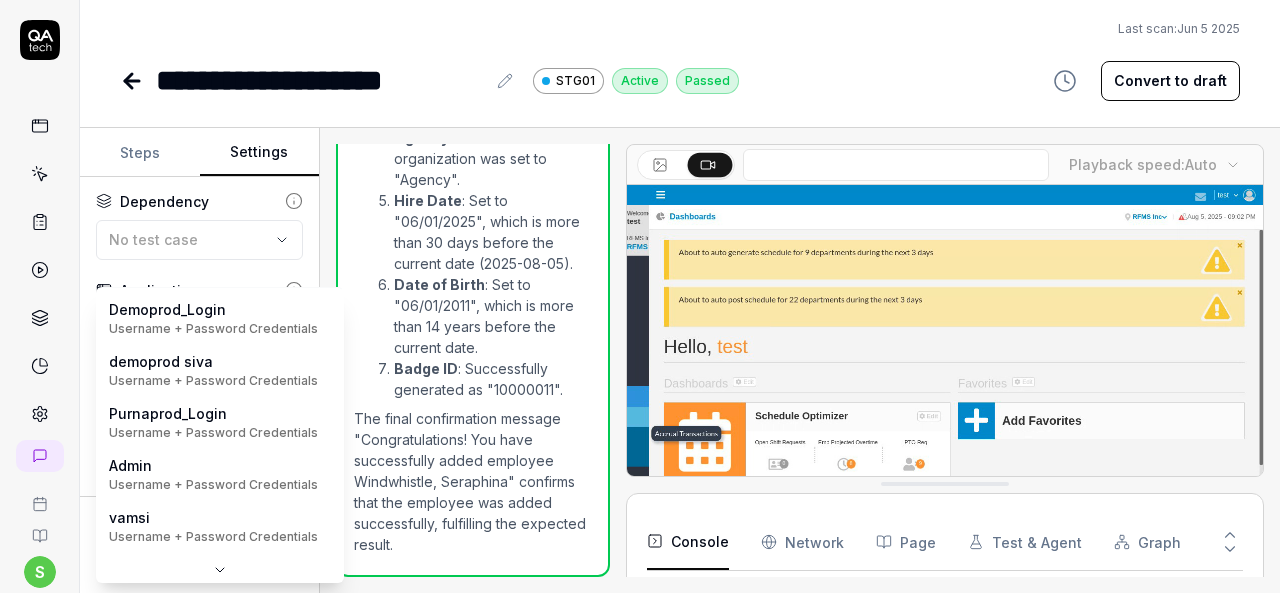 scroll, scrollTop: 0, scrollLeft: 0, axis: both 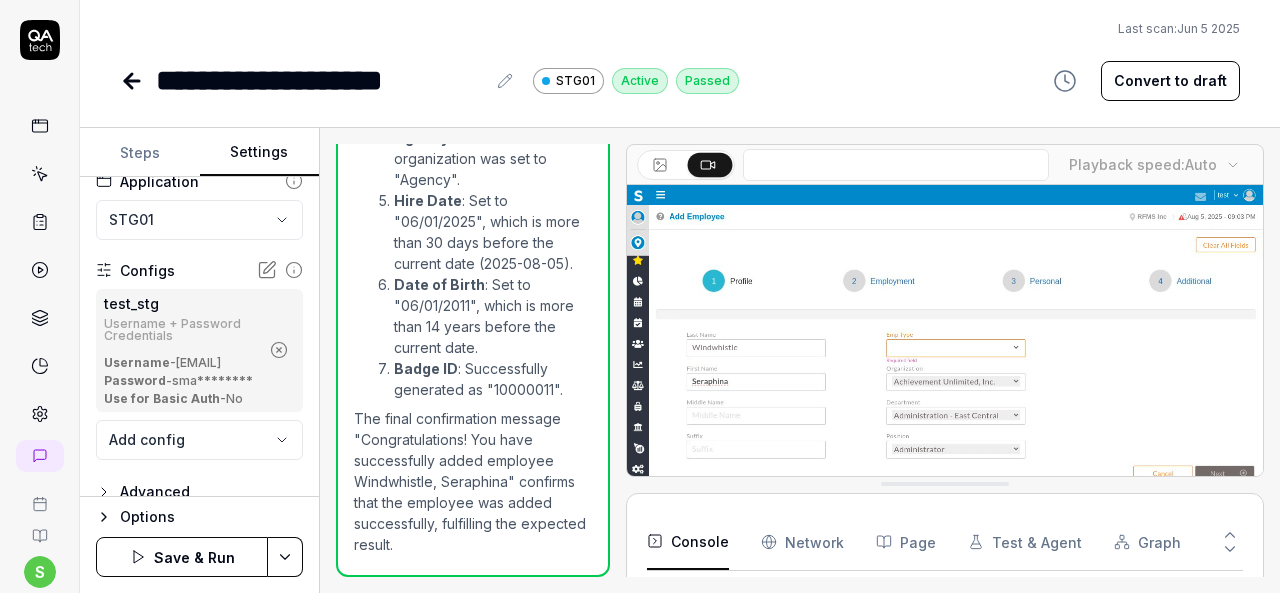 click on "**********" at bounding box center (640, 296) 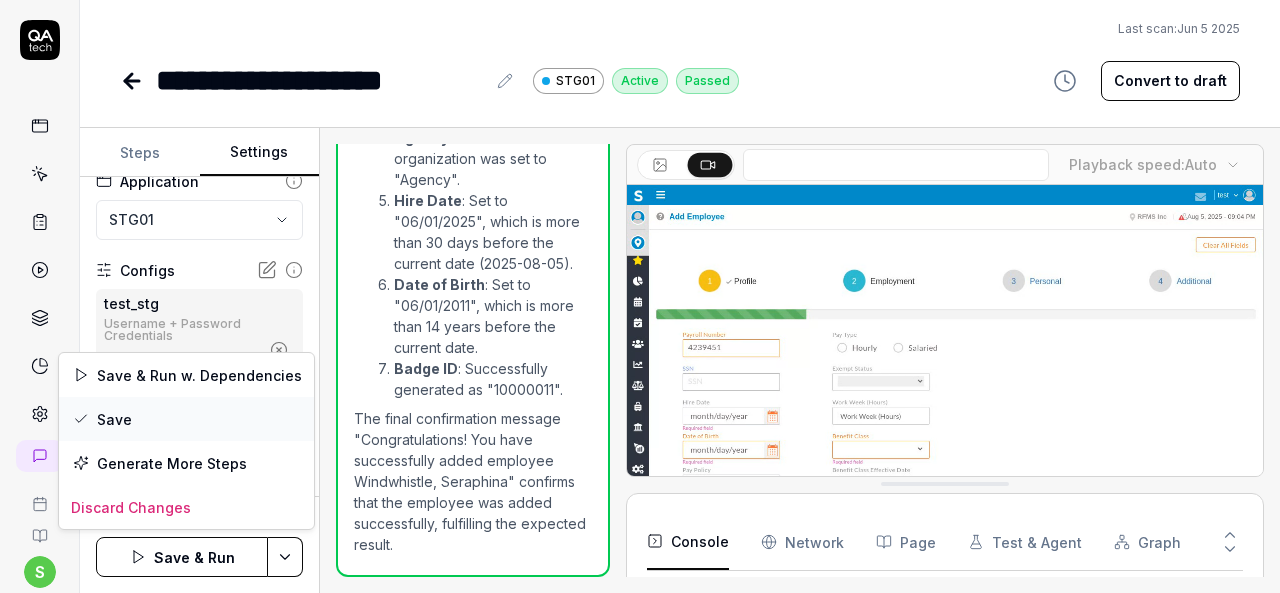 click on "Save" at bounding box center [186, 419] 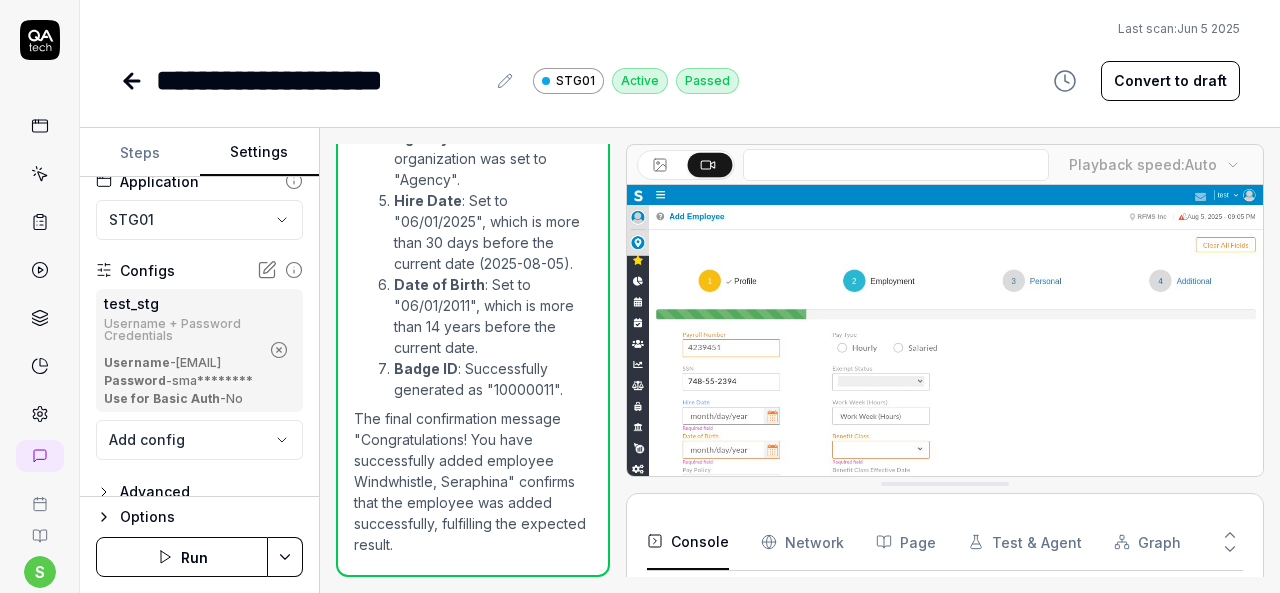 click 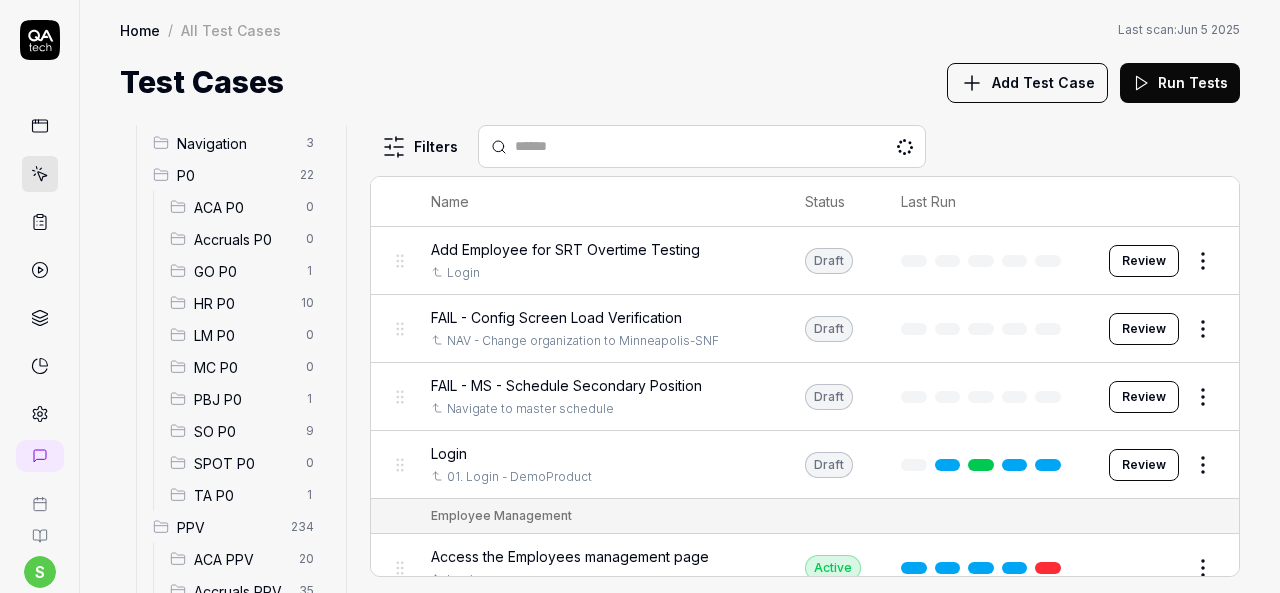 scroll, scrollTop: 200, scrollLeft: 0, axis: vertical 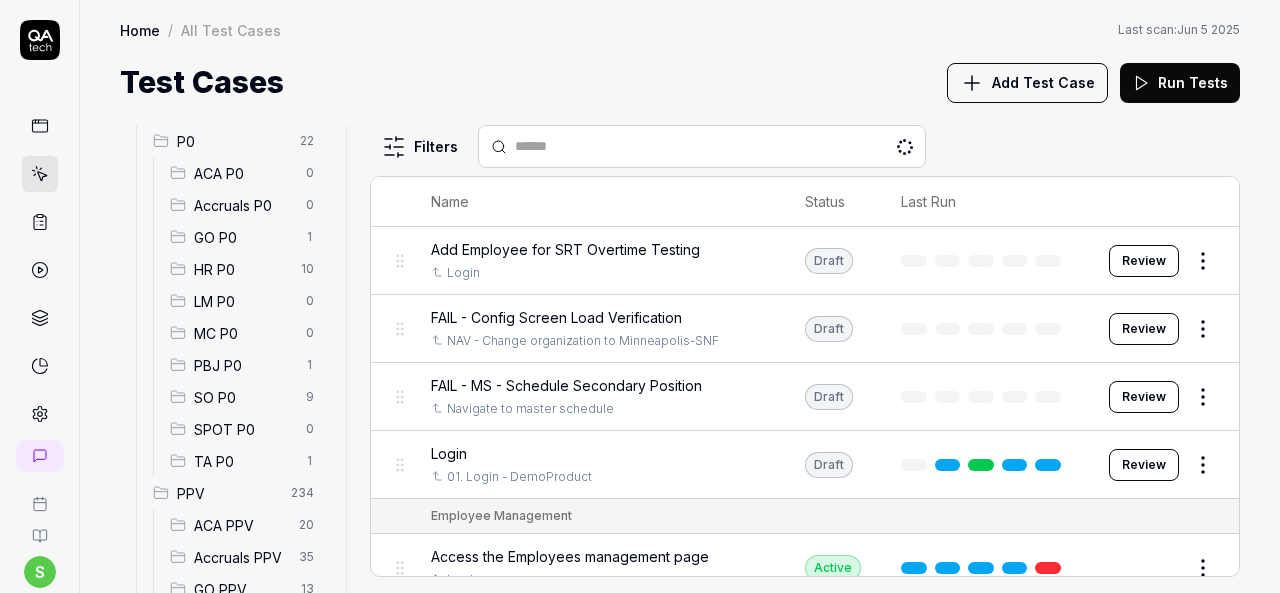 click on "HR P0" at bounding box center (241, 269) 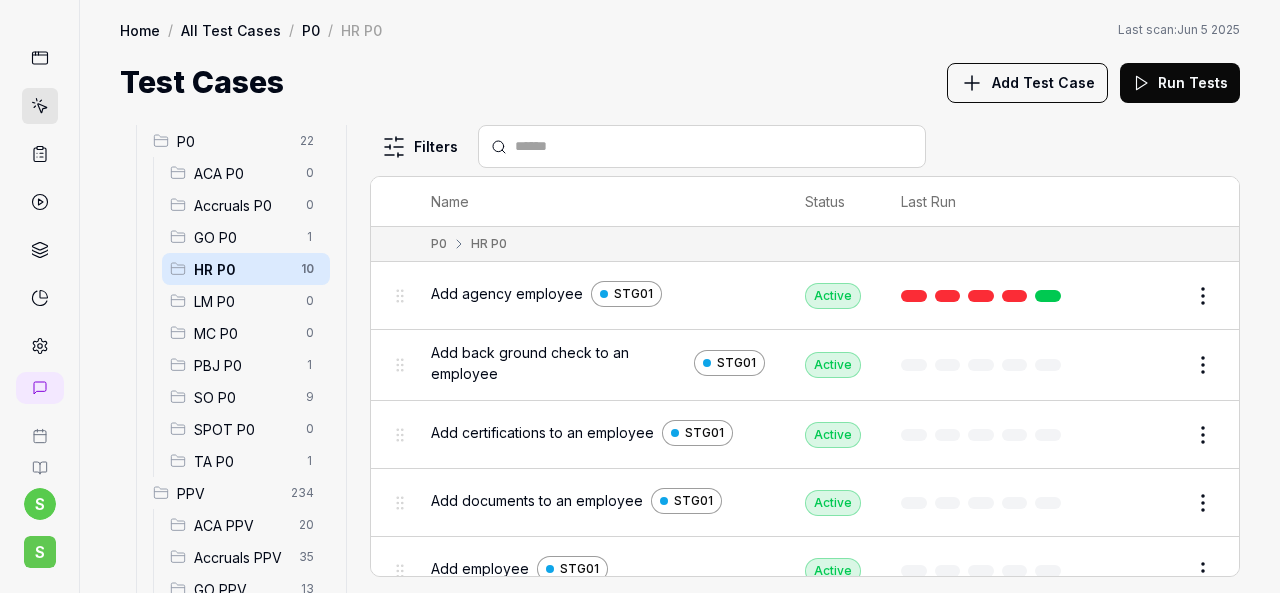scroll, scrollTop: 122, scrollLeft: 0, axis: vertical 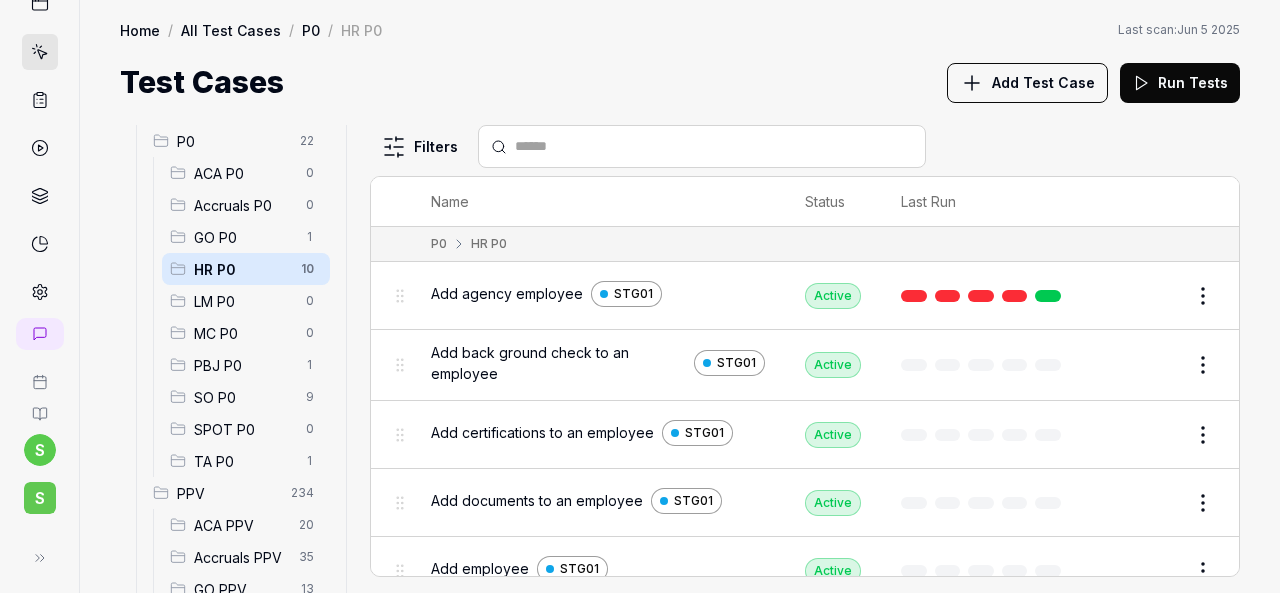 click on "S" at bounding box center [40, 498] 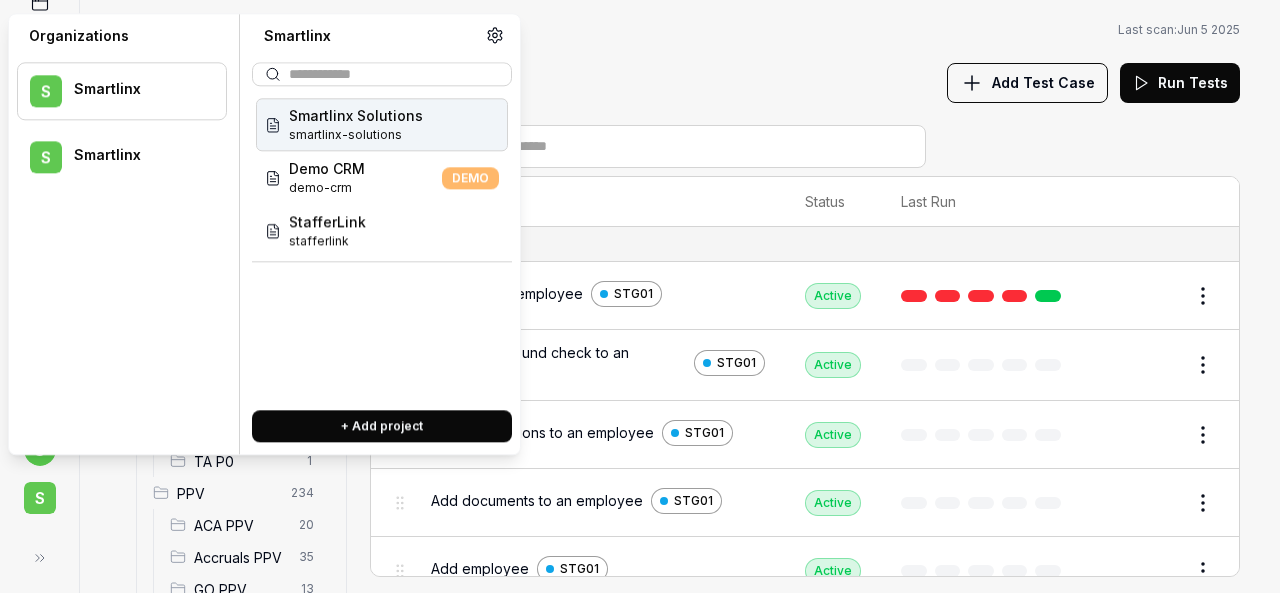 click on "Smartlinx Solutions smartlinx-solutions" at bounding box center (382, 124) 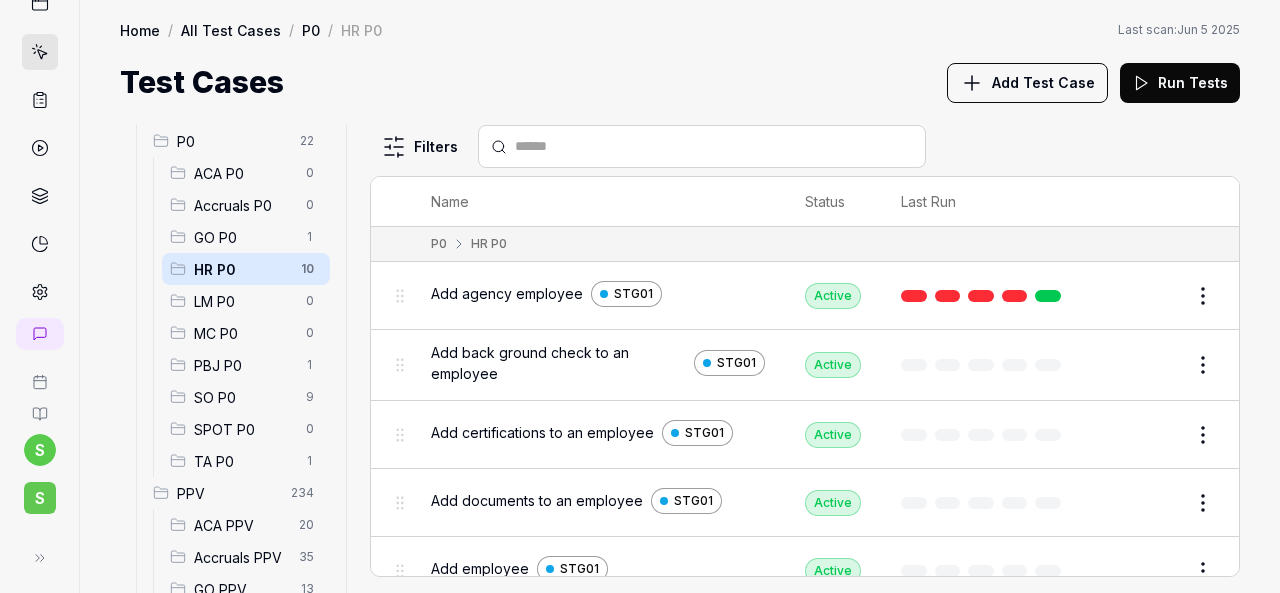 click on "S" at bounding box center (40, 498) 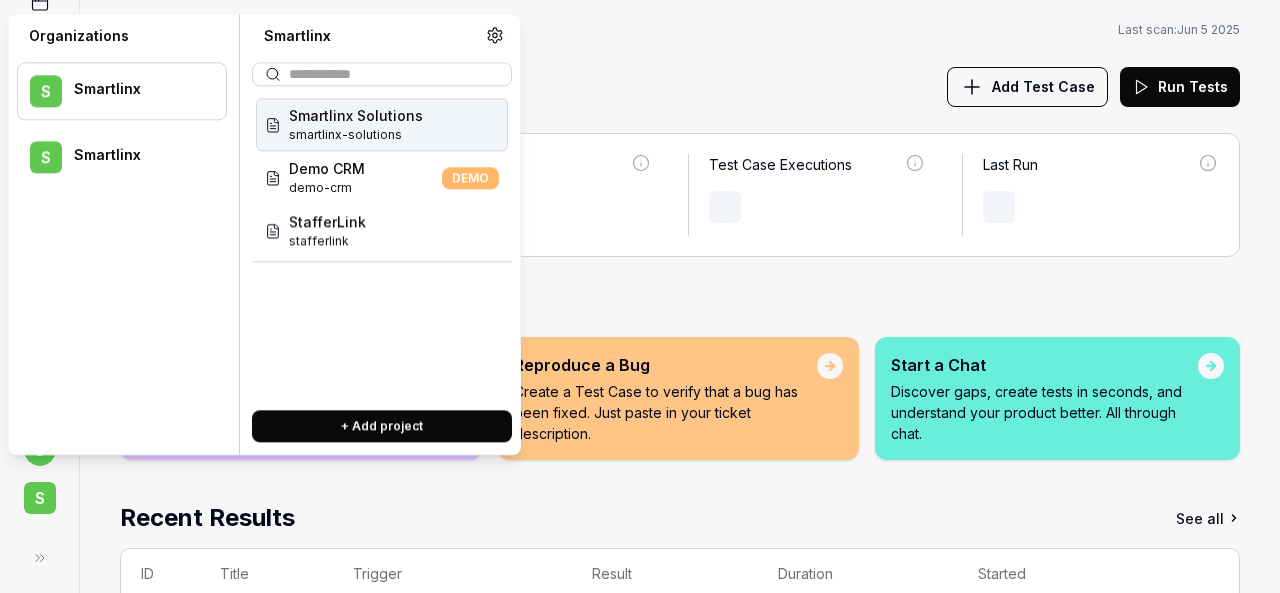 click 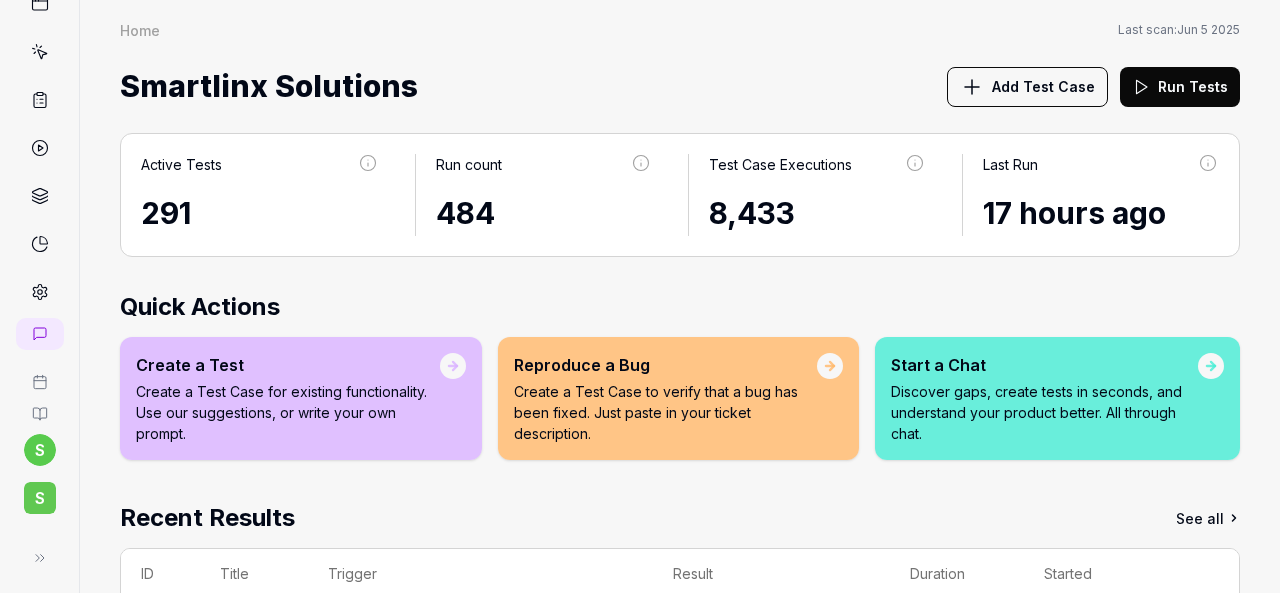 click on "S" at bounding box center [40, 498] 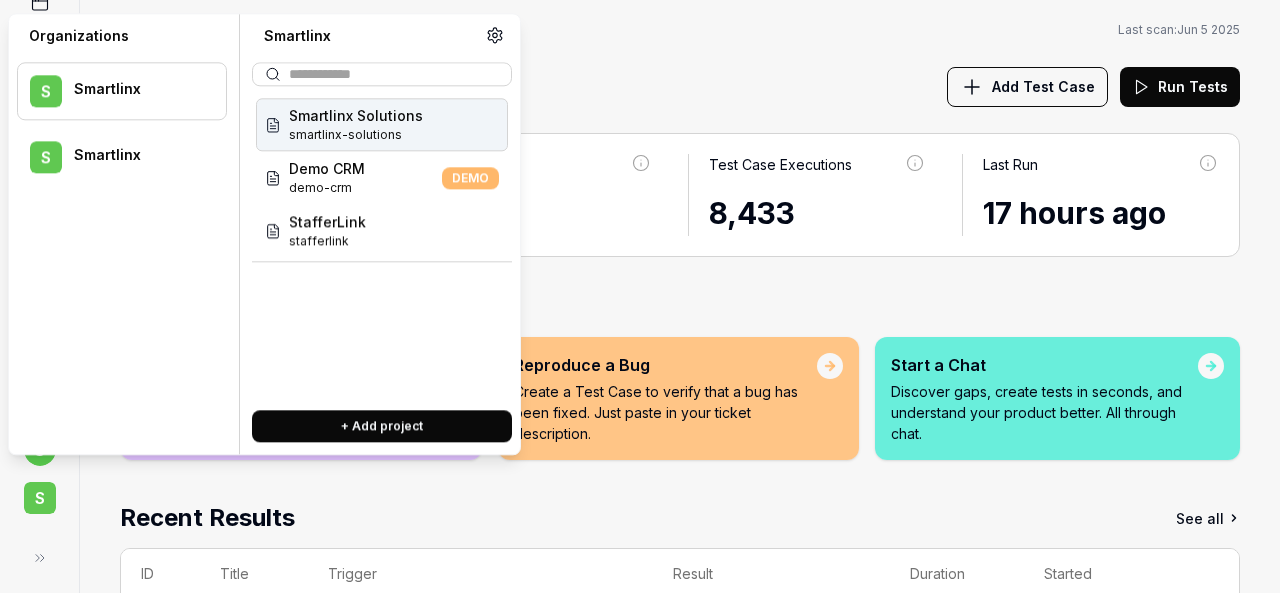 click at bounding box center (495, 35) 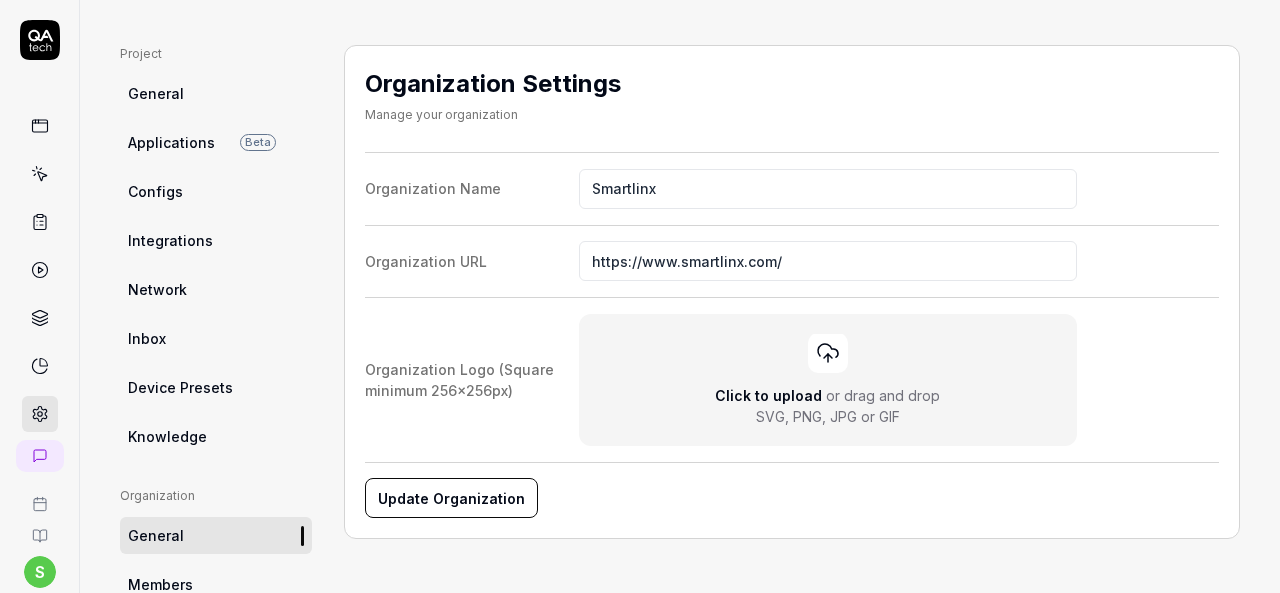 scroll, scrollTop: 0, scrollLeft: 0, axis: both 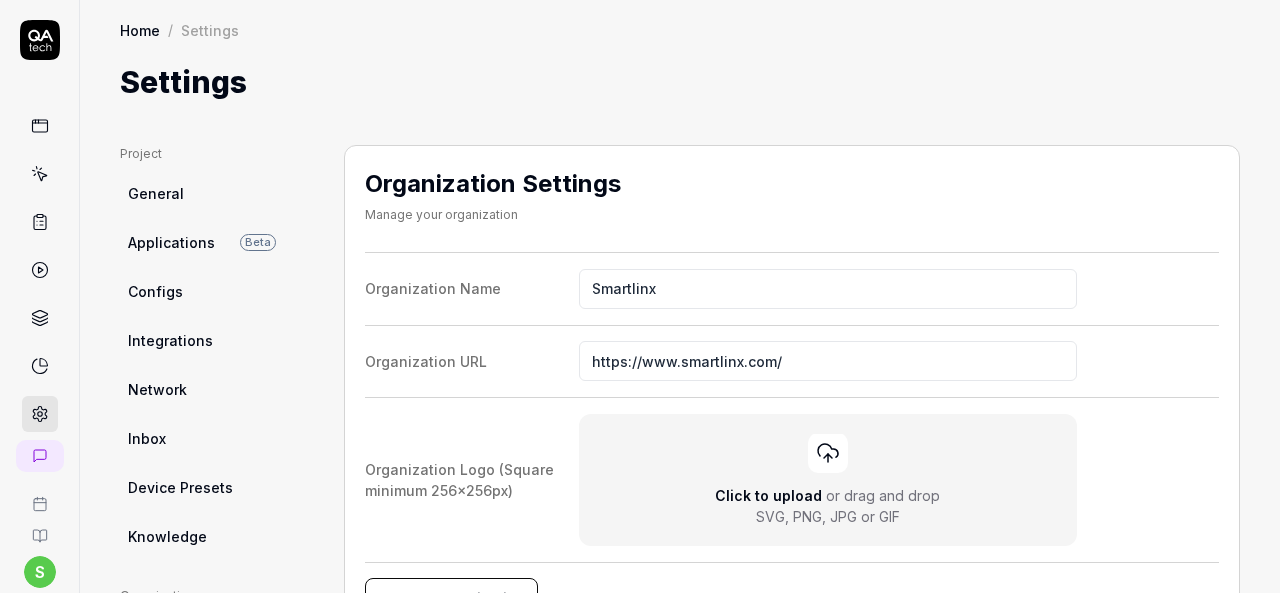 click on "Settings" at bounding box center (680, 82) 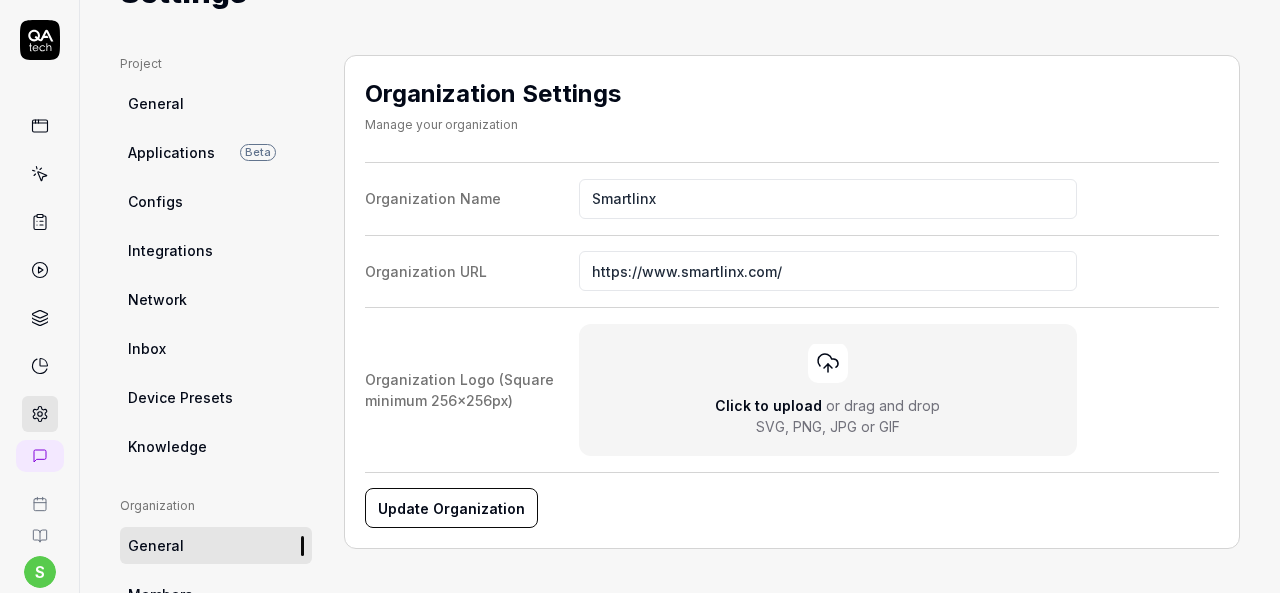 scroll, scrollTop: 200, scrollLeft: 0, axis: vertical 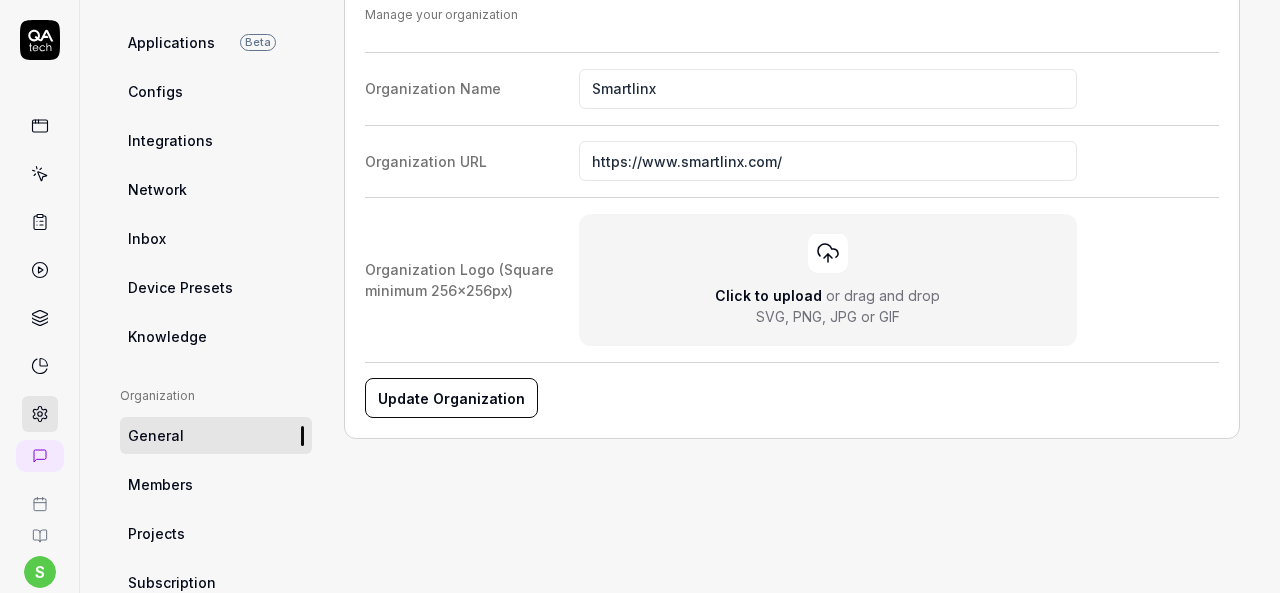 click on "Configs" at bounding box center (216, 91) 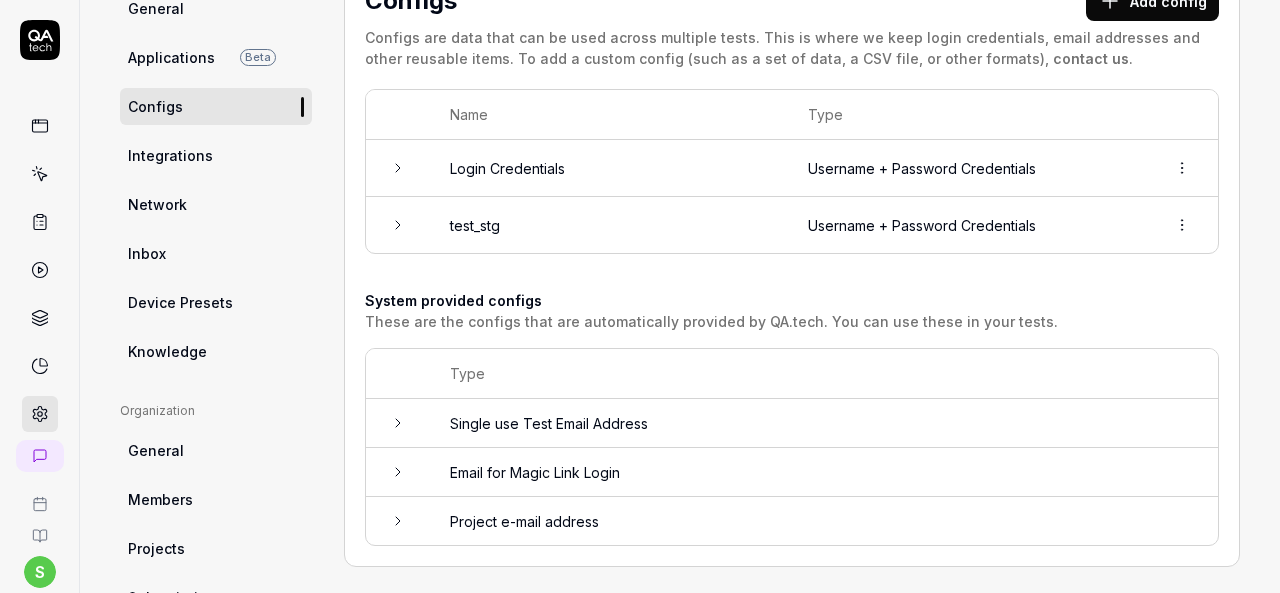 scroll, scrollTop: 145, scrollLeft: 0, axis: vertical 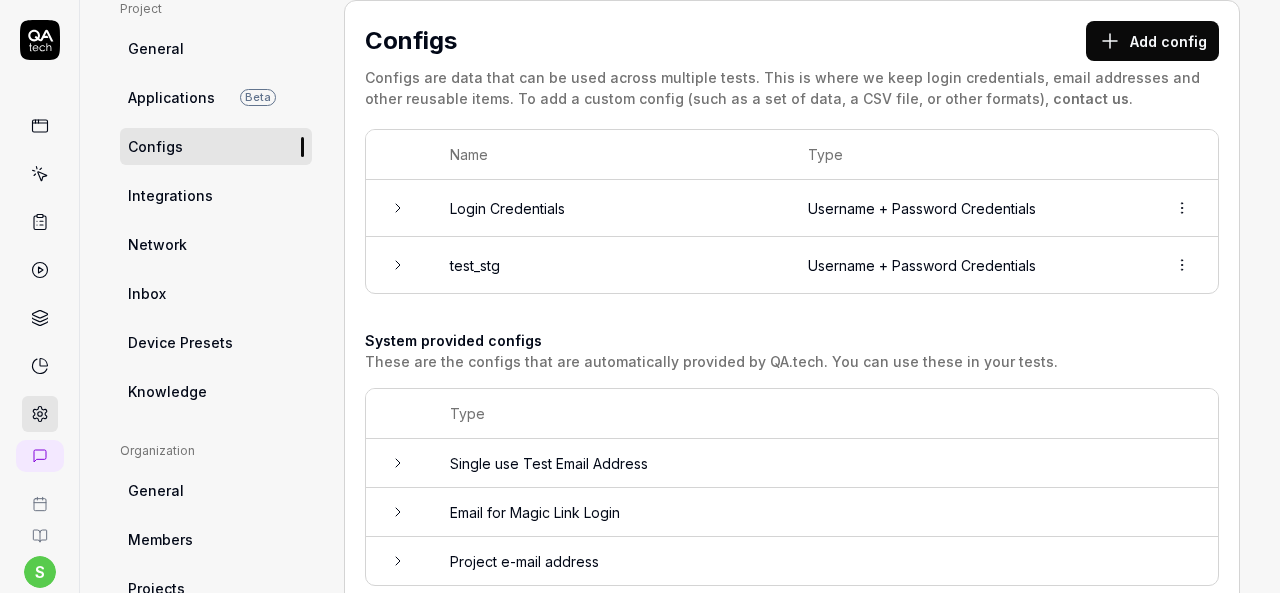 click on "s S Home / Settings Home / Settings Settings Project General Applications Beta Configs Integrations Network Inbox Device Presets Knowledge Project Configs Organization General Members Projects Subscription Connections Organization Select a page Profile My Details Authentication Email Password Profile Select a page Configs Add config Configs are data that can be used across multiple tests. This is where we keep login credentials, email addresses and other reusable items. To add a custom config (such as a set of data, a CSV file, or other formats),   contact us . Name Type Login Credentials Username + Password Credentials test_stg Username + Password Credentials System provided configs These are the configs that are automatically provided by QA.tech. You can use these in your tests. Type Single use Test Email Address Email for Magic Link Login Project e-mail address *" at bounding box center (640, 296) 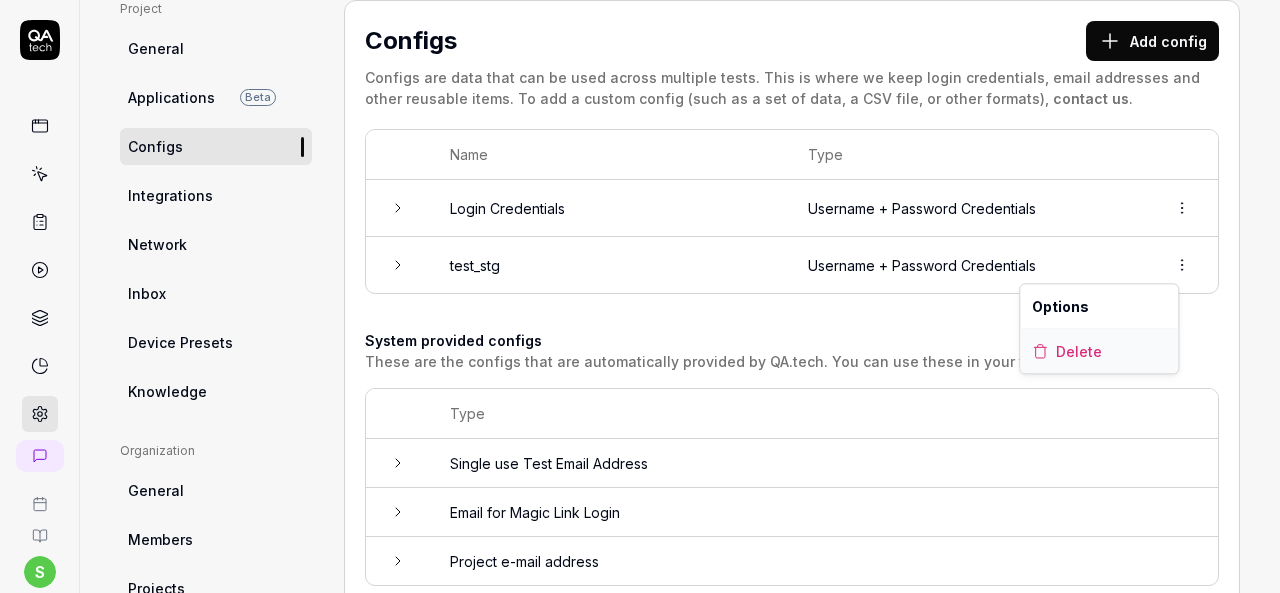click on "Delete" at bounding box center (1079, 351) 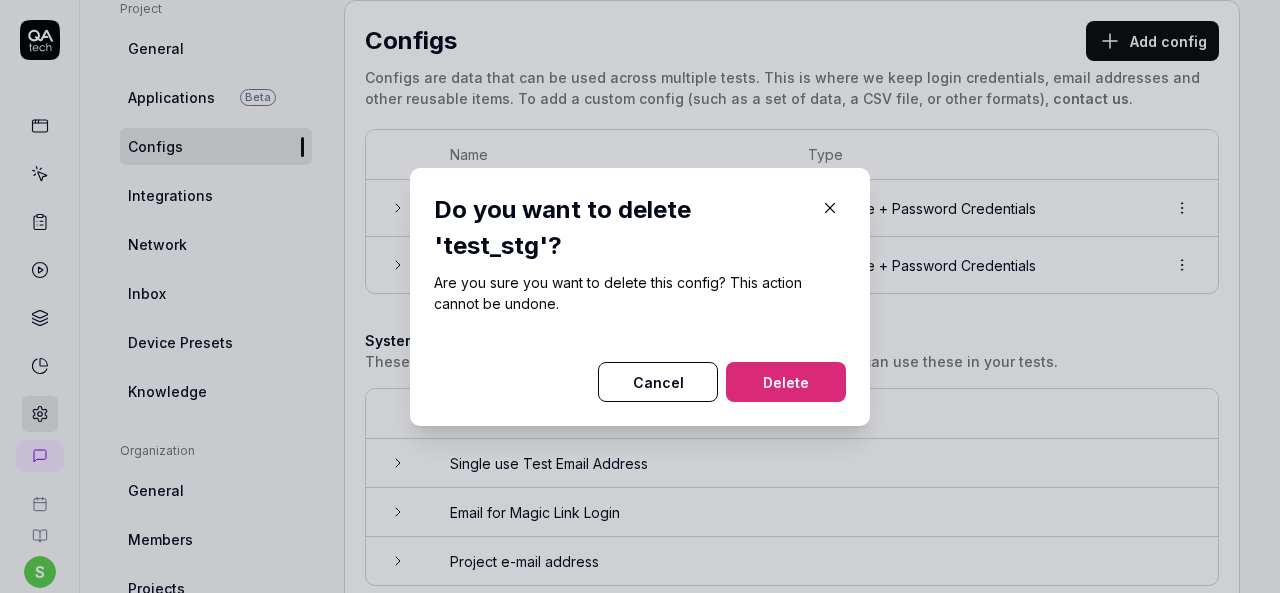 click on "Delete" at bounding box center (786, 382) 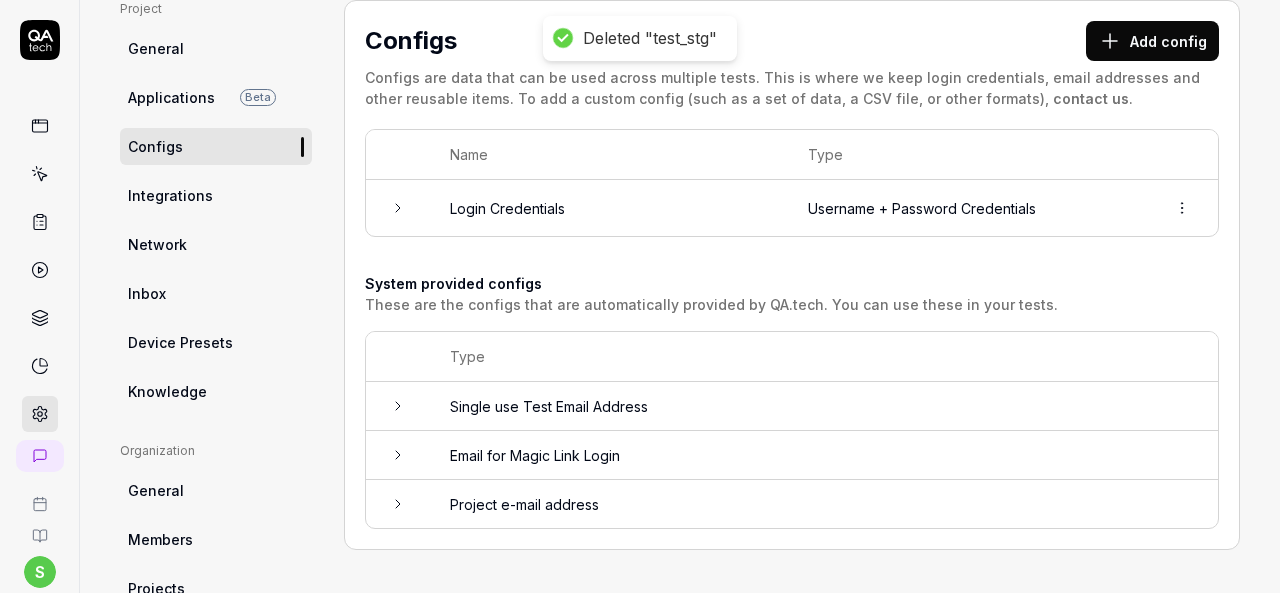click 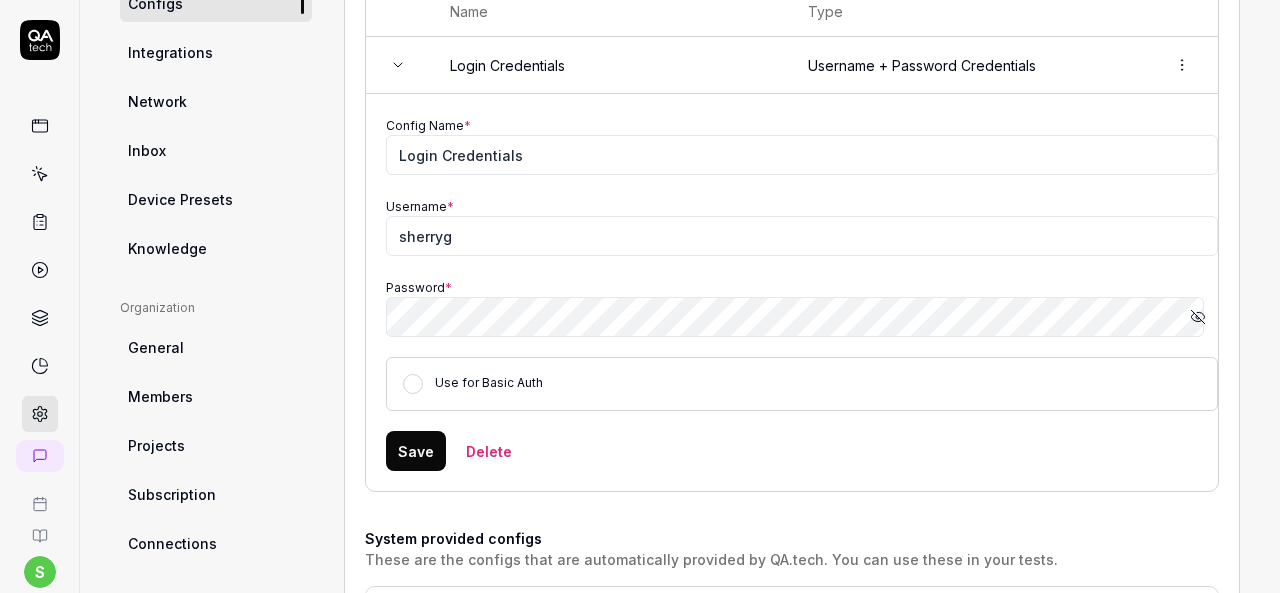 scroll, scrollTop: 242, scrollLeft: 0, axis: vertical 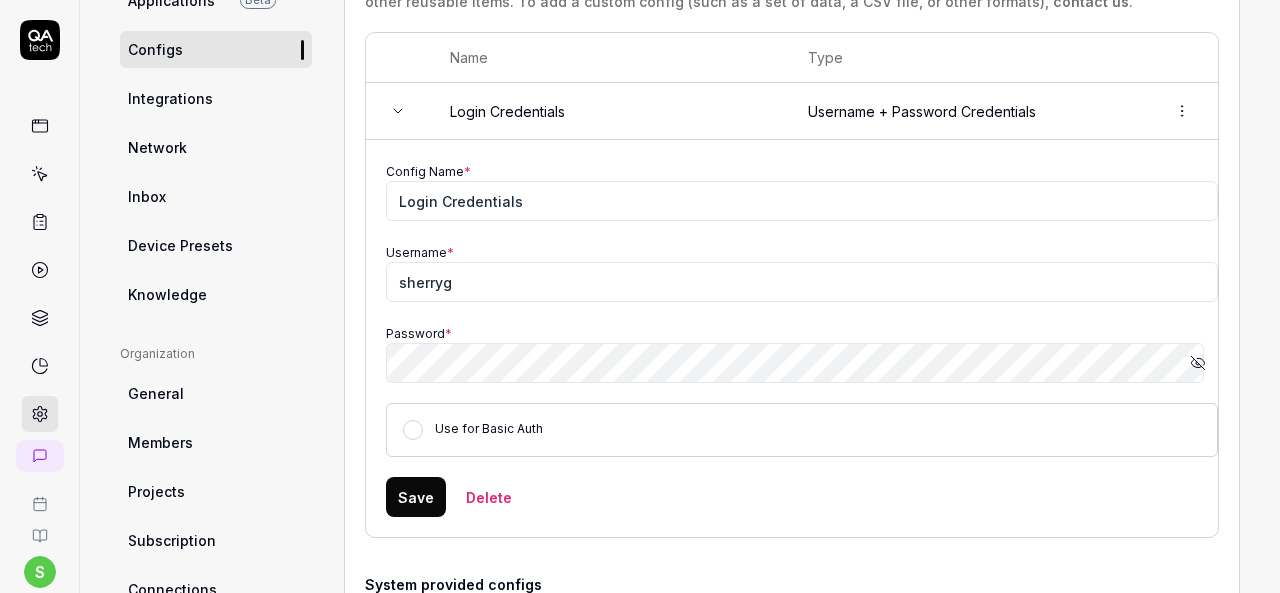 click 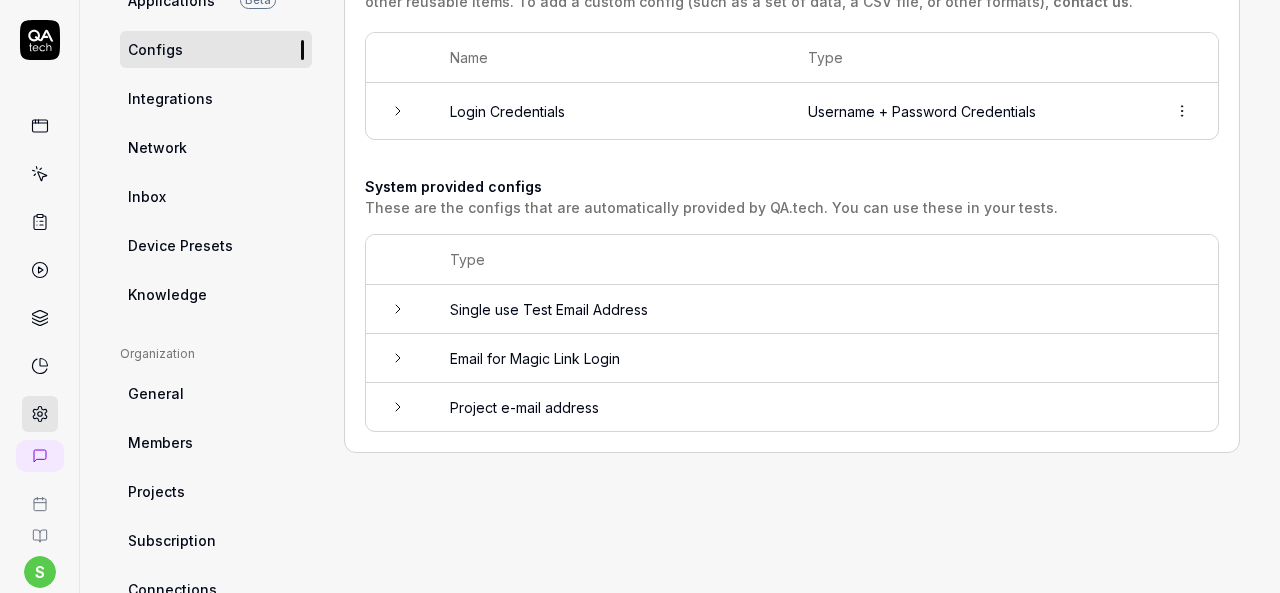 scroll, scrollTop: 0, scrollLeft: 0, axis: both 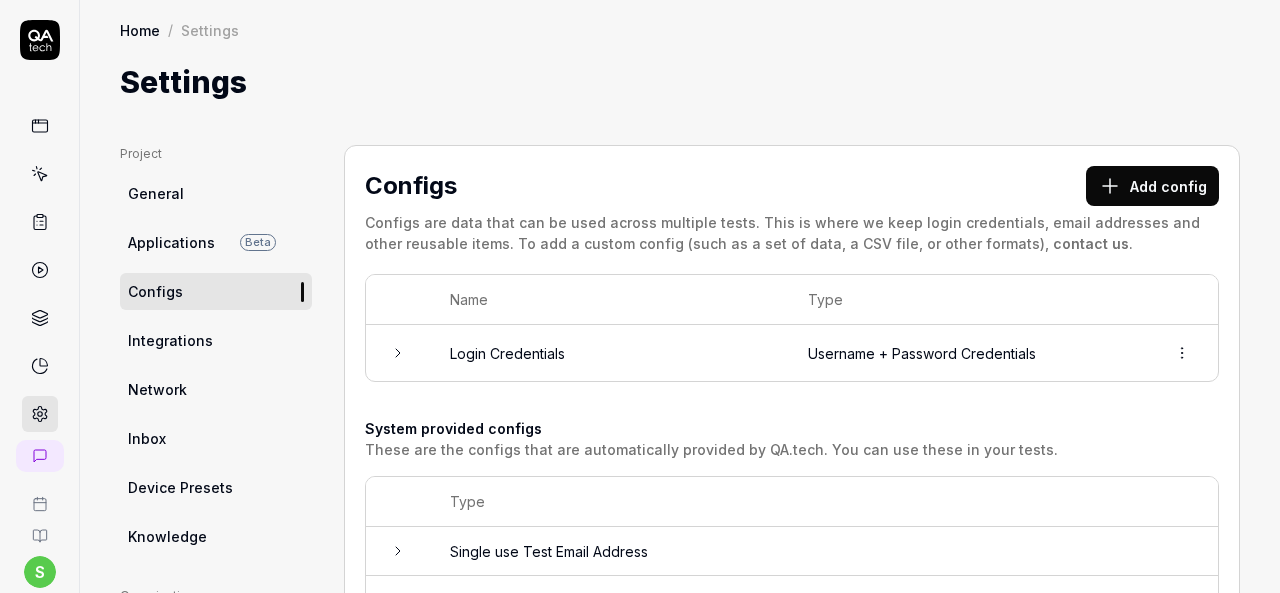 click on "General" at bounding box center (216, 193) 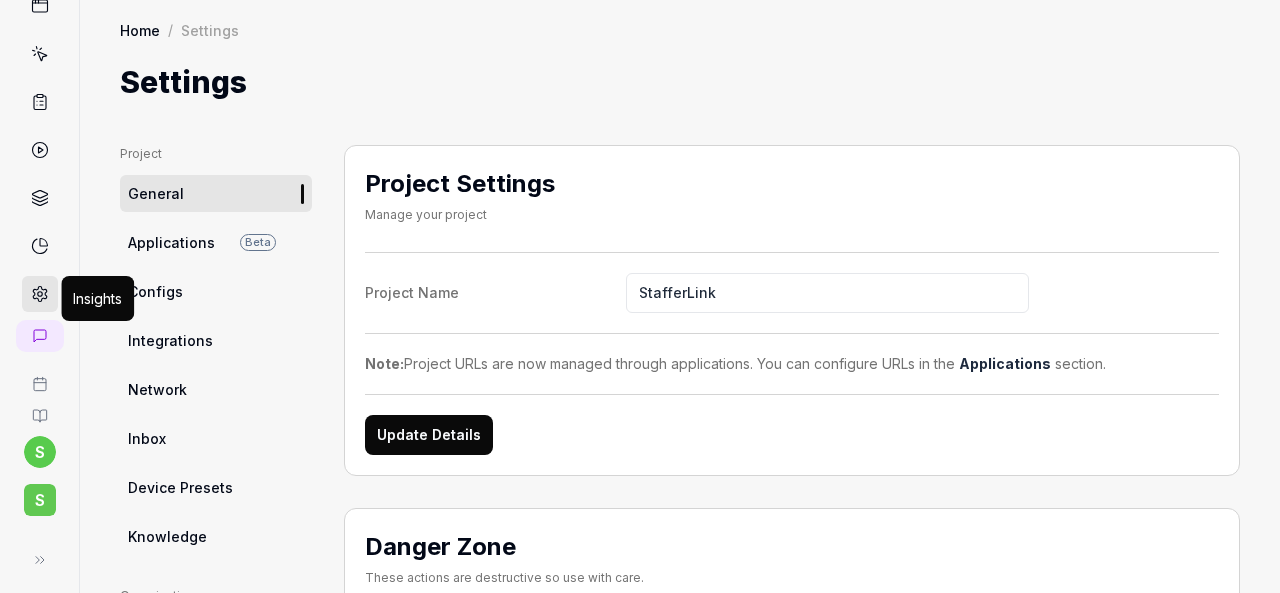 scroll, scrollTop: 122, scrollLeft: 0, axis: vertical 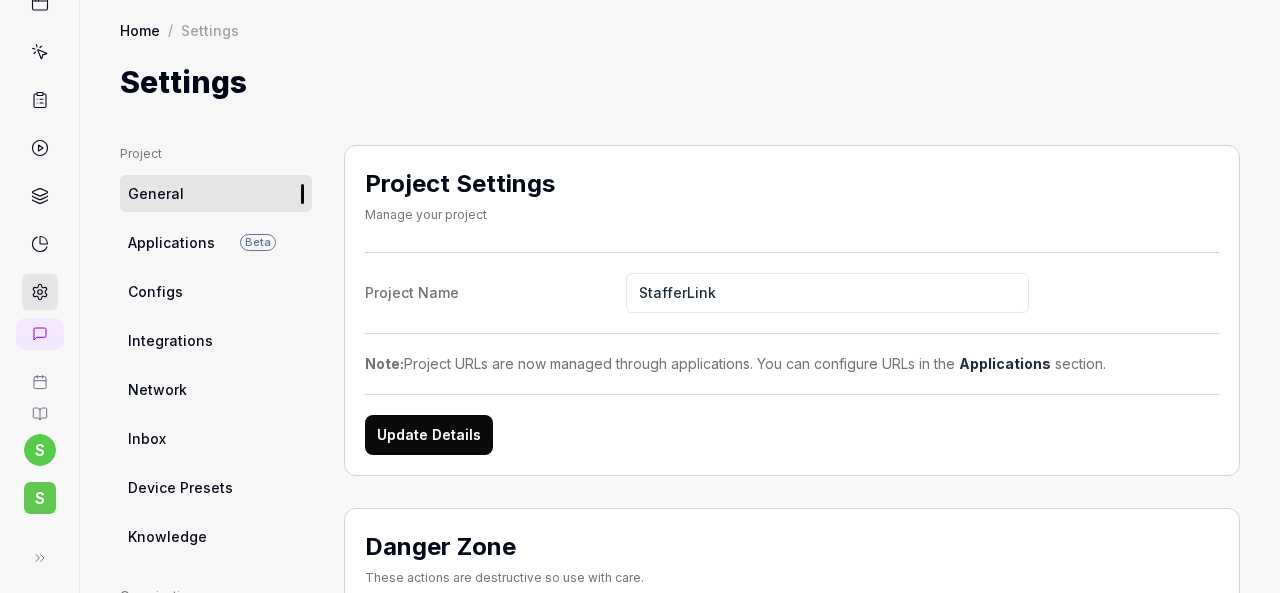 drag, startPoint x: 20, startPoint y: 496, endPoint x: 17, endPoint y: 483, distance: 13.341664 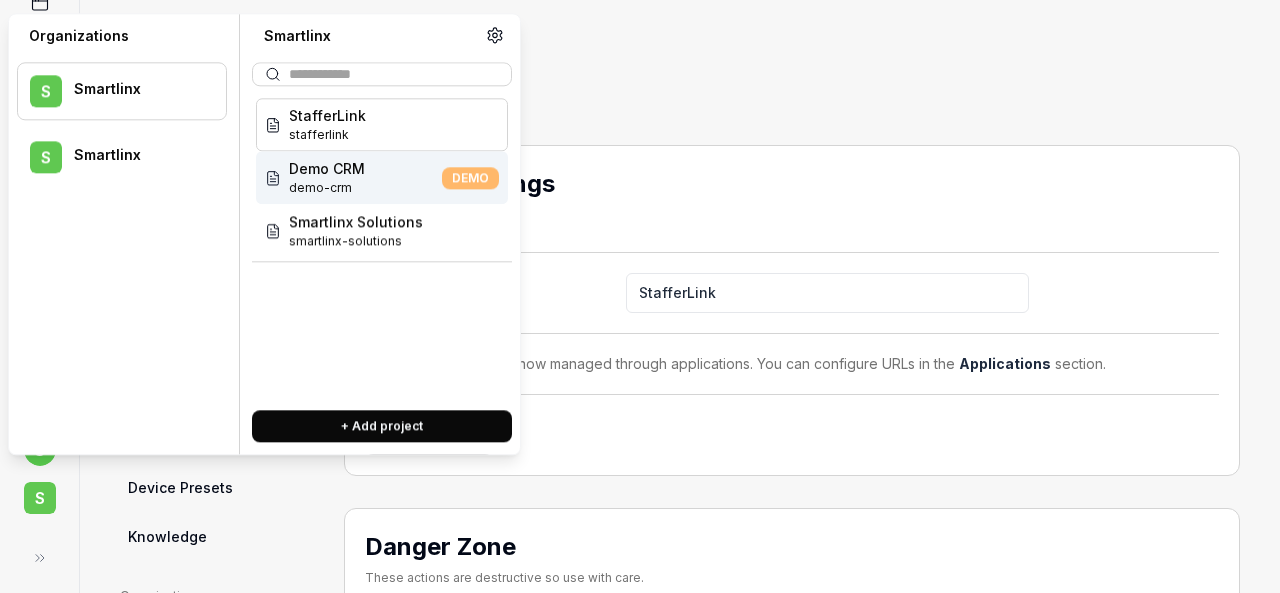 click on "Demo CRM" at bounding box center (327, 168) 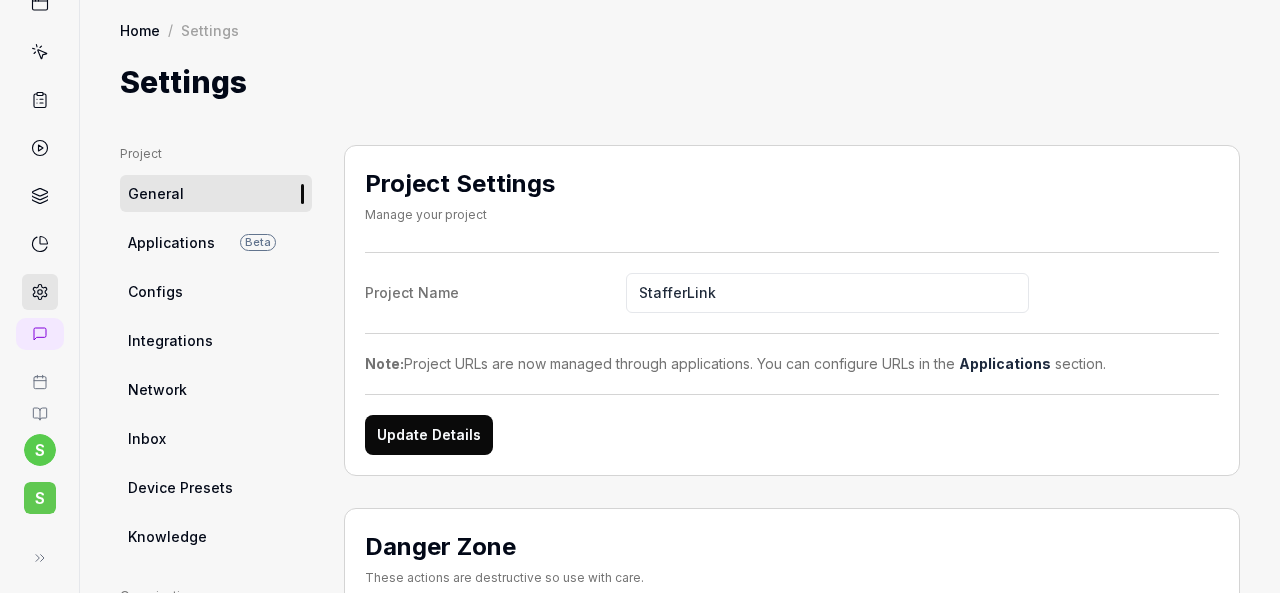 click on "Project Settings Manage your project" at bounding box center (792, 199) 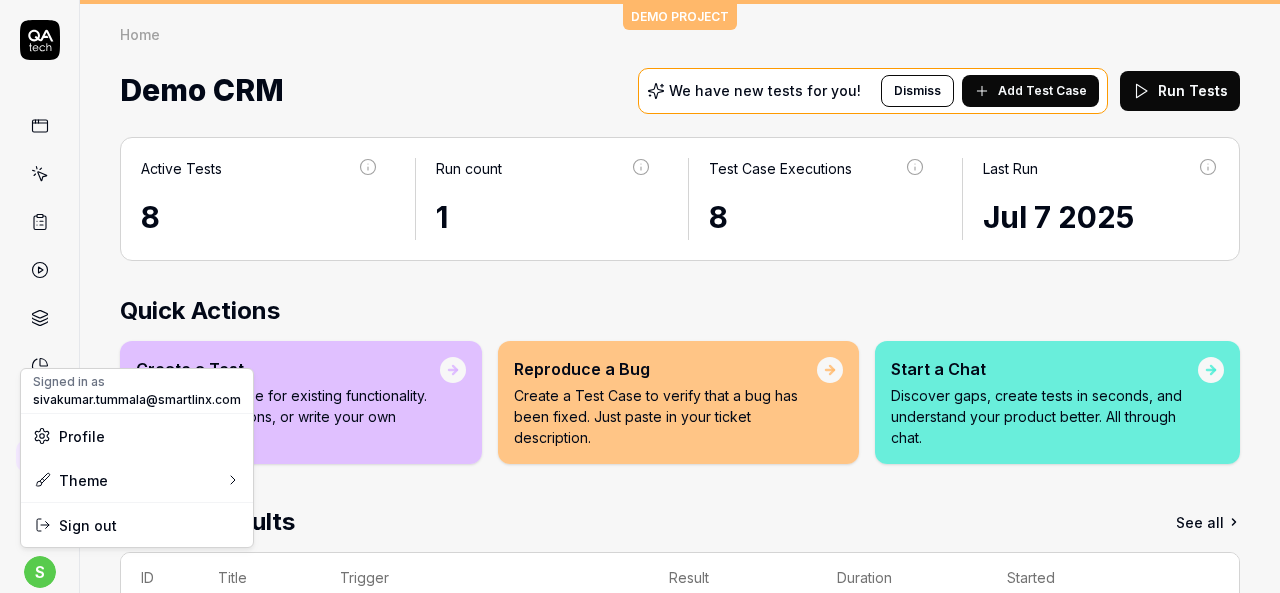 click on "s S DEMO PROJECT Home Home Demo CRM We have new tests for you! Dismiss Add Test Case Run Tests Active Tests 8 Run count 1 Test Case Executions 8 Last Run Jul 7 2025 Quick Actions Create a Test Create a Test Case for existing functionality. Use our suggestions, or write your own prompt. Reproduce a Bug Create a Test Case to verify that a bug has been fixed. Just paste in your ticket description. Start a Chat Discover gaps, create tests in seconds, and understand your product better. All through chat. Recent Results See all ID Title Trigger Result Duration Started v4sG Custom v Manual by vamsi.gajula@smartlinx.com 8 Stopped 48s Jul 7 2025 *
Signed in as sivakumar.tummala@smartlinx.com Profile Theme Sign out" at bounding box center [640, 296] 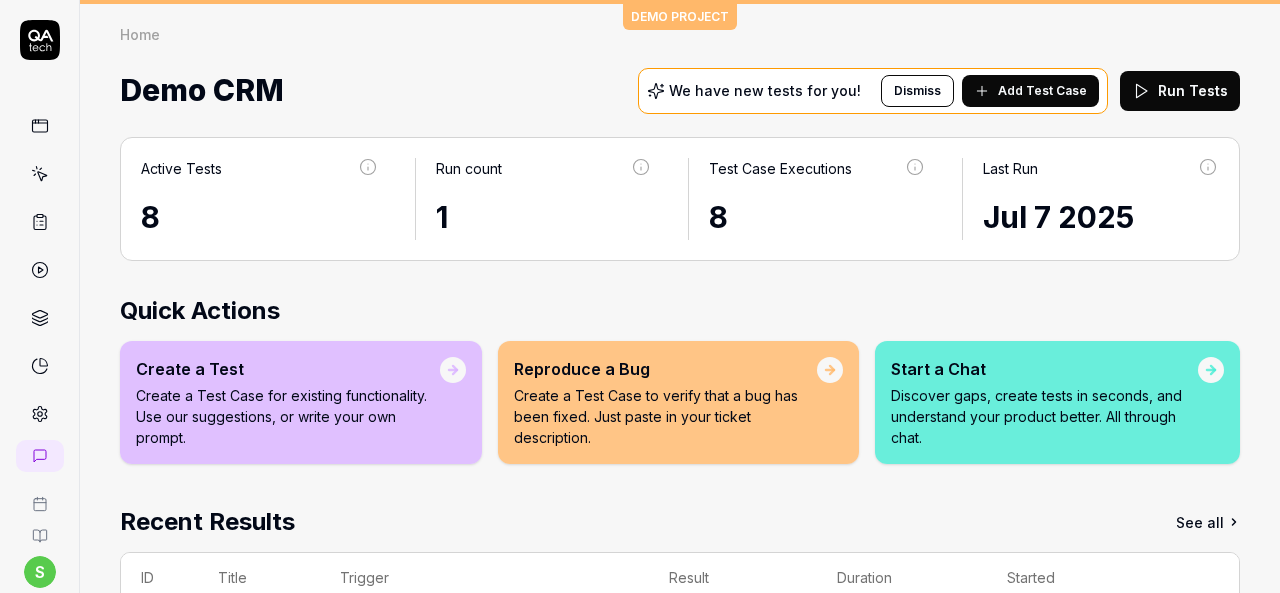 click on "s S DEMO PROJECT Home Home Demo CRM We have new tests for you! Dismiss Add Test Case Run Tests Active Tests 8 Run count 1 Test Case Executions 8 Last Run Jul 7 2025 Quick Actions Create a Test Create a Test Case for existing functionality. Use our suggestions, or write your own prompt. Reproduce a Bug Create a Test Case to verify that a bug has been fixed. Just paste in your ticket description. Start a Chat Discover gaps, create tests in seconds, and understand your product better. All through chat. Recent Results See all ID Title Trigger Result Duration Started v4sG Custom v Manual by vamsi.gajula@smartlinx.com 8 Stopped 48s Jul 7 2025 *" at bounding box center [640, 296] 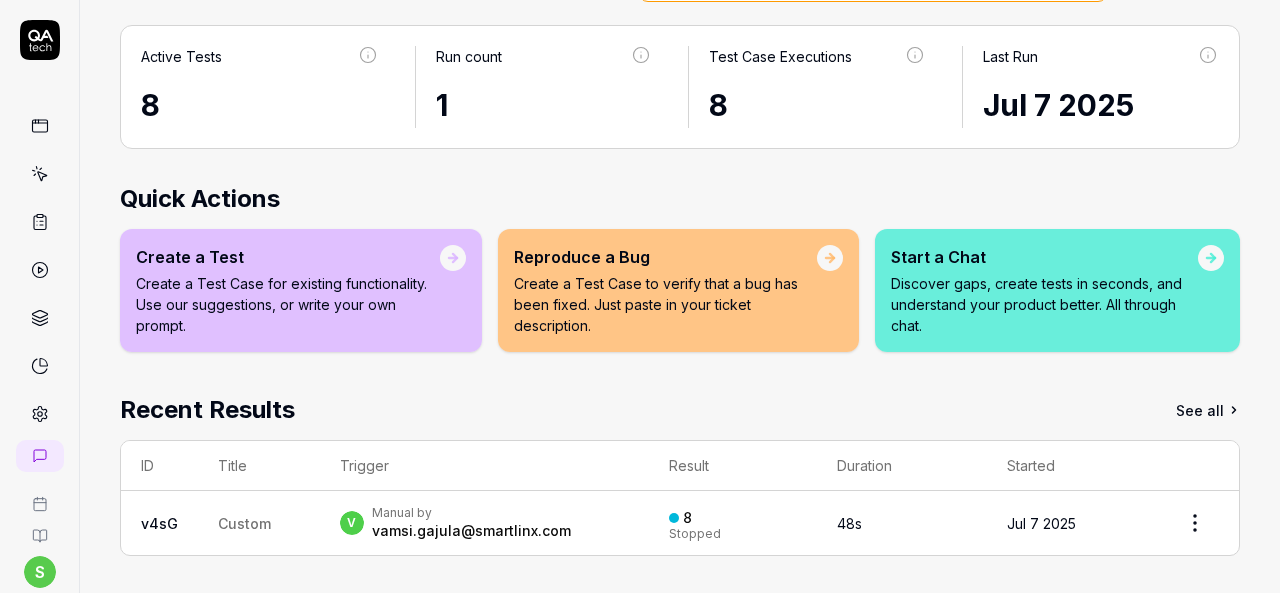 scroll, scrollTop: 113, scrollLeft: 0, axis: vertical 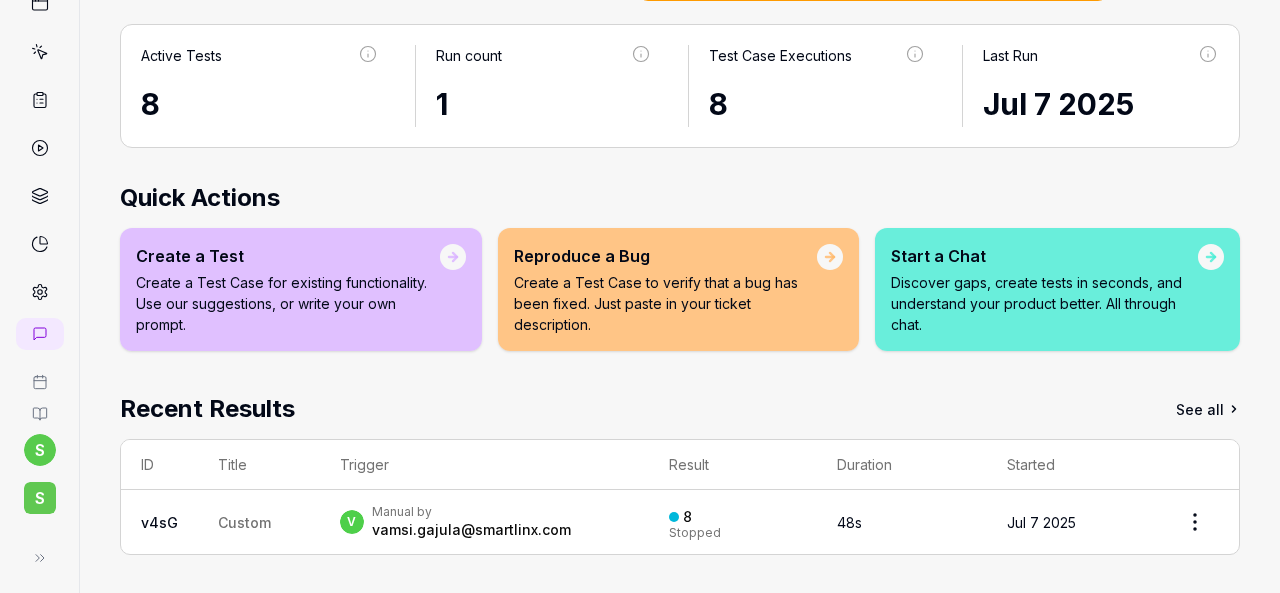 click on "S" at bounding box center (40, 498) 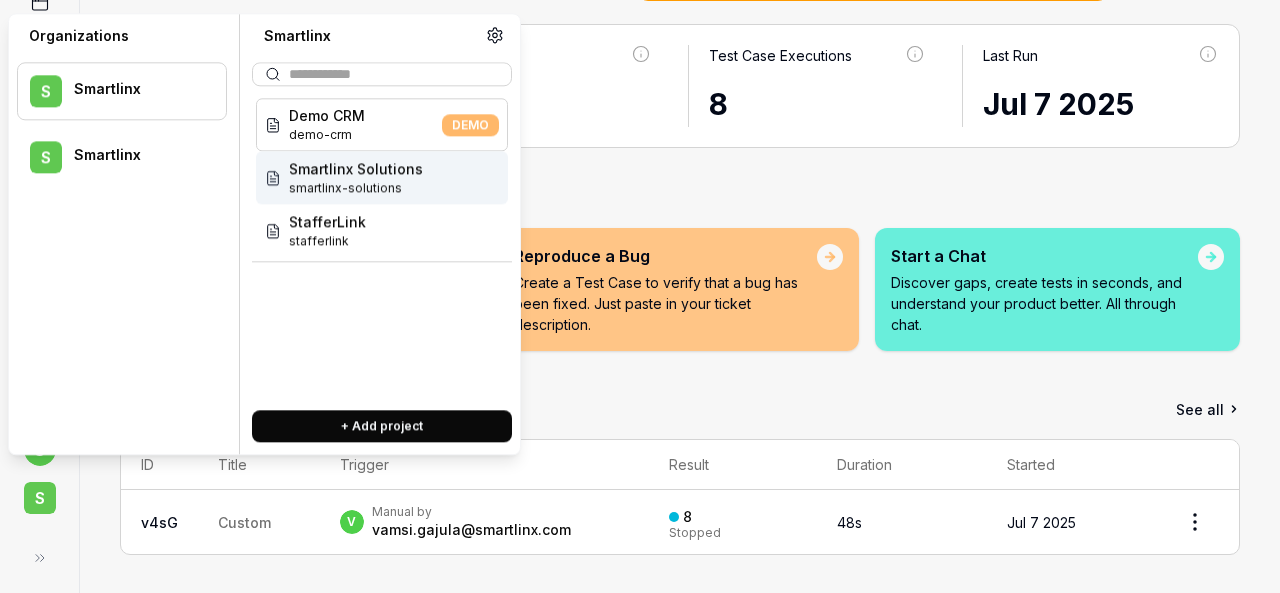 click on "Smartlinx Solutions" at bounding box center [356, 168] 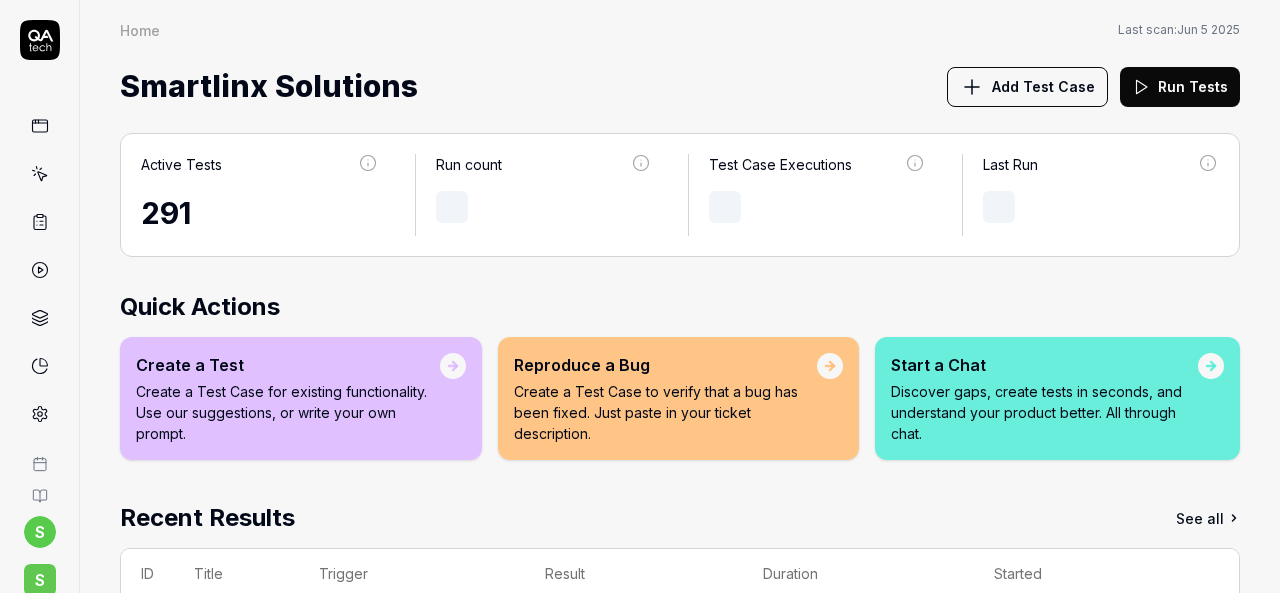 click on "s S" at bounding box center [39, 546] 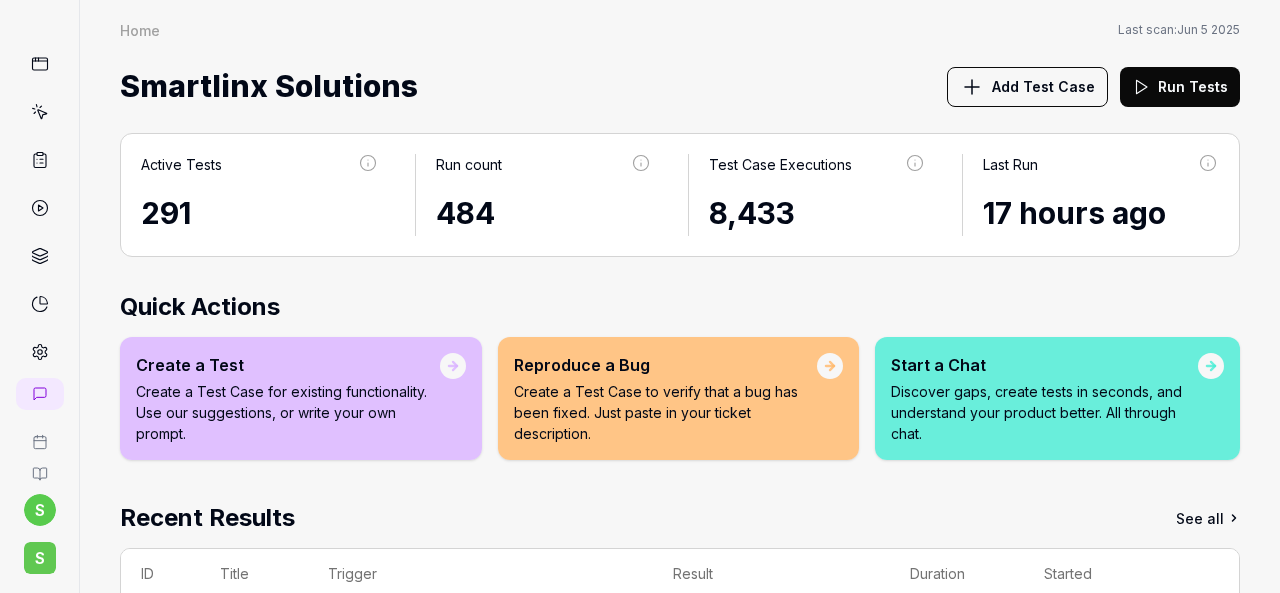 scroll, scrollTop: 122, scrollLeft: 0, axis: vertical 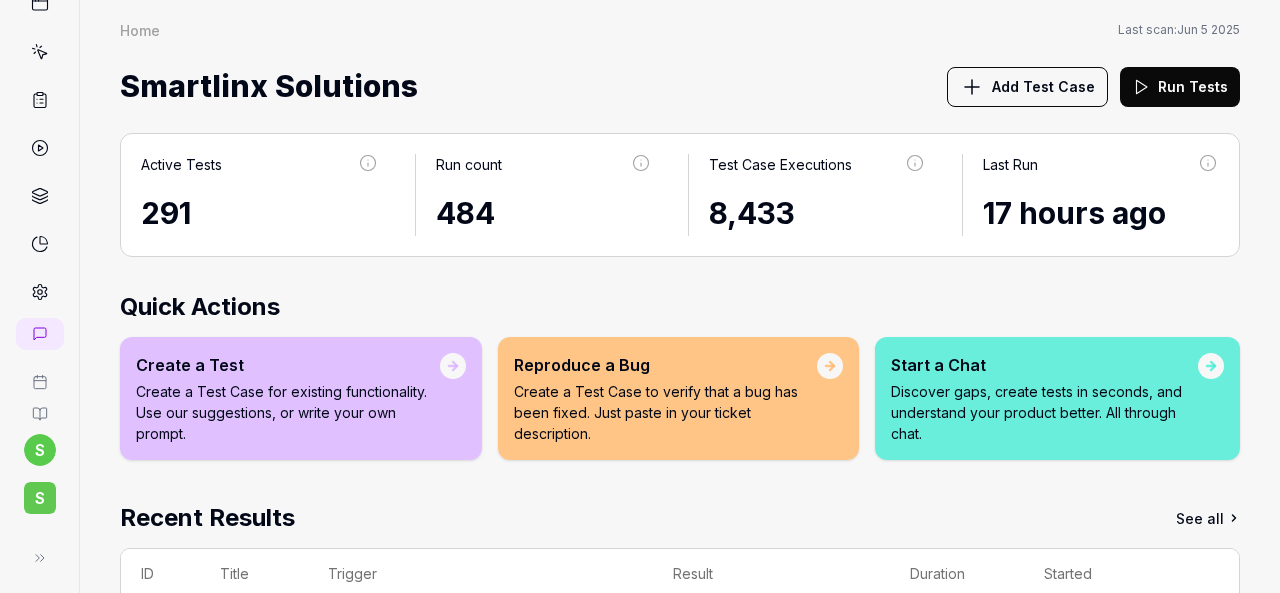 click on "S" at bounding box center (40, 498) 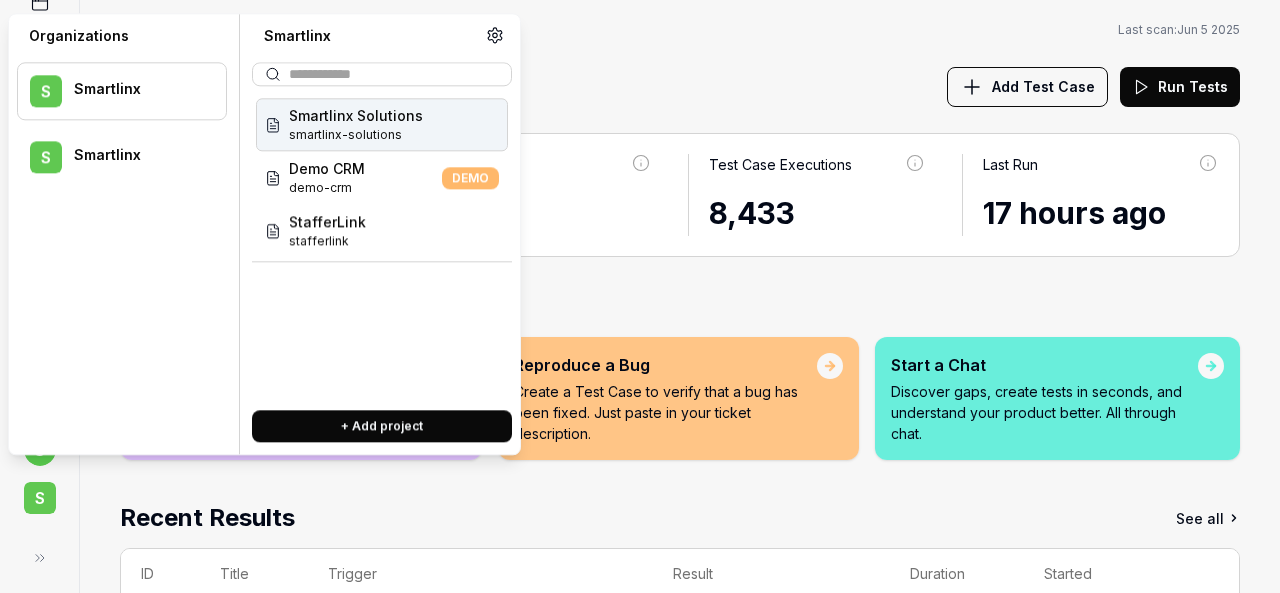 click 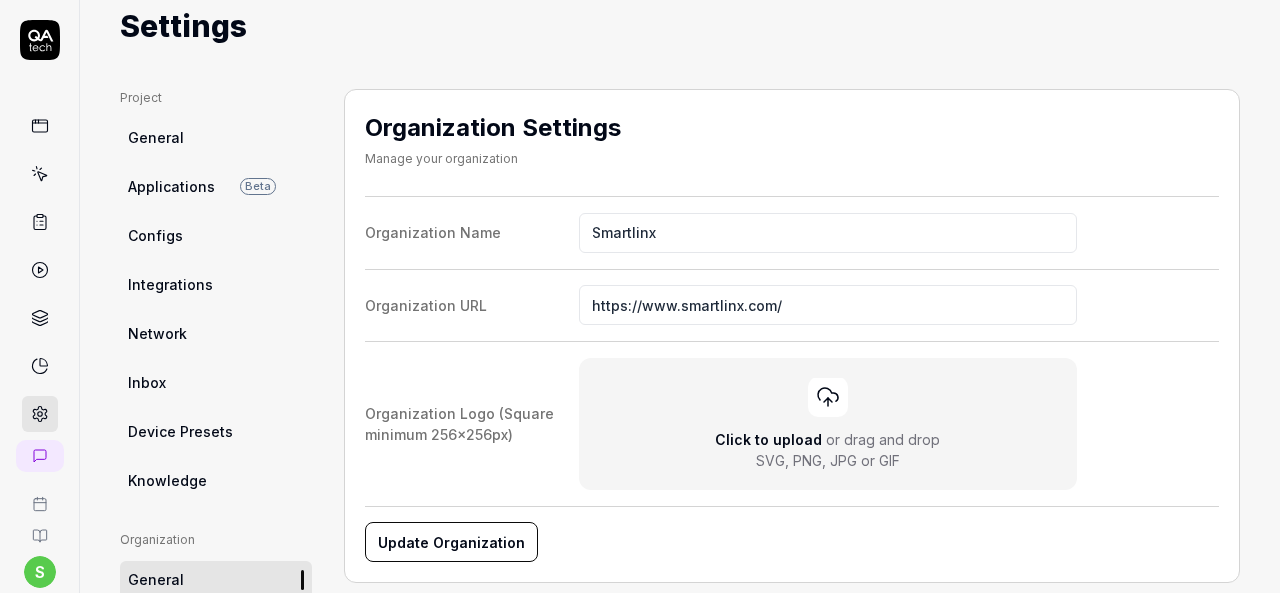 scroll, scrollTop: 100, scrollLeft: 0, axis: vertical 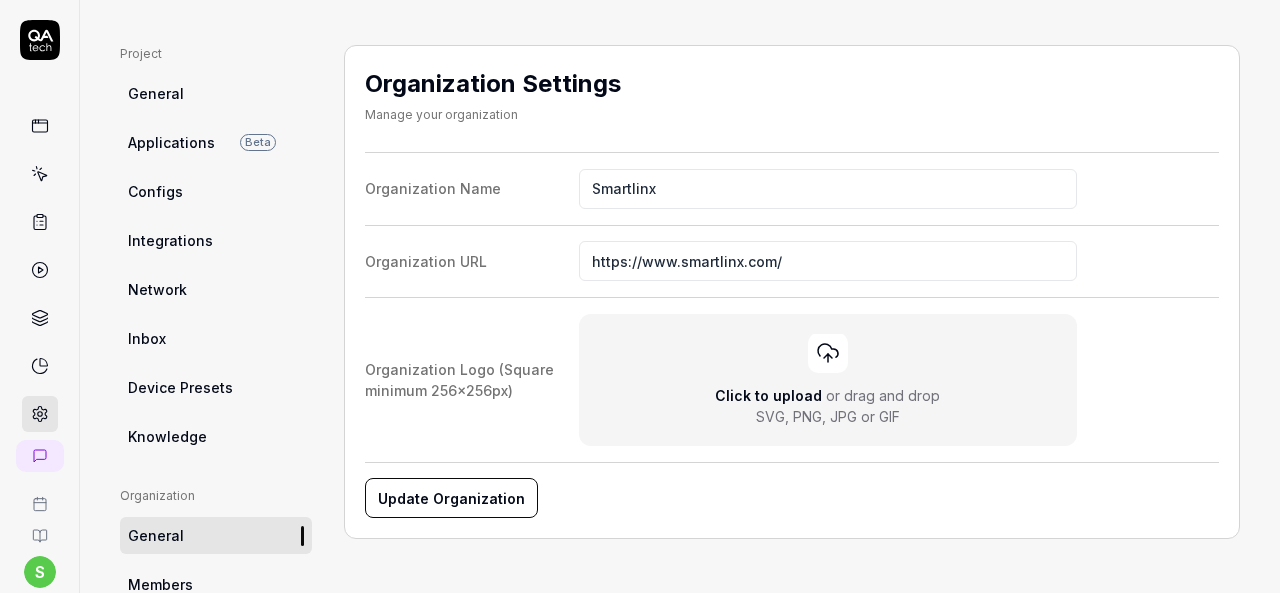 click on "Configs" at bounding box center [216, 191] 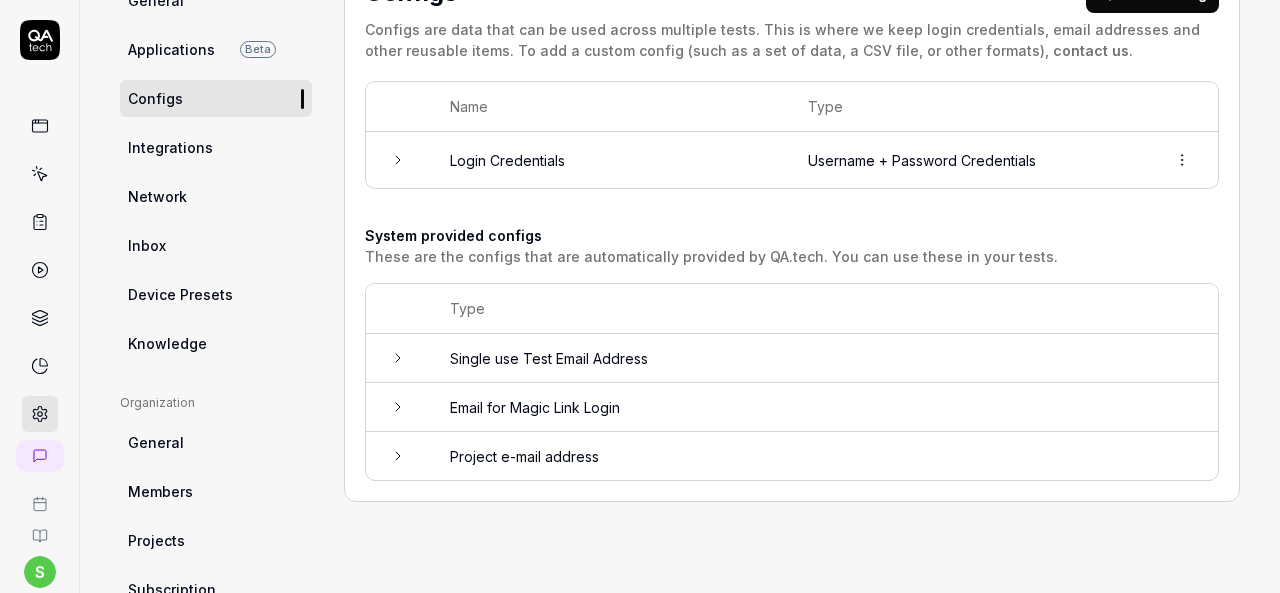 scroll, scrollTop: 300, scrollLeft: 0, axis: vertical 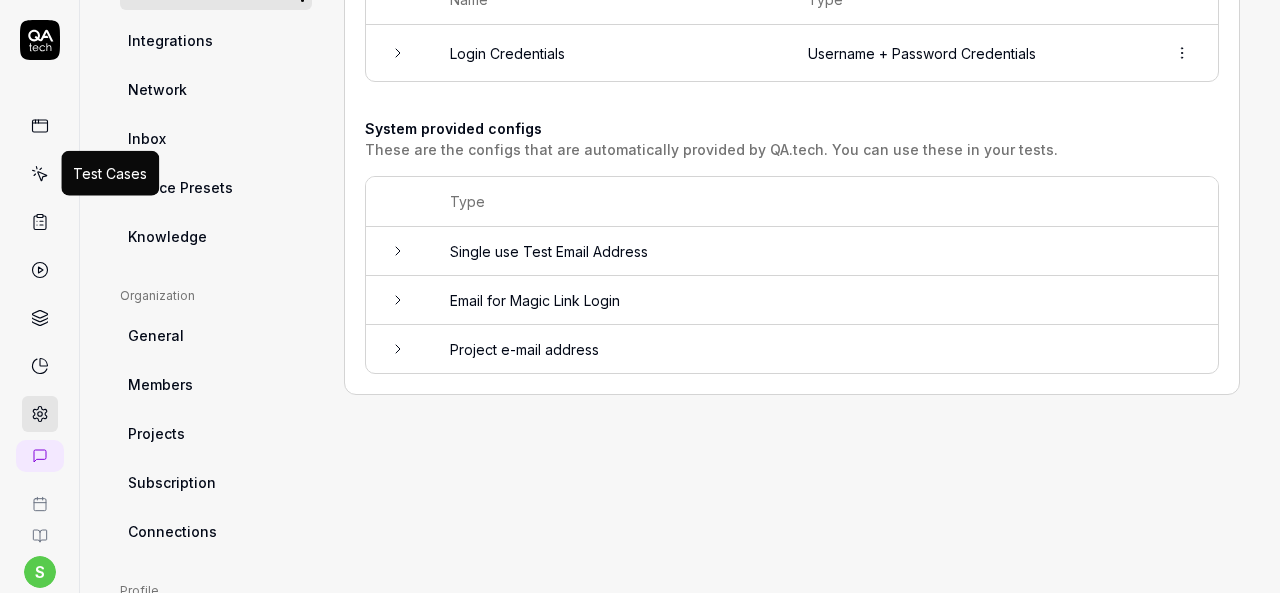 click 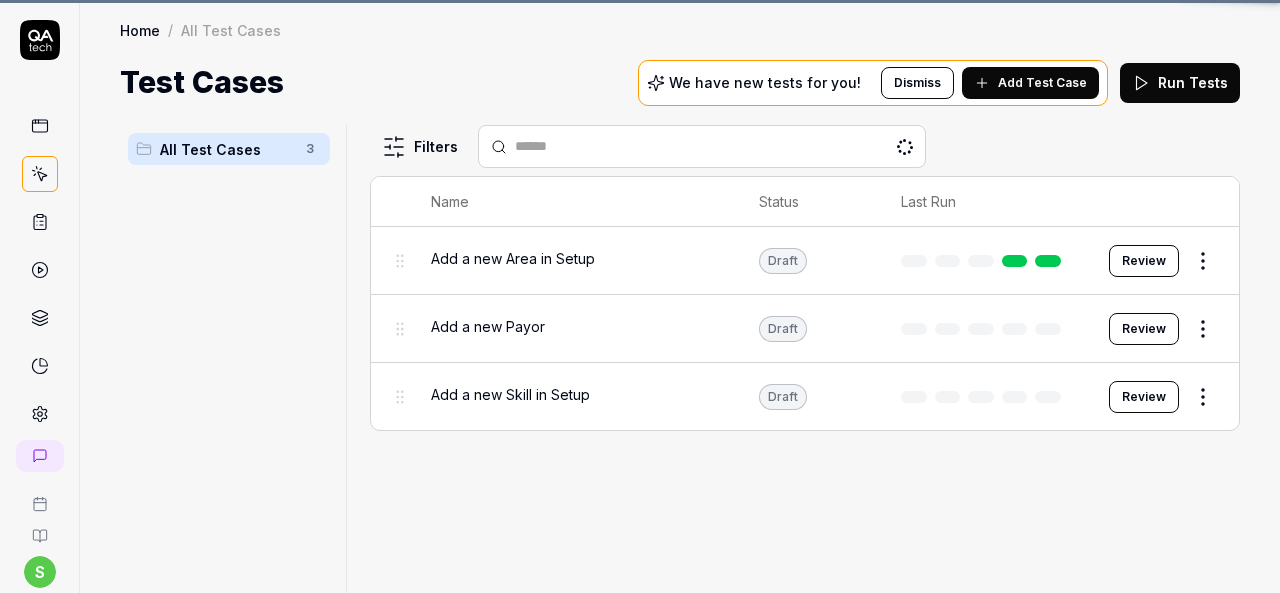 scroll, scrollTop: 0, scrollLeft: 0, axis: both 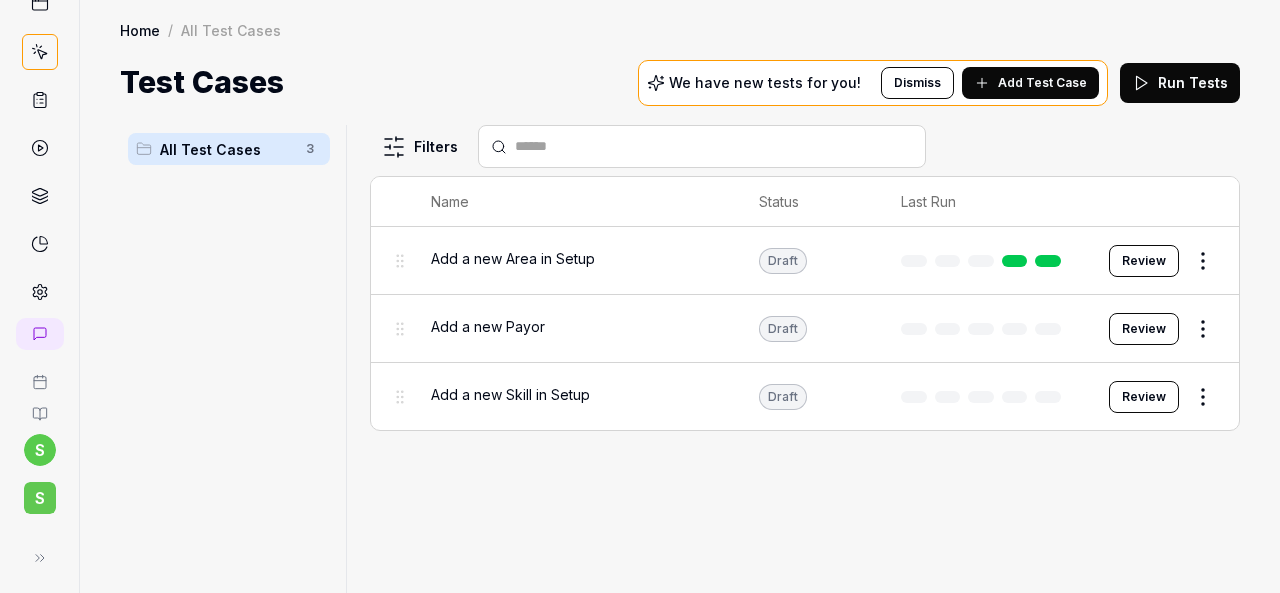 click on "S" at bounding box center (40, 498) 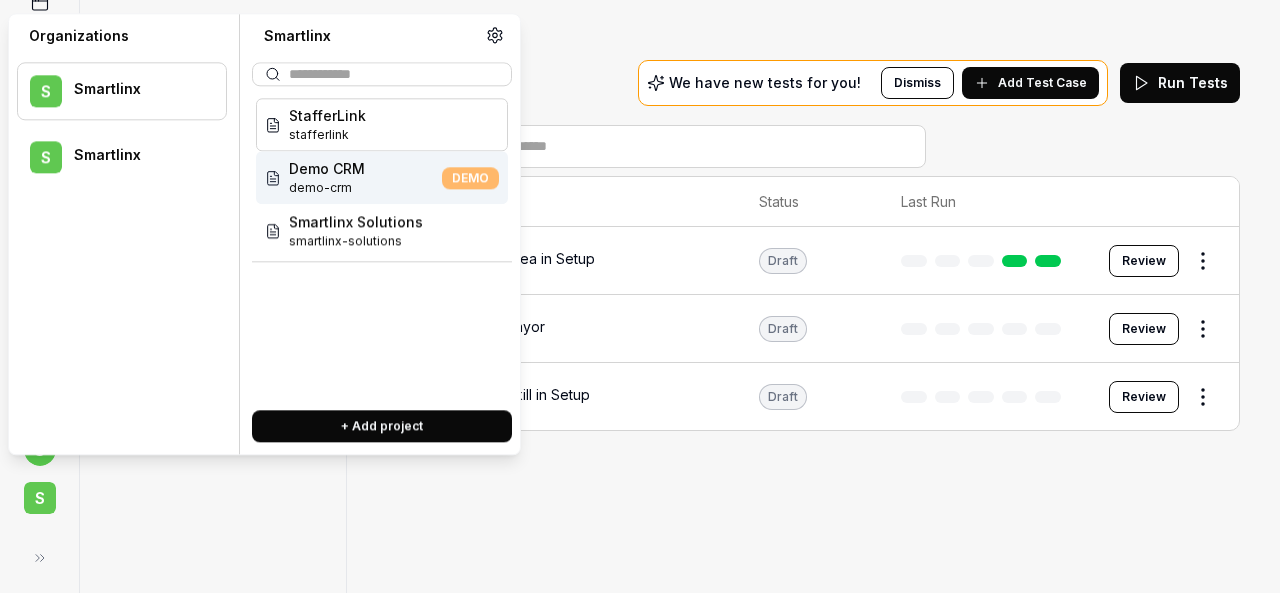 click on "Smartlinx" at bounding box center (137, 156) 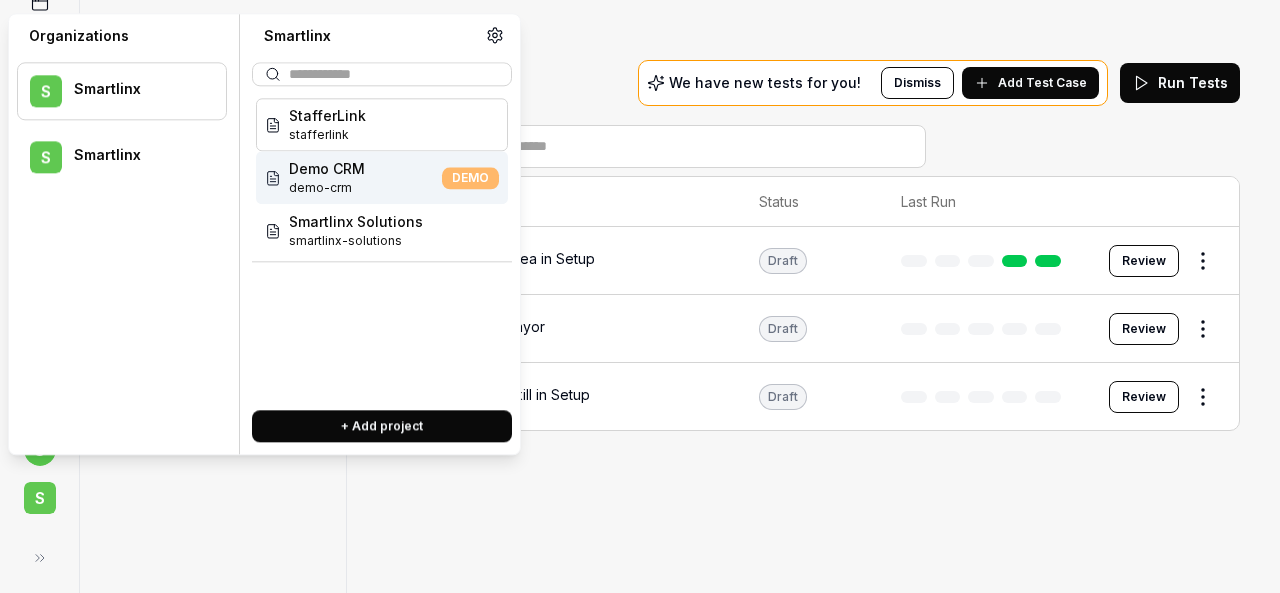 click at bounding box center [137, 100] 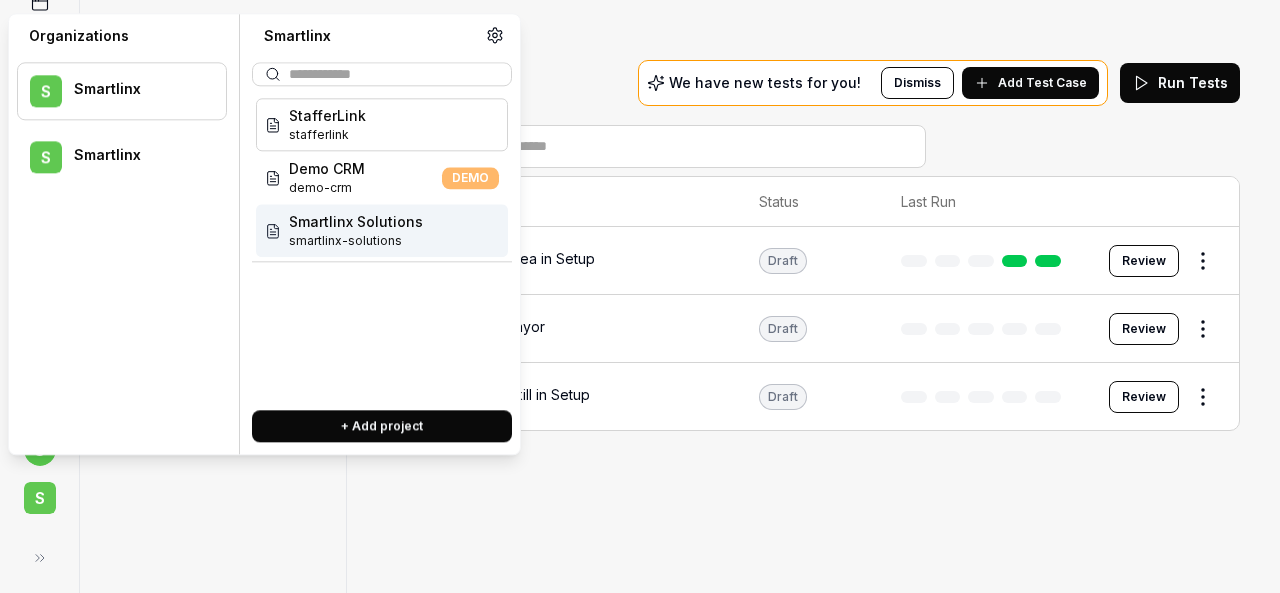 click on "smartlinx-solutions" at bounding box center [356, 241] 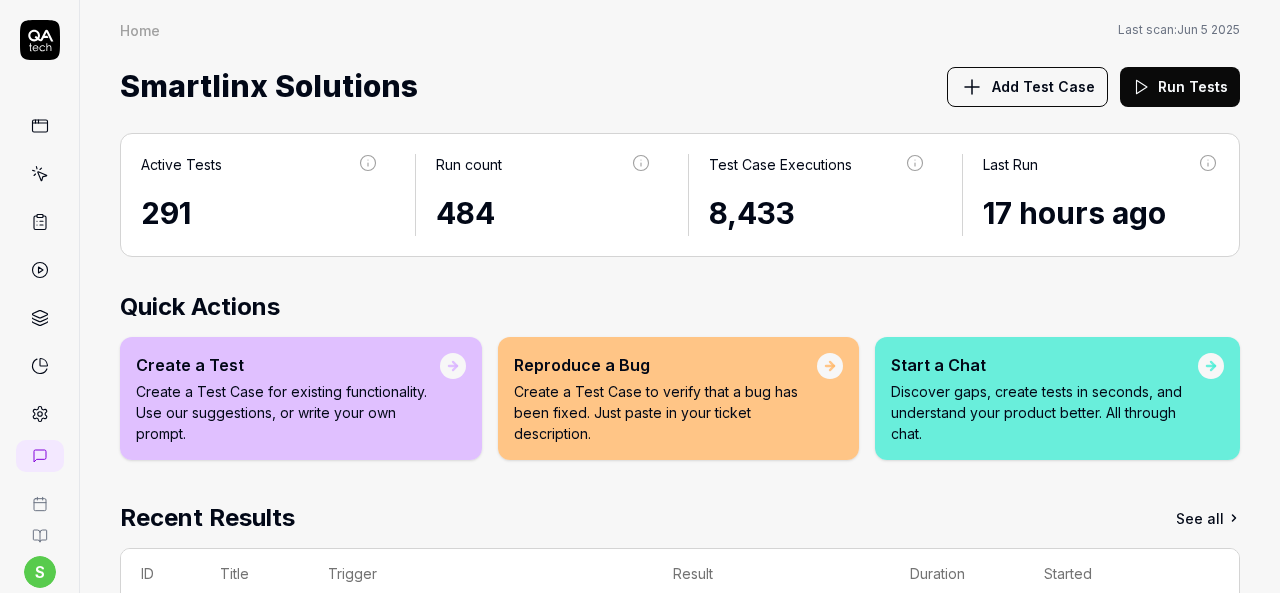 click at bounding box center (40, 174) 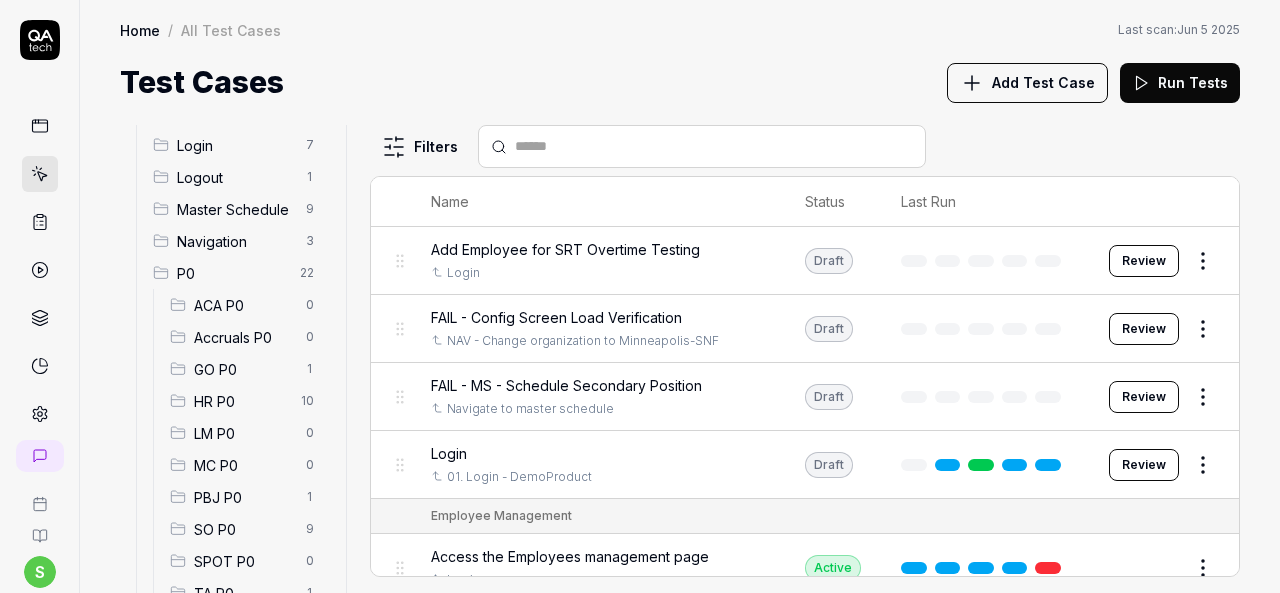 scroll, scrollTop: 100, scrollLeft: 0, axis: vertical 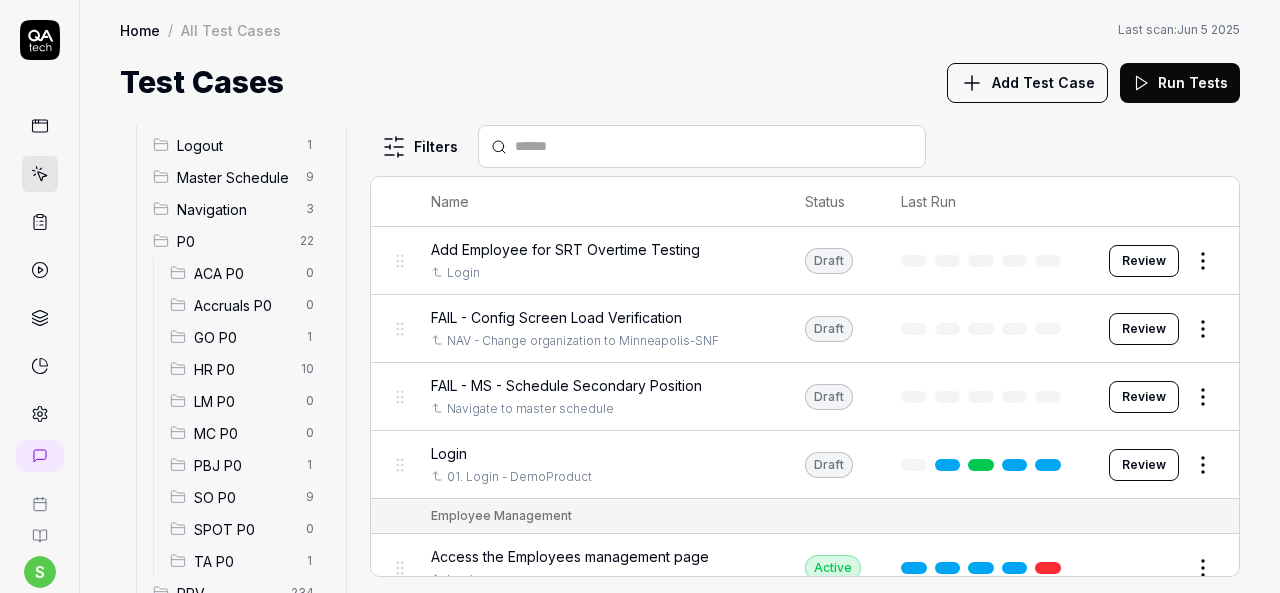 click on "HR P0" at bounding box center [241, 369] 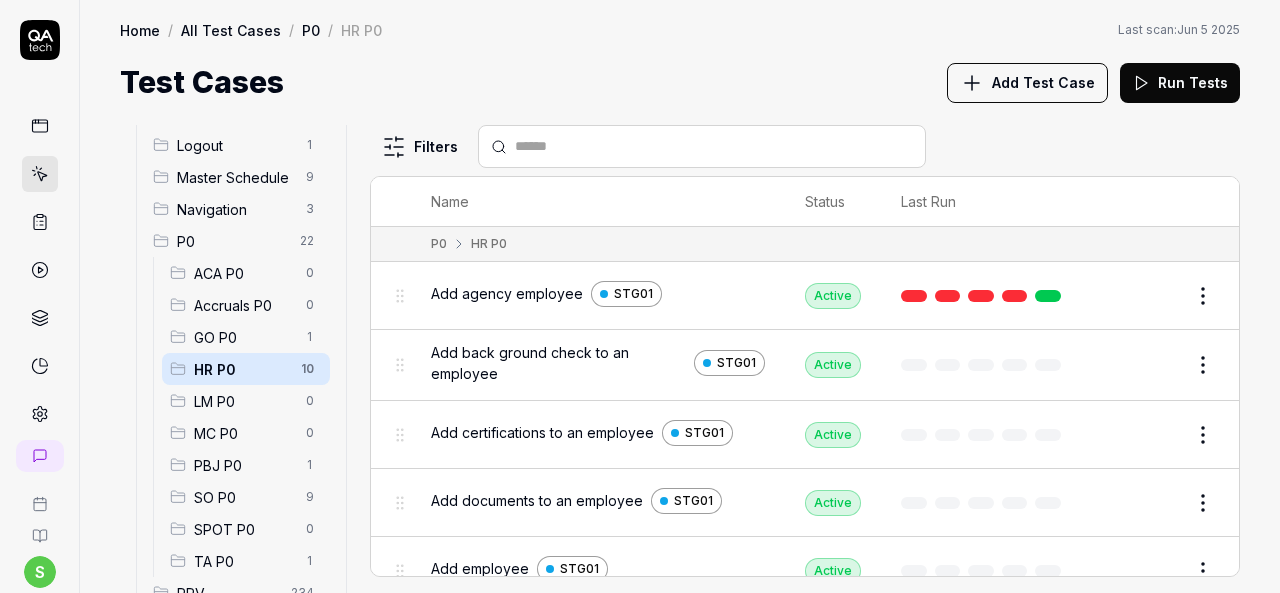 click on "Add agency employee" at bounding box center [507, 293] 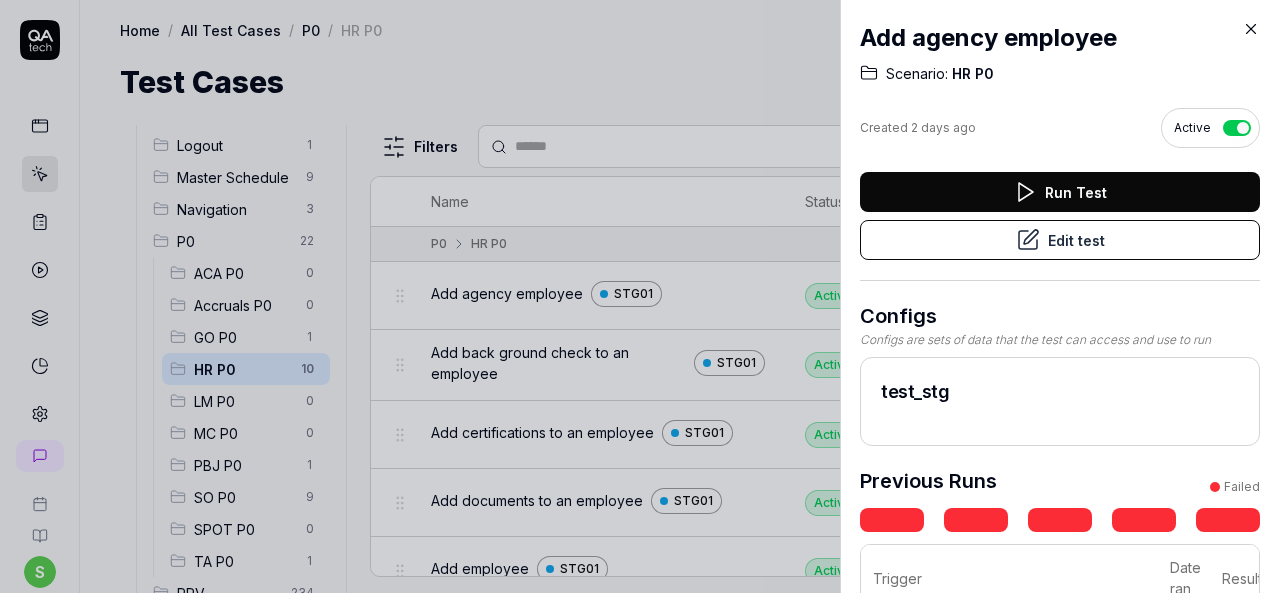 click on "Edit test" at bounding box center [1060, 240] 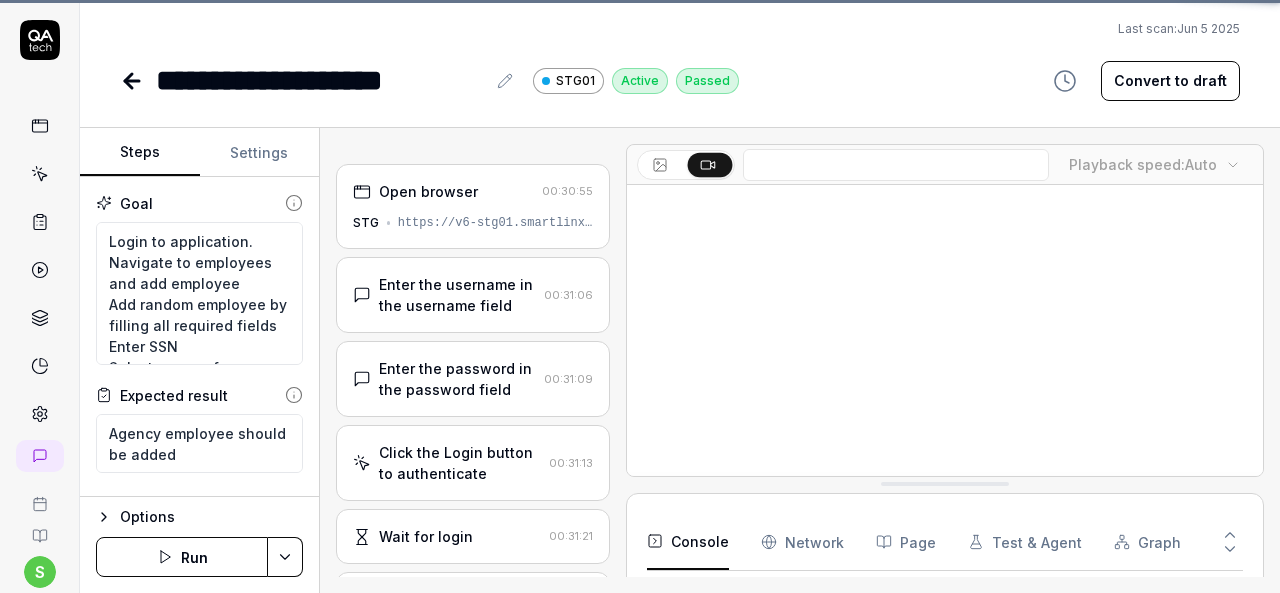 scroll, scrollTop: 584, scrollLeft: 0, axis: vertical 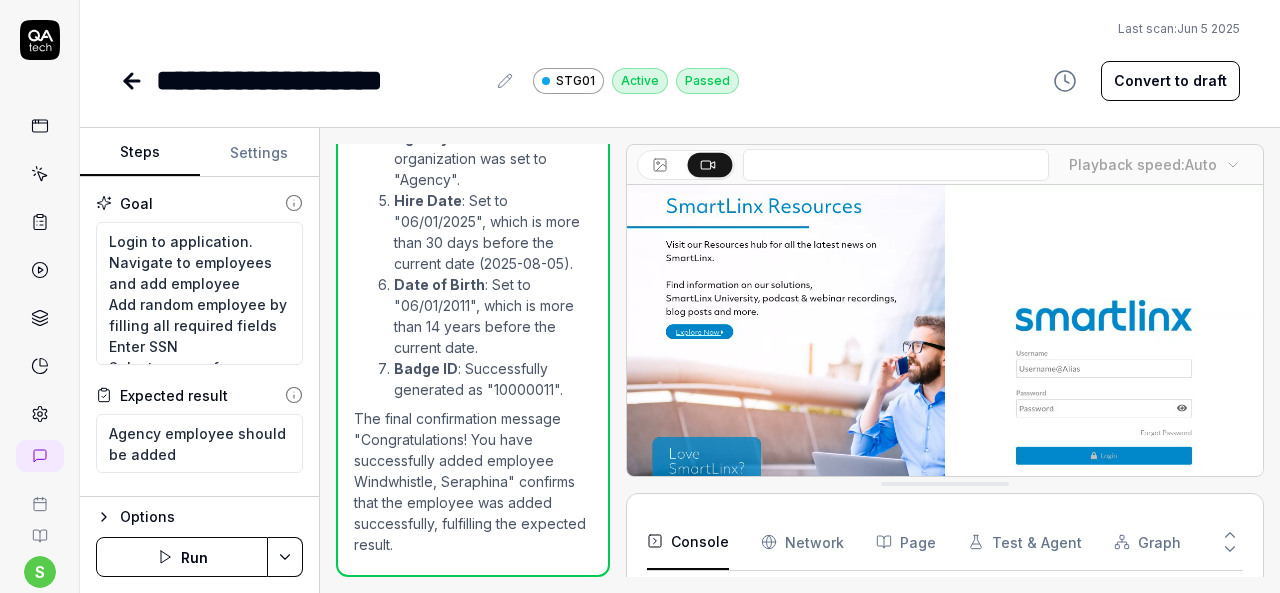 type on "*" 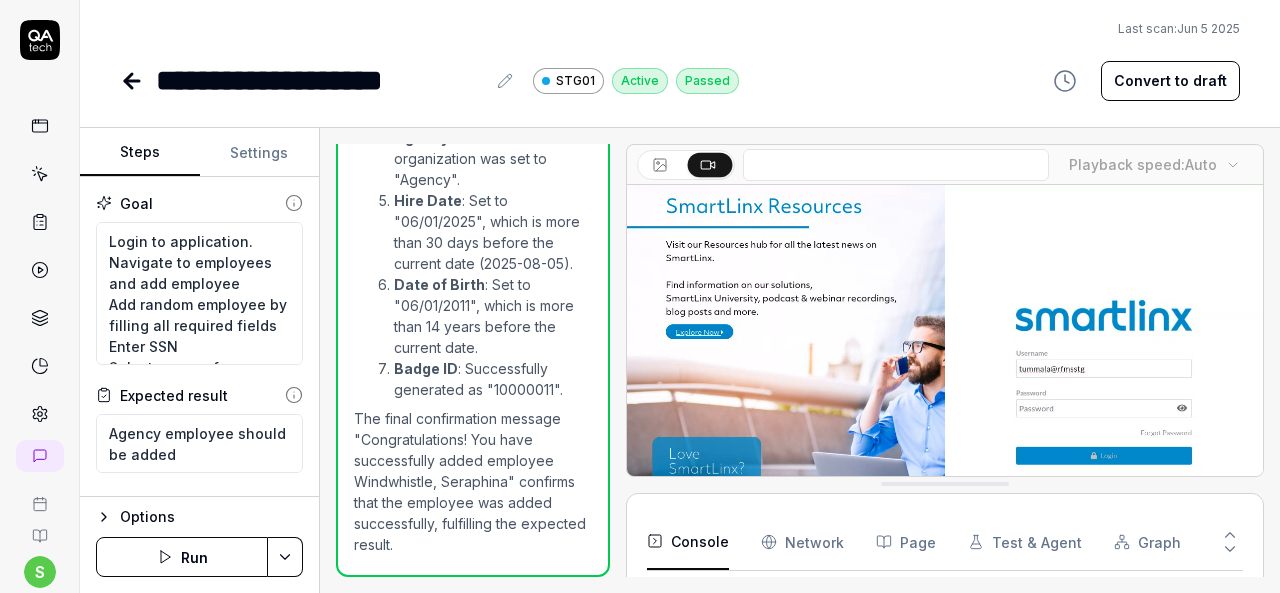 click on "Settings" at bounding box center (260, 153) 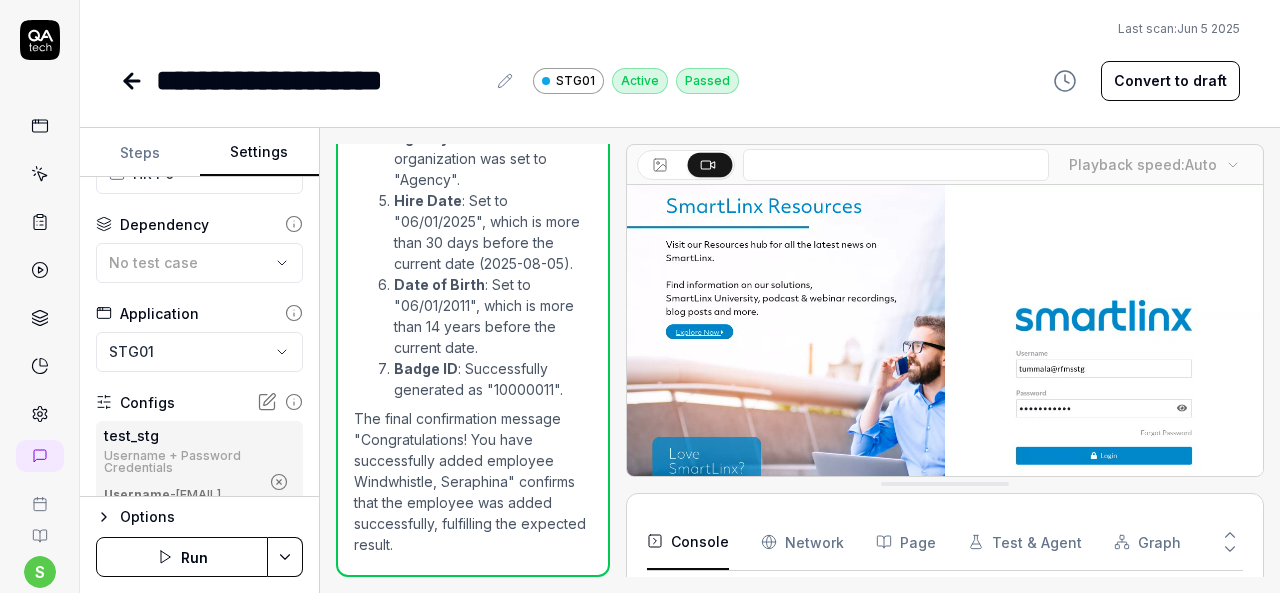 scroll, scrollTop: 100, scrollLeft: 0, axis: vertical 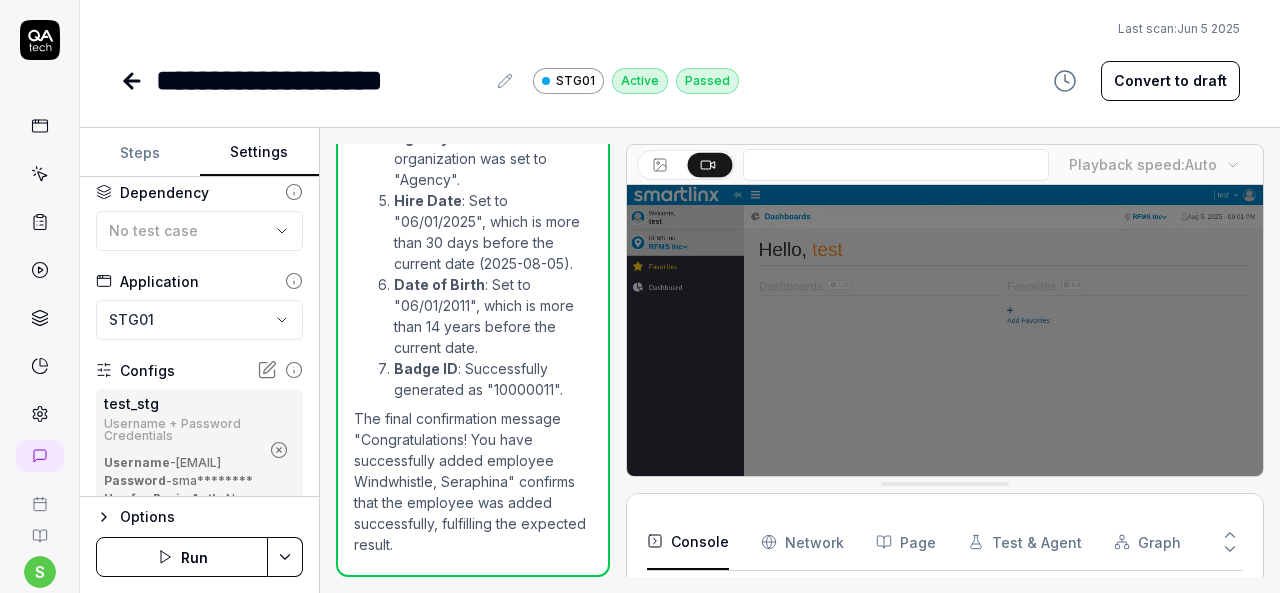 click 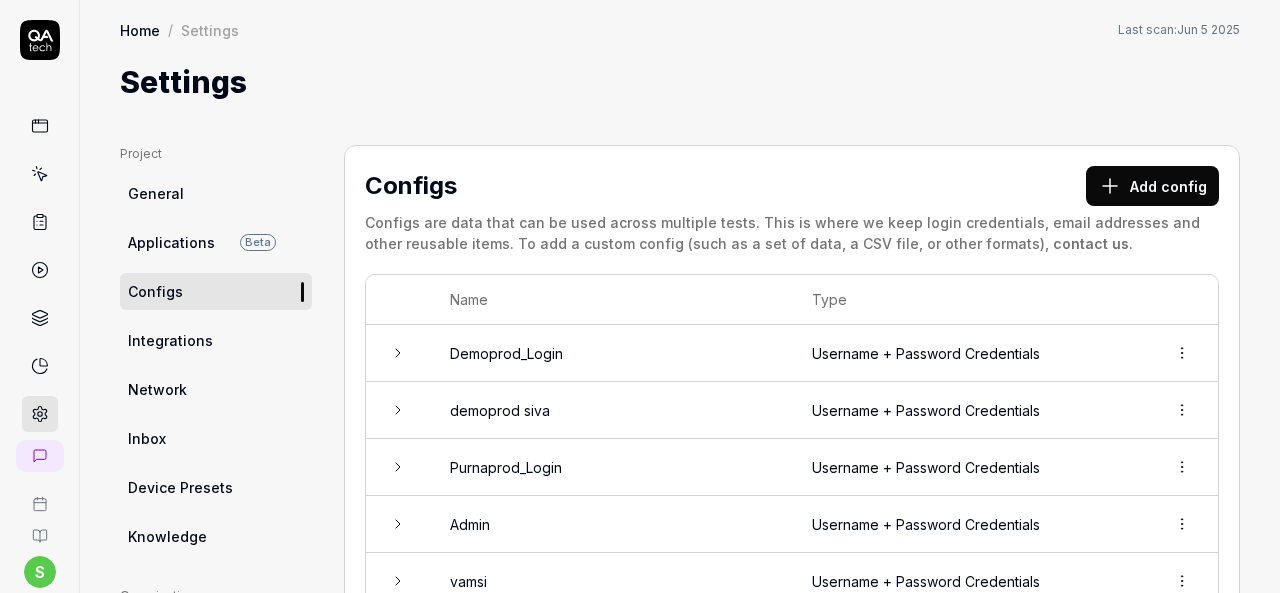 scroll, scrollTop: 0, scrollLeft: 0, axis: both 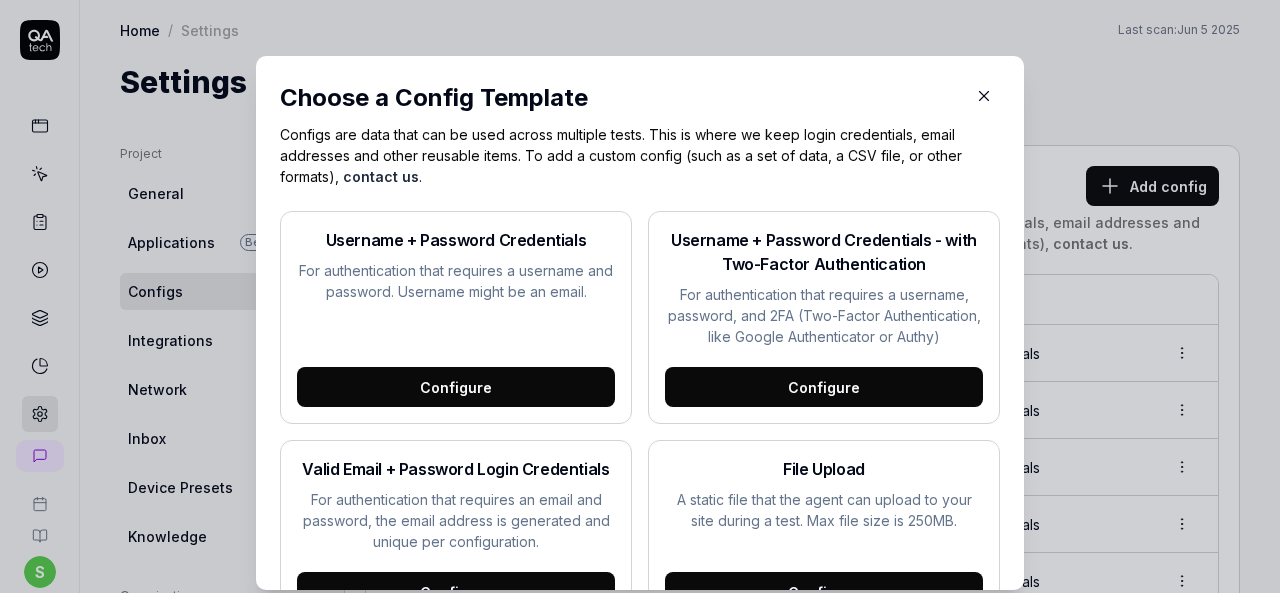 click on "Configure" at bounding box center (456, 387) 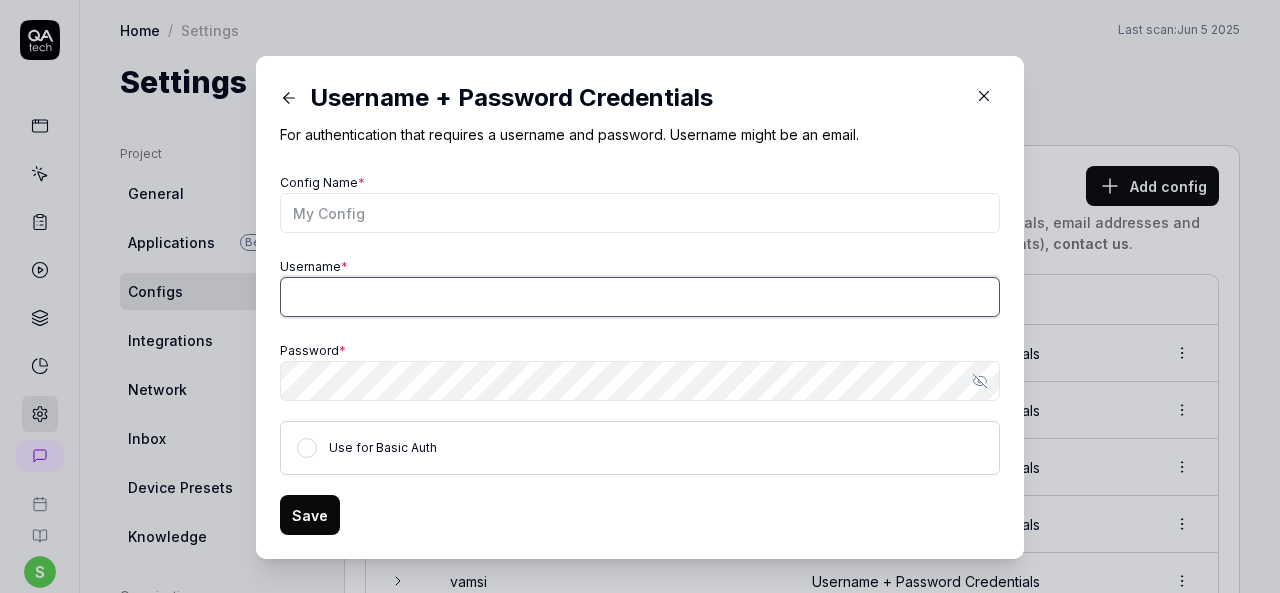 type on "sivakumar.tummala@smartlinx.com" 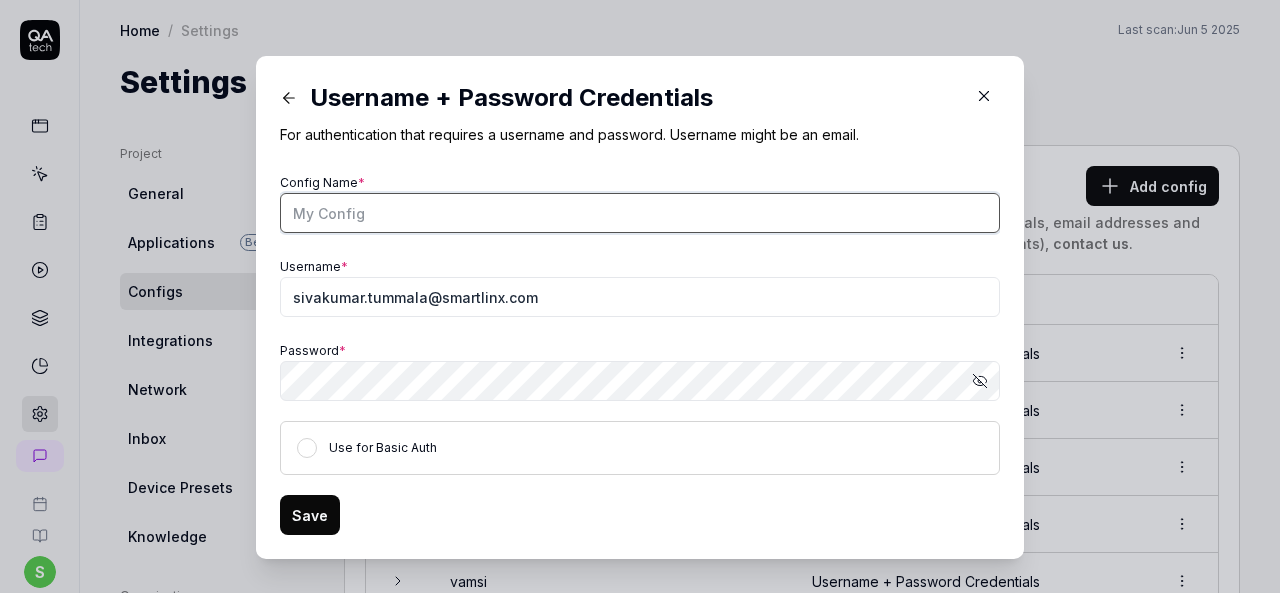 click on "Config Name  *" at bounding box center [640, 213] 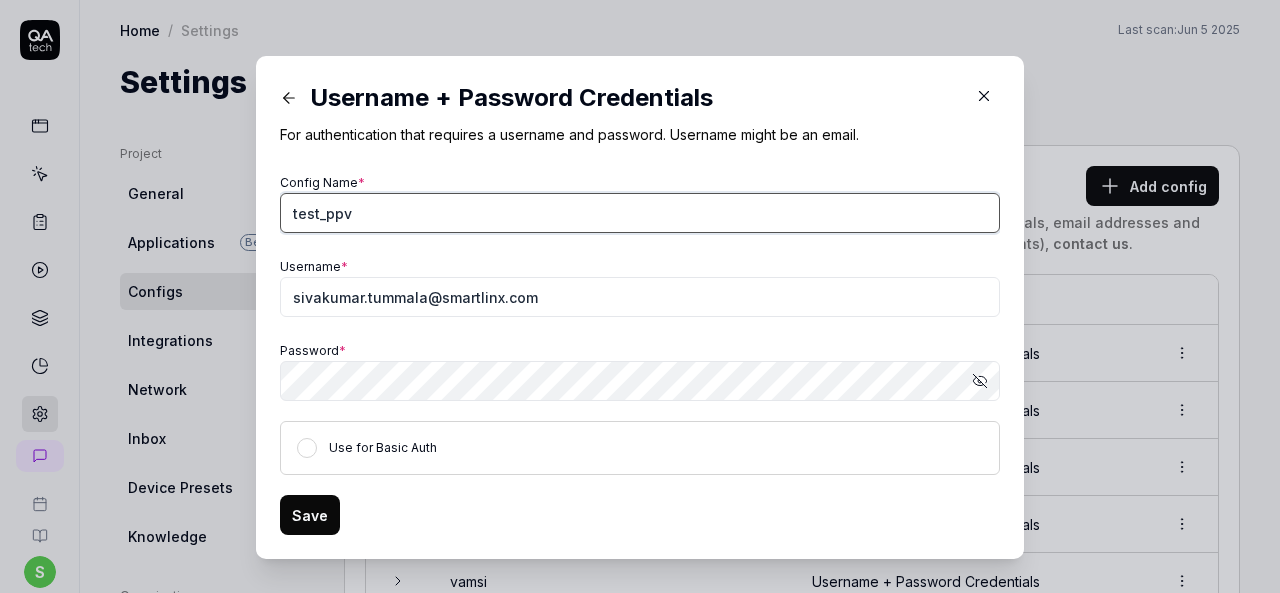 type on "test_ppv" 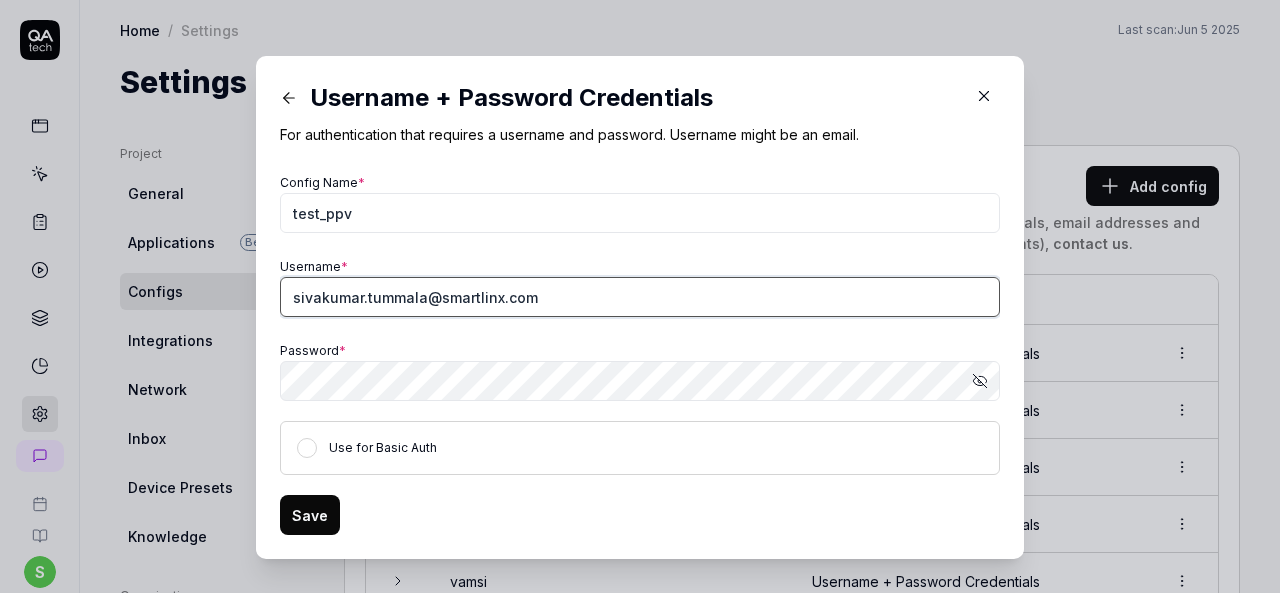 drag, startPoint x: 564, startPoint y: 300, endPoint x: 274, endPoint y: 322, distance: 290.83328 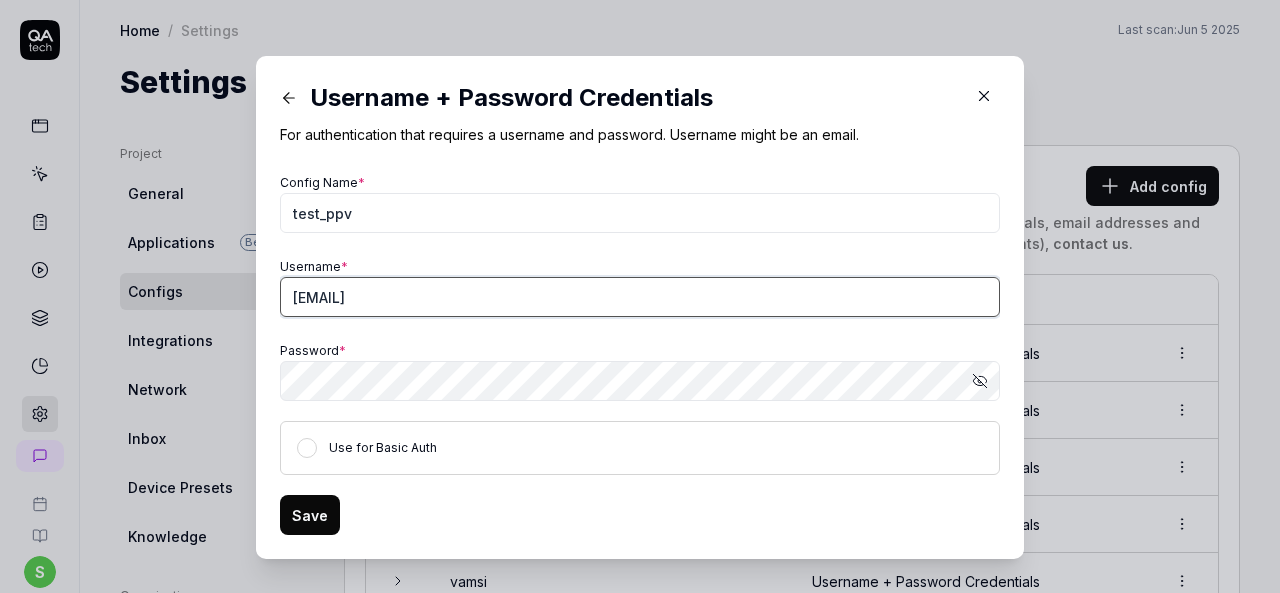 type on "test_ppv@demoproduct" 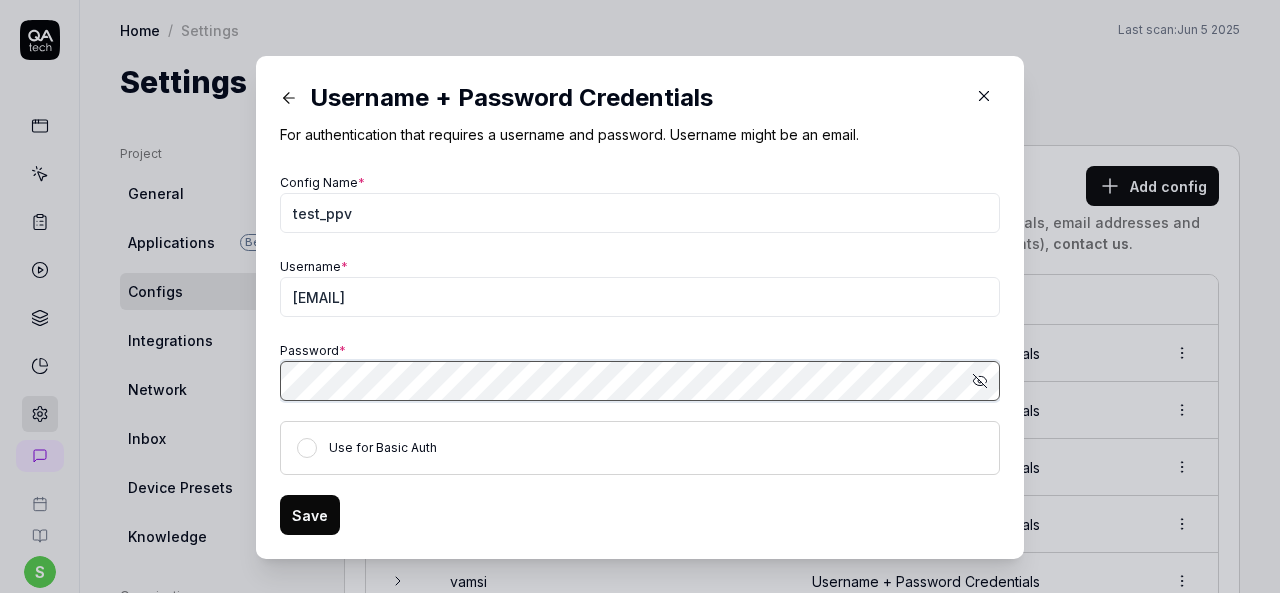 click on "Username + Password Credentials For authentication that requires a username and password. Username might be an email. Config Name  * test_ppv Username  * test_ppv@demoproduct Password  * Show password Use for Basic Auth Save" at bounding box center [640, 307] 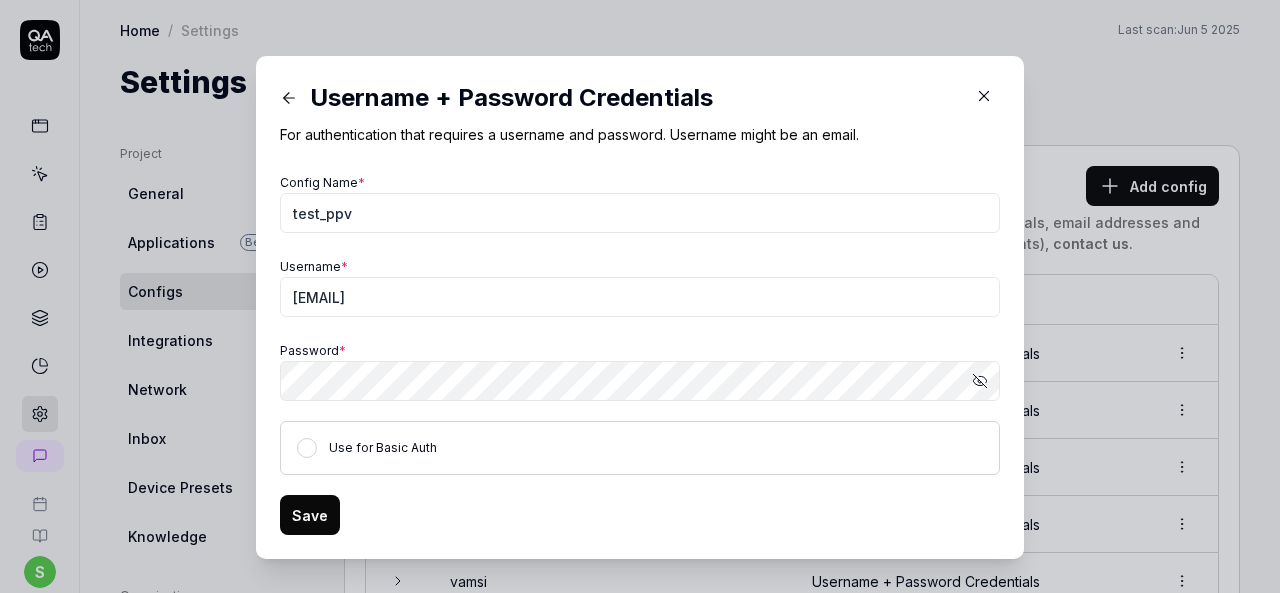 click on "Show password" at bounding box center [980, 381] 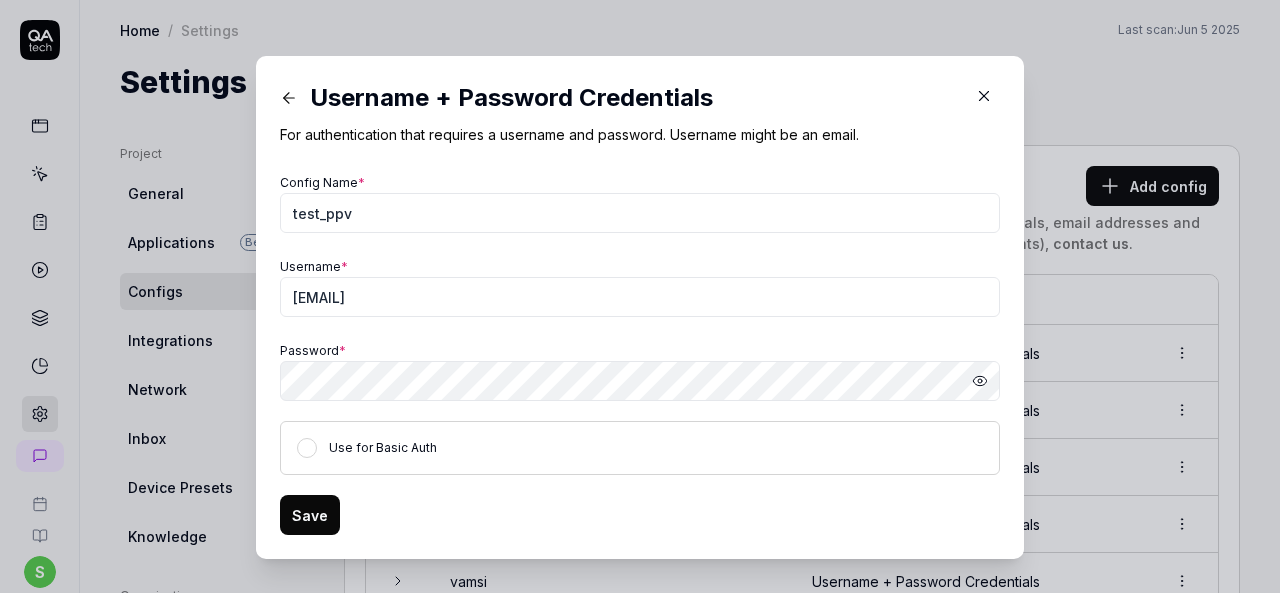 click on "Save" at bounding box center [310, 515] 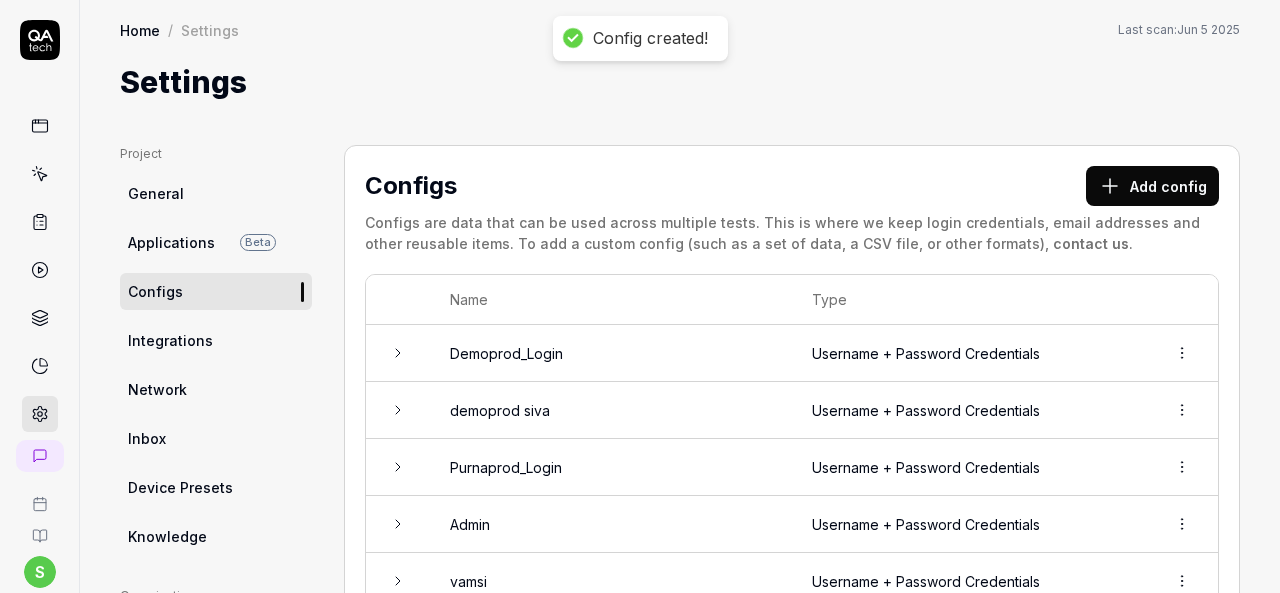 click on "Add config" at bounding box center (1152, 186) 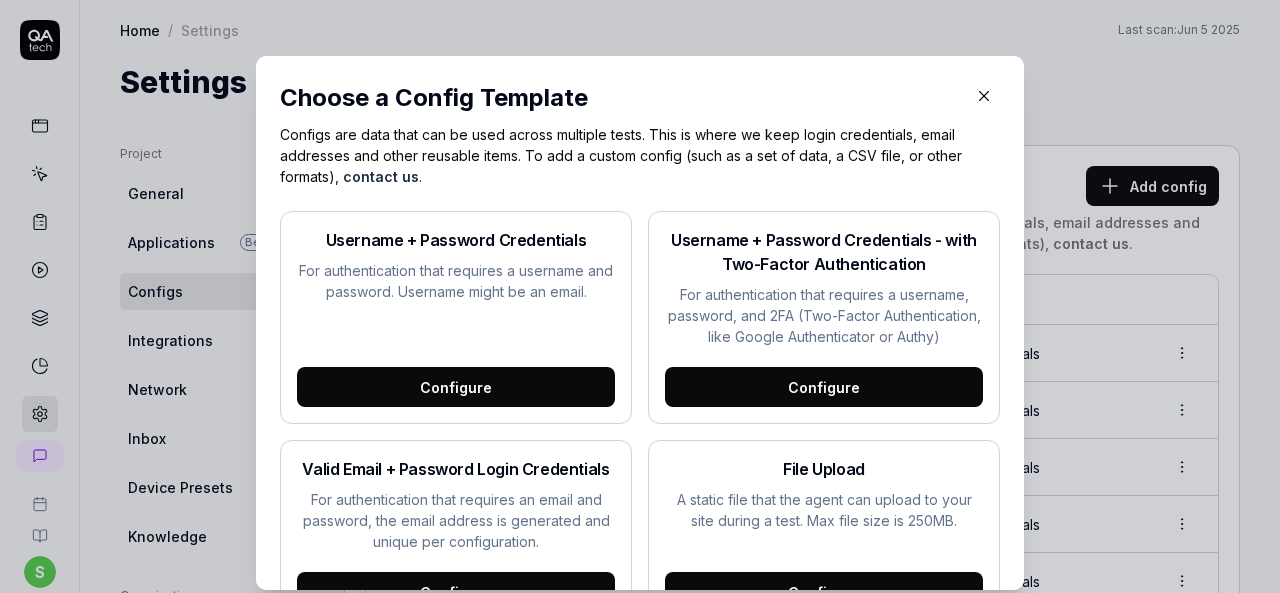 click on "Configure" at bounding box center [456, 387] 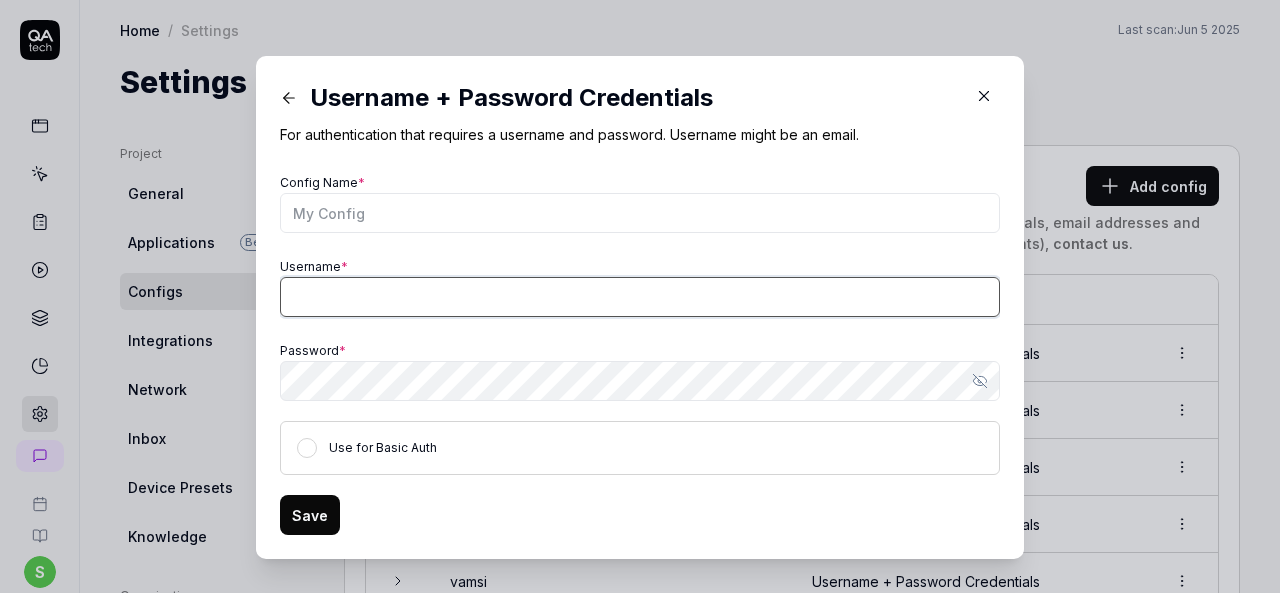 type on "sivakumar.tummala@smartlinx.com" 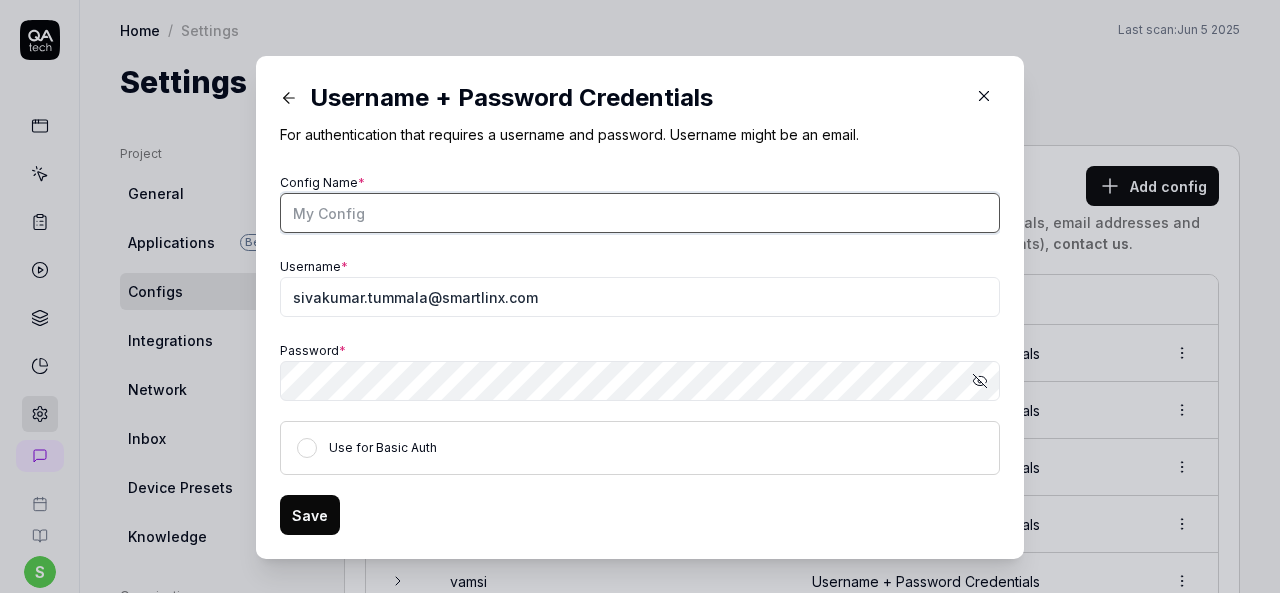 click on "Config Name  *" at bounding box center (640, 213) 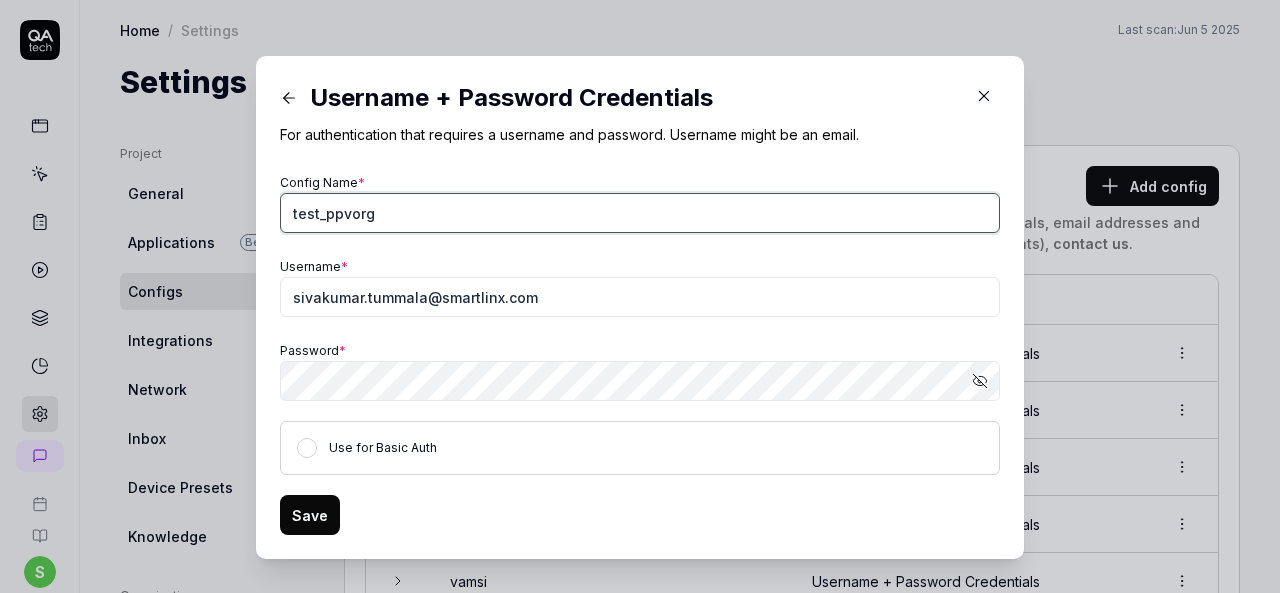 type on "test_ppvorg" 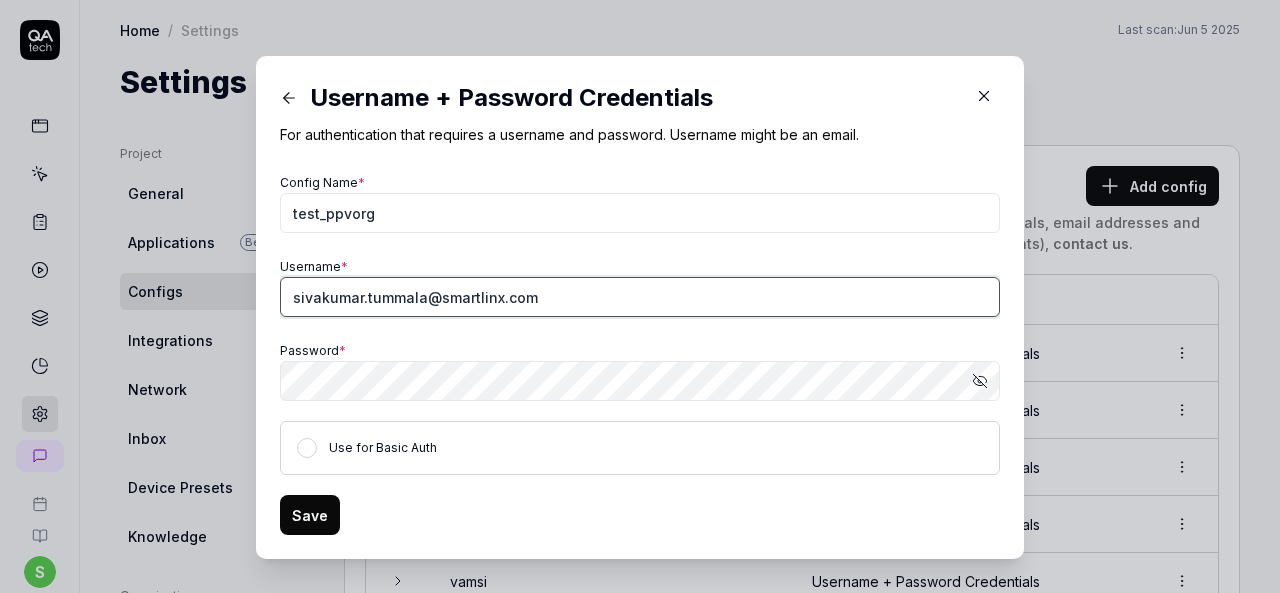 drag, startPoint x: 577, startPoint y: 293, endPoint x: 236, endPoint y: 324, distance: 342.4062 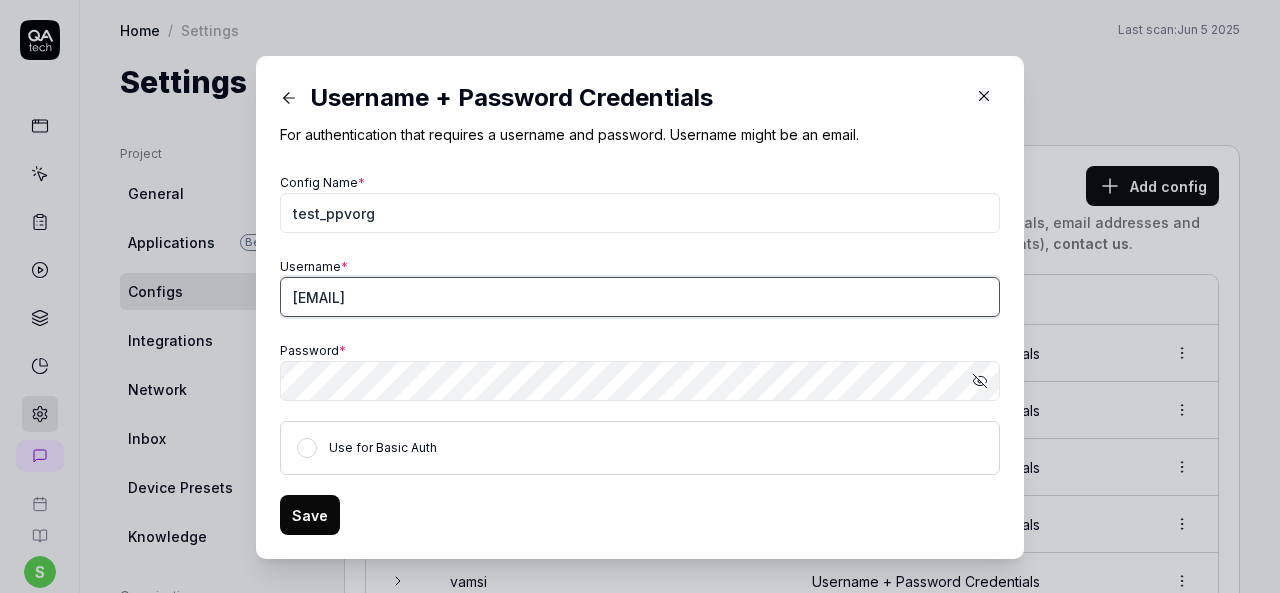 type on "test_ppvorg@demoproduct" 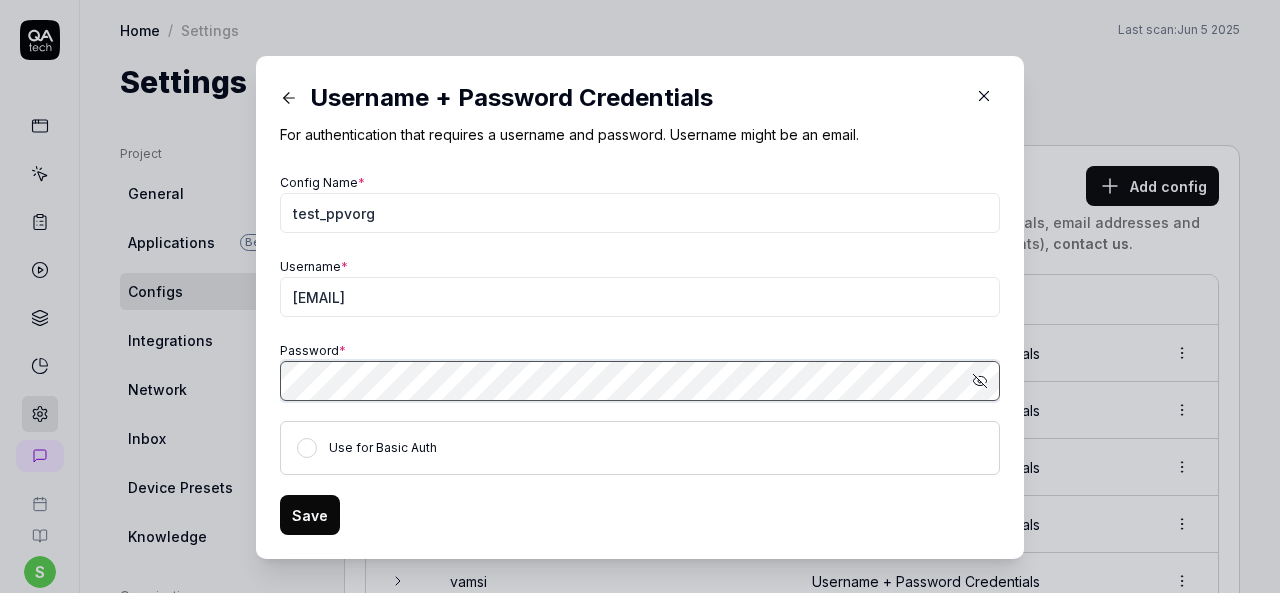 click on "Username + Password Credentials For authentication that requires a username and password. Username might be an email. Config Name  * test_ppvorg Username  * test_ppvorg@demoproduct Password  * Show password Use for Basic Auth Save" at bounding box center [640, 307] 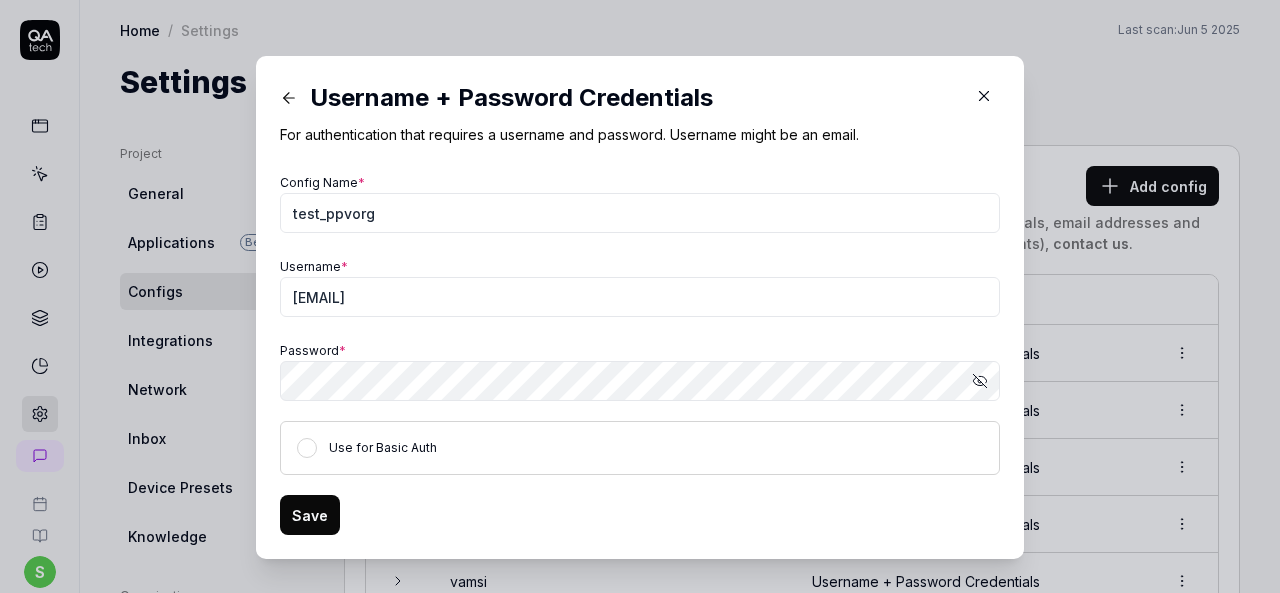 click on "Save" at bounding box center (310, 515) 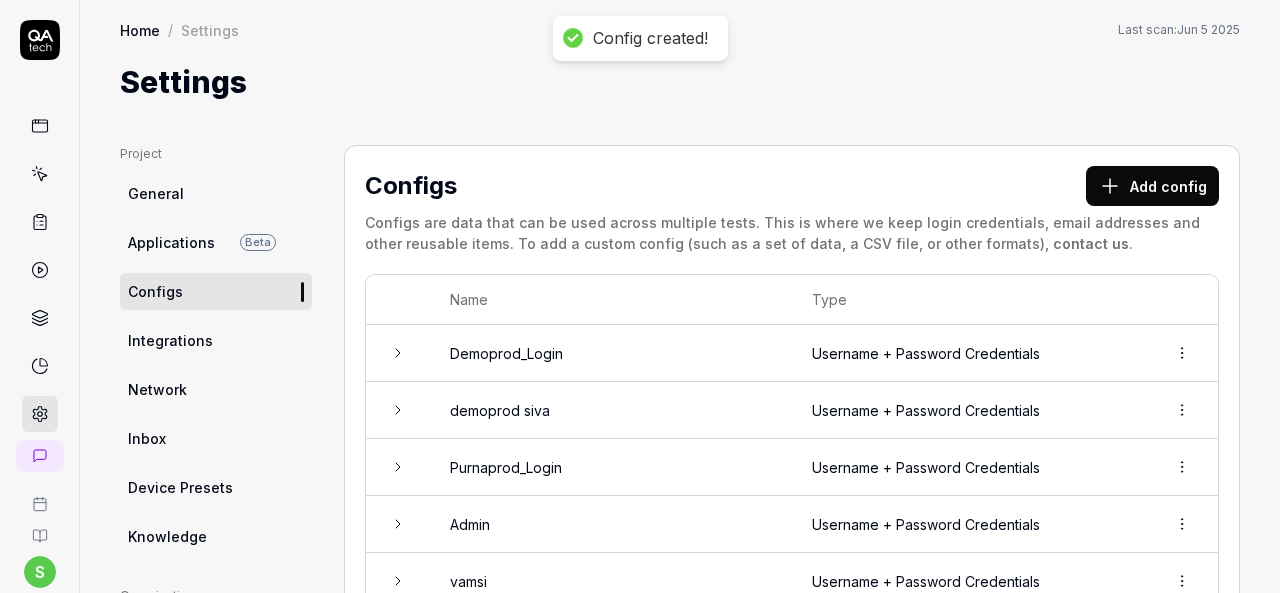 click on "Add config" at bounding box center [1152, 186] 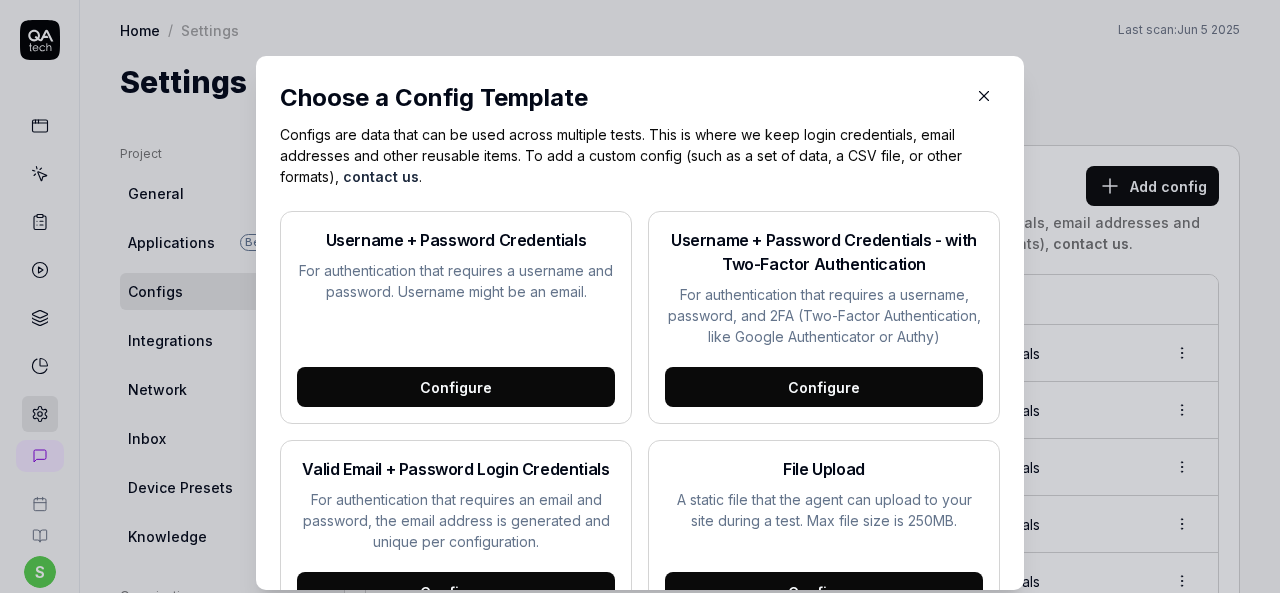 click on "Configure" at bounding box center (456, 387) 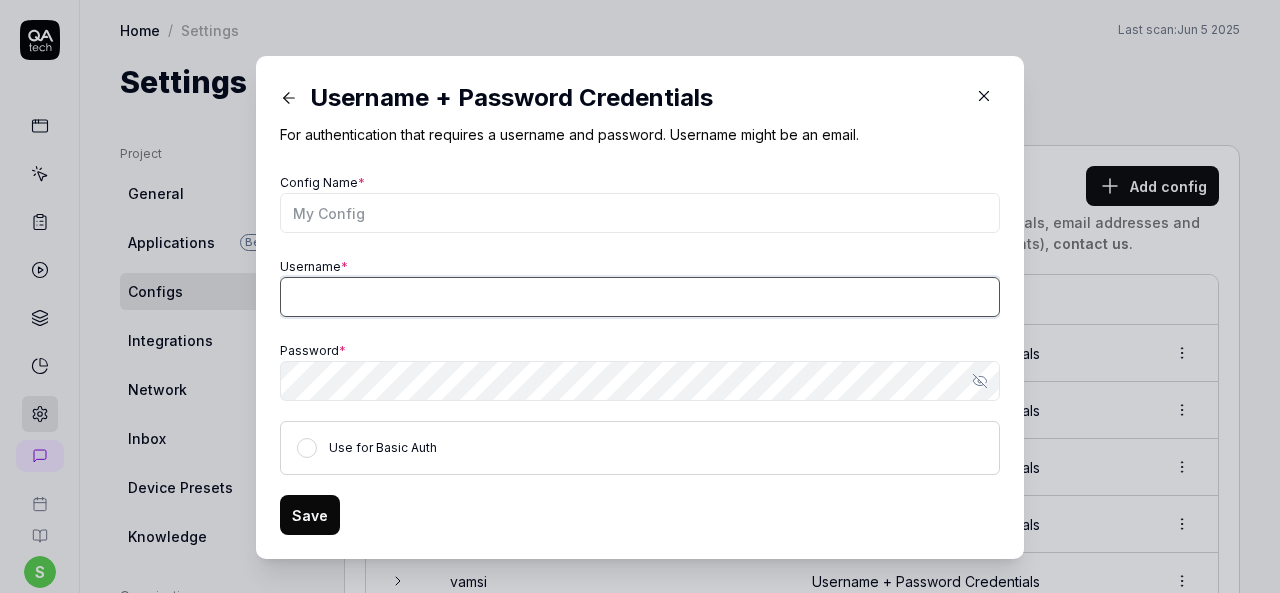 type on "sivakumar.tummala@smartlinx.com" 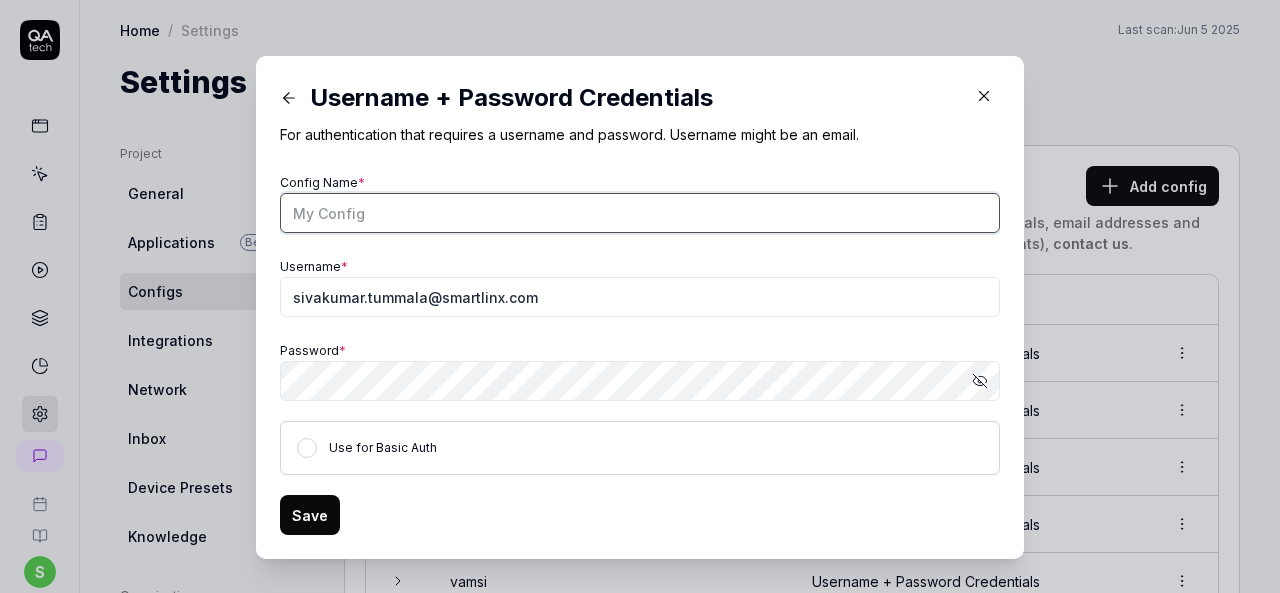 click on "Config Name  *" at bounding box center [640, 213] 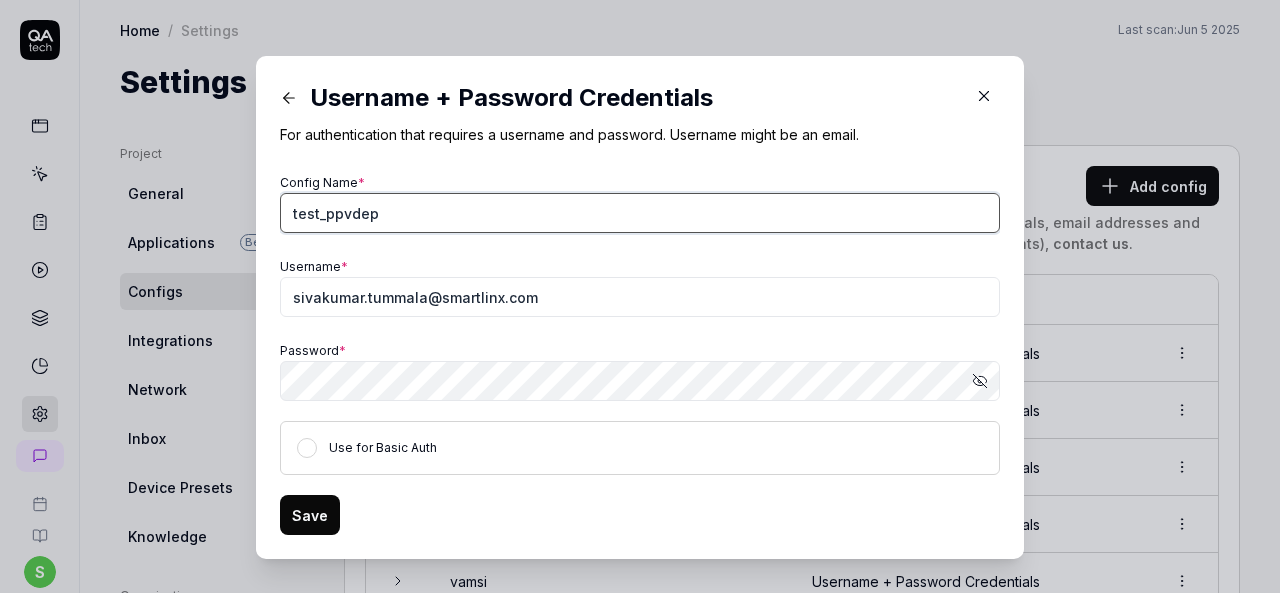 type on "test_ppvdep" 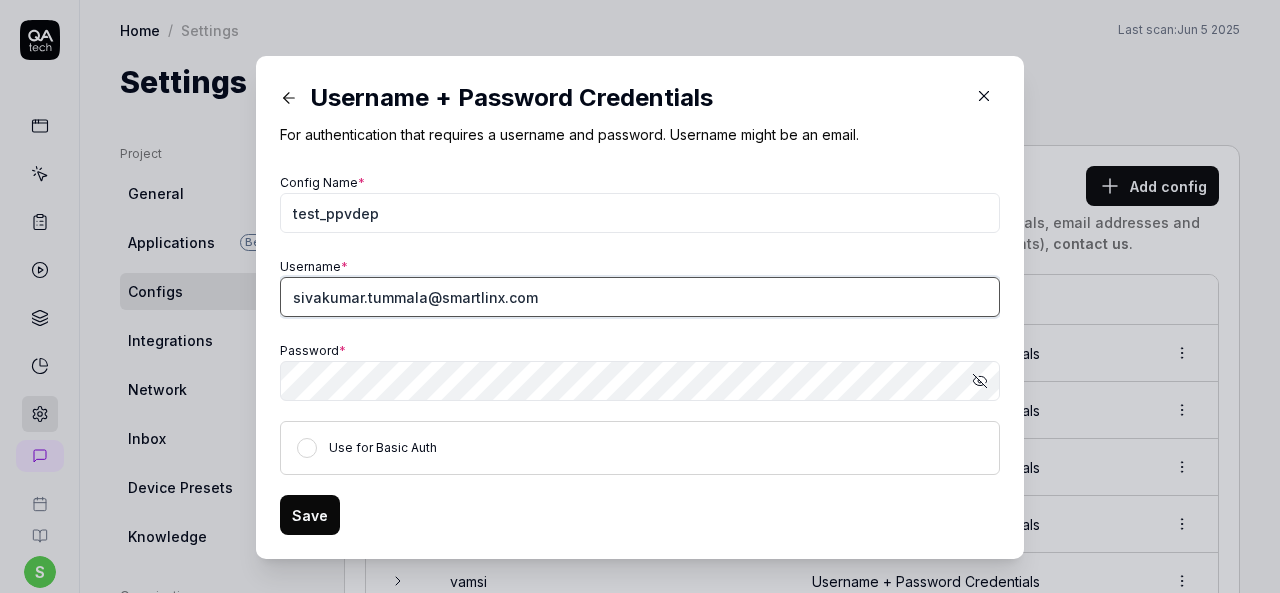 drag, startPoint x: 556, startPoint y: 298, endPoint x: 252, endPoint y: 297, distance: 304.00165 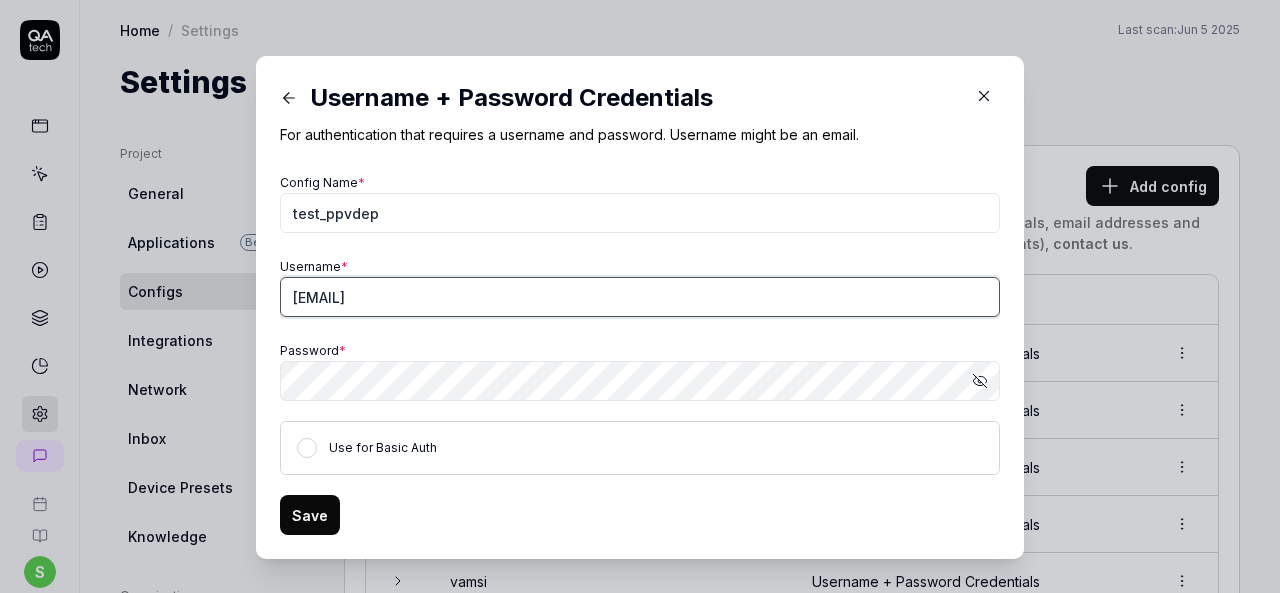 click on "test_ppvdep@demproduct" at bounding box center [640, 297] 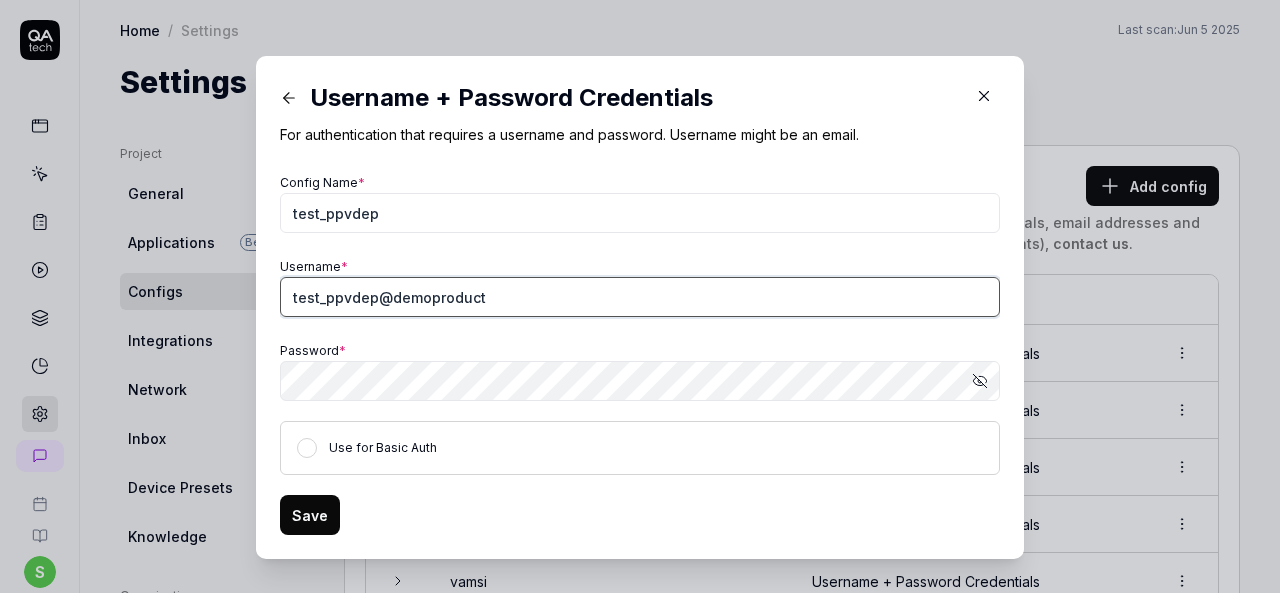 type on "test_ppvdep@demoproduct" 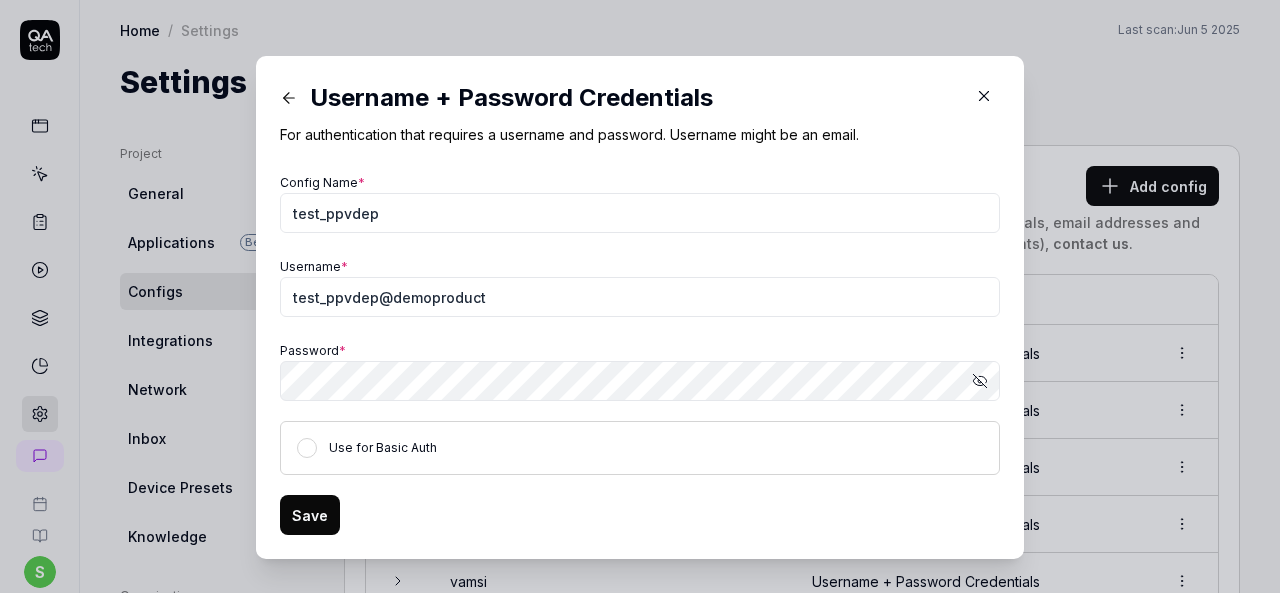 click on "Save" at bounding box center (310, 515) 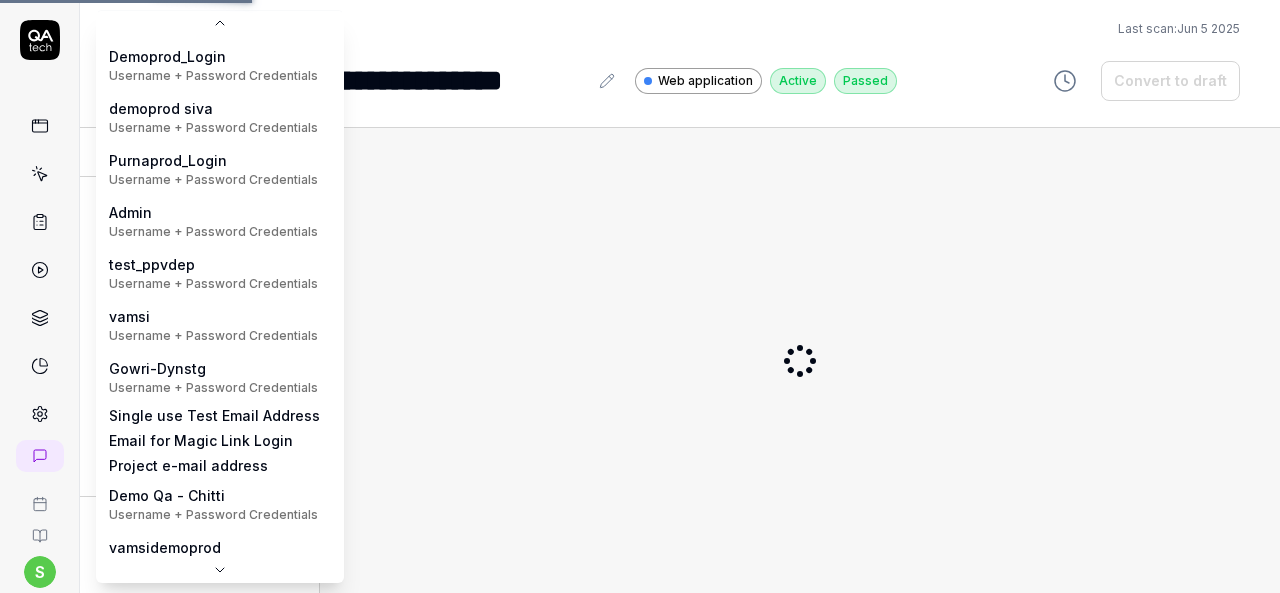 scroll, scrollTop: 0, scrollLeft: 0, axis: both 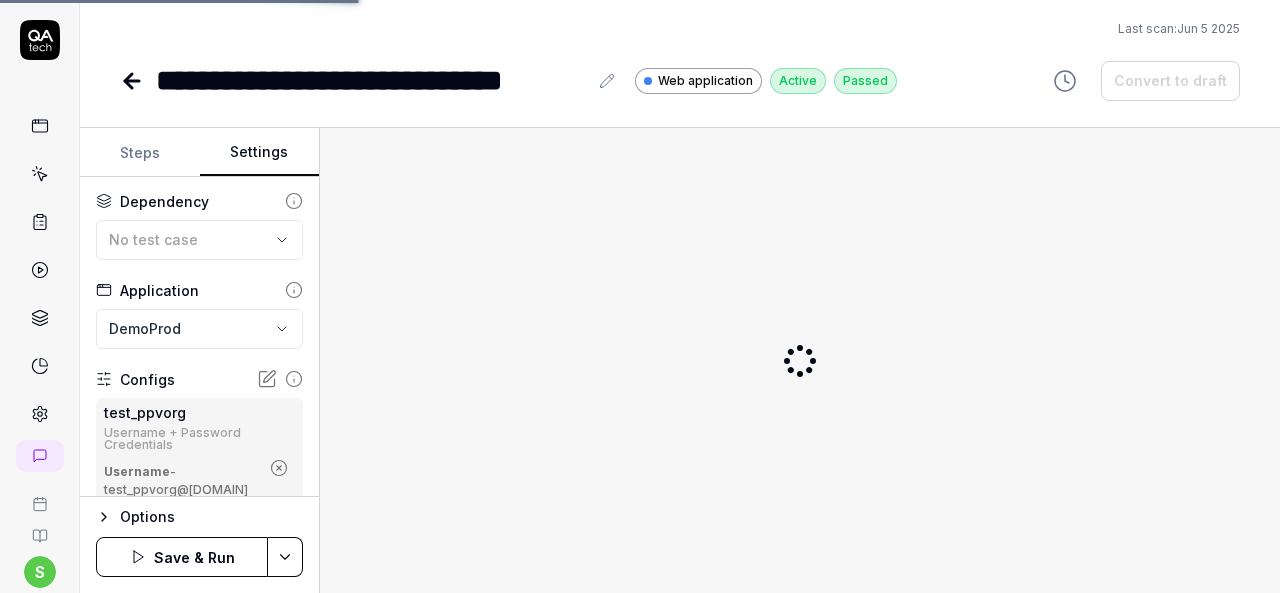 click on "**********" at bounding box center (640, 296) 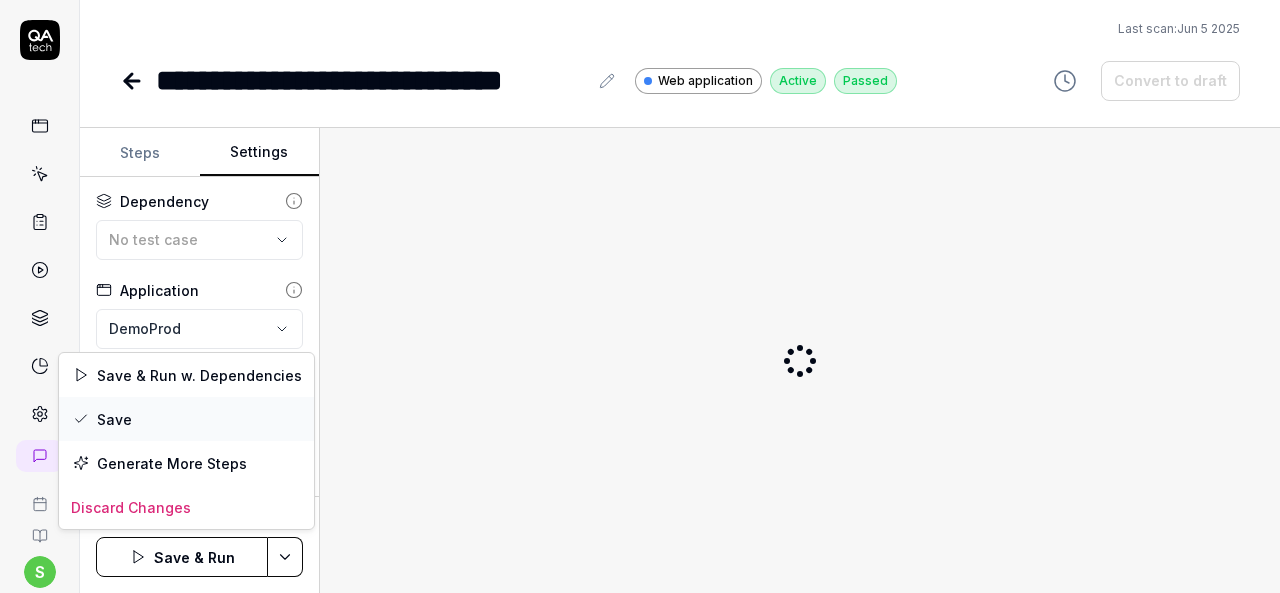 click on "Save" at bounding box center (186, 419) 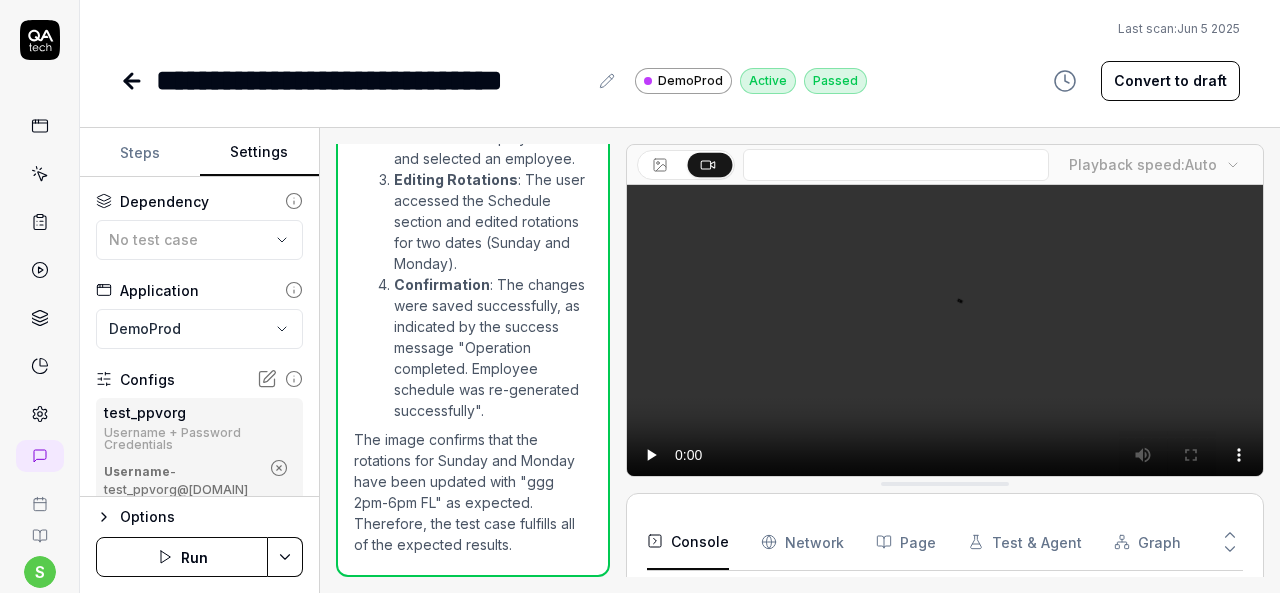 scroll, scrollTop: 1814, scrollLeft: 0, axis: vertical 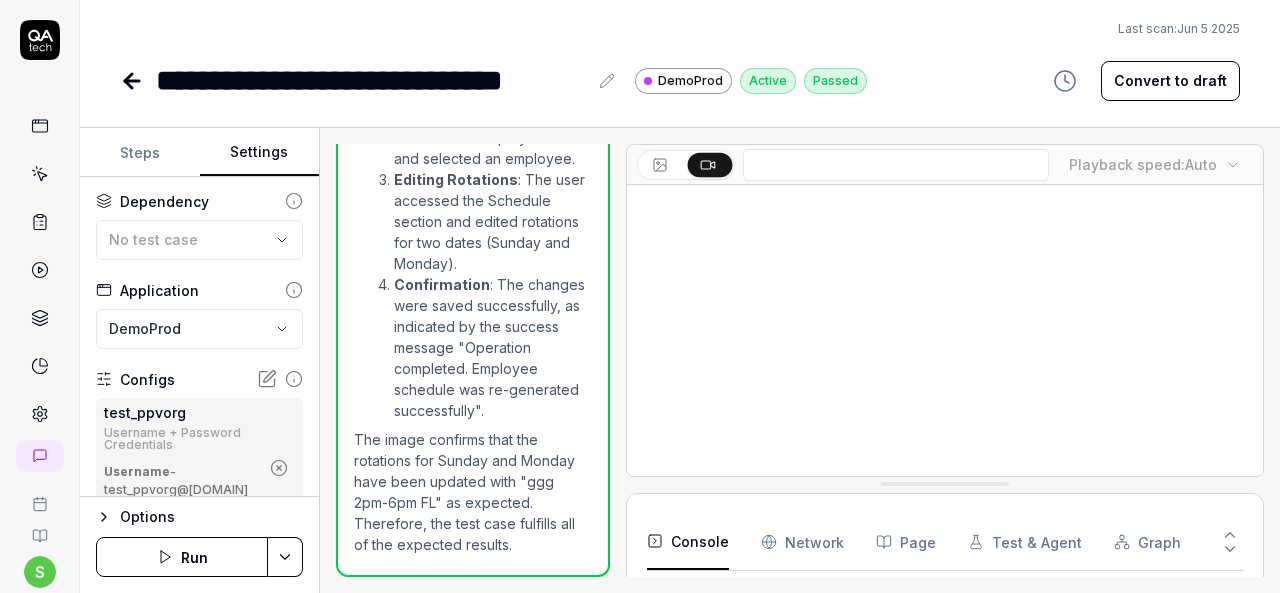 click 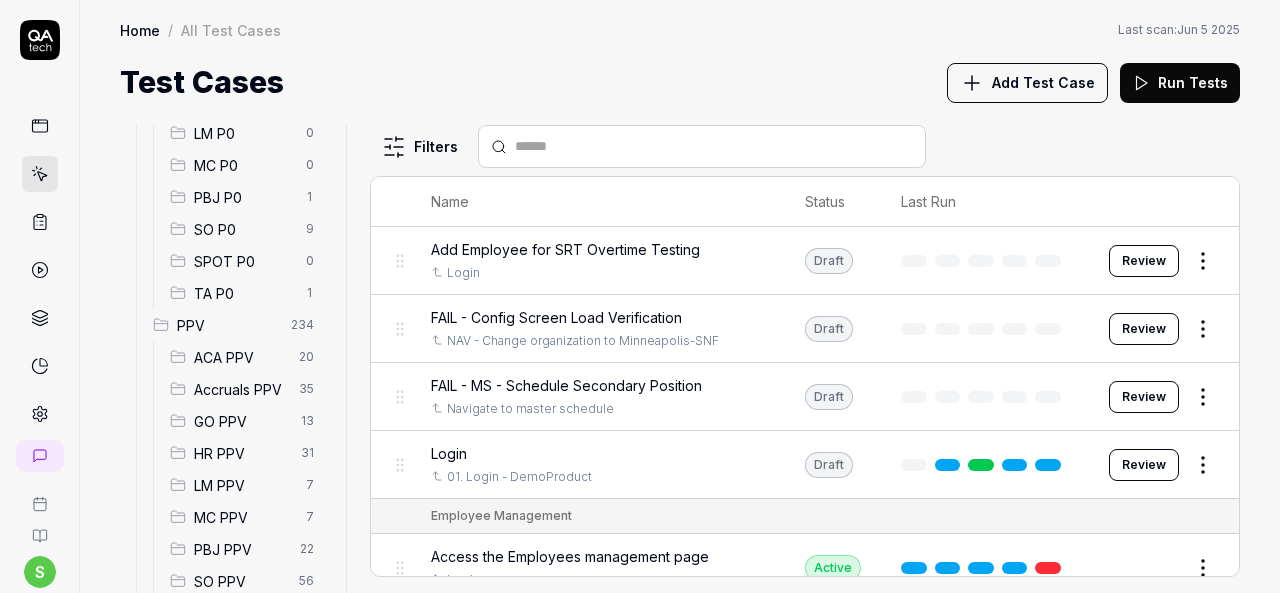 scroll, scrollTop: 500, scrollLeft: 0, axis: vertical 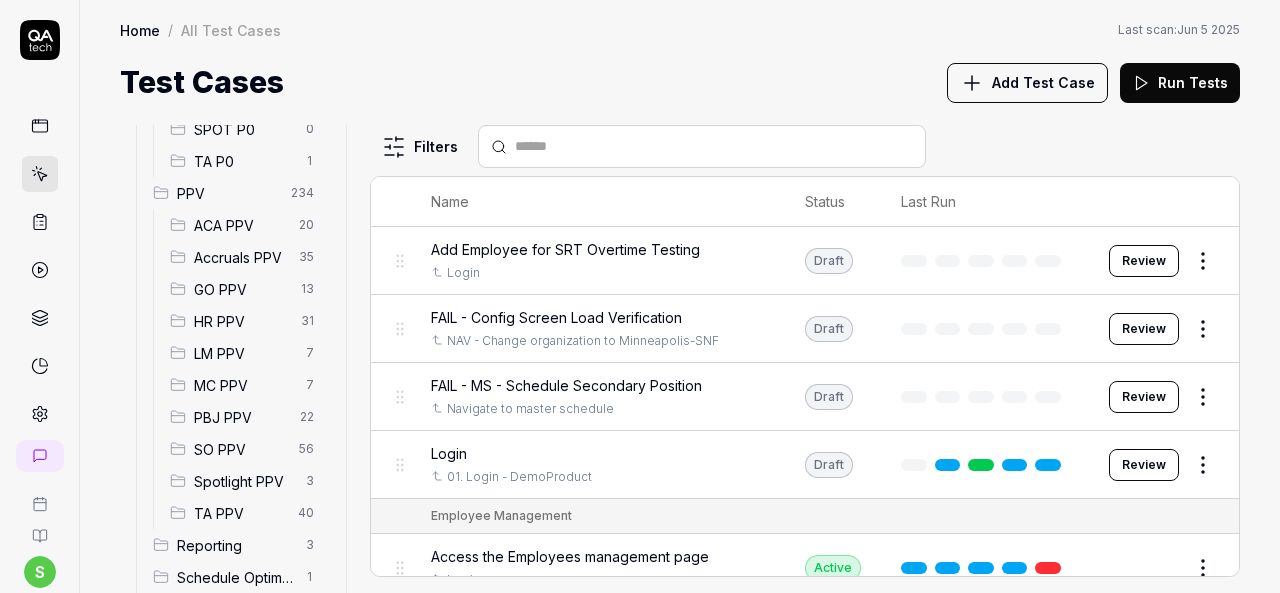 click on "HR PPV" at bounding box center [241, 321] 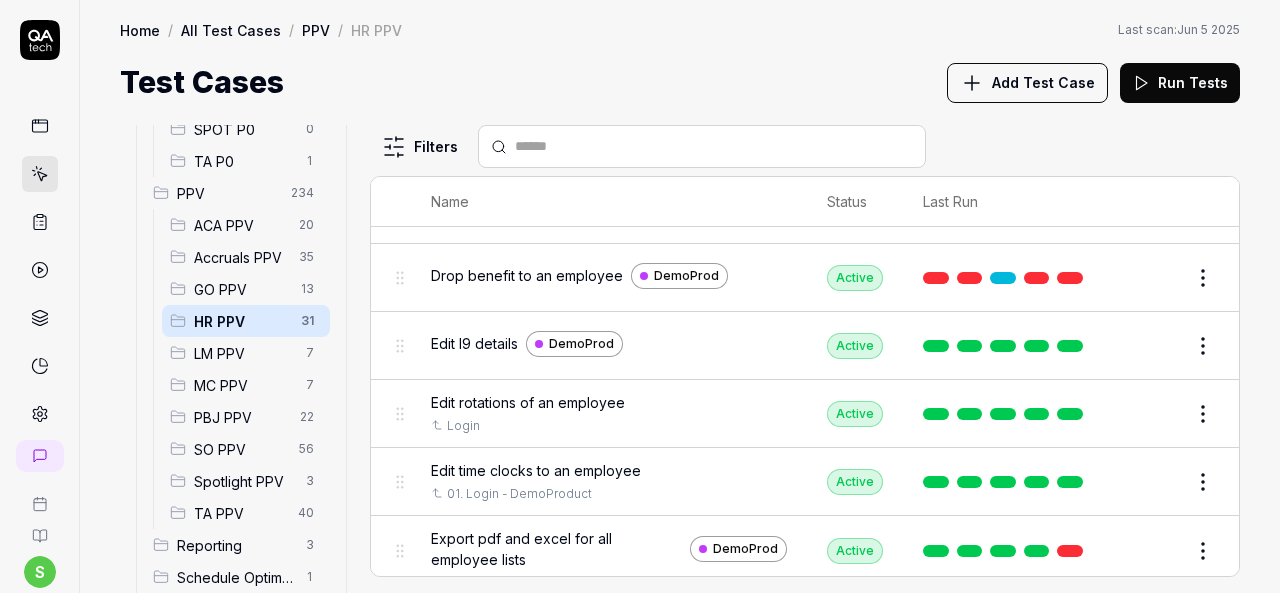 scroll, scrollTop: 1100, scrollLeft: 0, axis: vertical 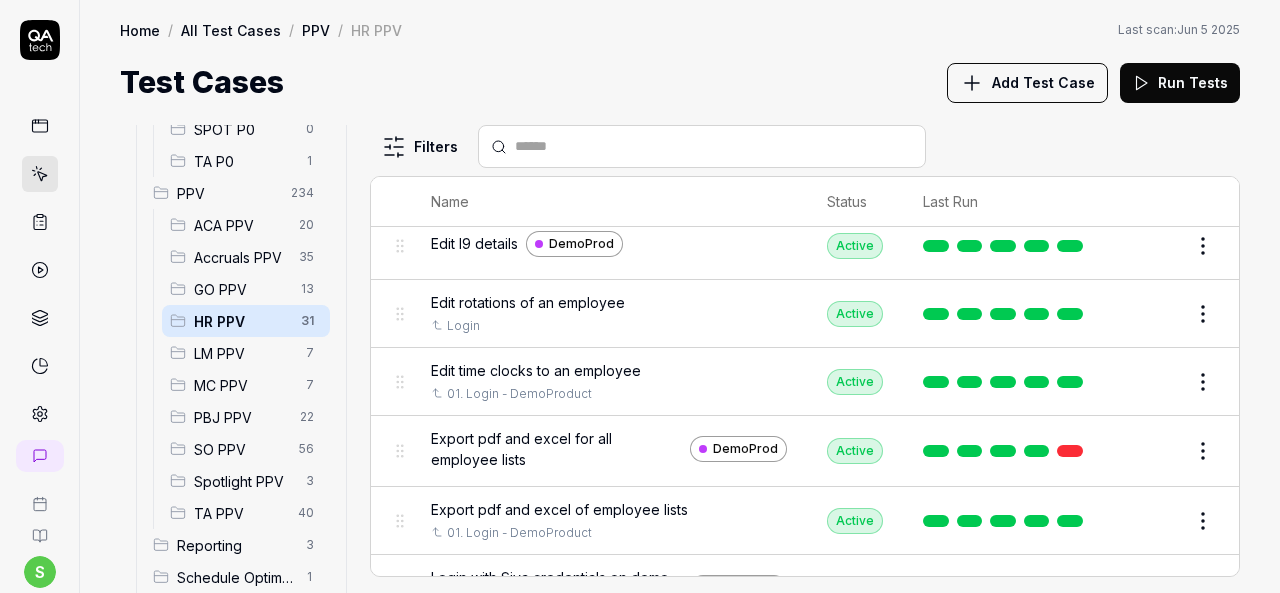 click on "Edit" at bounding box center (1155, 382) 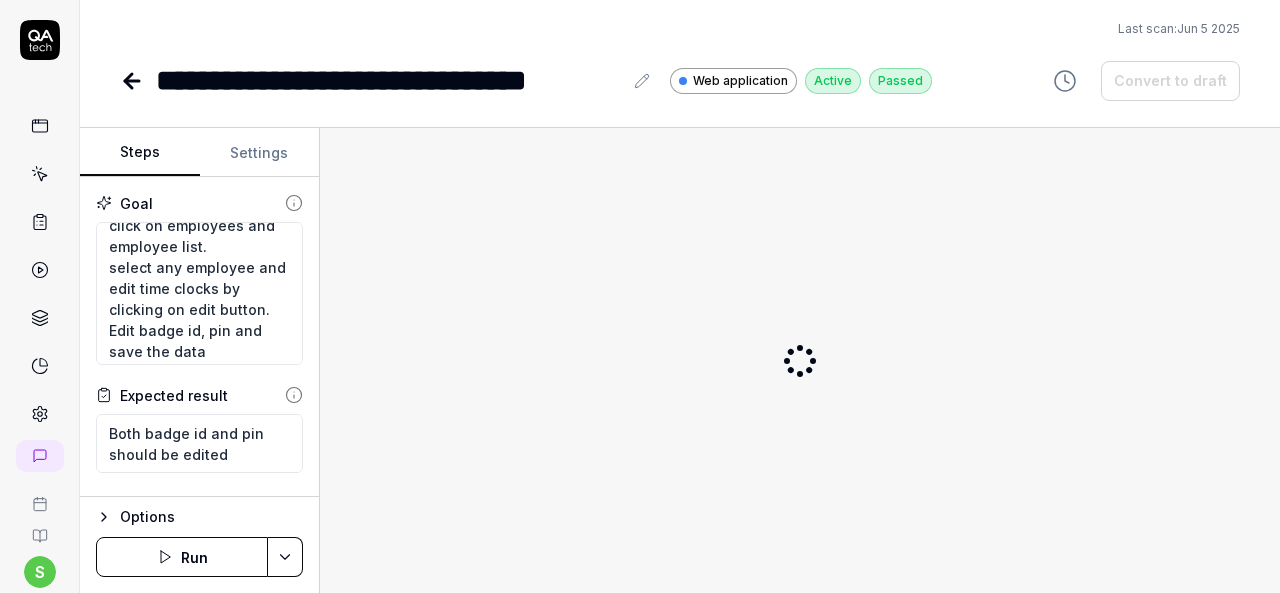 scroll, scrollTop: 84, scrollLeft: 0, axis: vertical 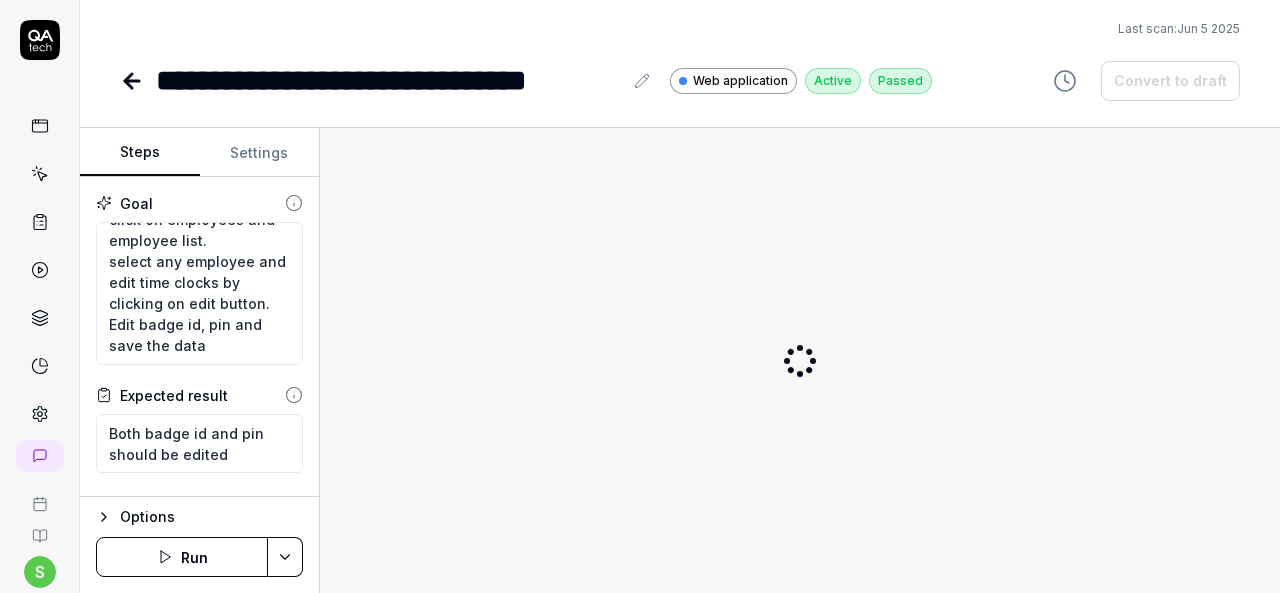 click on "Settings" at bounding box center [260, 153] 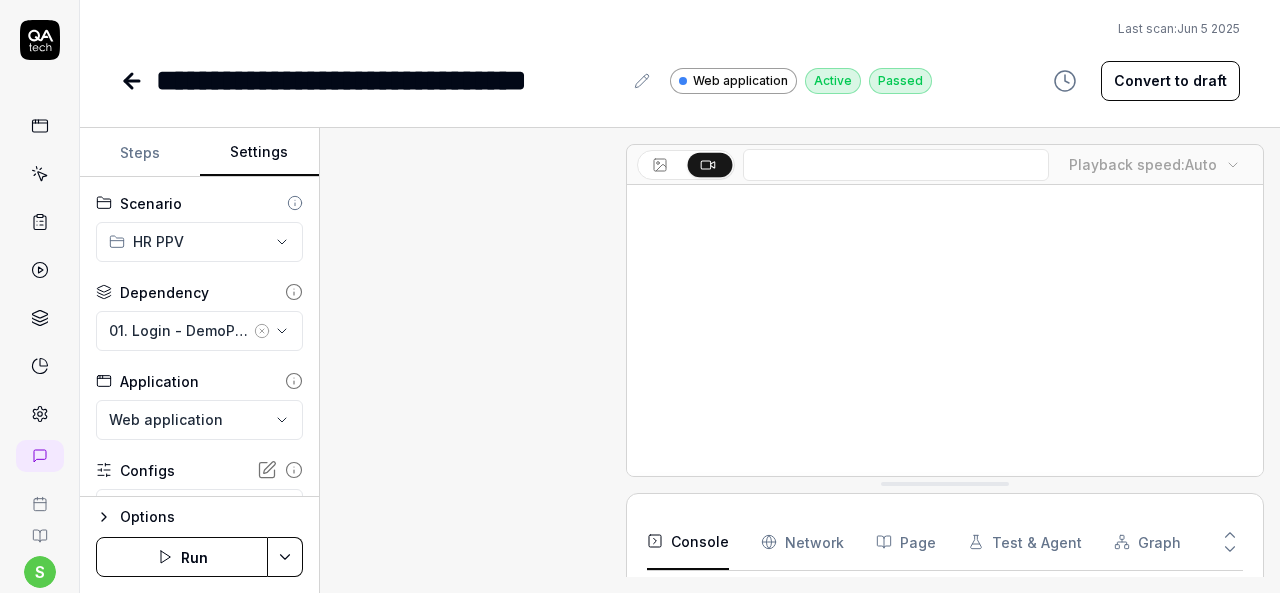 click 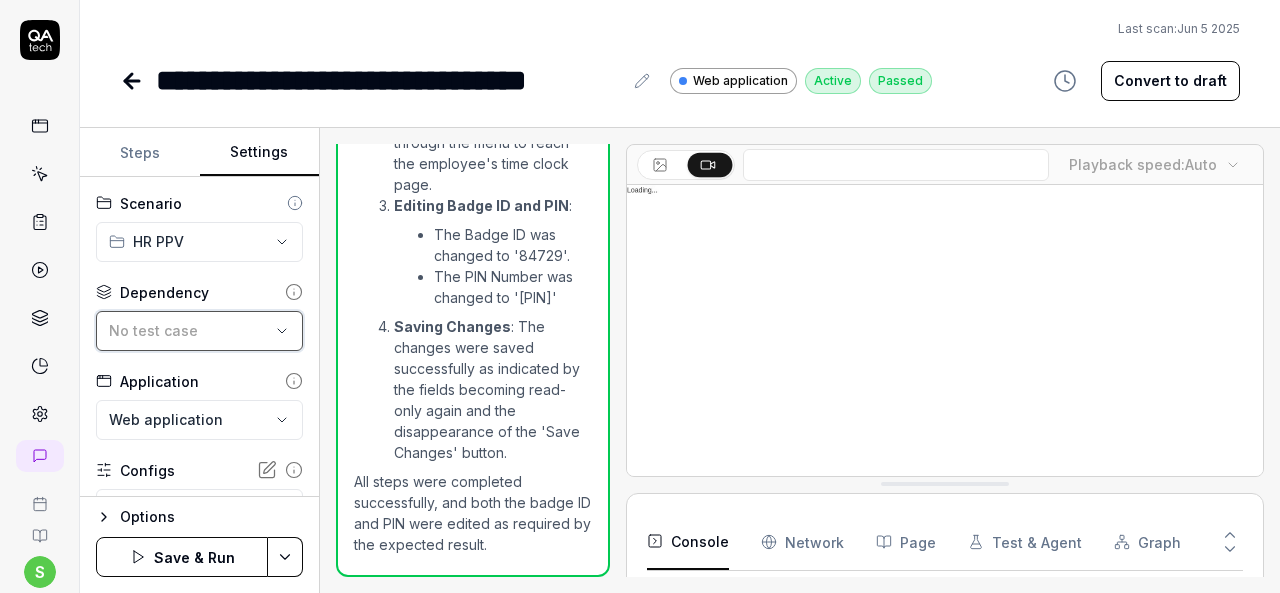 scroll, scrollTop: 1846, scrollLeft: 0, axis: vertical 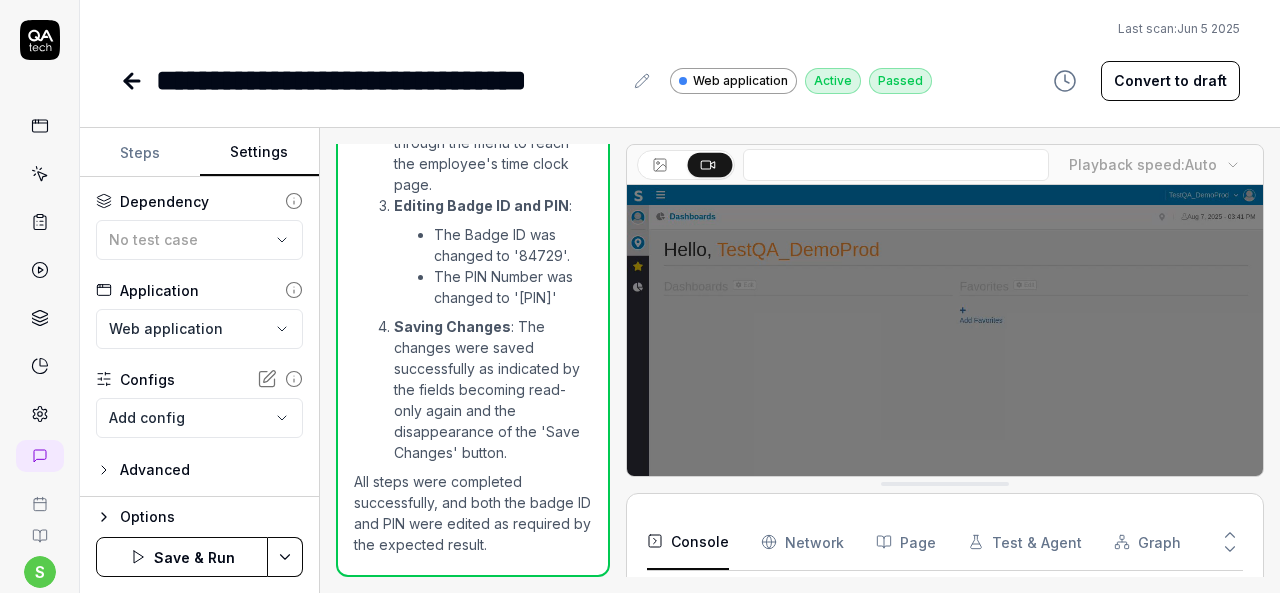 click on "**********" at bounding box center [640, 296] 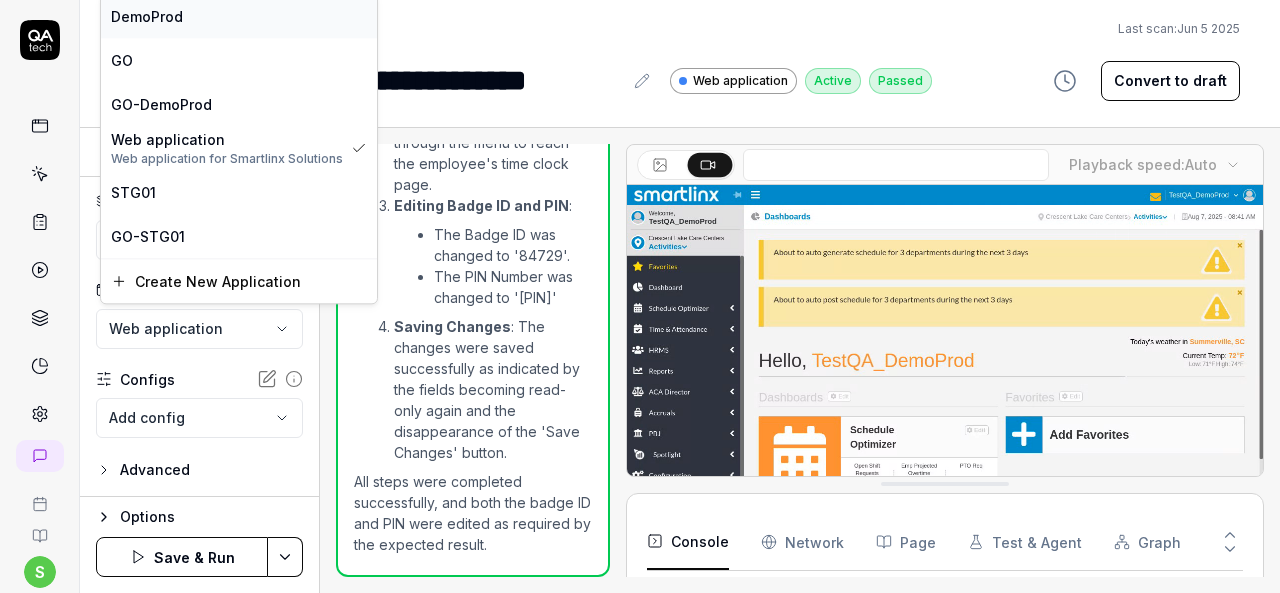 click on "DemoProd" at bounding box center (239, 16) 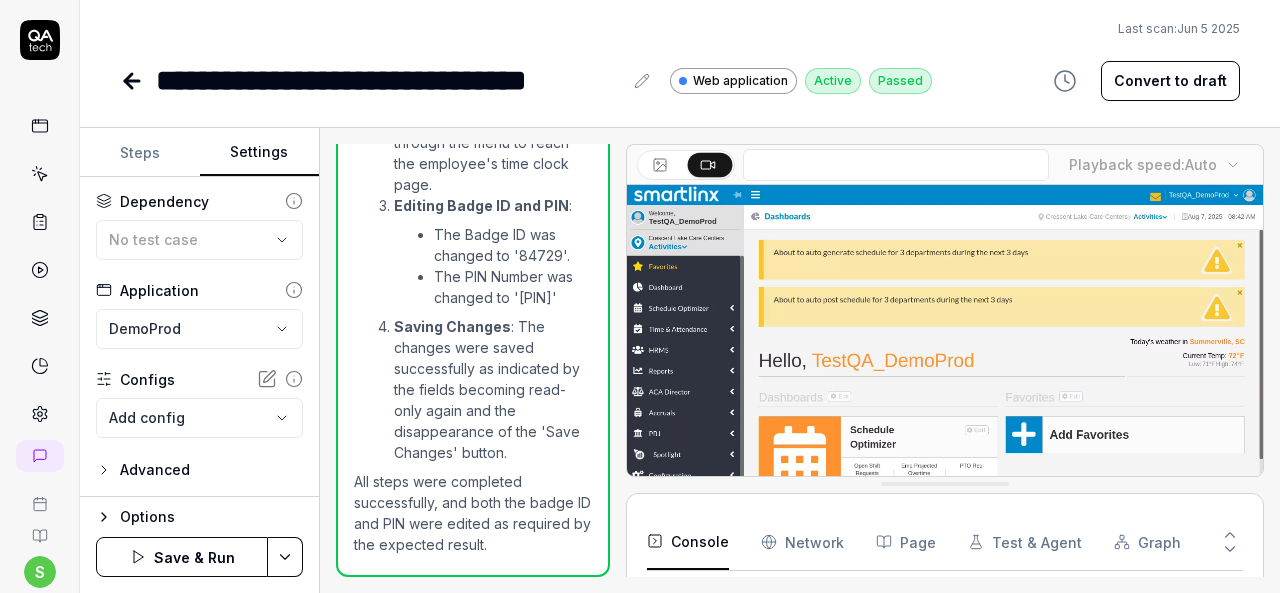 click on "**********" at bounding box center [640, 296] 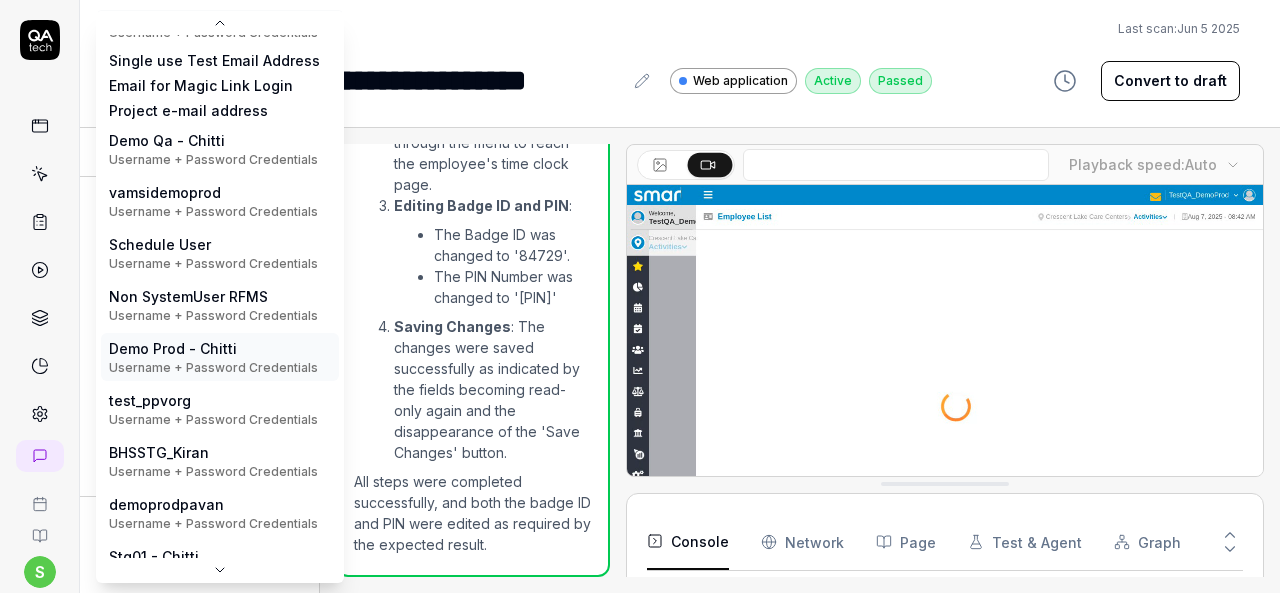 scroll, scrollTop: 470, scrollLeft: 0, axis: vertical 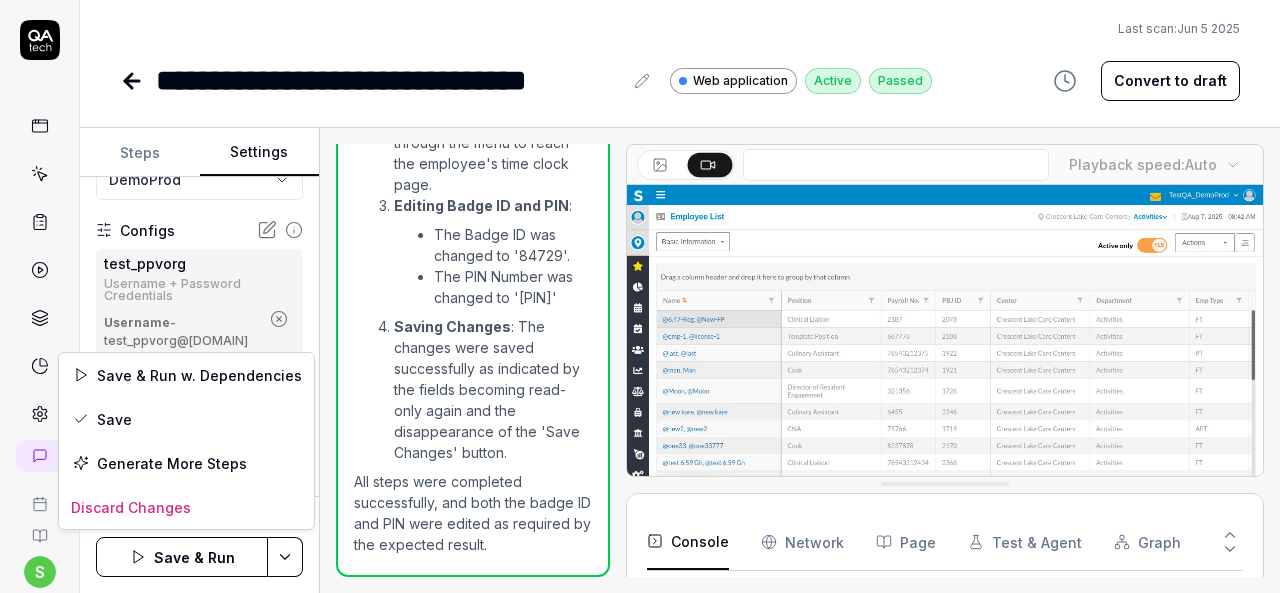 click on "**********" at bounding box center [640, 296] 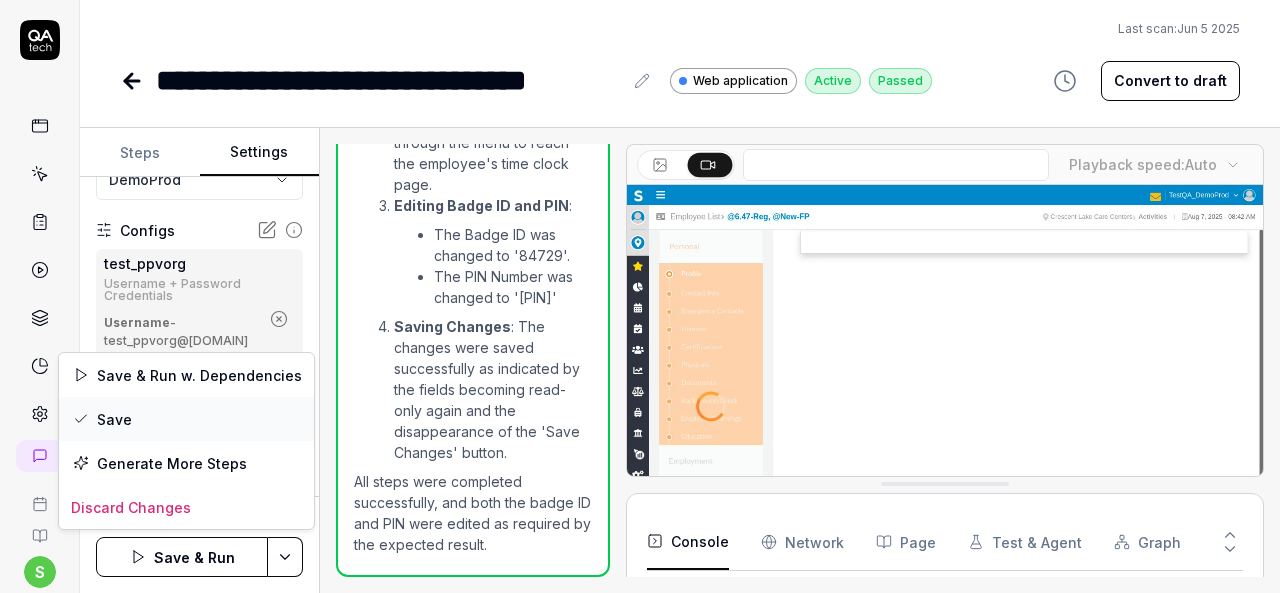click on "Save" at bounding box center (186, 419) 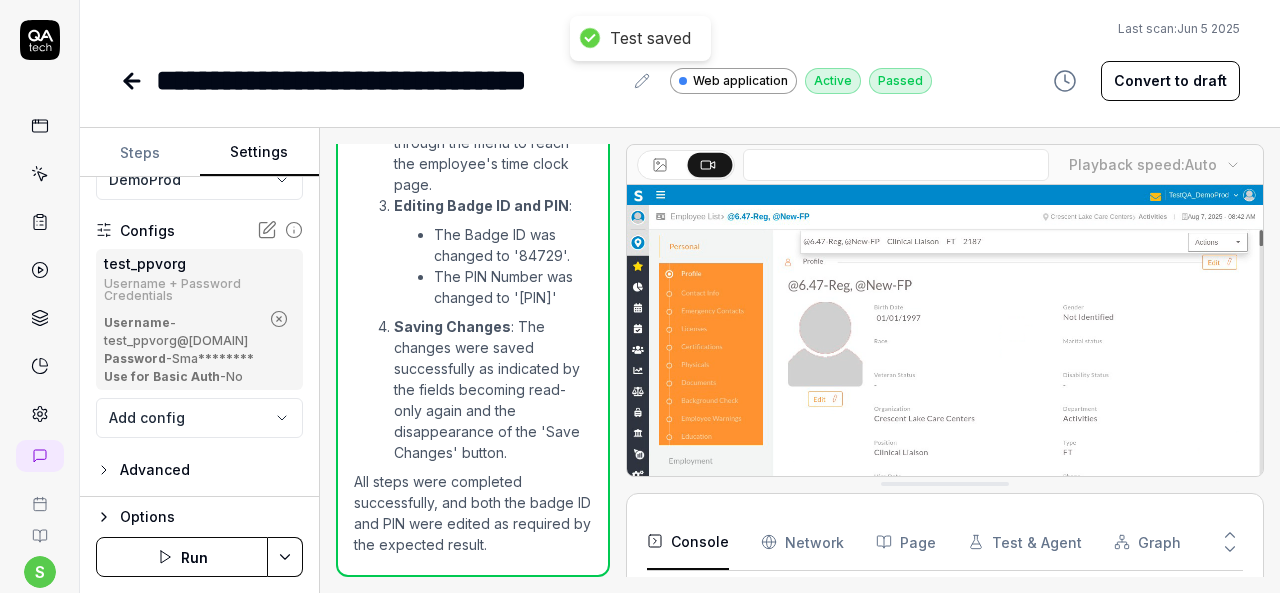 click 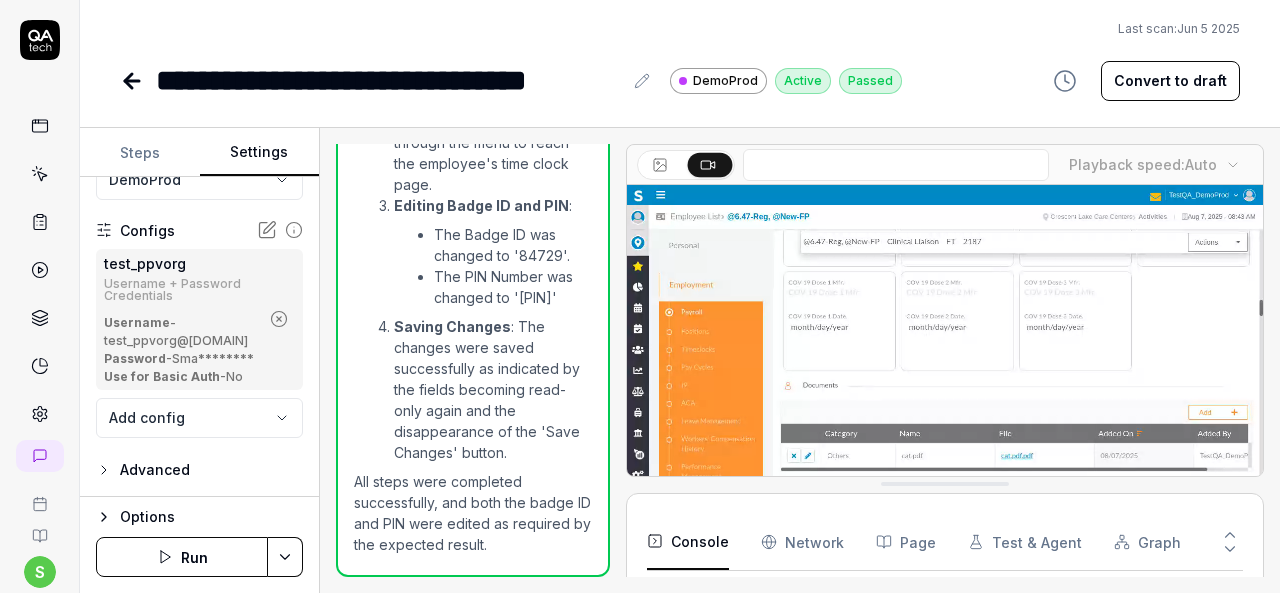 click 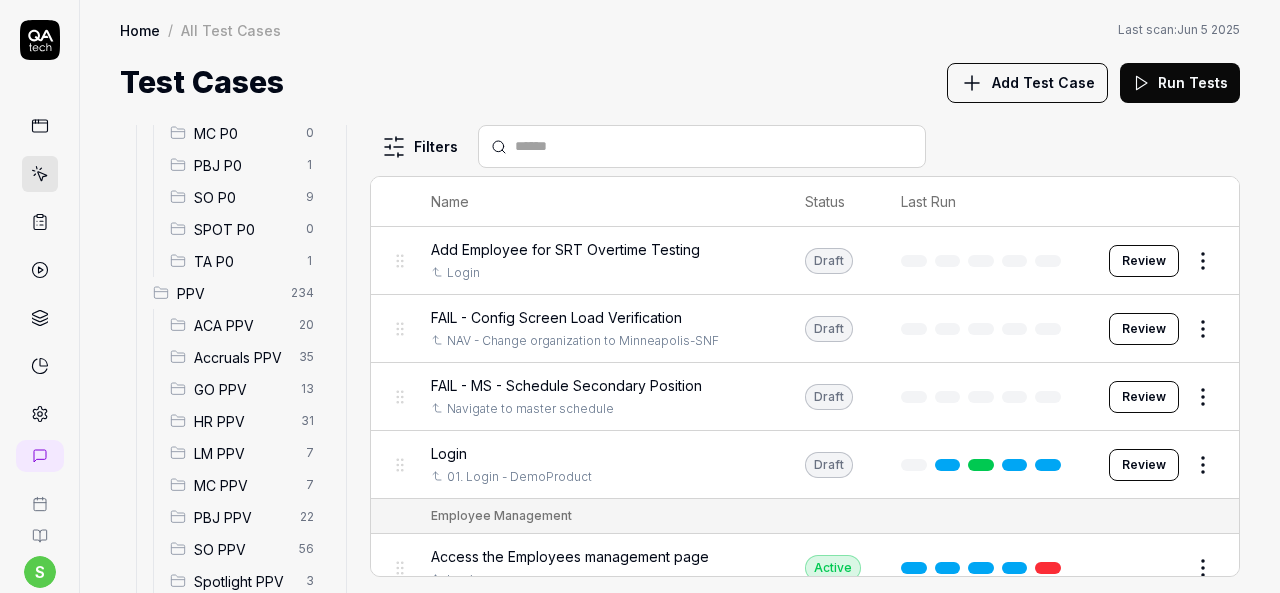 scroll, scrollTop: 595, scrollLeft: 0, axis: vertical 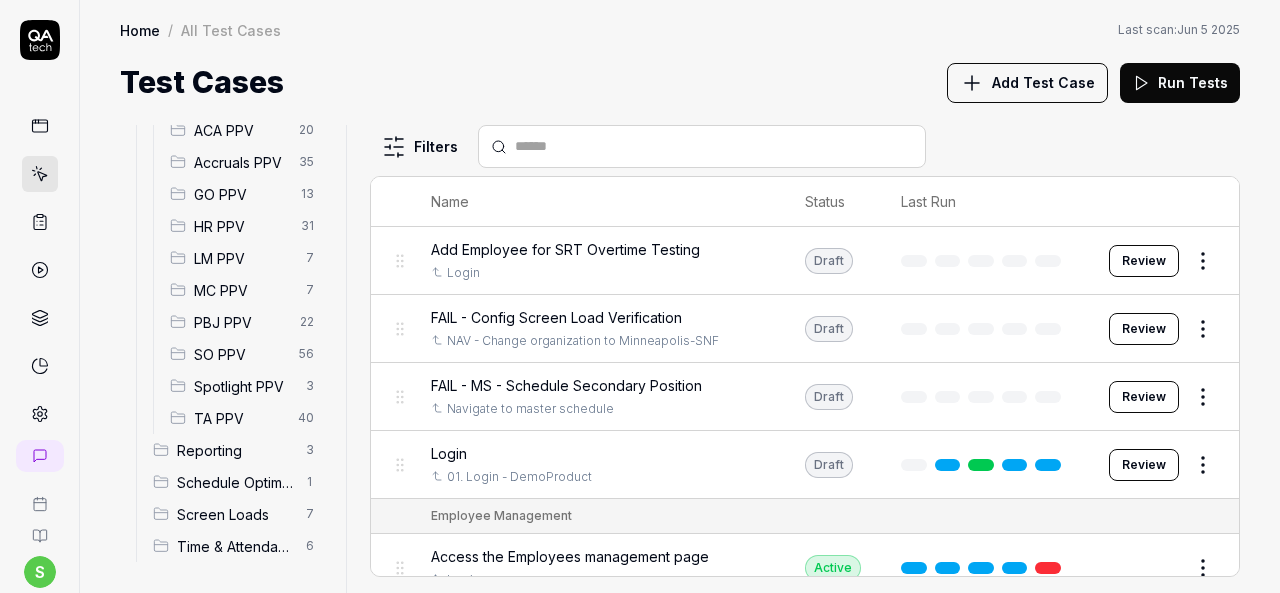 click on "HR PPV" at bounding box center [241, 226] 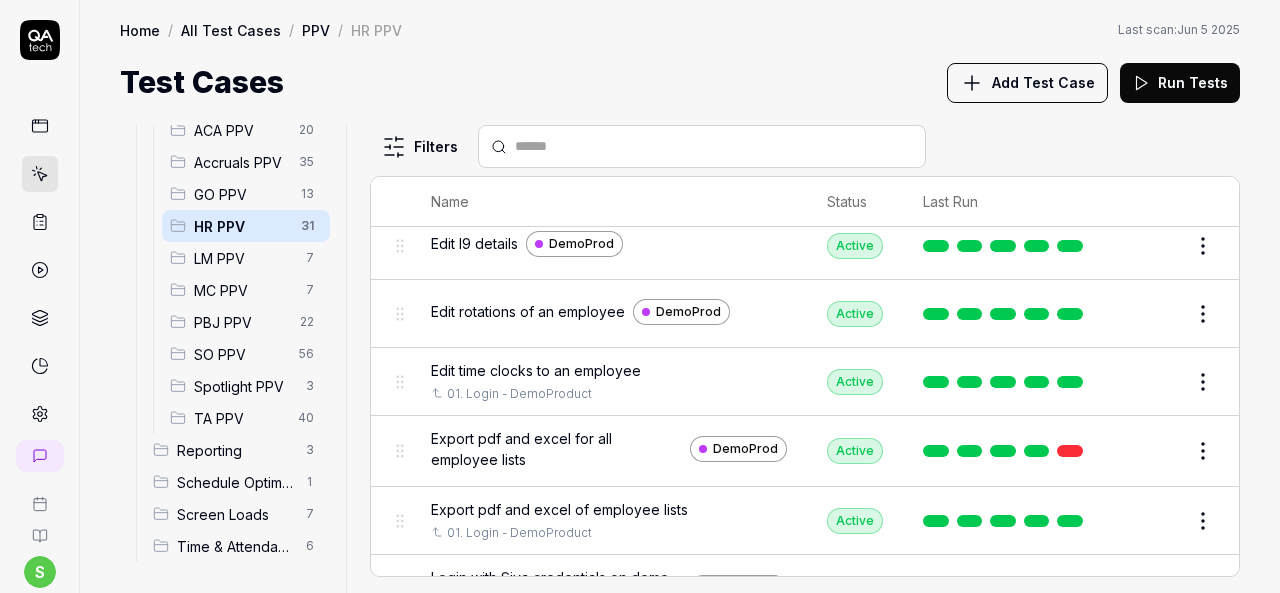 scroll, scrollTop: 1200, scrollLeft: 0, axis: vertical 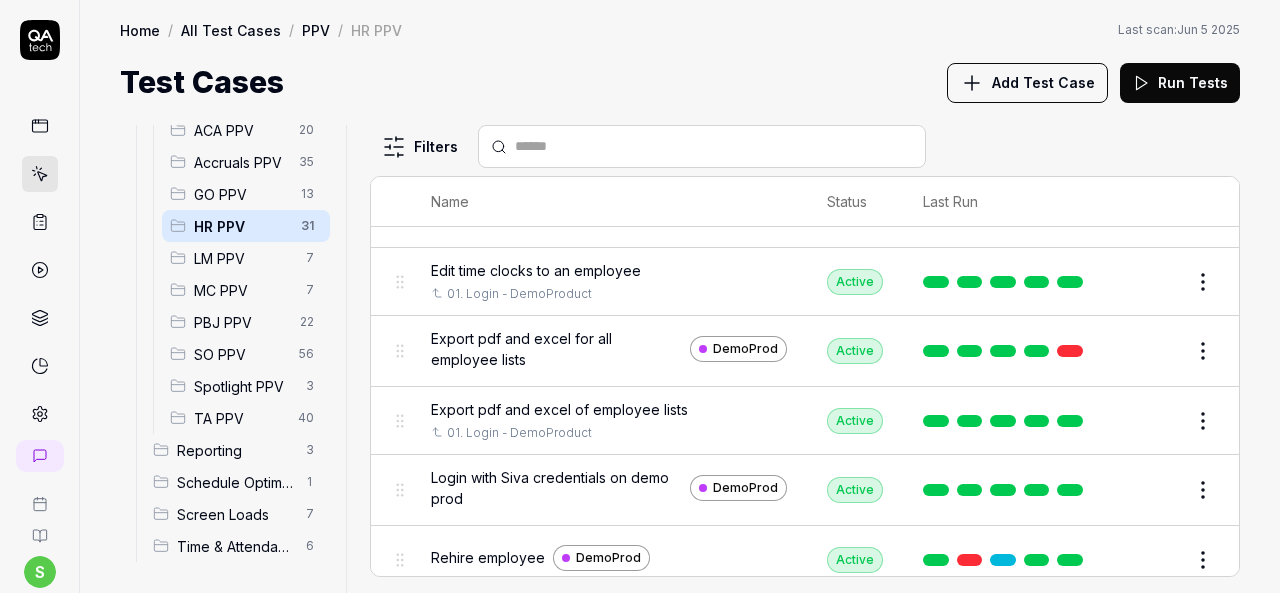 click on "Edit" at bounding box center (1155, 351) 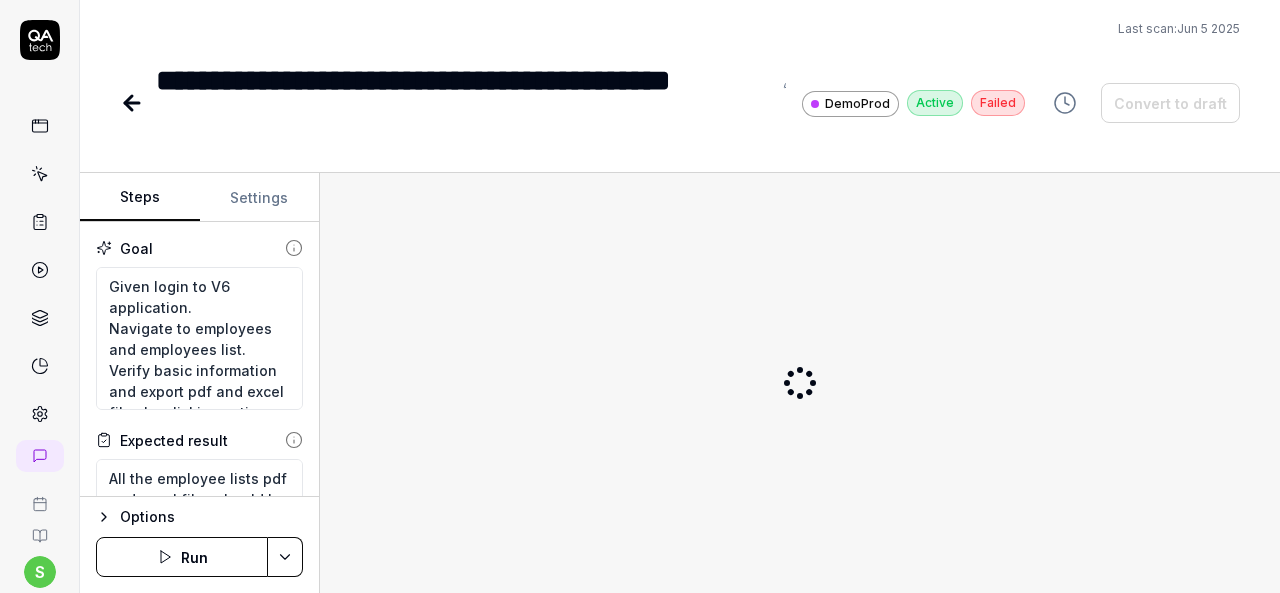 click on "Settings" at bounding box center (260, 198) 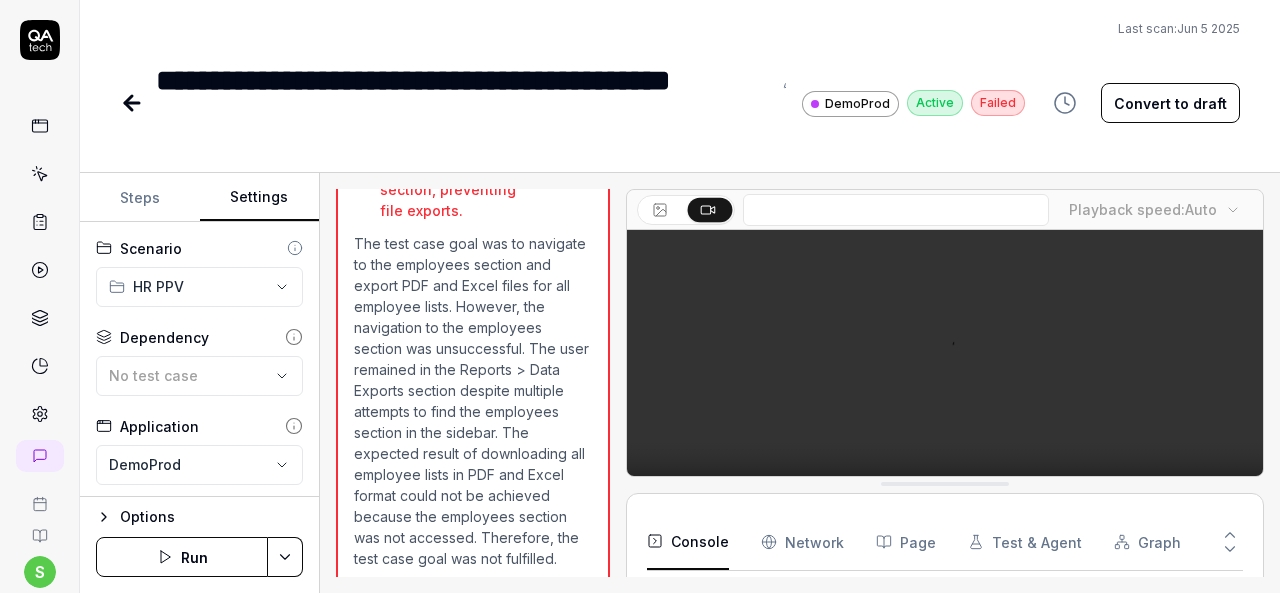 scroll, scrollTop: 2677, scrollLeft: 0, axis: vertical 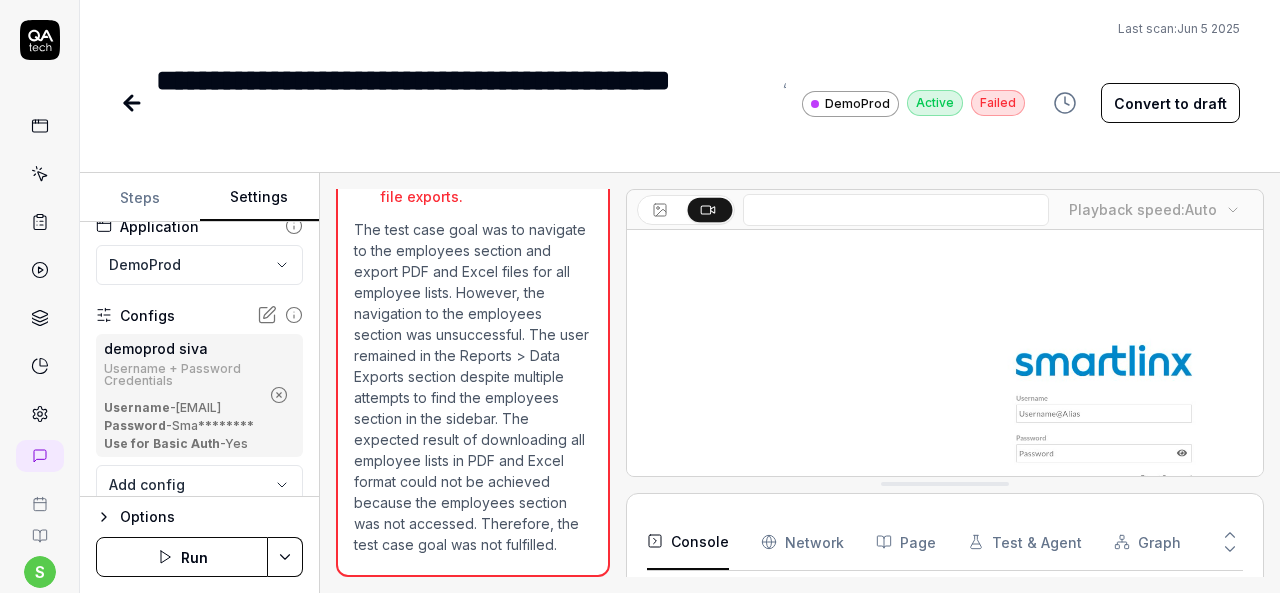 click 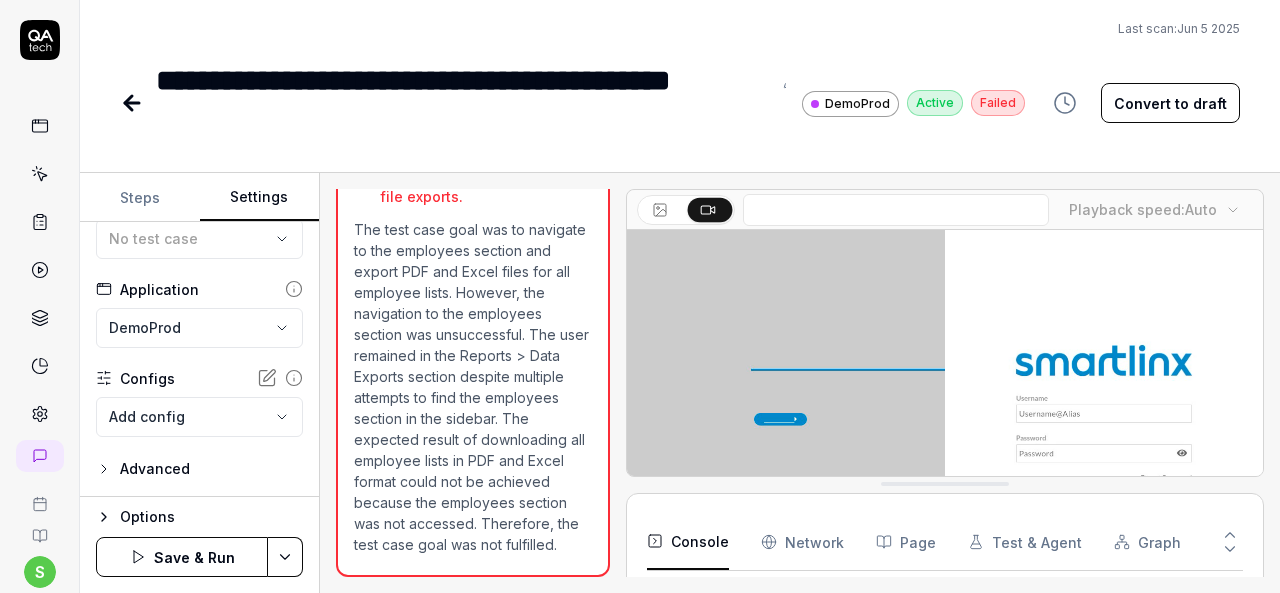 scroll, scrollTop: 136, scrollLeft: 0, axis: vertical 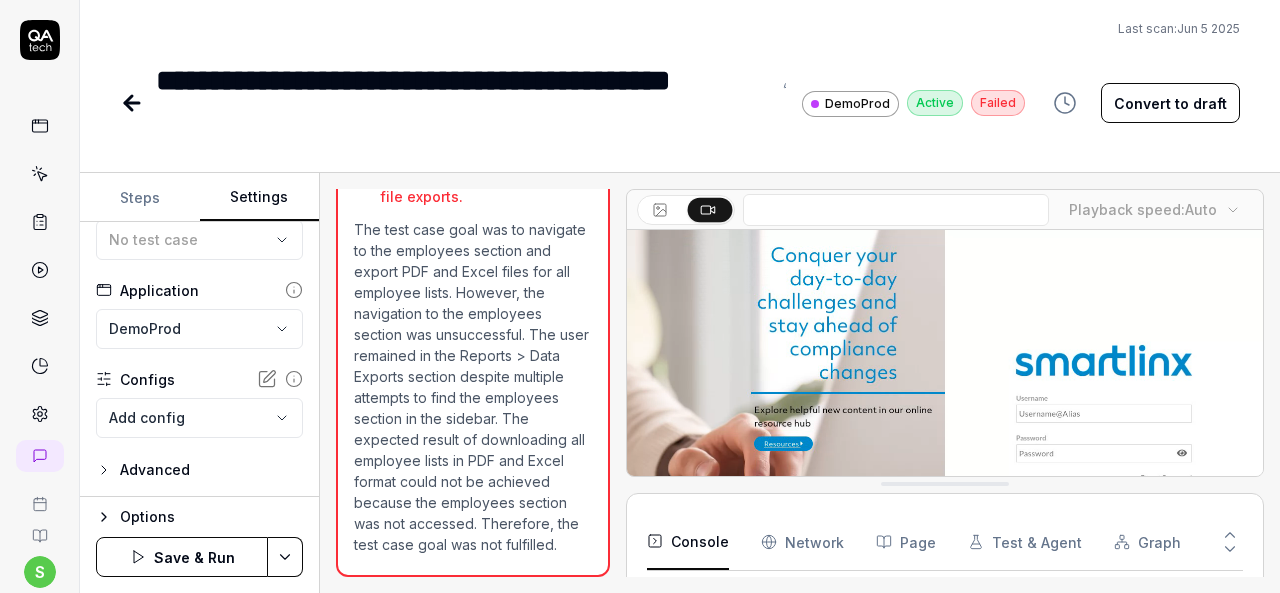 click on "**********" at bounding box center [640, 296] 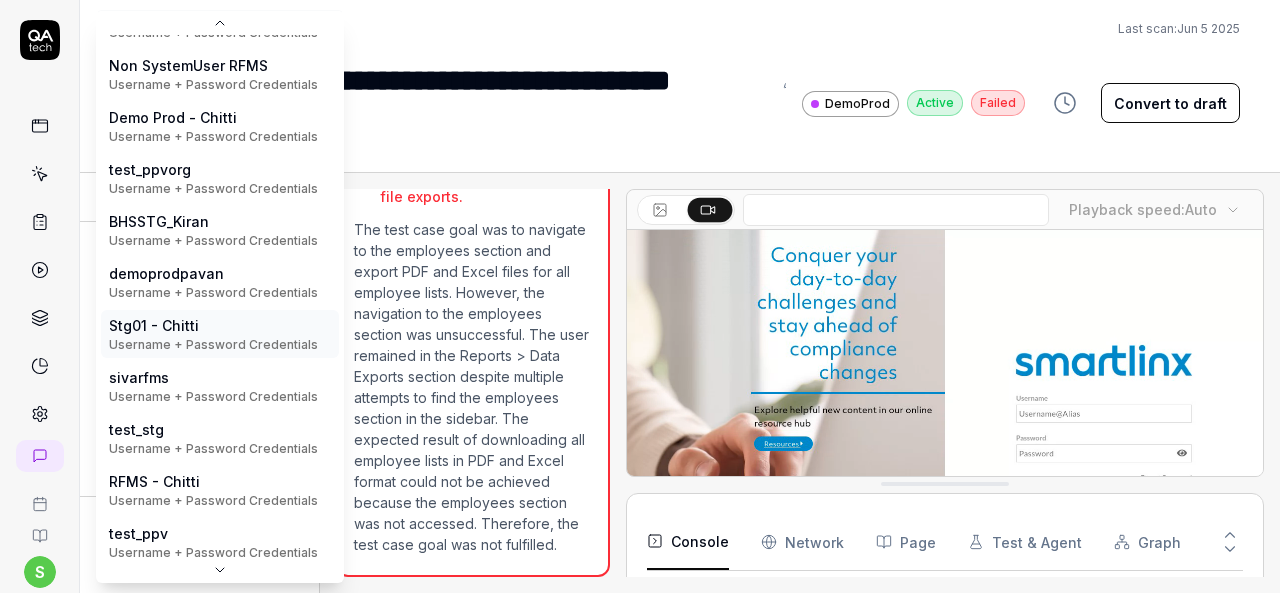 scroll, scrollTop: 627, scrollLeft: 0, axis: vertical 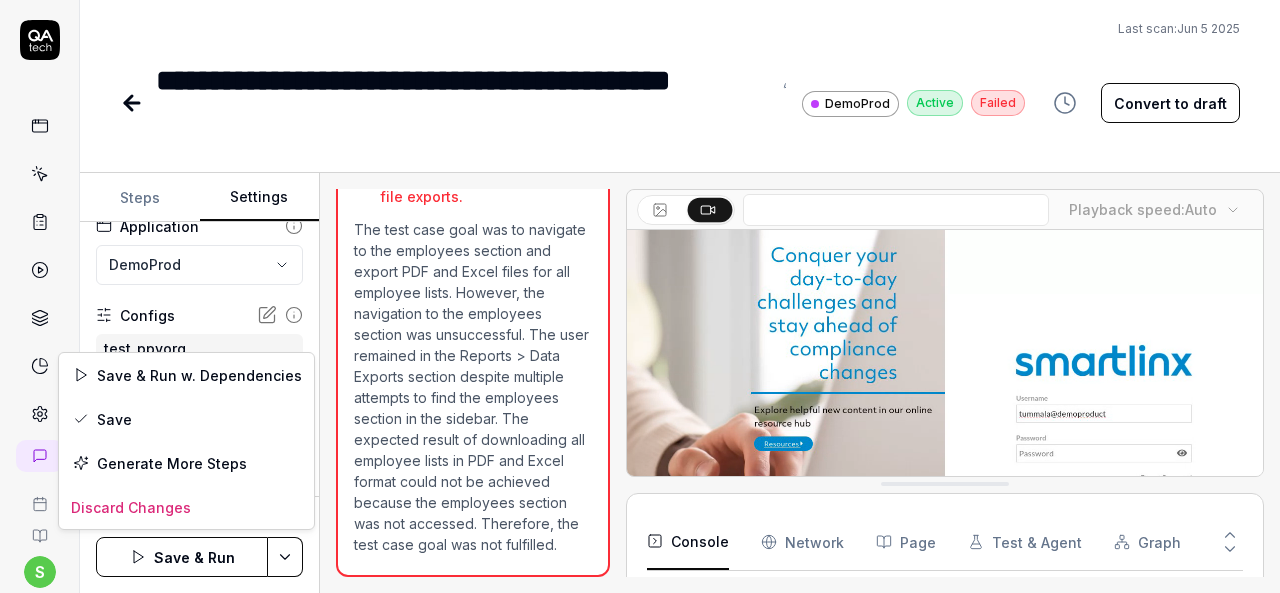 click on "**********" at bounding box center (640, 296) 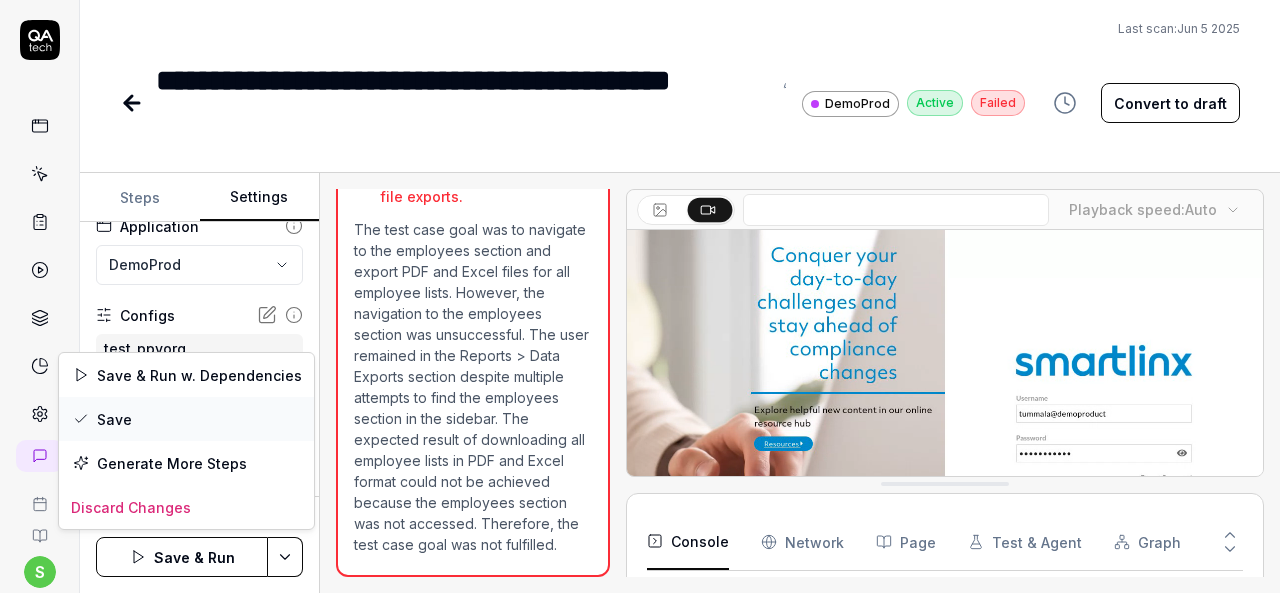 click on "Save" at bounding box center (186, 419) 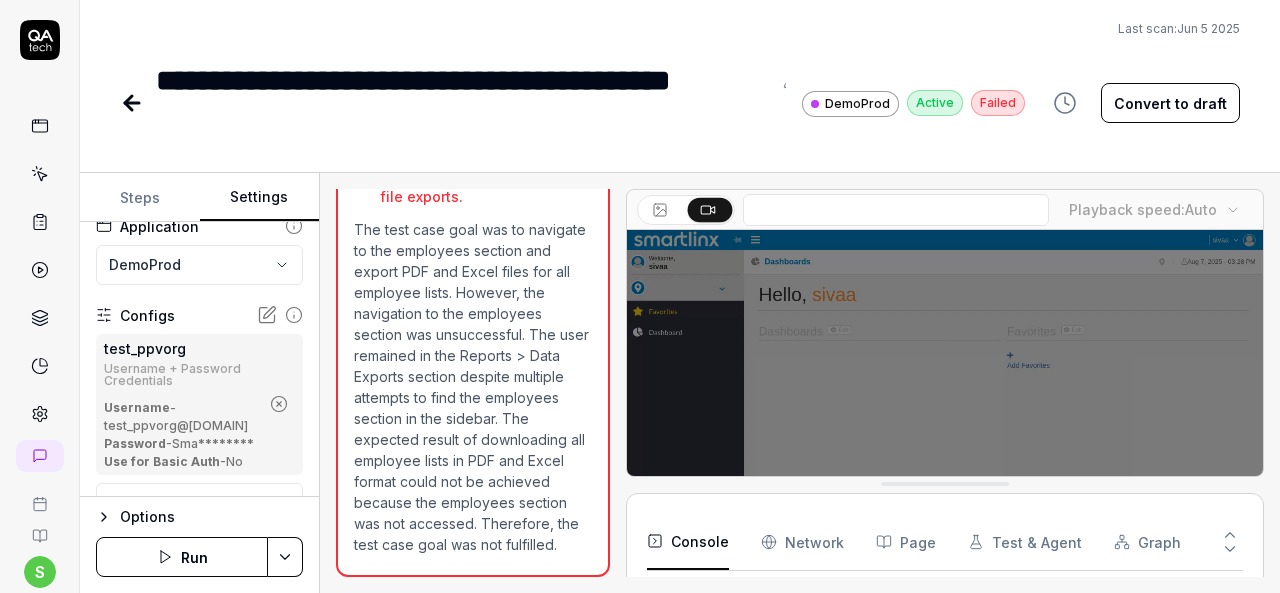 click 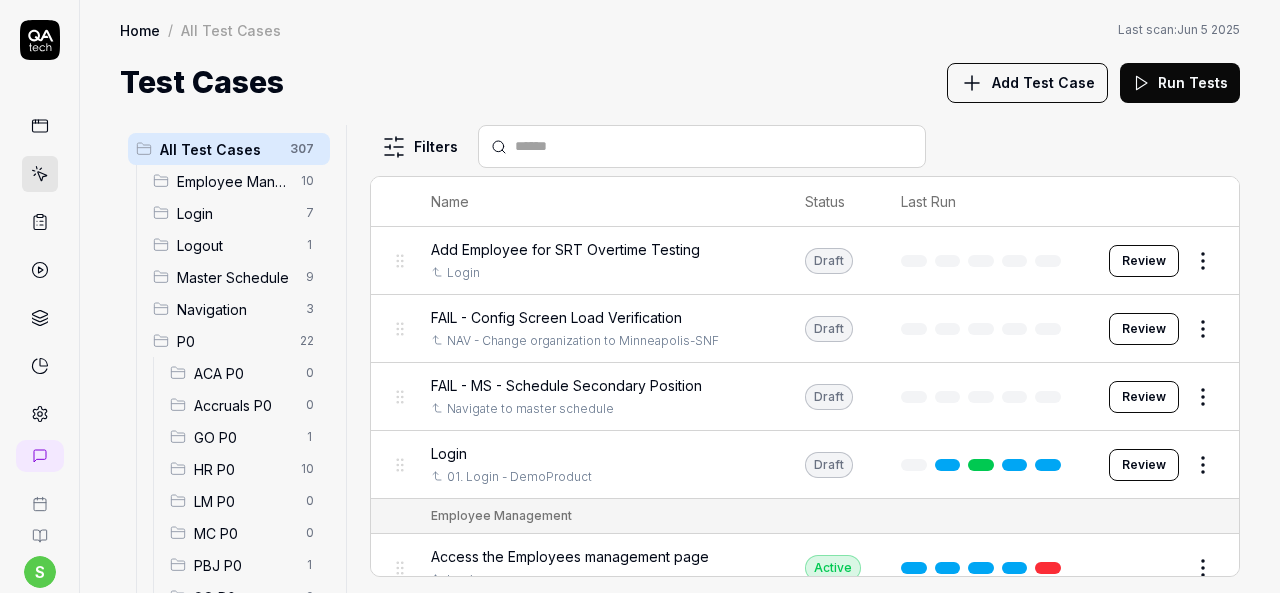 scroll, scrollTop: 300, scrollLeft: 0, axis: vertical 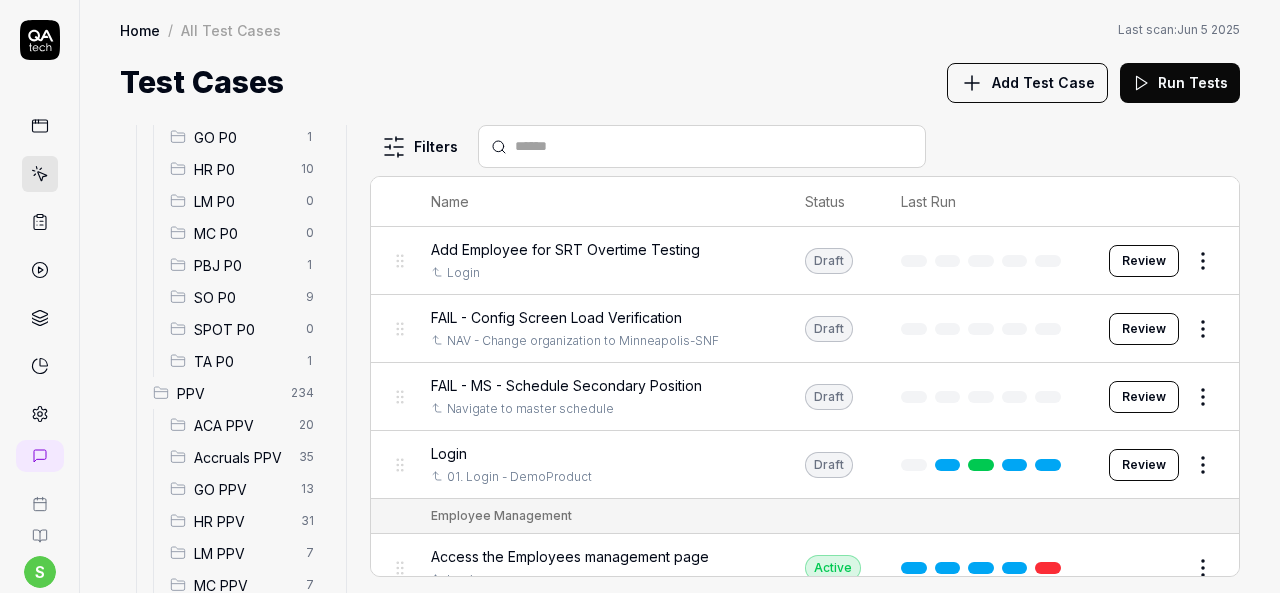 click on "HR PPV" at bounding box center [241, 521] 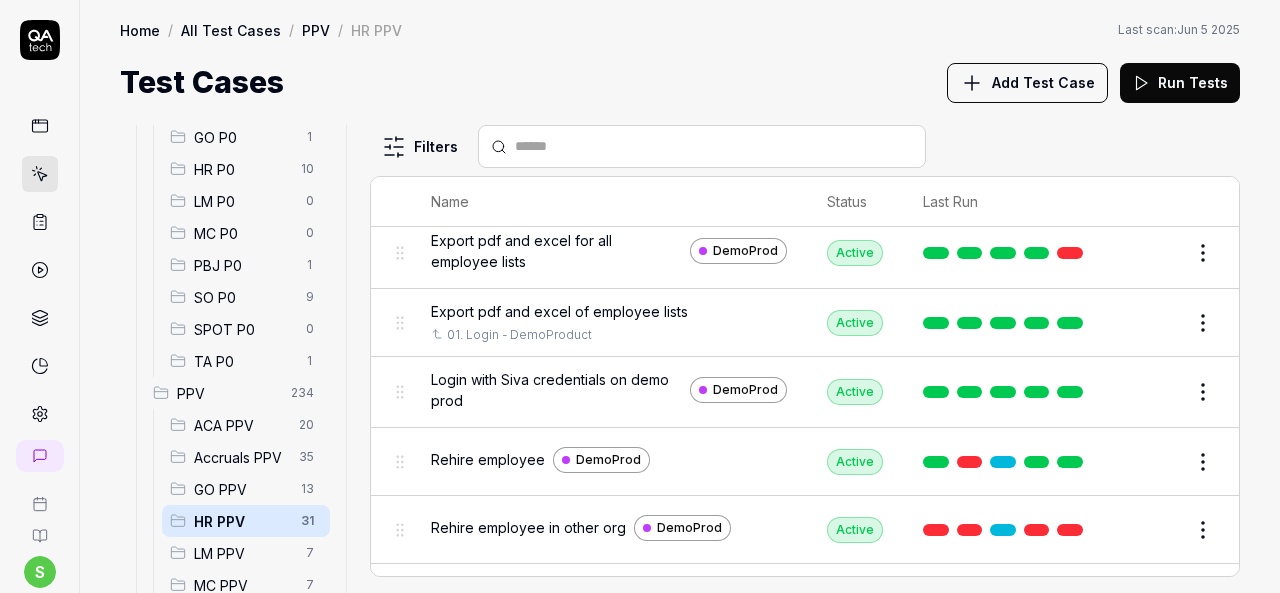 scroll, scrollTop: 1200, scrollLeft: 0, axis: vertical 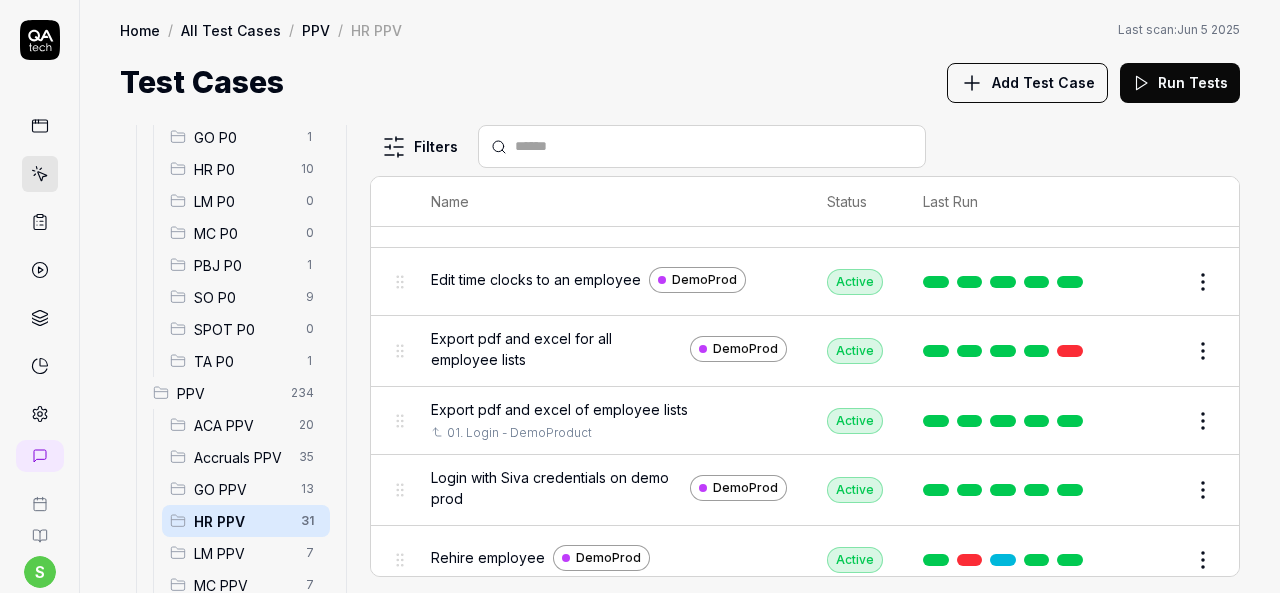 click on "Edit" at bounding box center (1155, 490) 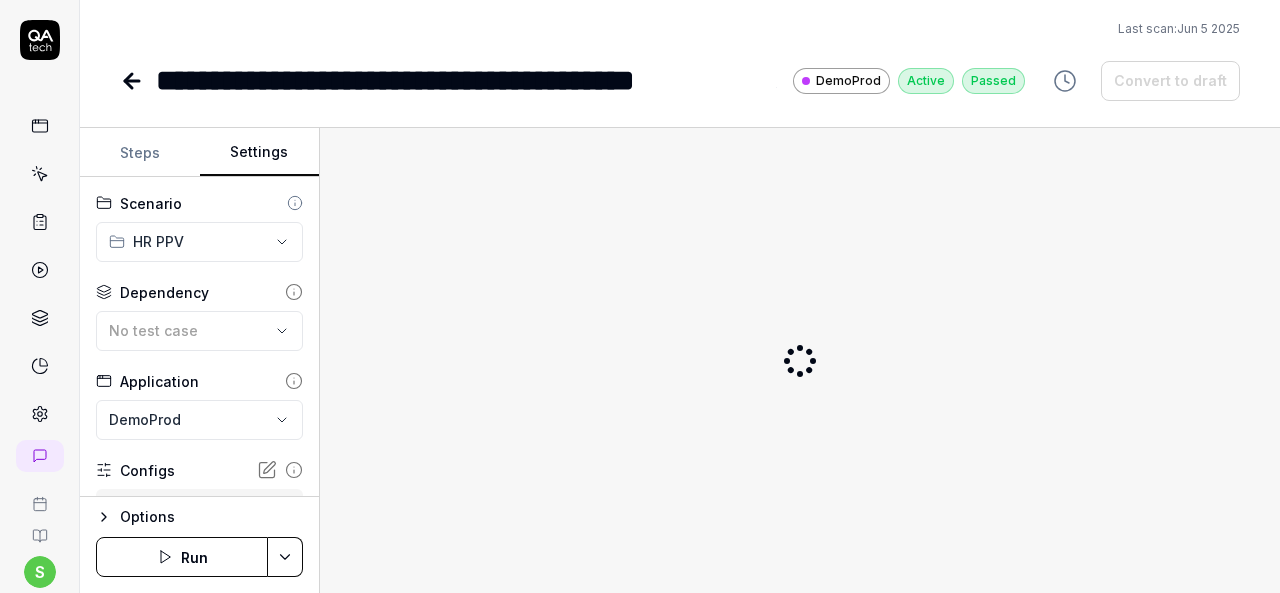click on "Settings" at bounding box center (260, 153) 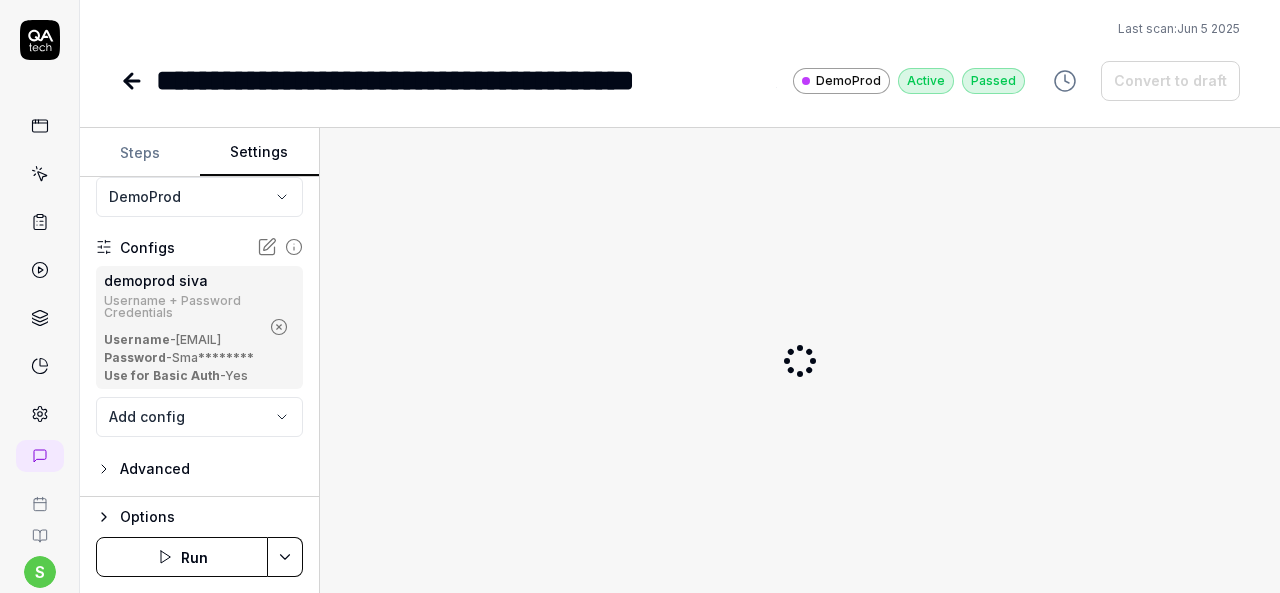 scroll, scrollTop: 276, scrollLeft: 0, axis: vertical 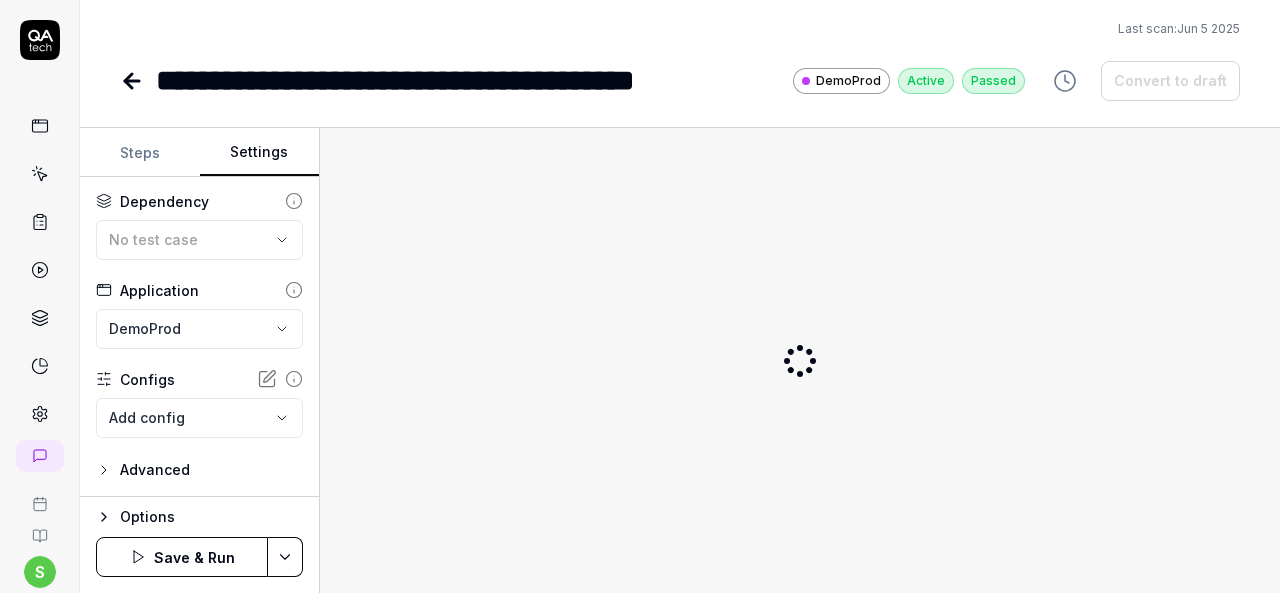 click on "**********" at bounding box center (640, 296) 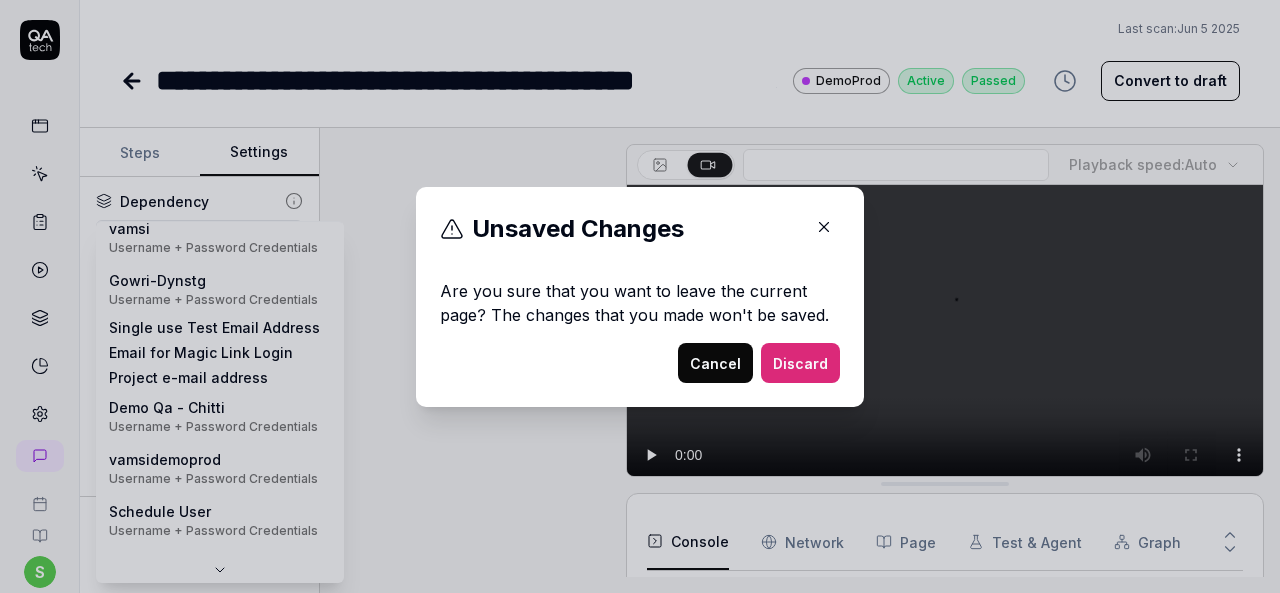 scroll, scrollTop: 0, scrollLeft: 0, axis: both 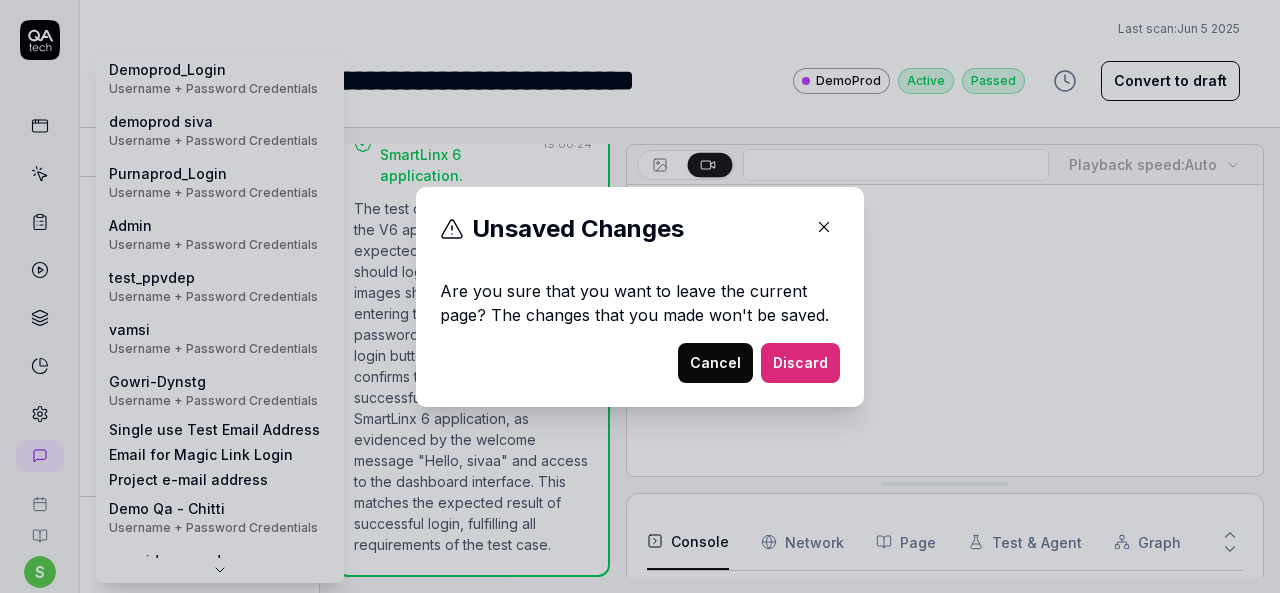 click on "Discard" at bounding box center [800, 363] 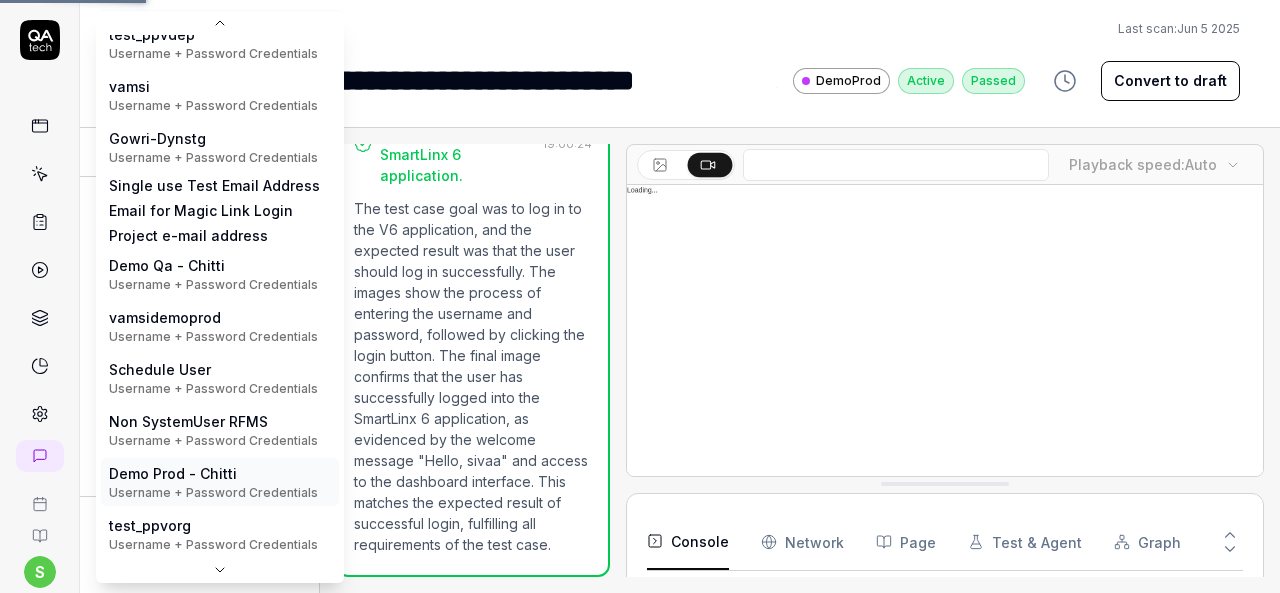 scroll, scrollTop: 362, scrollLeft: 0, axis: vertical 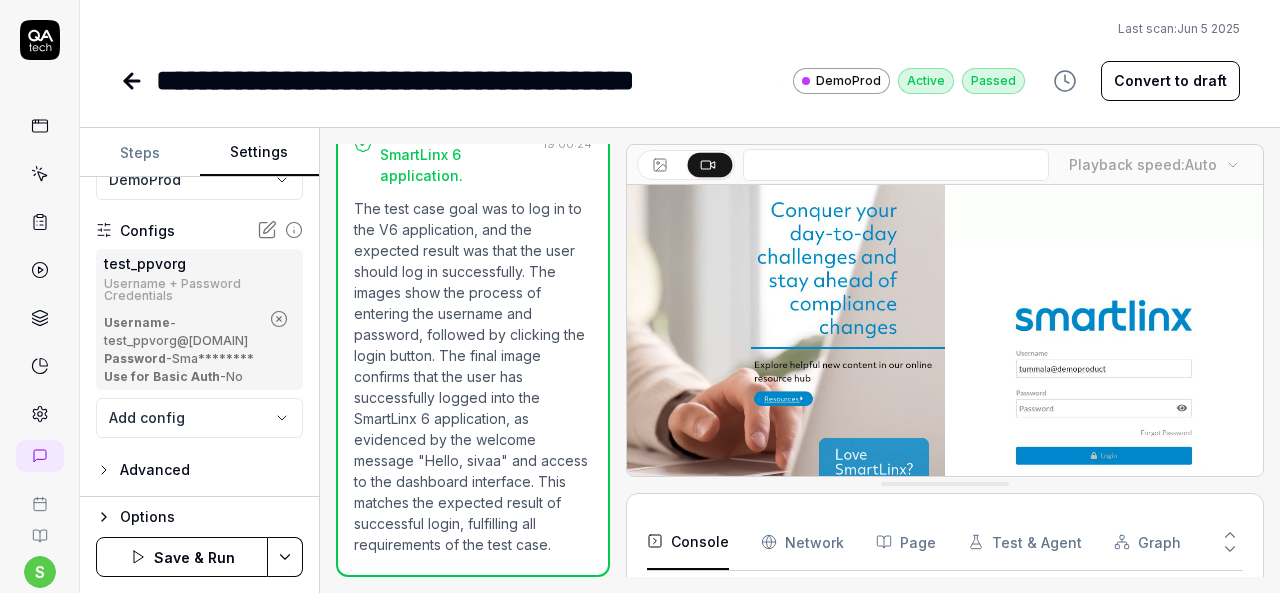 click on "**********" at bounding box center [640, 296] 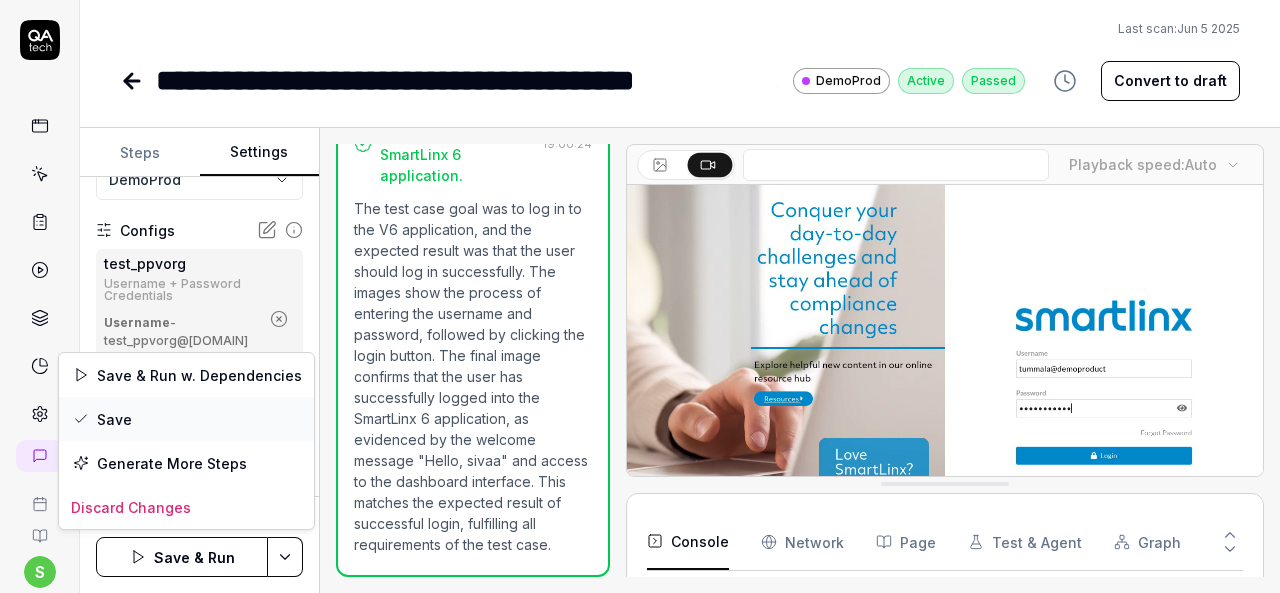 click on "Save" at bounding box center (186, 419) 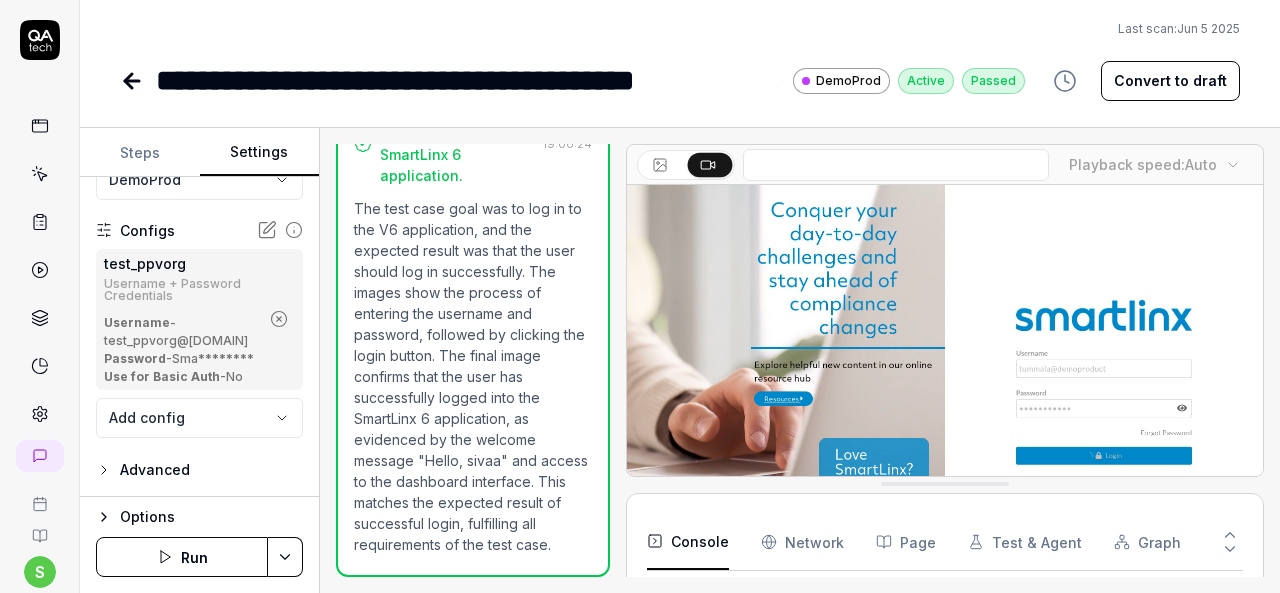 click 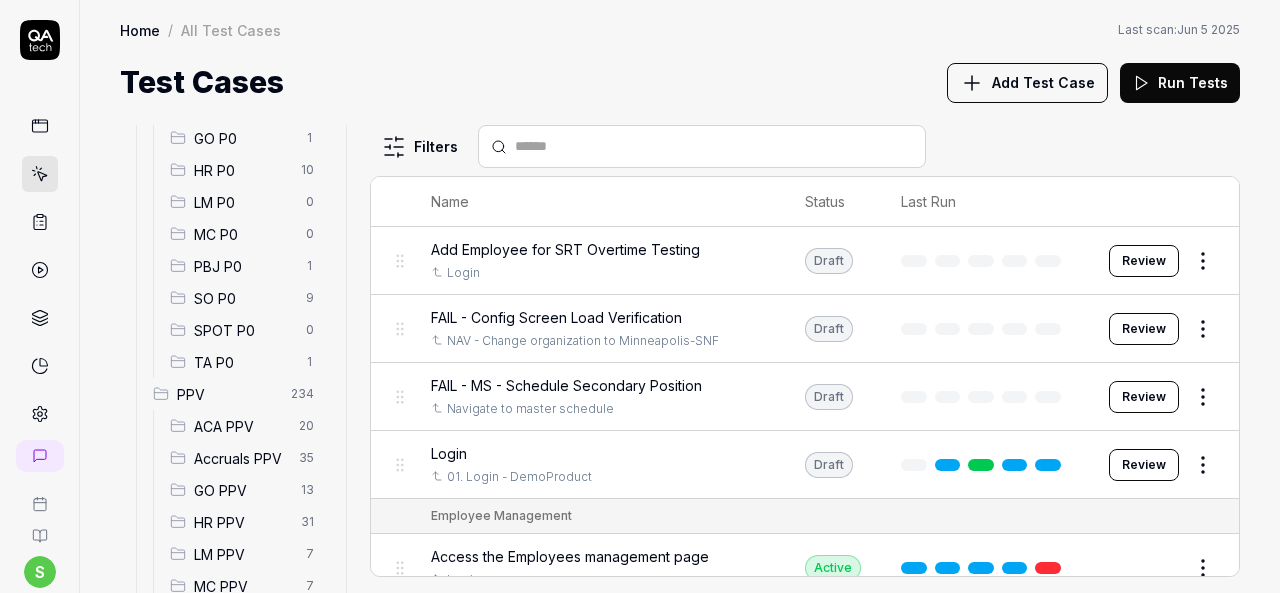 scroll, scrollTop: 300, scrollLeft: 0, axis: vertical 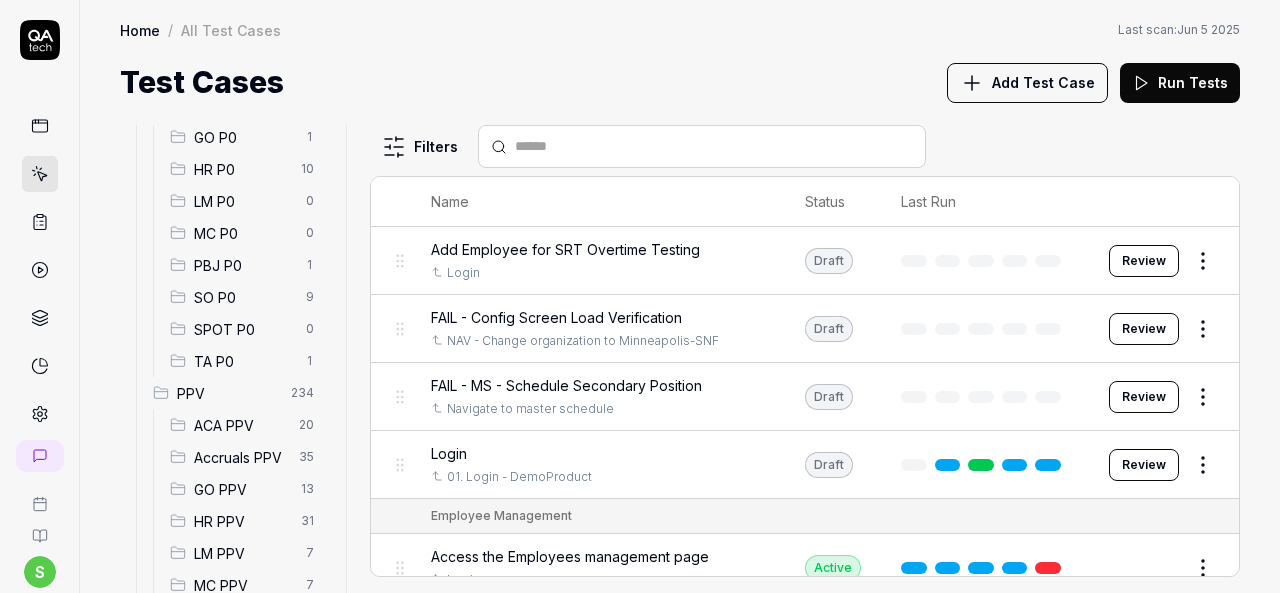 click on "HR PPV" at bounding box center [241, 521] 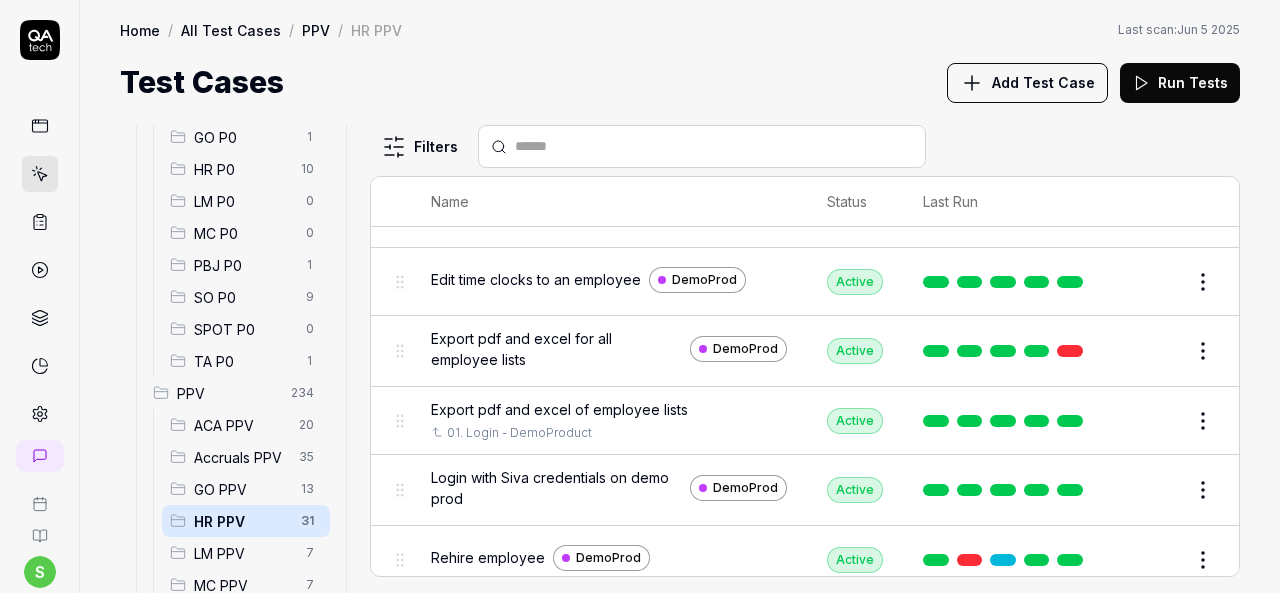 scroll, scrollTop: 1300, scrollLeft: 0, axis: vertical 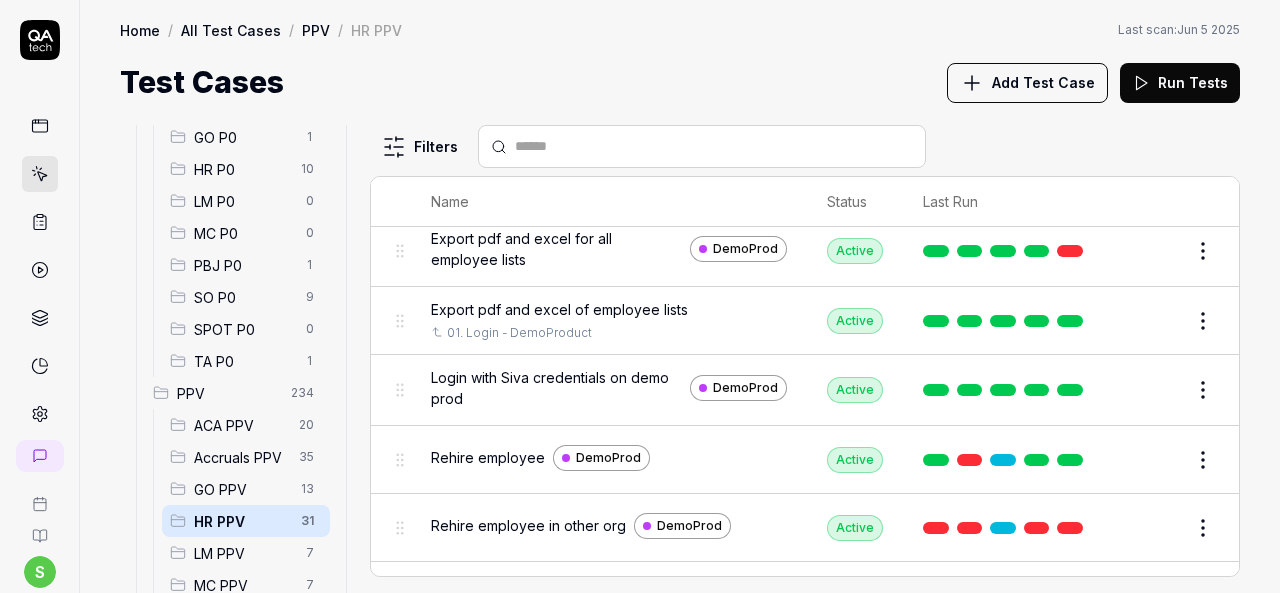click on "Edit" at bounding box center [1155, 390] 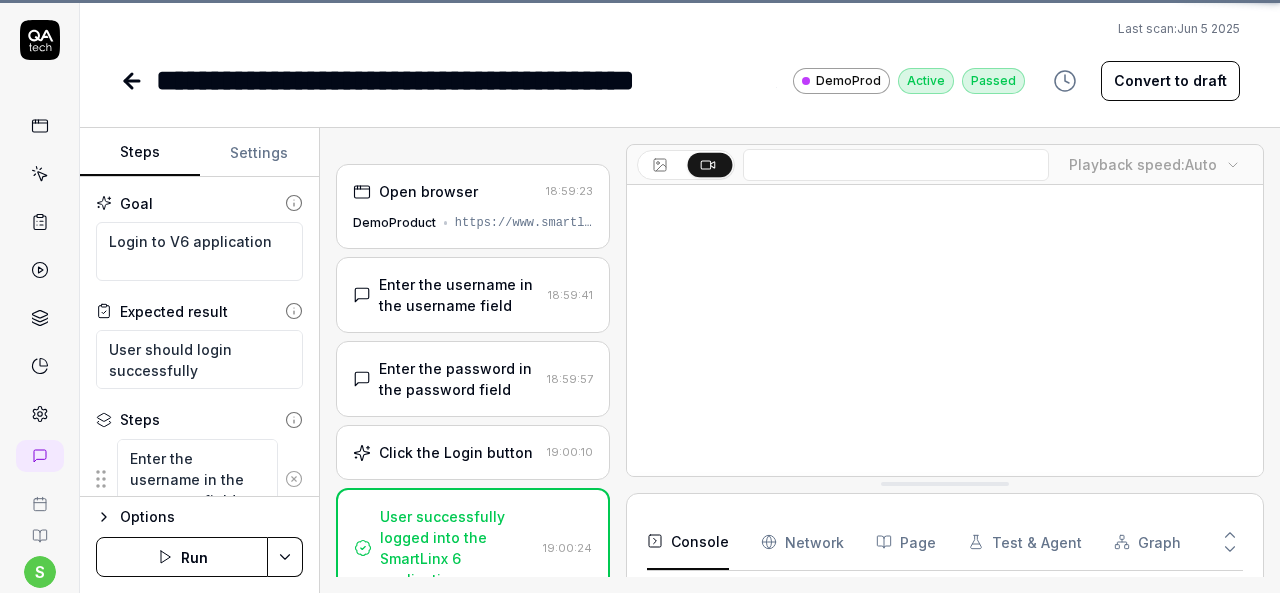 scroll, scrollTop: 244, scrollLeft: 0, axis: vertical 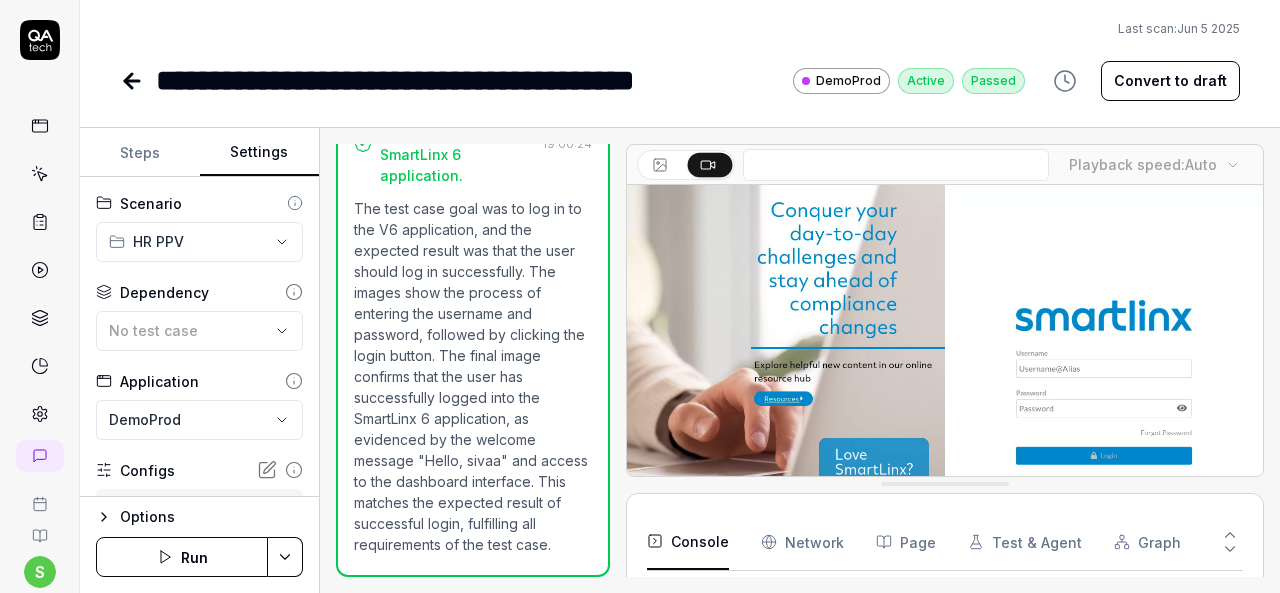 click on "Settings" at bounding box center [260, 153] 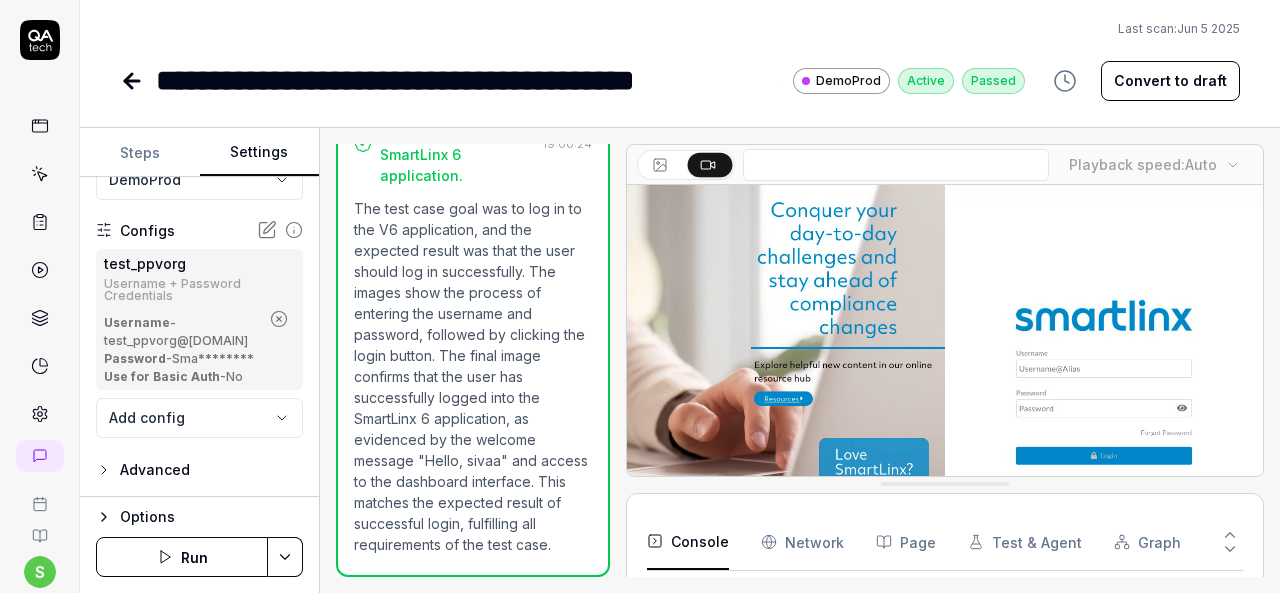 scroll, scrollTop: 40, scrollLeft: 0, axis: vertical 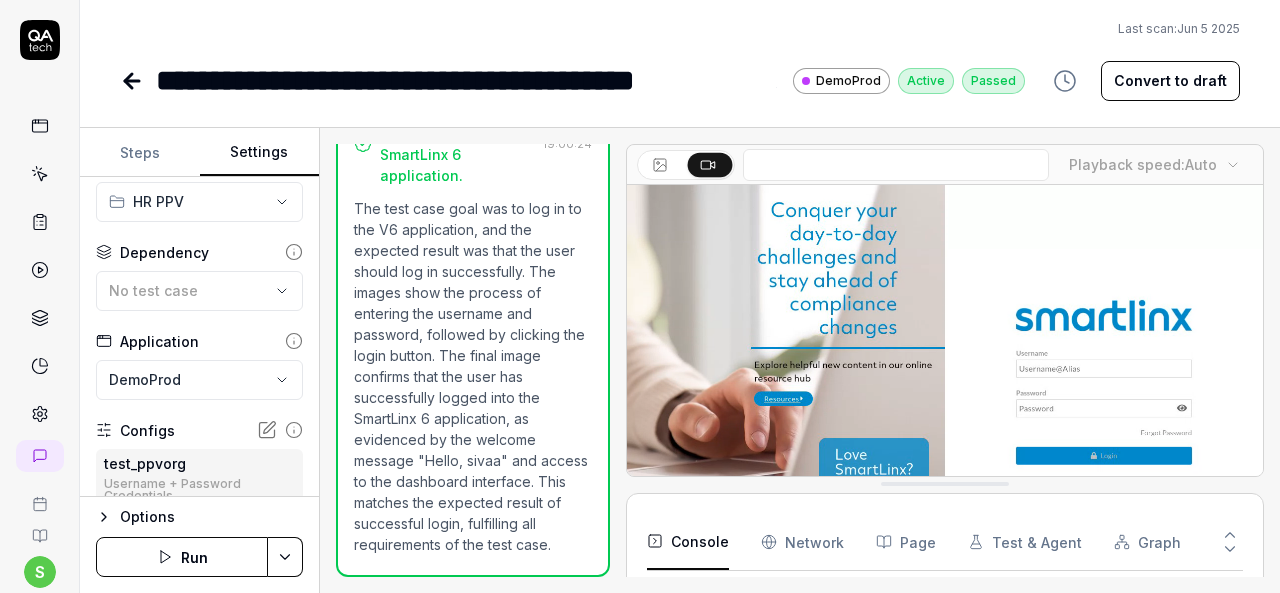 click 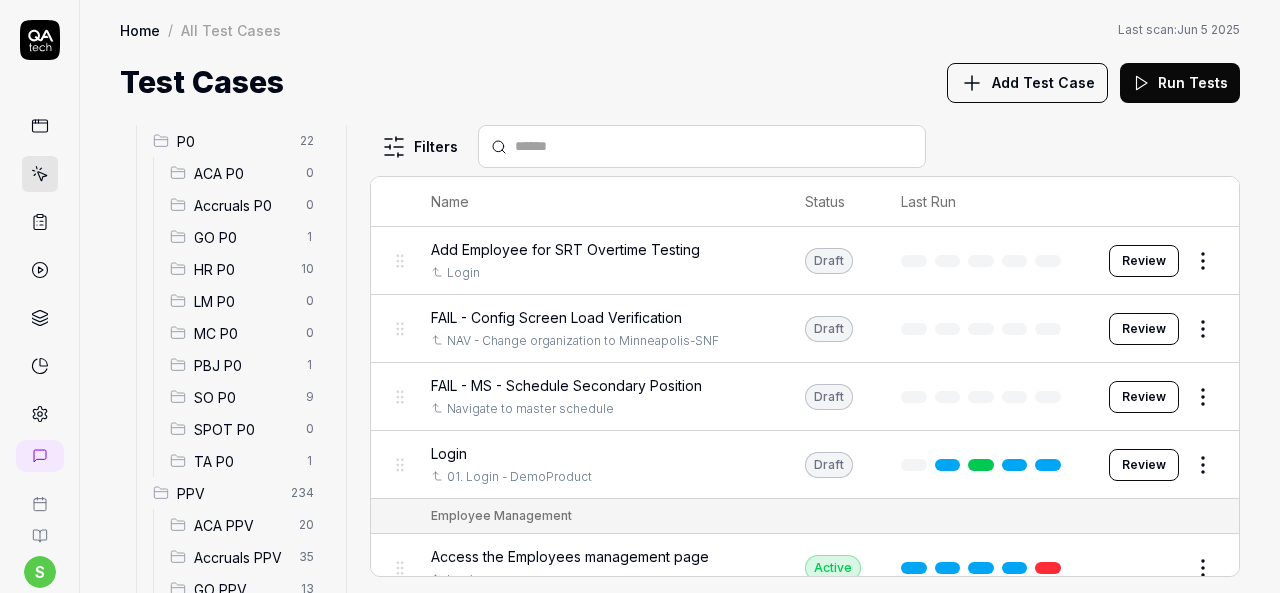 scroll, scrollTop: 300, scrollLeft: 0, axis: vertical 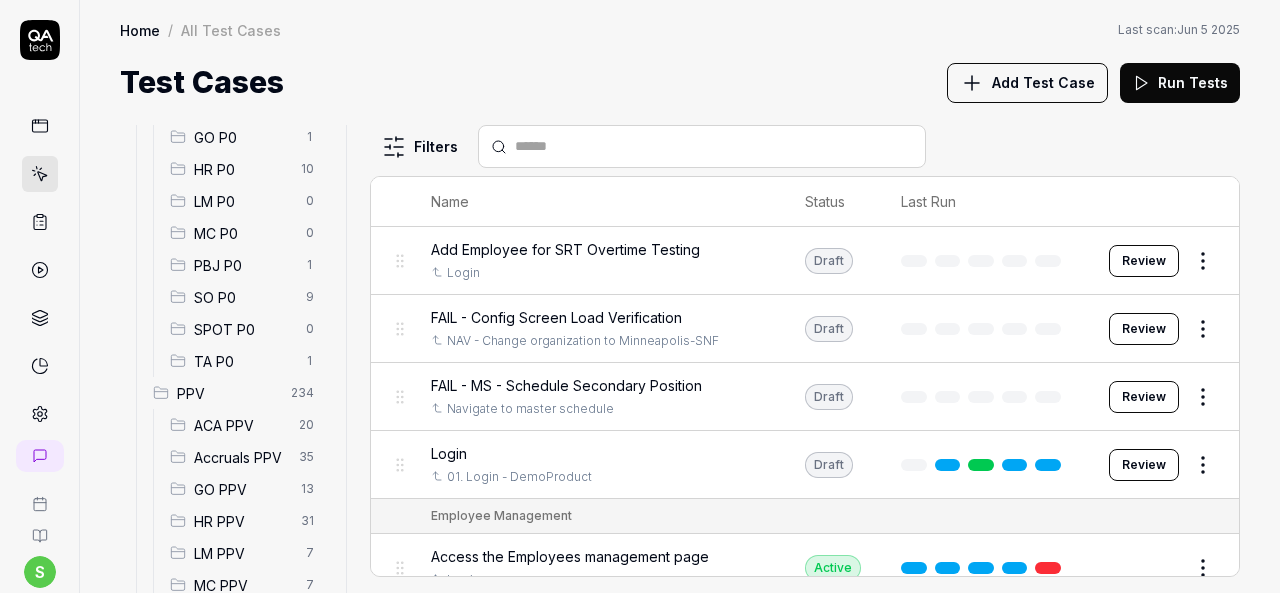 click on "HR PPV" at bounding box center (241, 521) 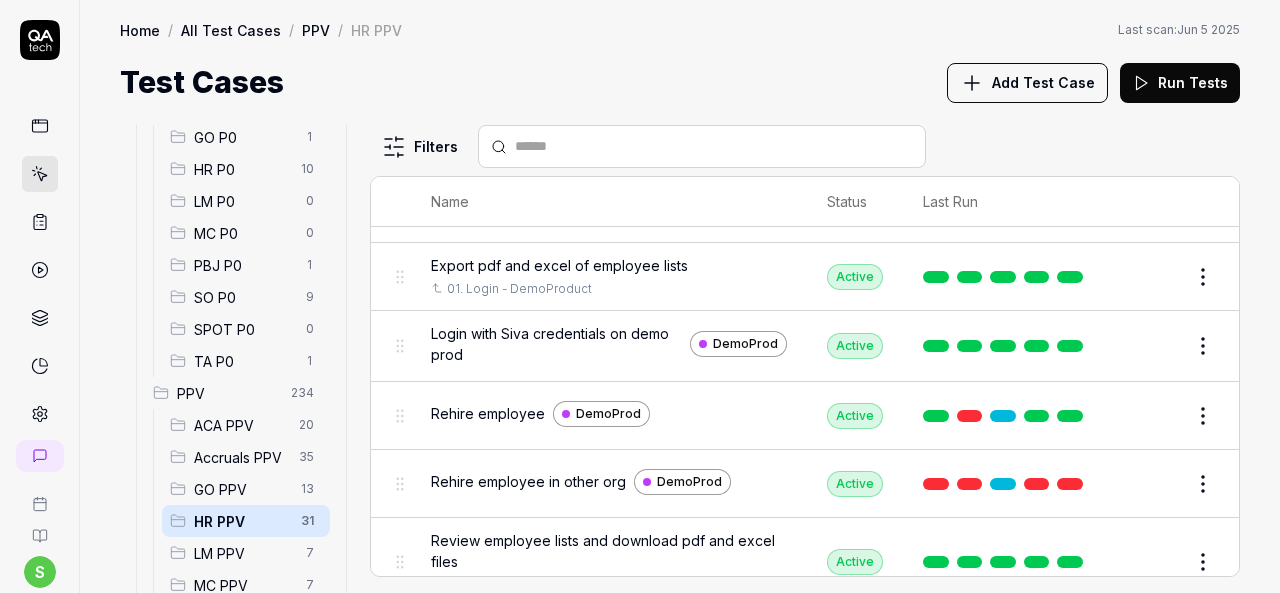 scroll, scrollTop: 1400, scrollLeft: 0, axis: vertical 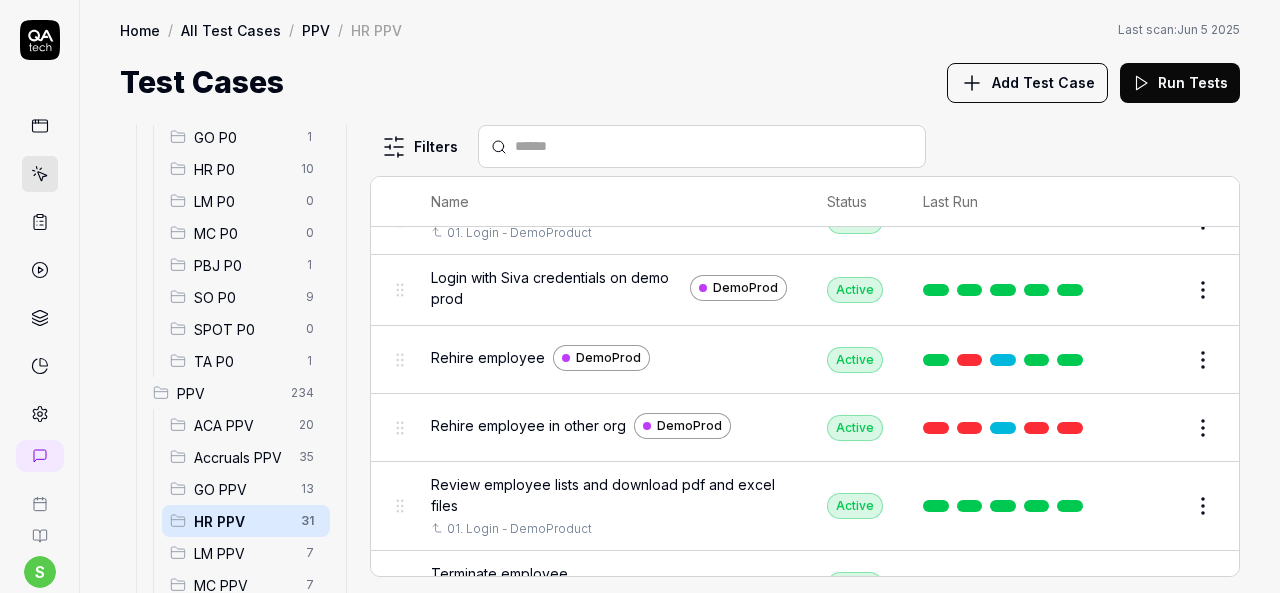 click on "Edit" at bounding box center [1155, 360] 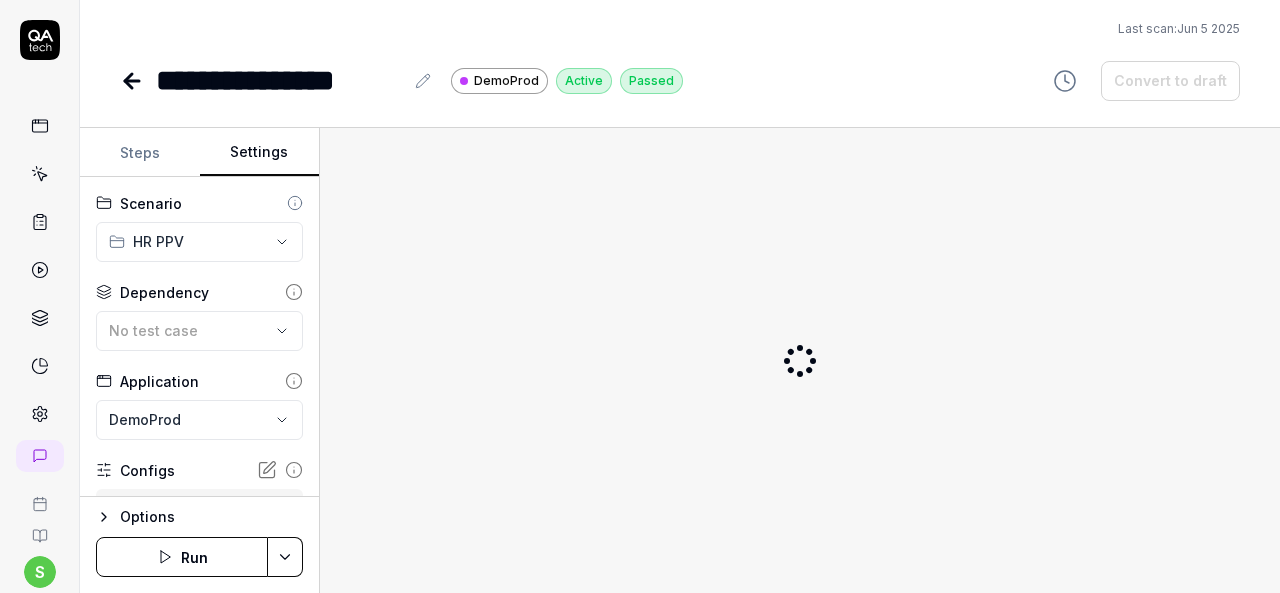 click on "Settings" at bounding box center [260, 153] 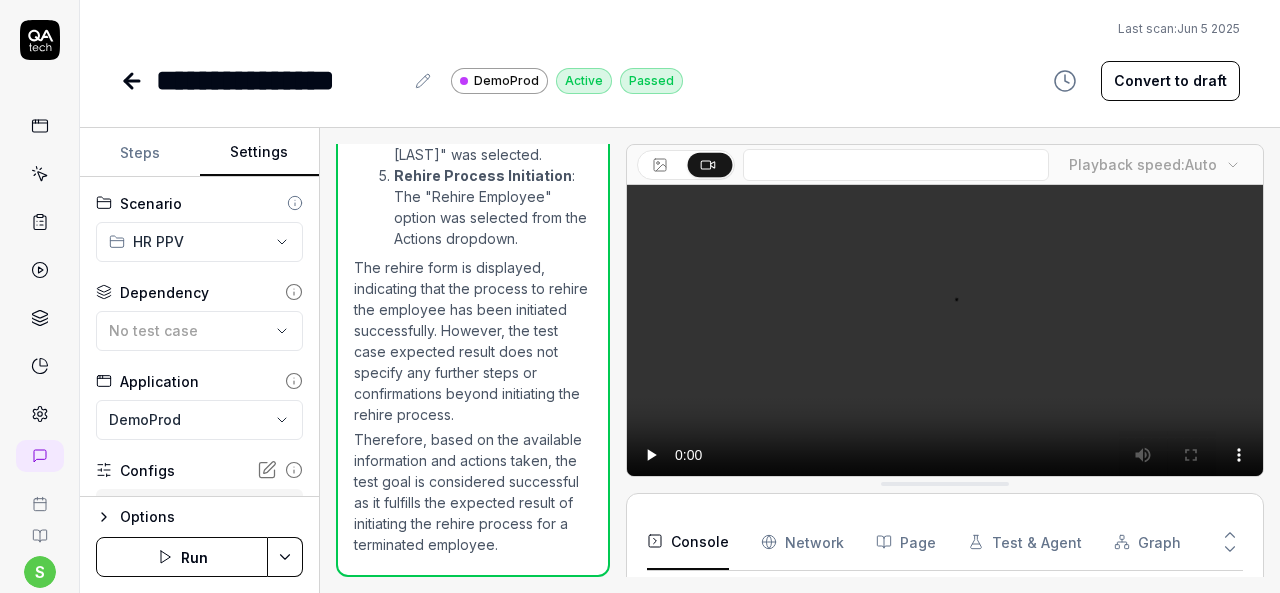 scroll, scrollTop: 4471, scrollLeft: 0, axis: vertical 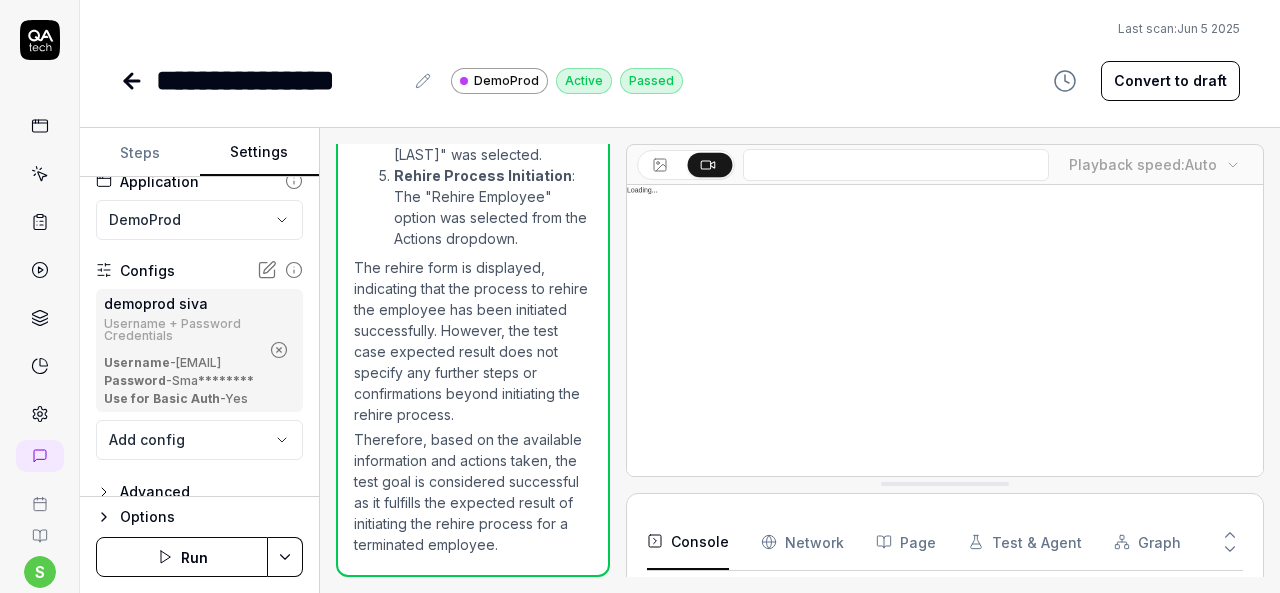 click 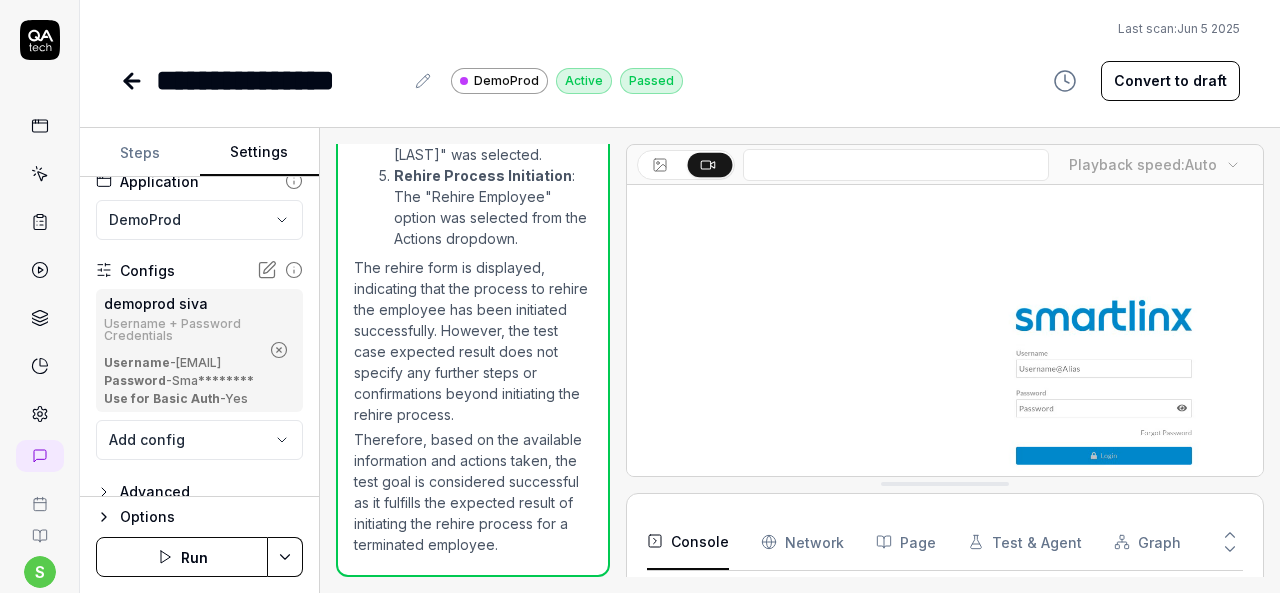scroll, scrollTop: 91, scrollLeft: 0, axis: vertical 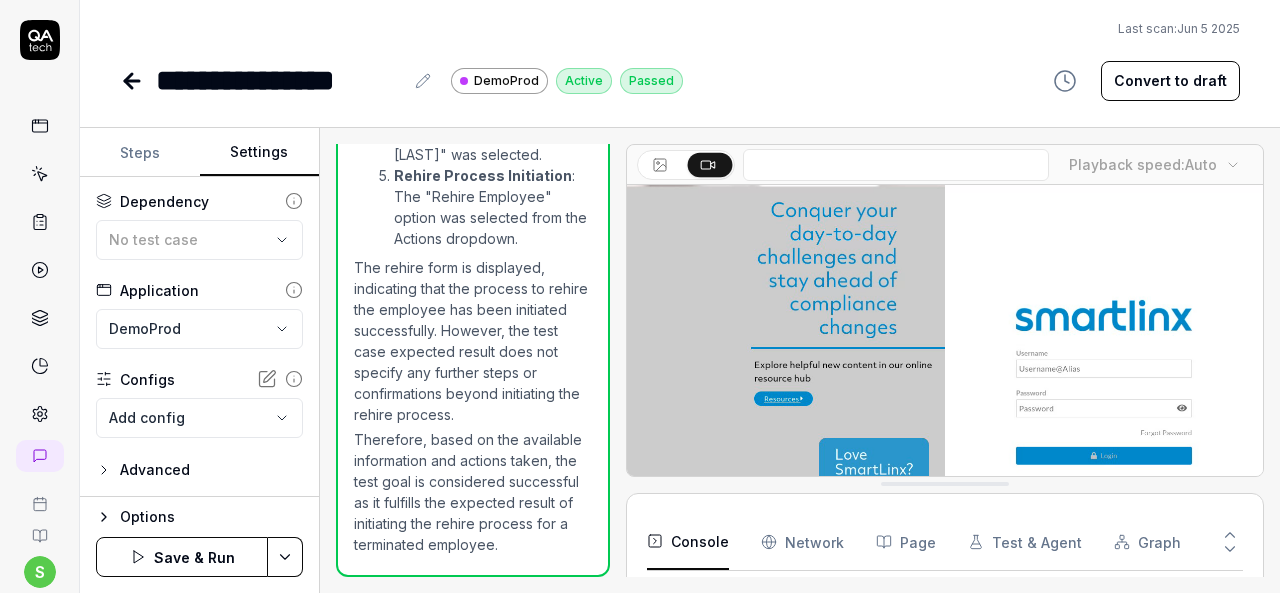 click on "**********" at bounding box center [640, 296] 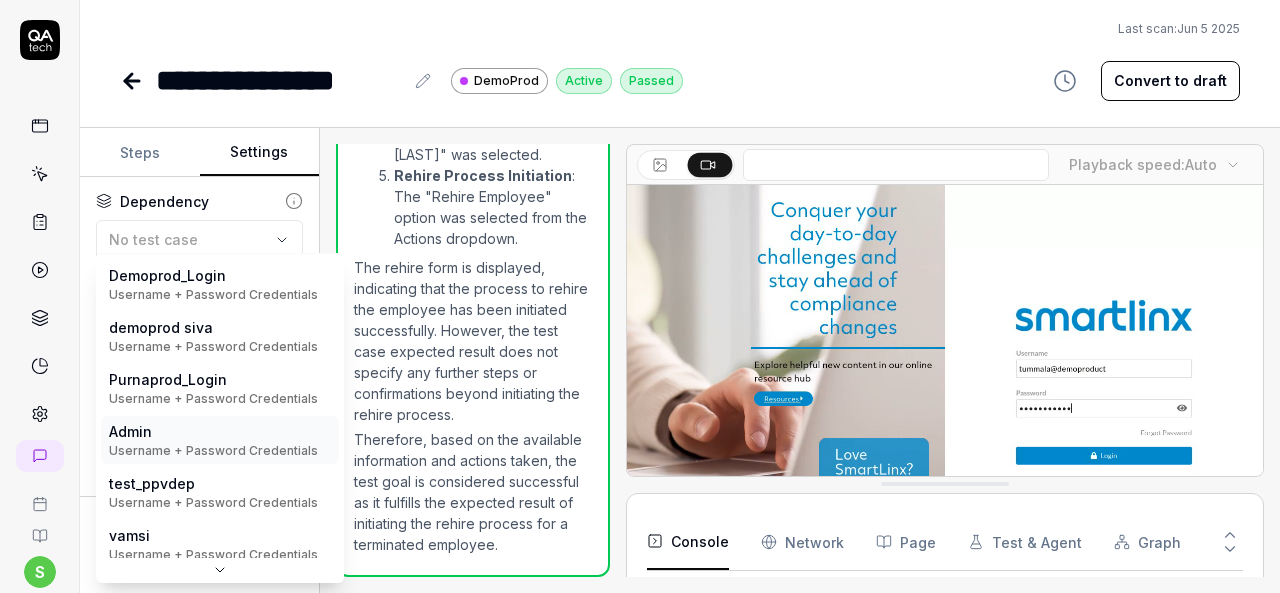 scroll, scrollTop: 0, scrollLeft: 0, axis: both 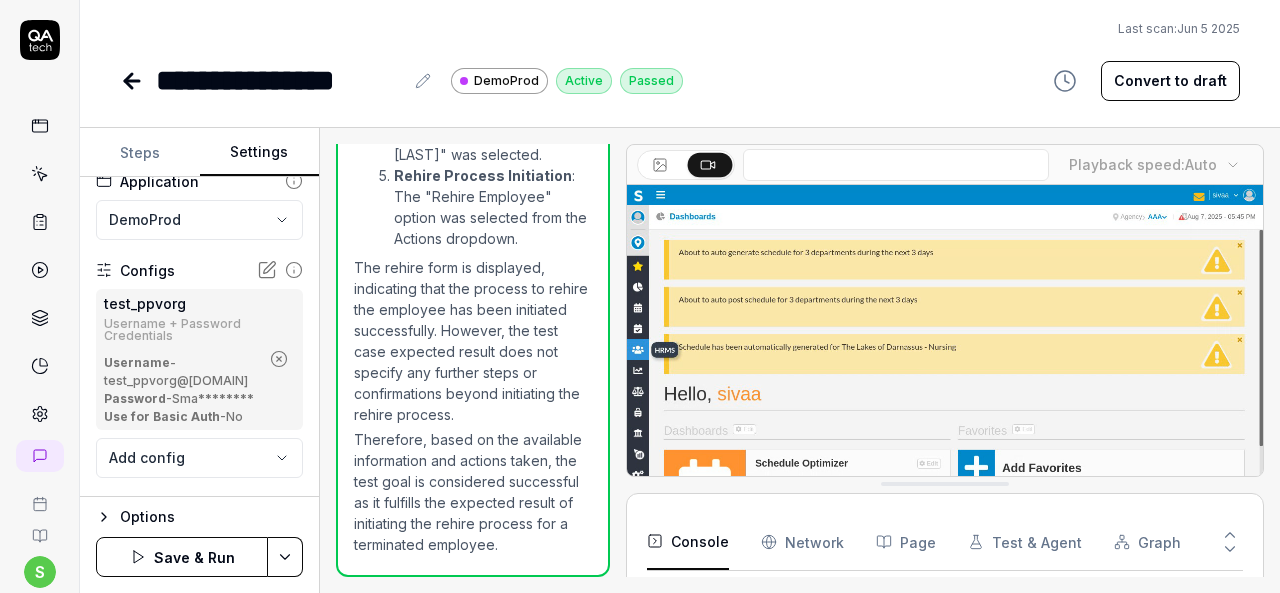 click on "**********" at bounding box center (640, 296) 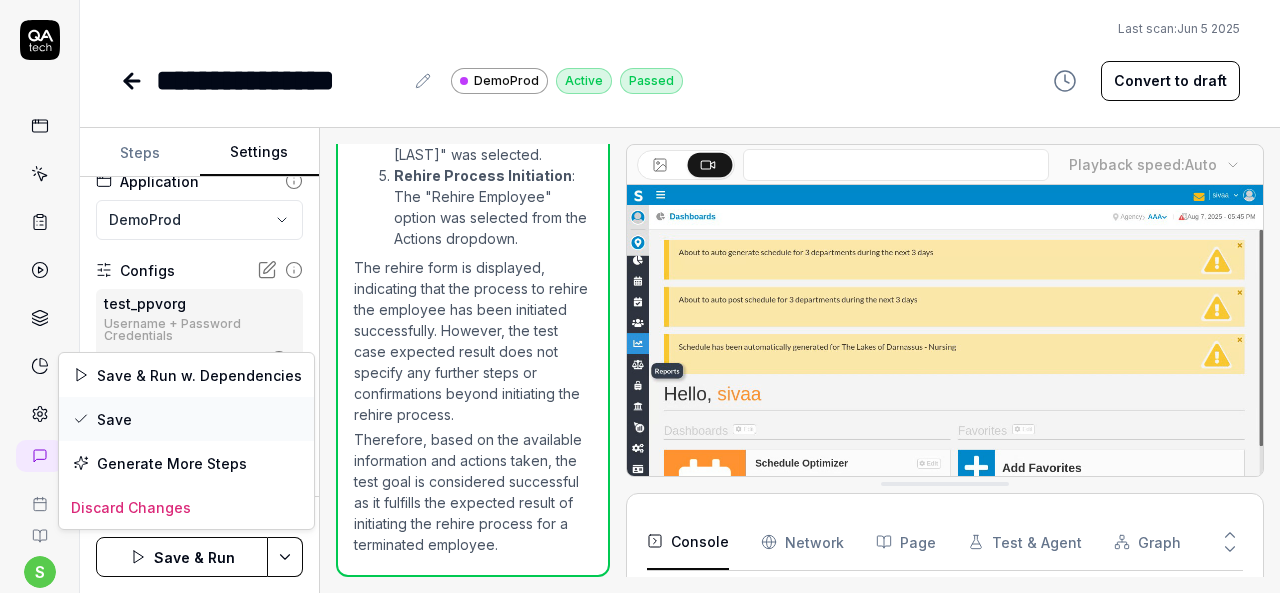 click on "Save" at bounding box center [186, 419] 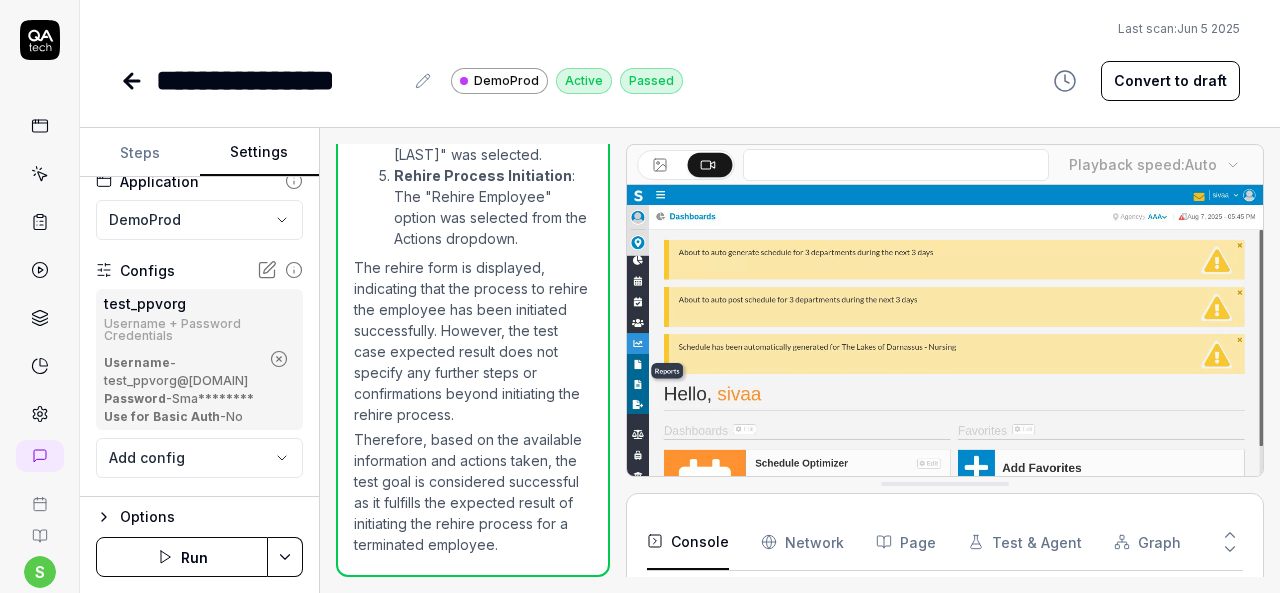 click 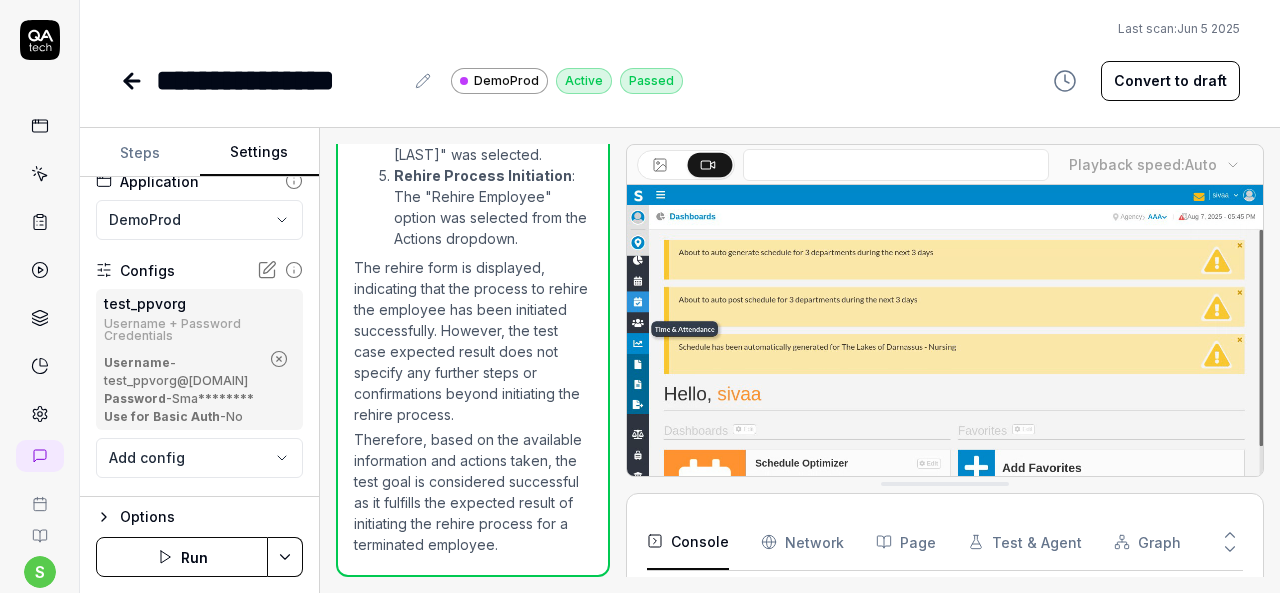 click 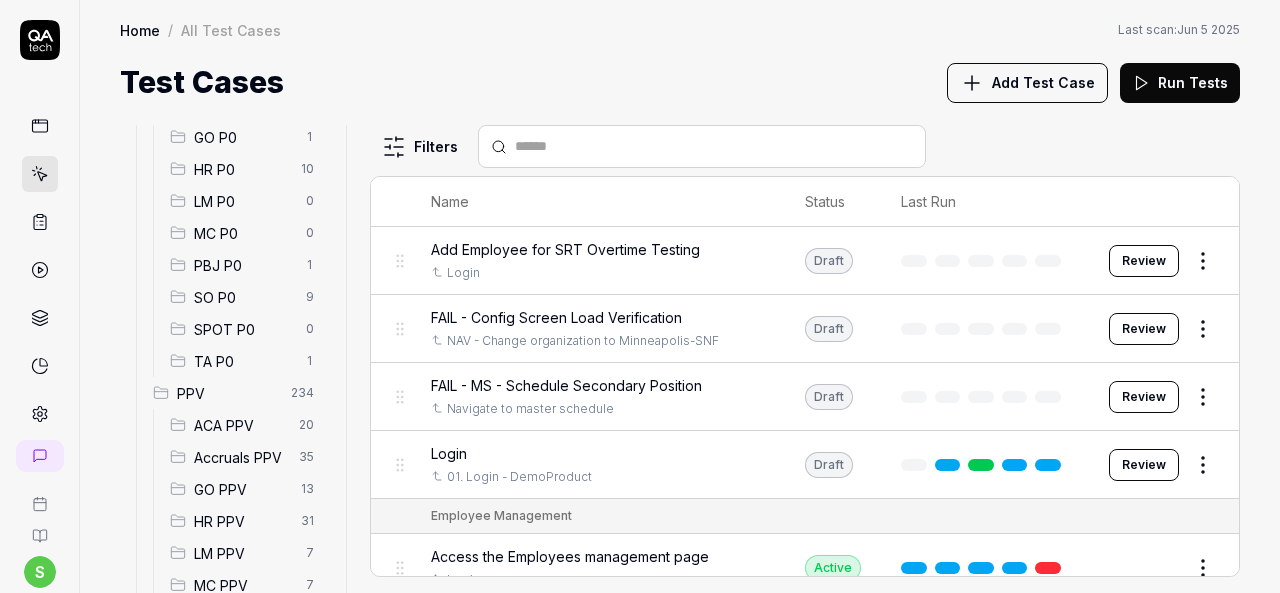 scroll, scrollTop: 400, scrollLeft: 0, axis: vertical 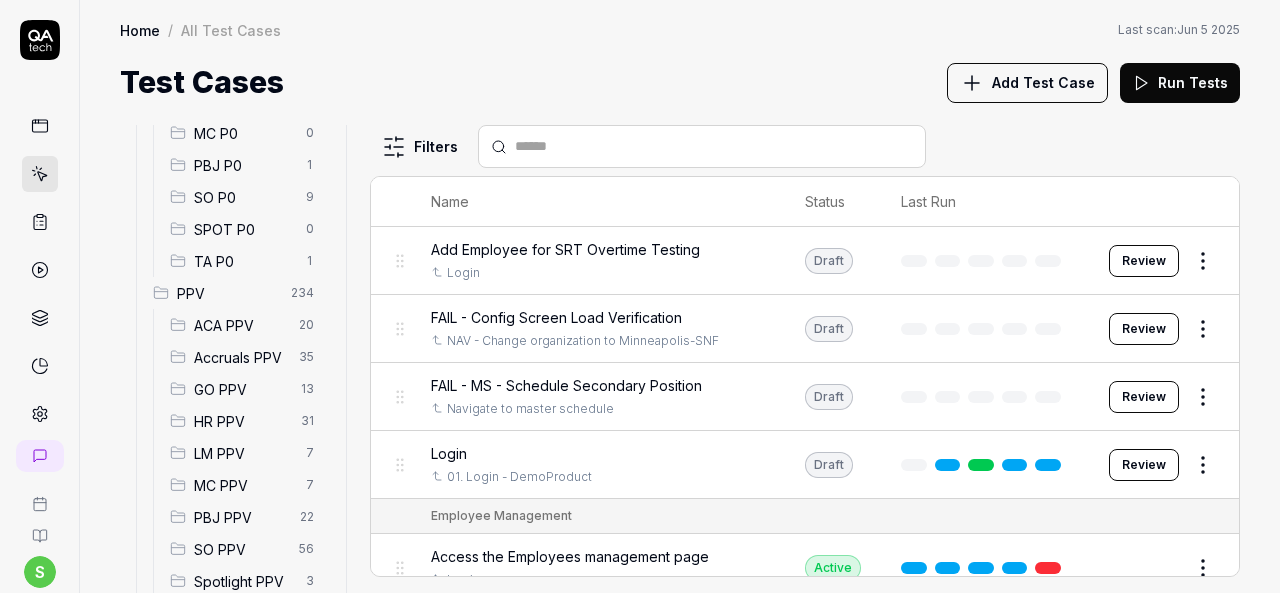click on "HR PPV" at bounding box center (241, 421) 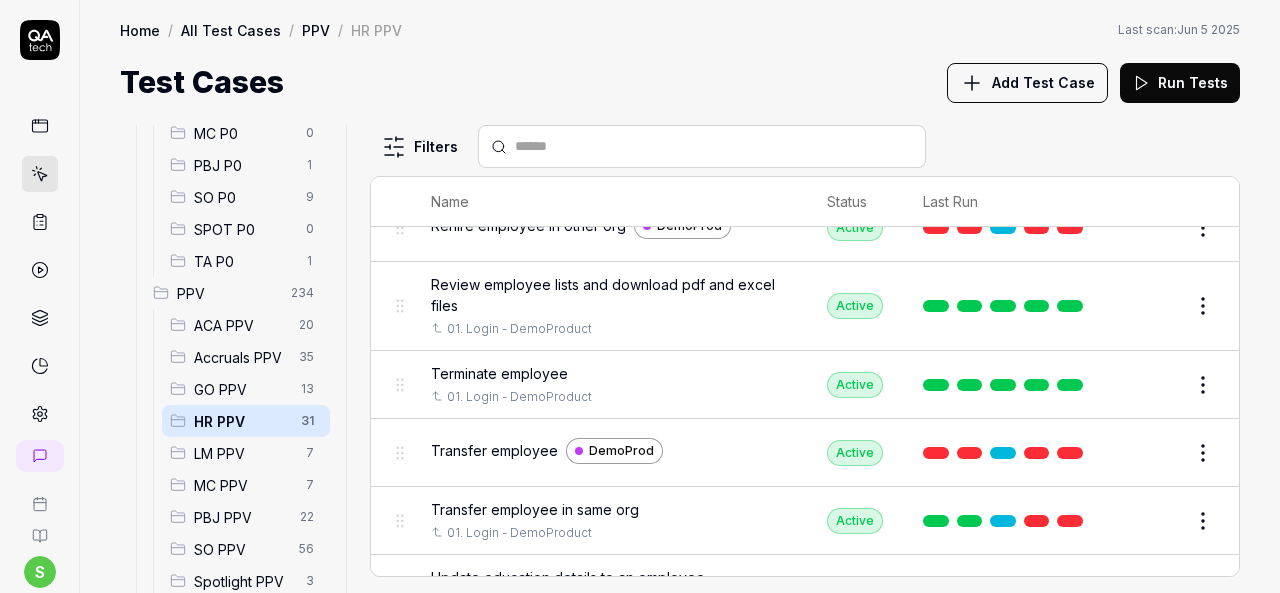 scroll, scrollTop: 1500, scrollLeft: 0, axis: vertical 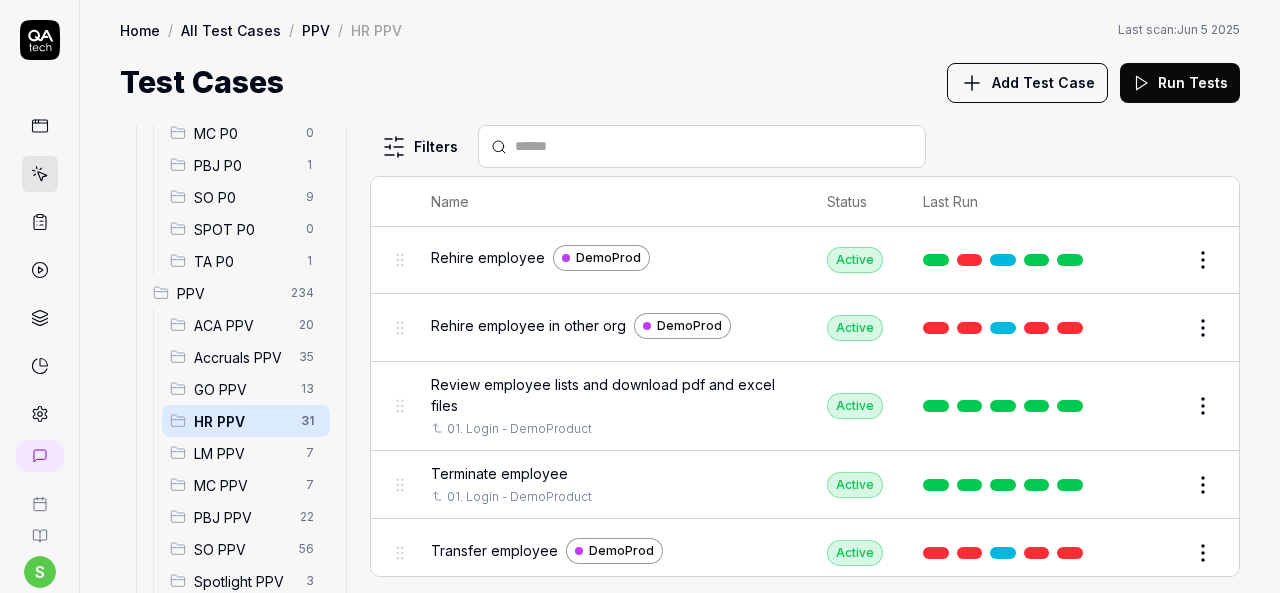 click on "Edit" at bounding box center (1155, 328) 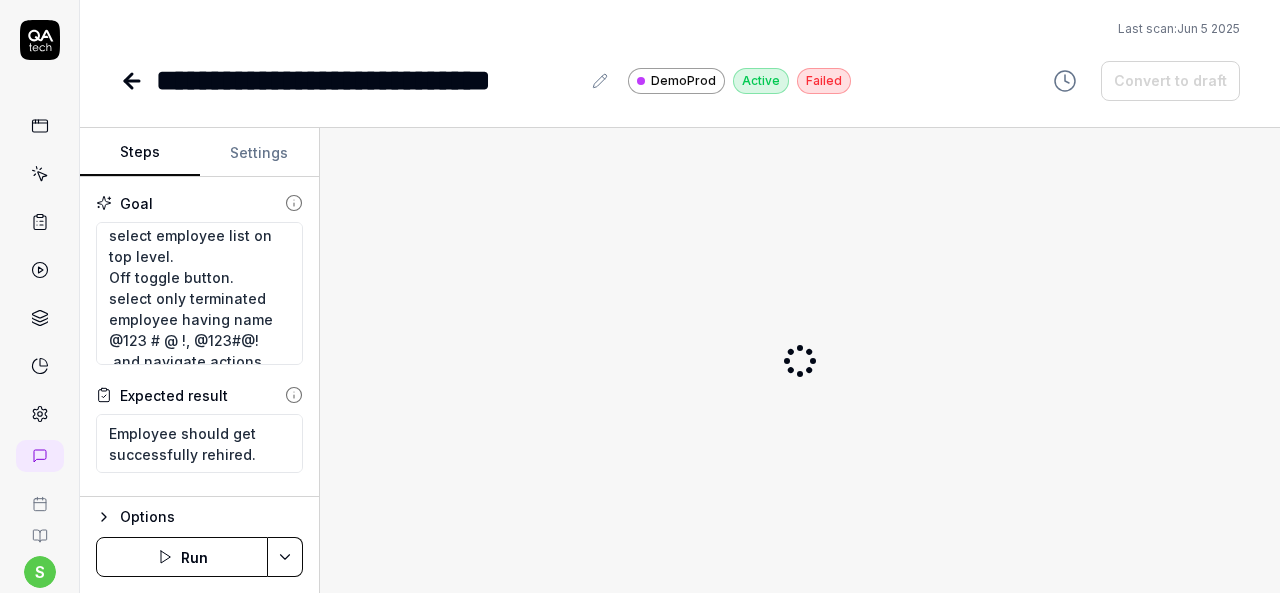 scroll, scrollTop: 100, scrollLeft: 0, axis: vertical 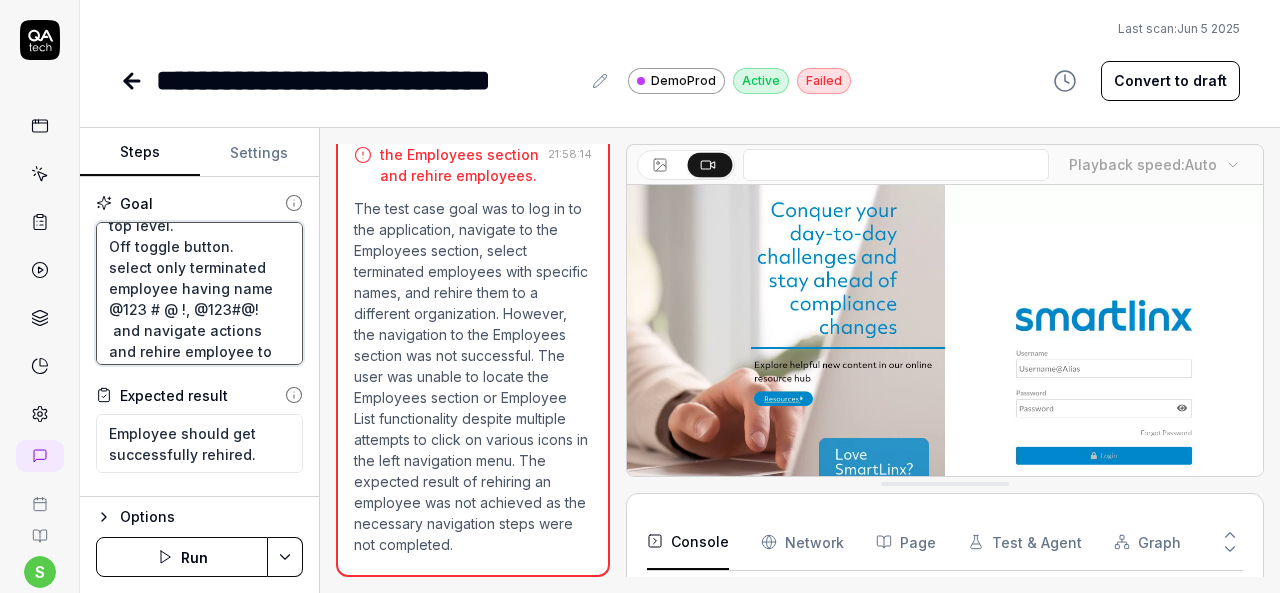 click on "Login to application.
Navigate to menu and click on employees and select employee list on top level.
Off toggle button.
select only terminated employee having name  @123 # @ !, @123#@!
and navigate actions and rehire employee to other org which was different from employee current org." at bounding box center (199, 293) 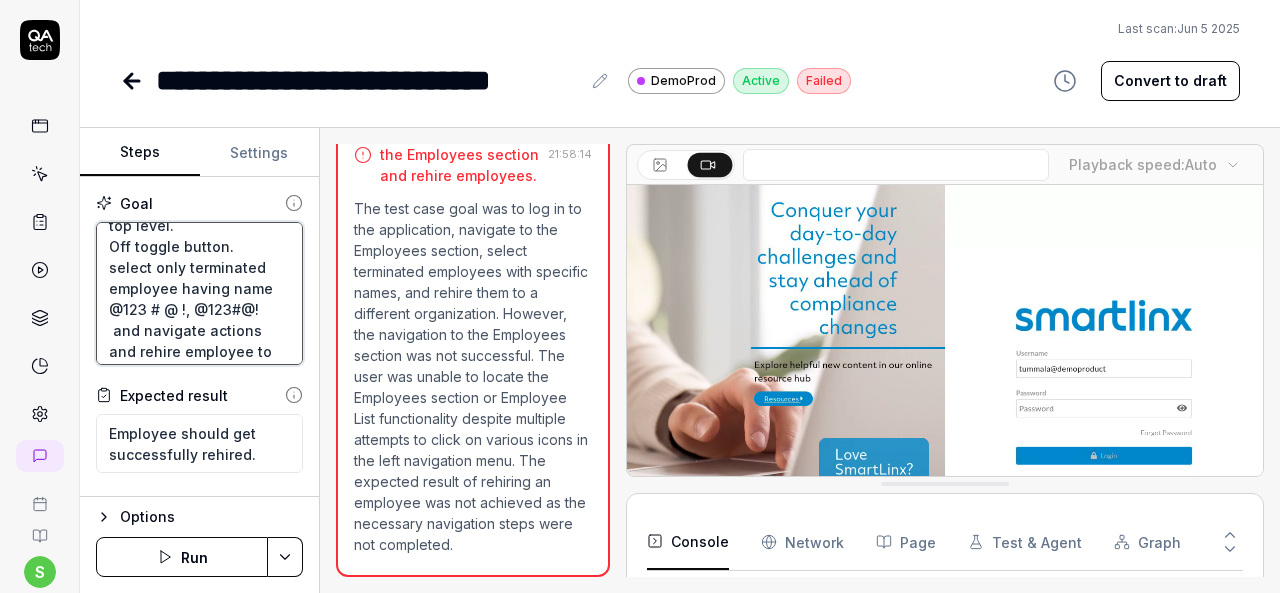 drag, startPoint x: 178, startPoint y: 284, endPoint x: 196, endPoint y: 323, distance: 42.953465 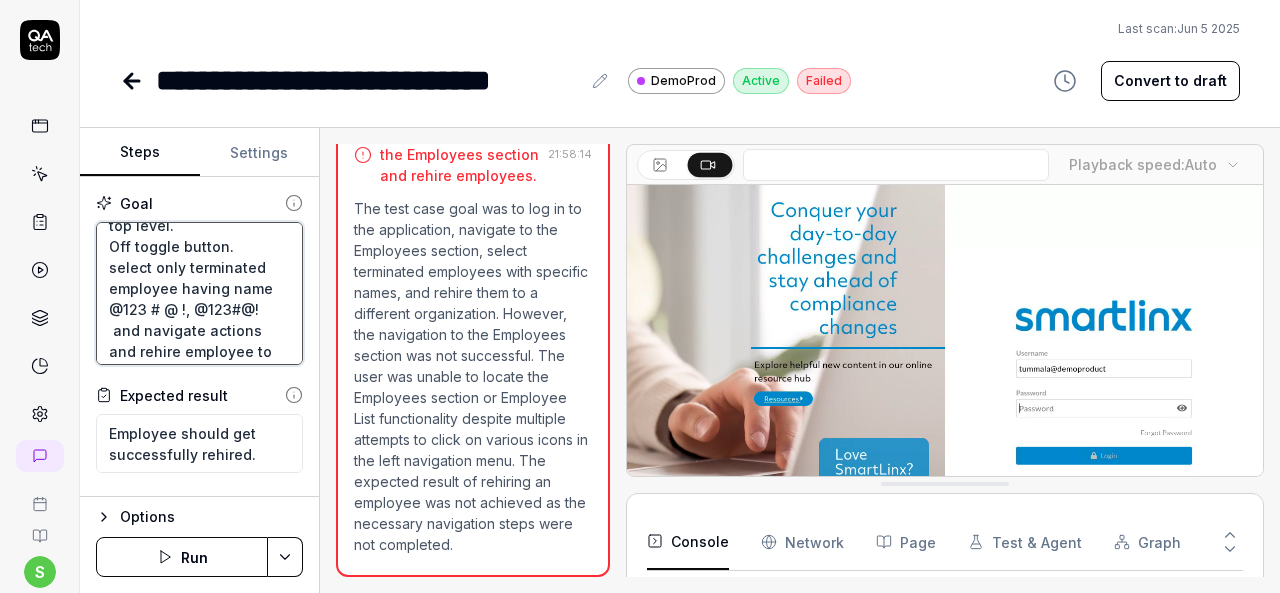 click on "Login to application.
Navigate to menu and click on employees and select employee list on top level.
Off toggle button.
select only terminated employee having name  @123 # @ !, @123#@!
and navigate actions and rehire employee to other org which was different from employee current org." at bounding box center [199, 293] 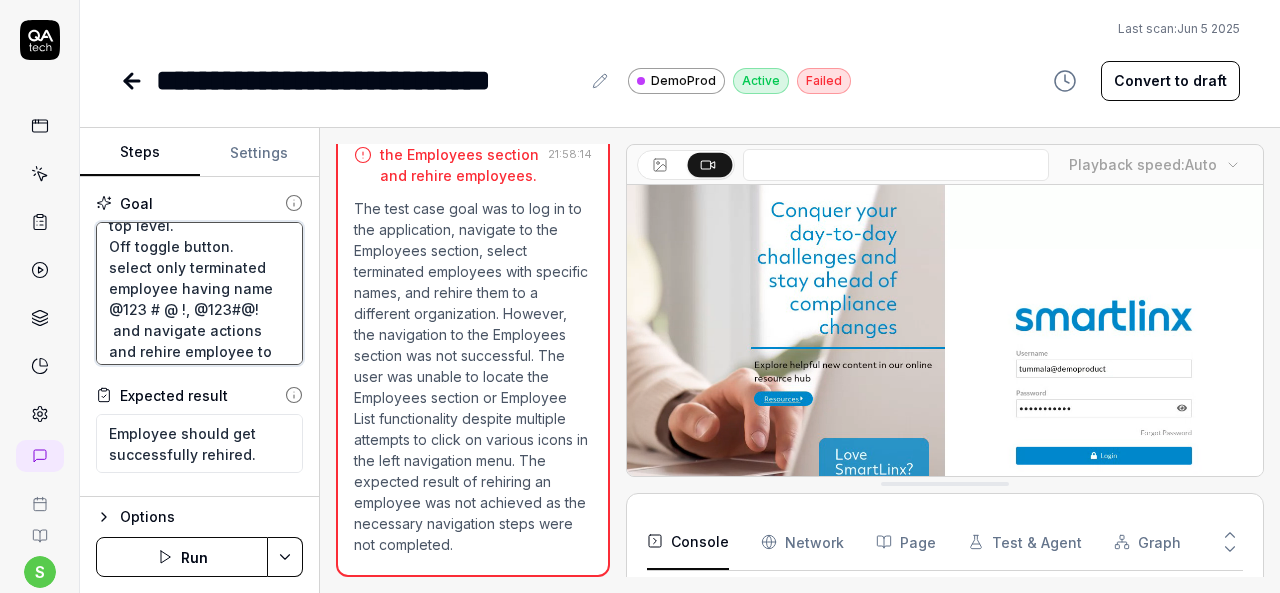 type on "*" 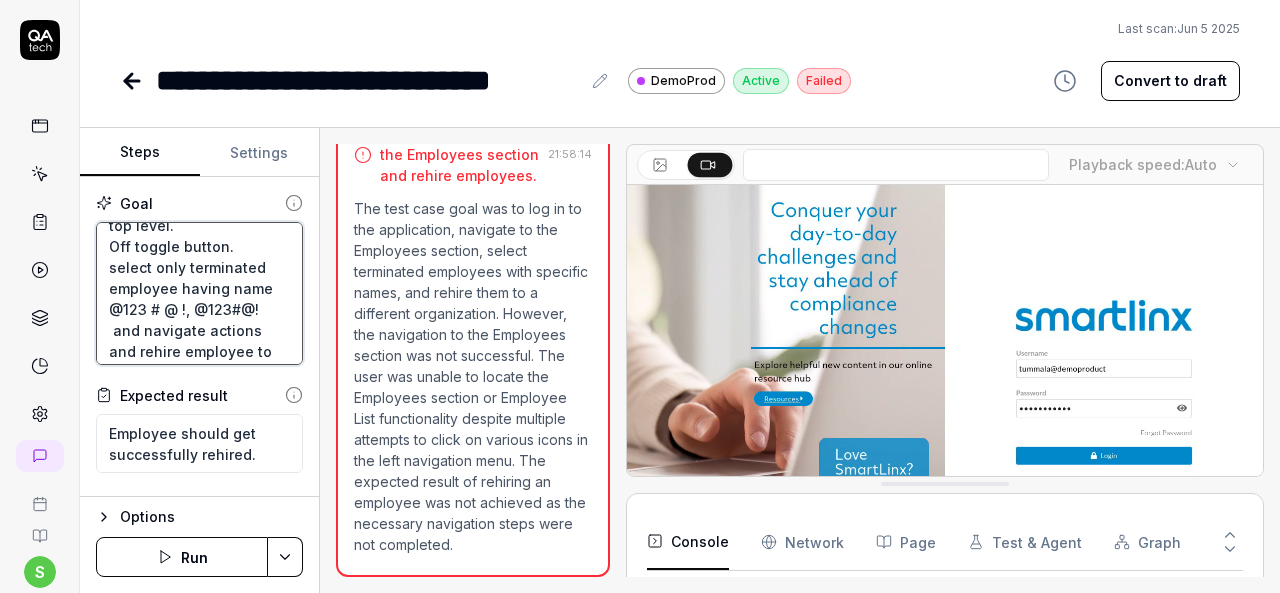 type on "Login to application.
Navigate to menu and click on employees and select employee list on top level.
Off toggle button.
select only terminated employee
and navigate actions and rehire employee to other org which was different from employee current org." 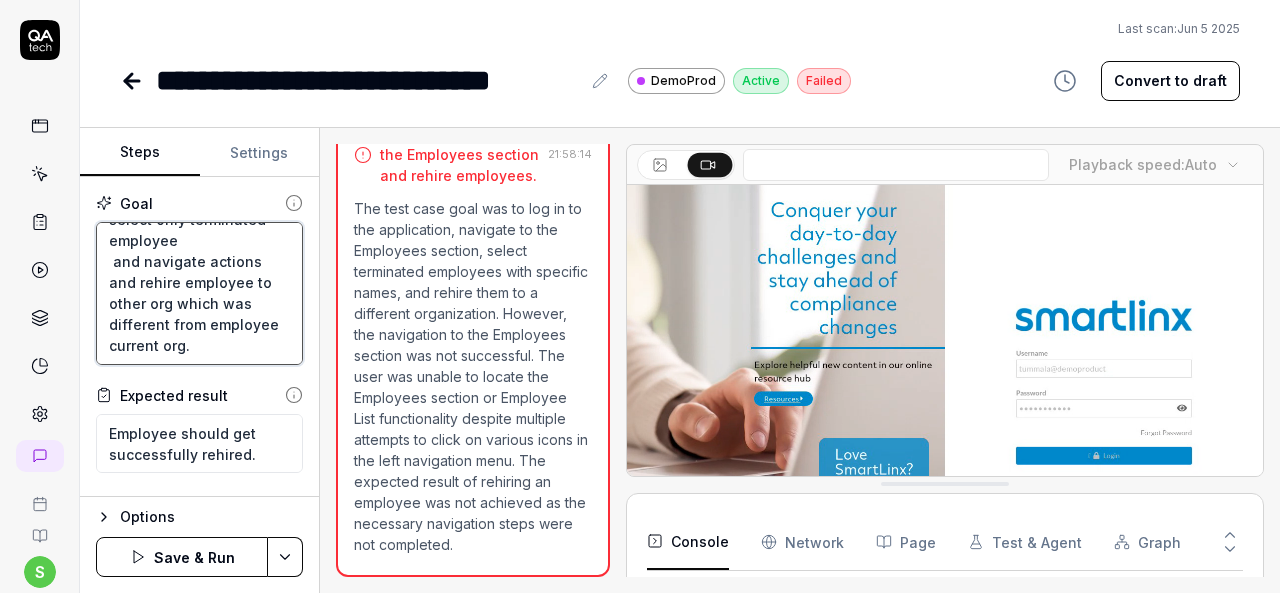 scroll, scrollTop: 200, scrollLeft: 0, axis: vertical 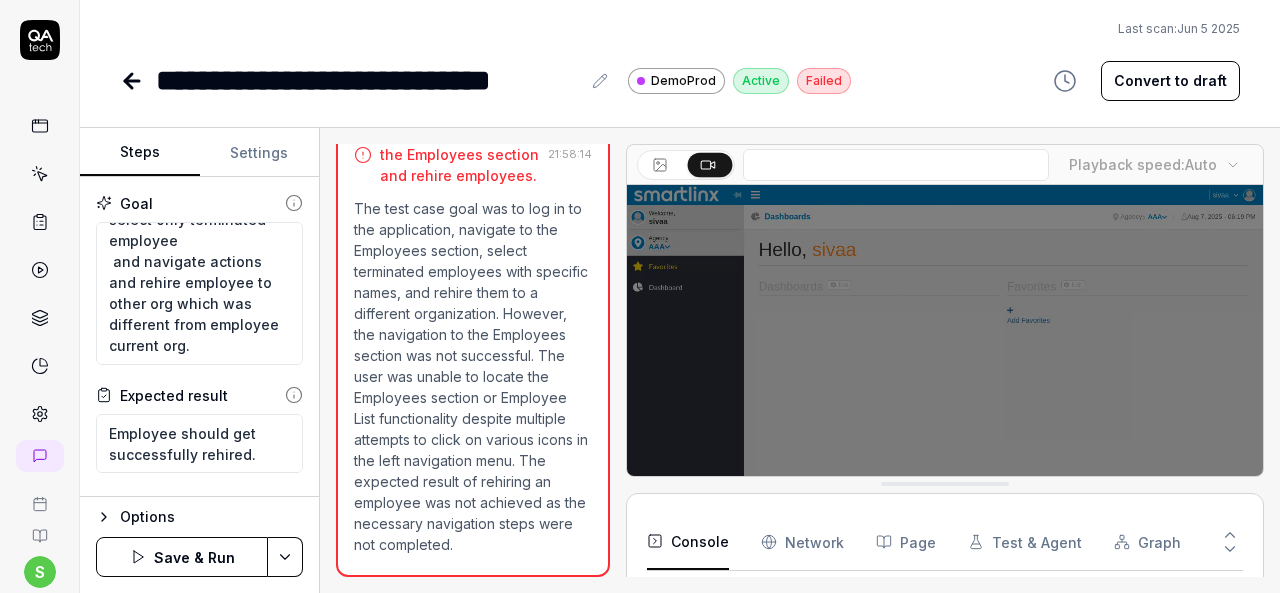 click on "Settings" at bounding box center [260, 153] 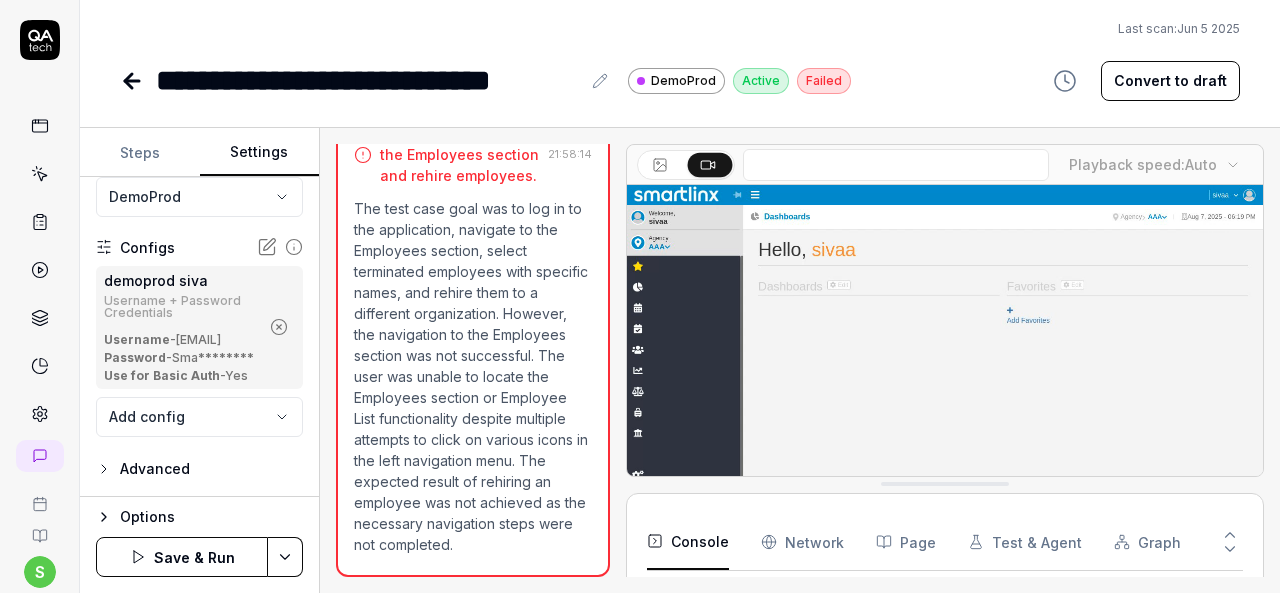 click 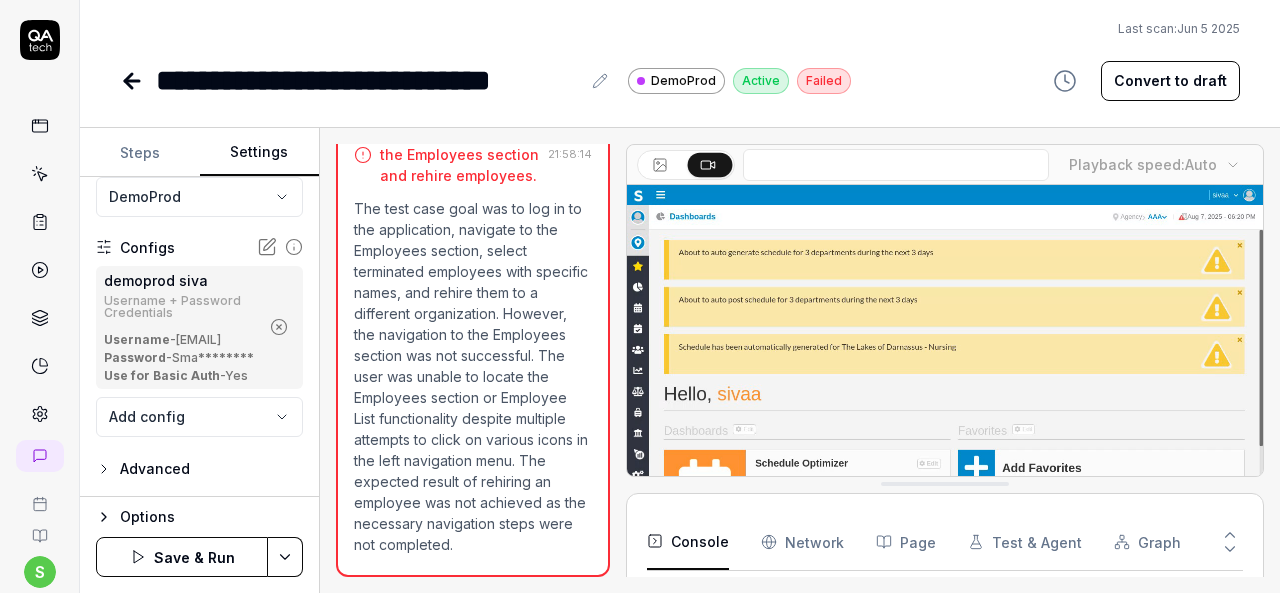 scroll, scrollTop: 91, scrollLeft: 0, axis: vertical 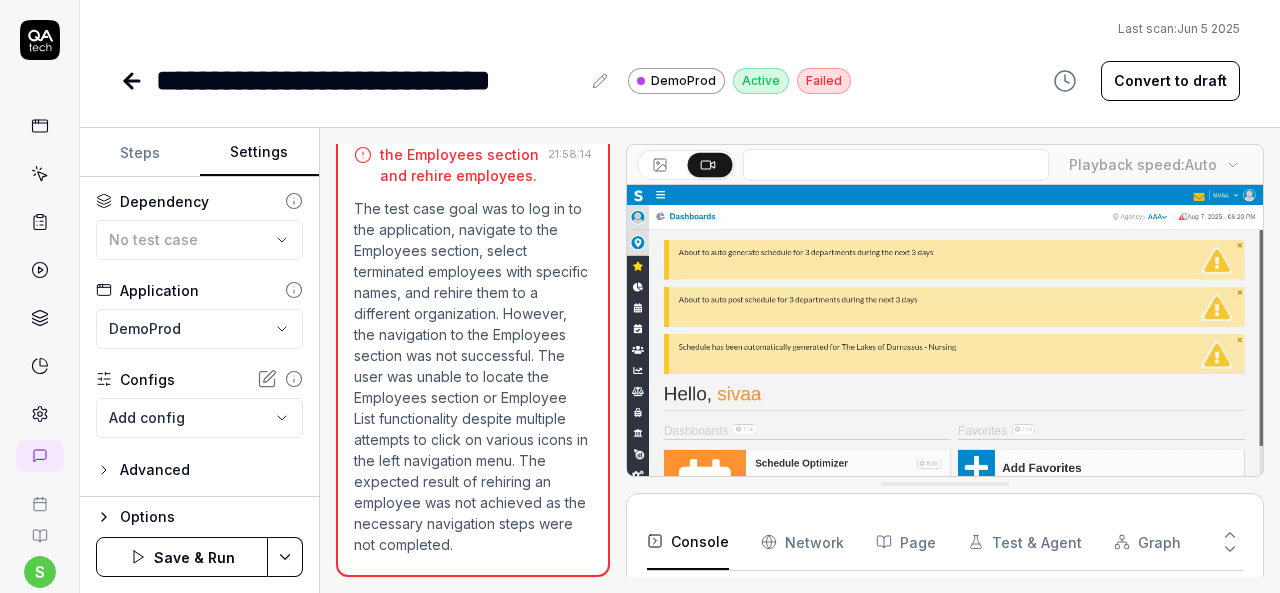 click on "**********" at bounding box center (640, 296) 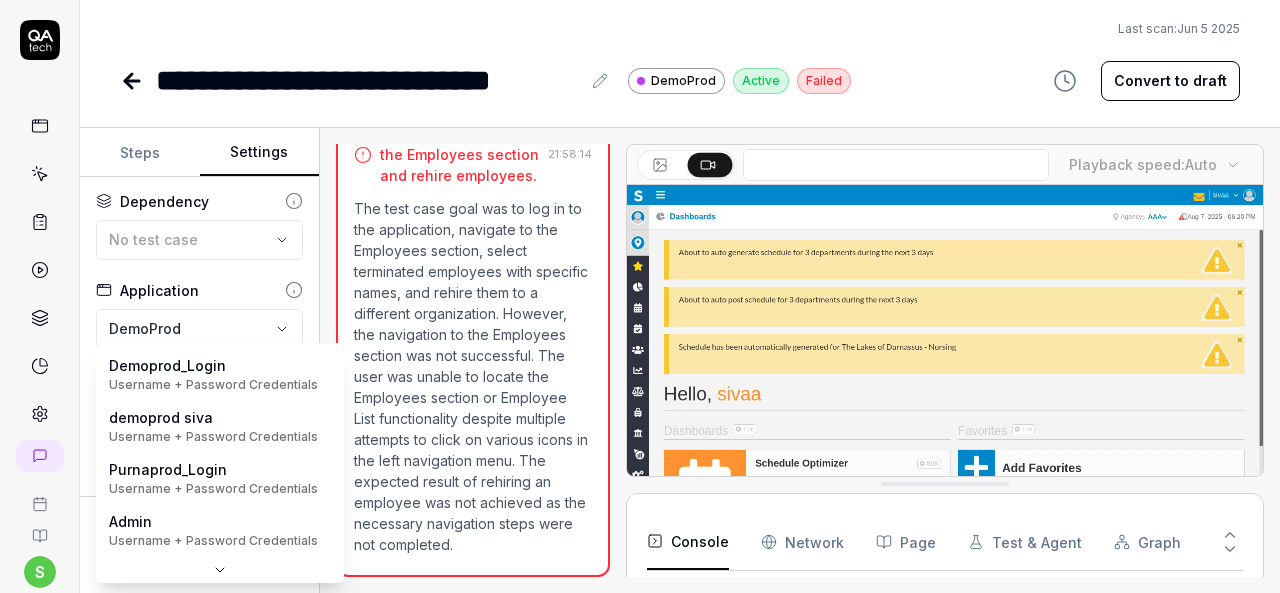 scroll, scrollTop: 0, scrollLeft: 0, axis: both 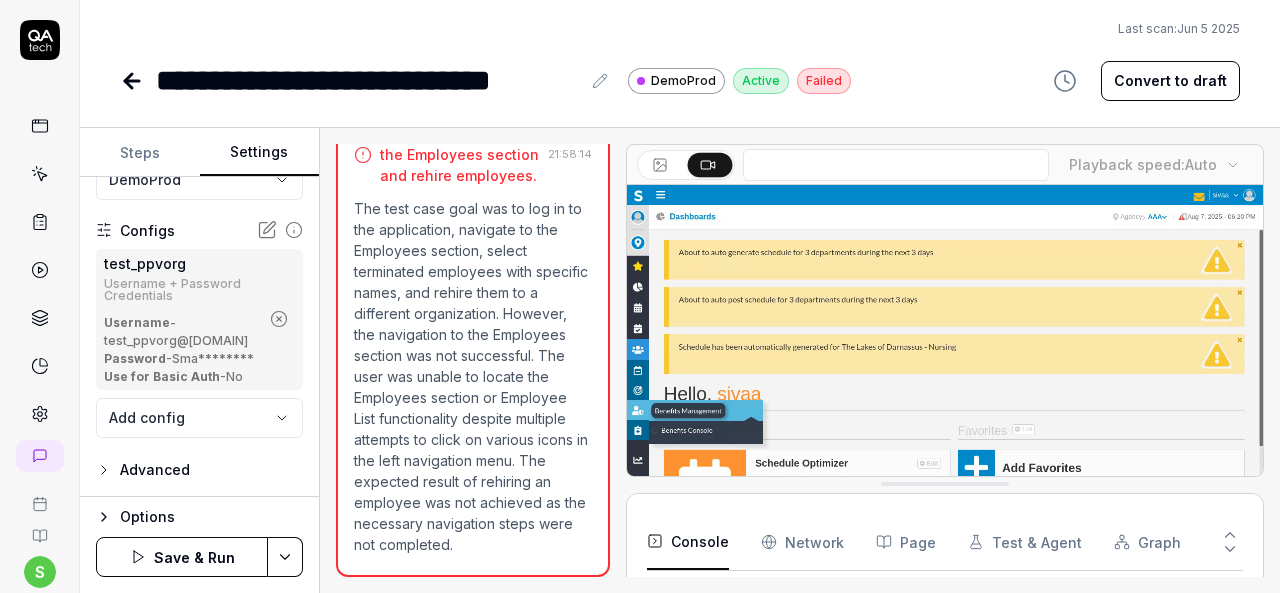 click on "**********" at bounding box center (640, 296) 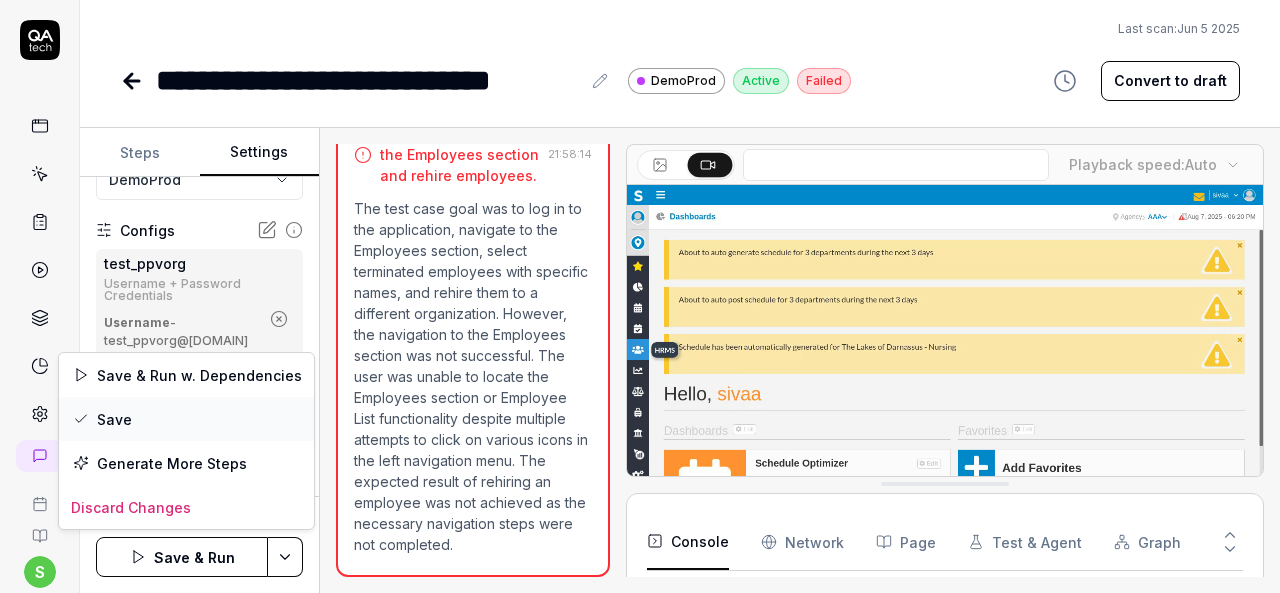 click on "Save" at bounding box center (186, 419) 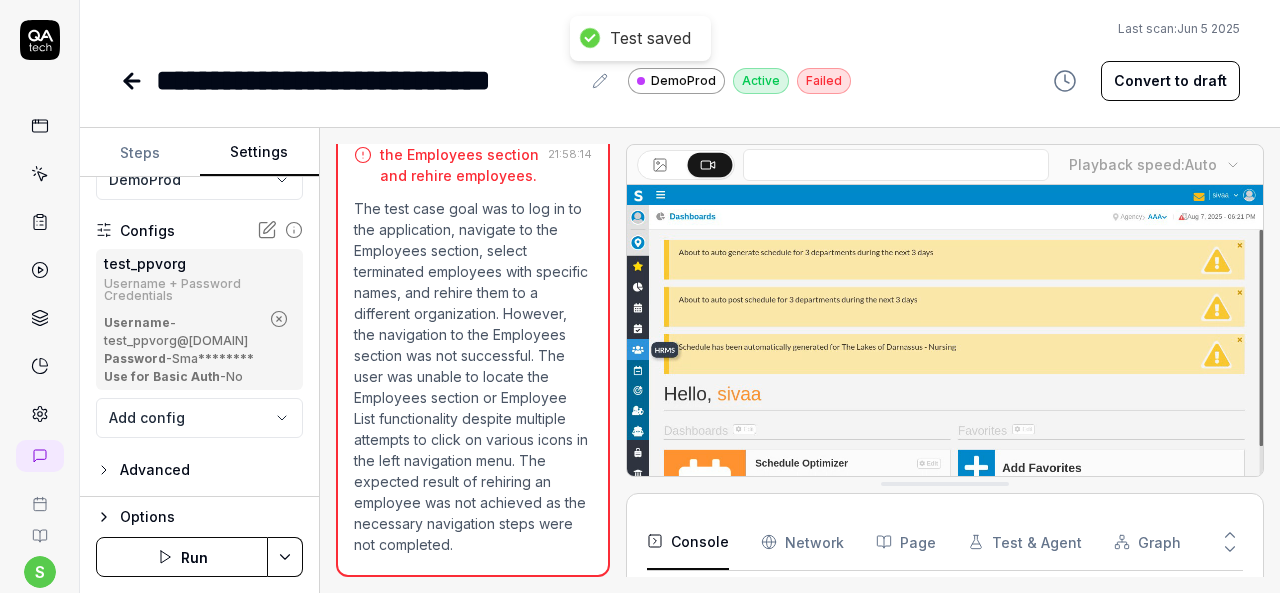 click 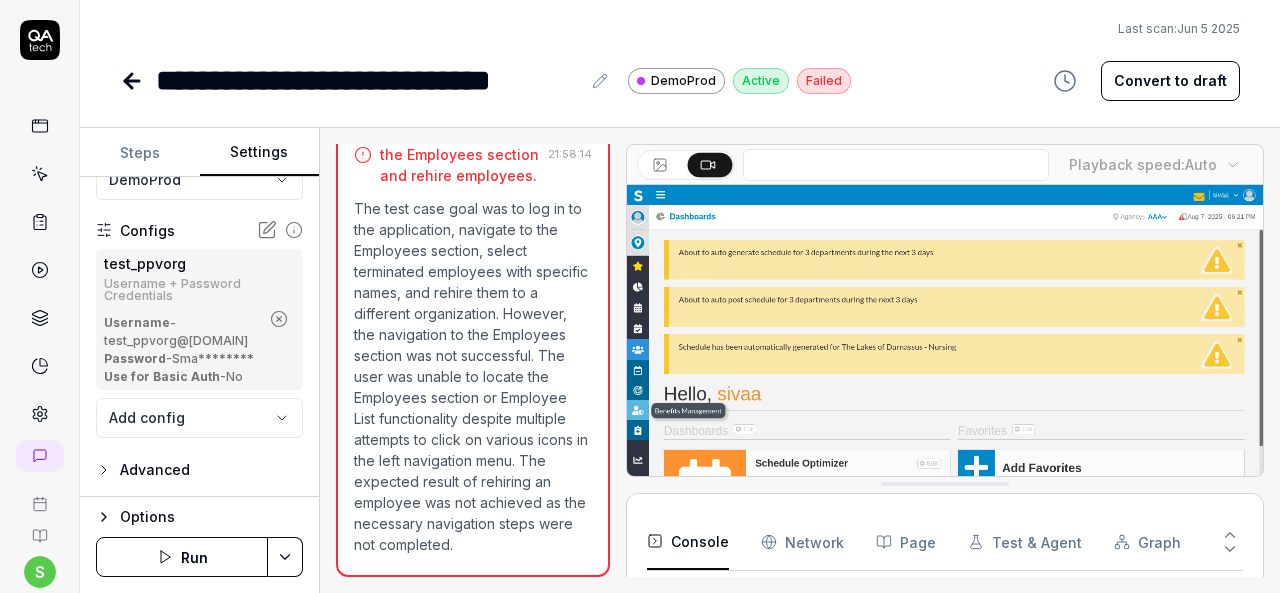 click 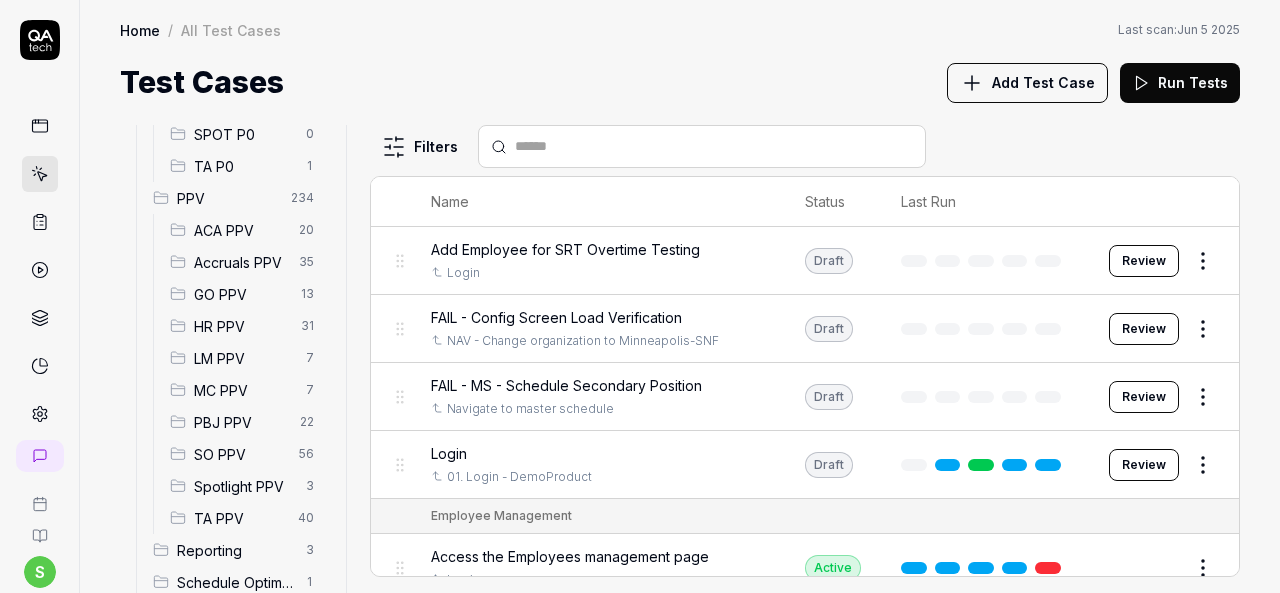 scroll, scrollTop: 500, scrollLeft: 0, axis: vertical 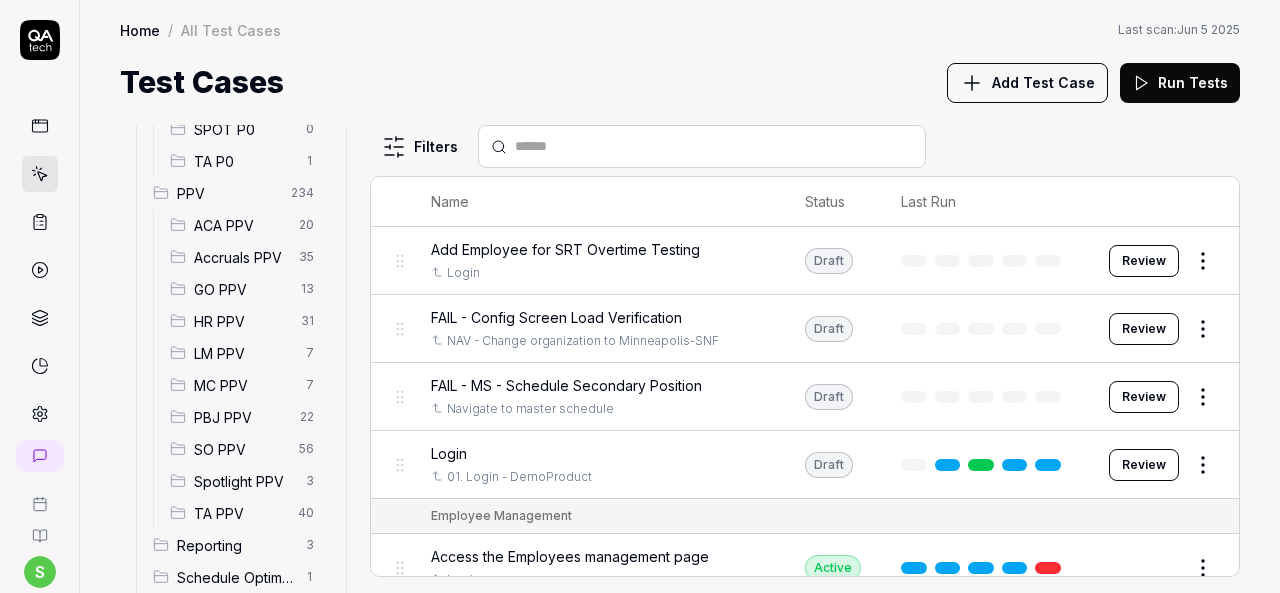 click on "HR PPV" at bounding box center (241, 321) 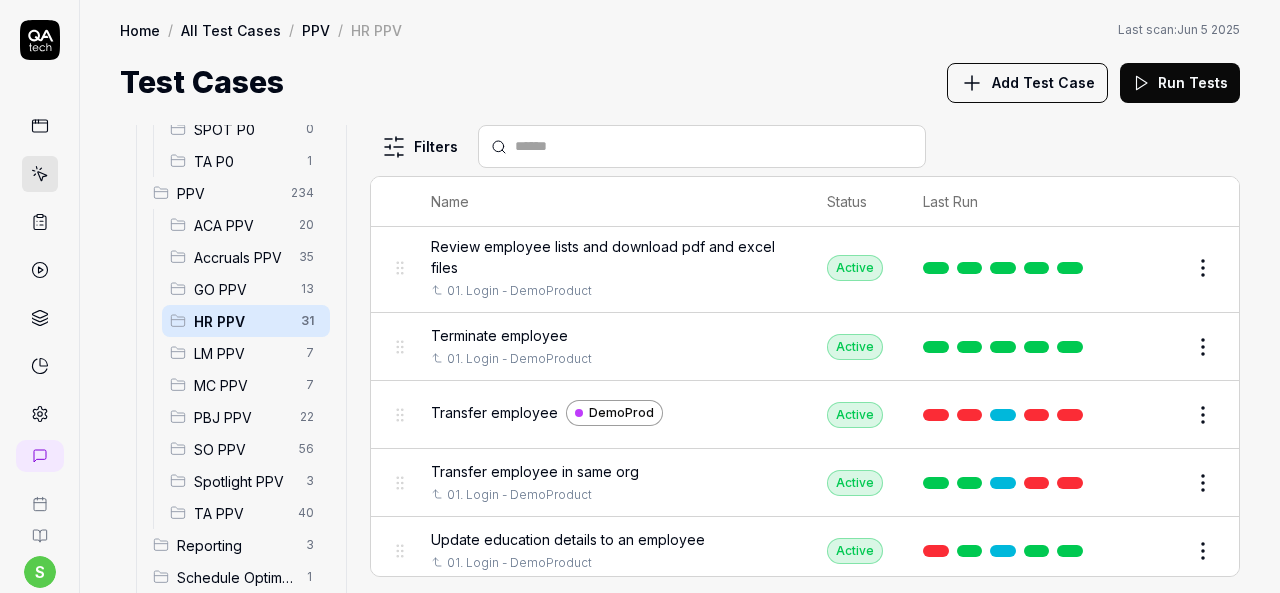 scroll, scrollTop: 1538, scrollLeft: 0, axis: vertical 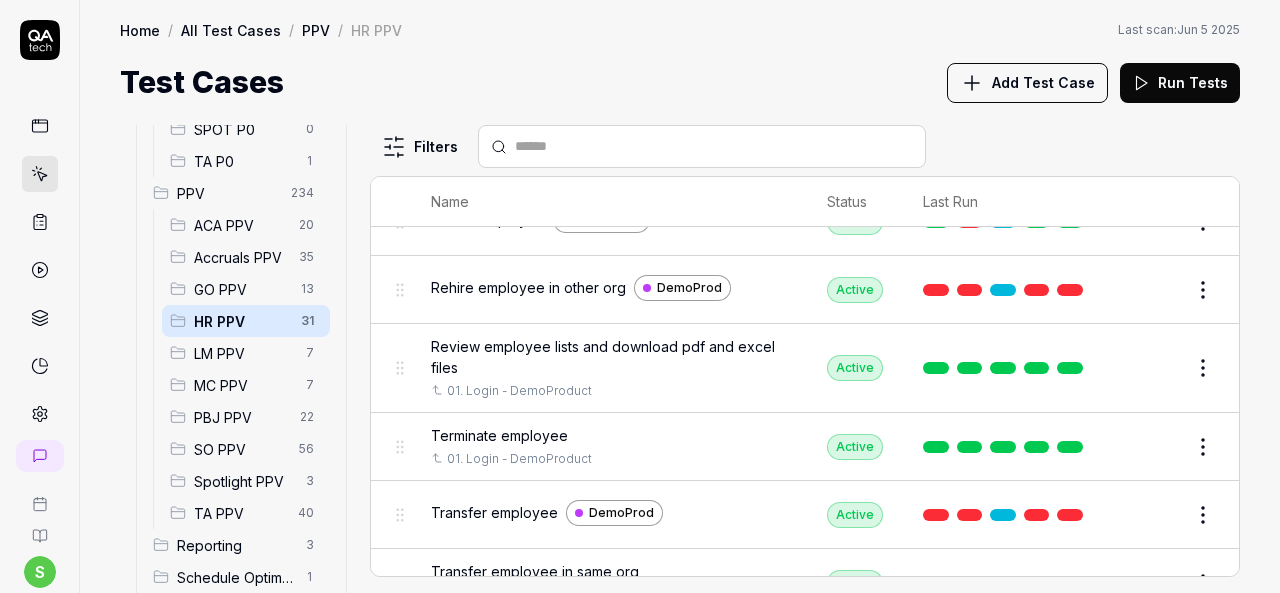 click on "Edit" at bounding box center [1155, 368] 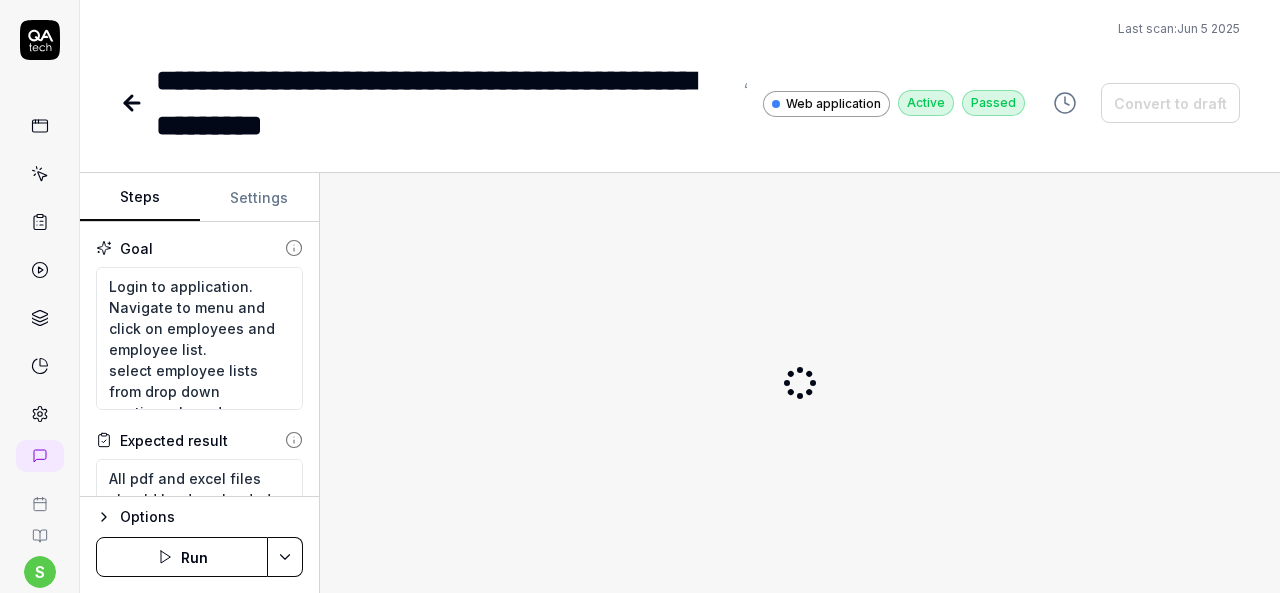 click on "Settings" at bounding box center [260, 198] 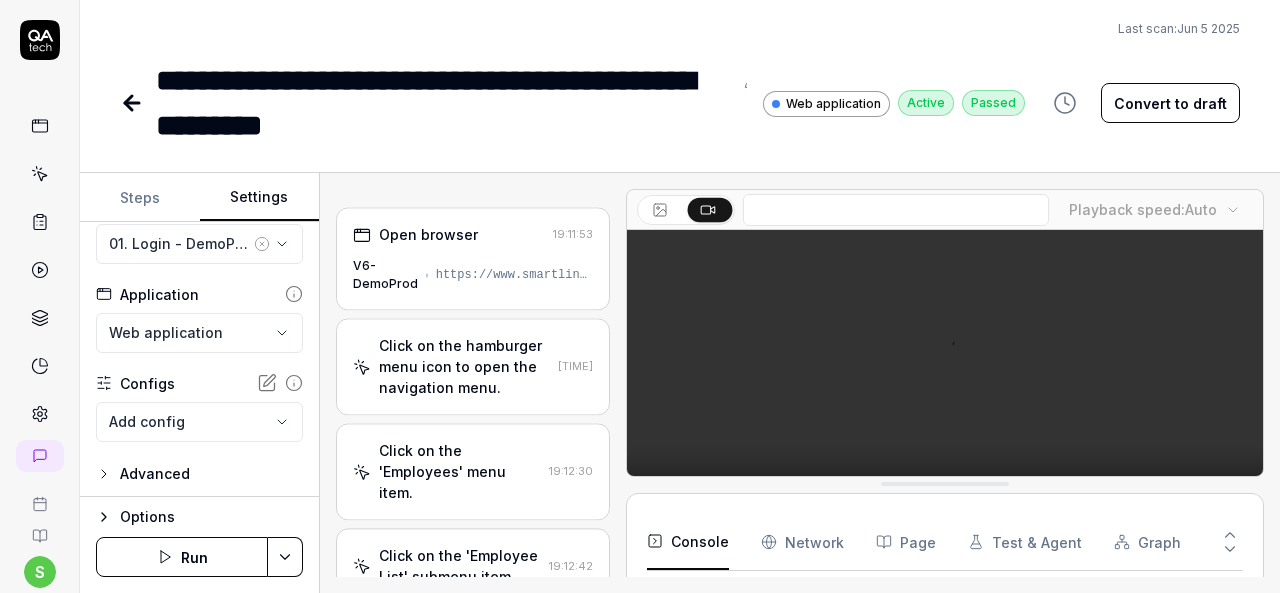 scroll, scrollTop: 136, scrollLeft: 0, axis: vertical 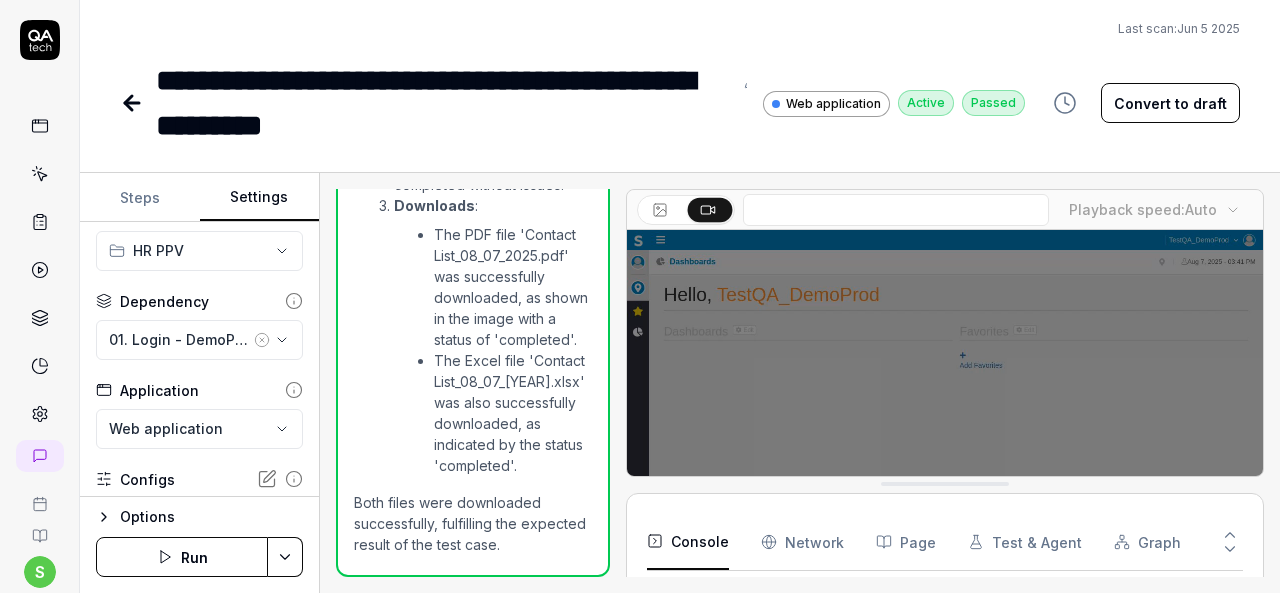 click 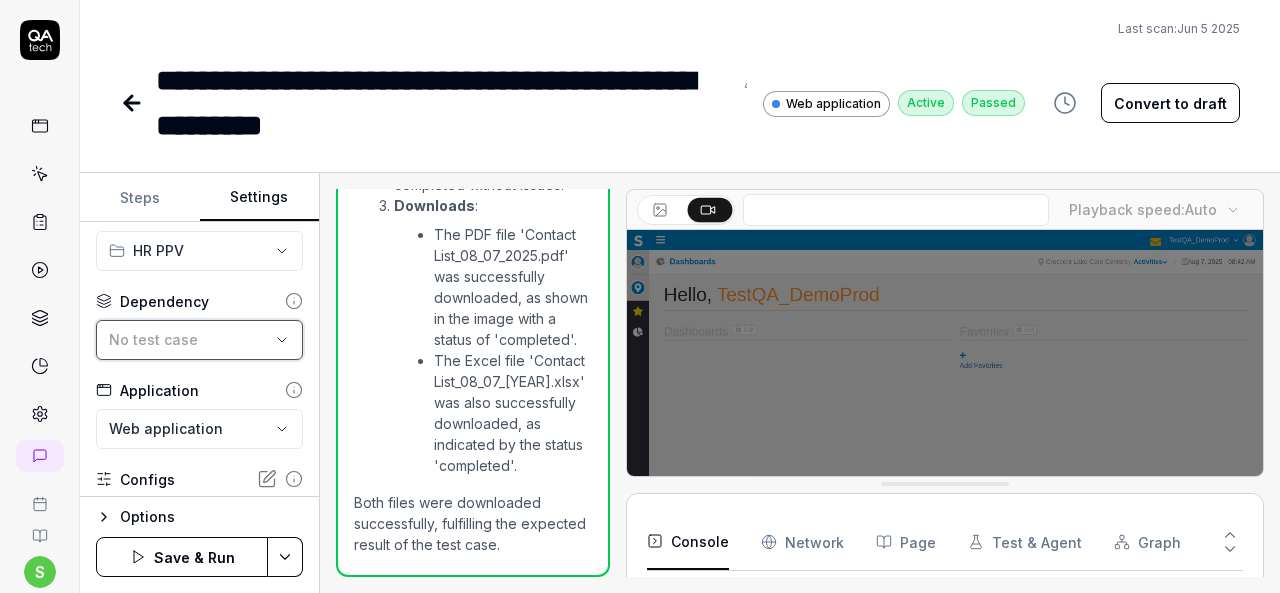 scroll, scrollTop: 397, scrollLeft: 0, axis: vertical 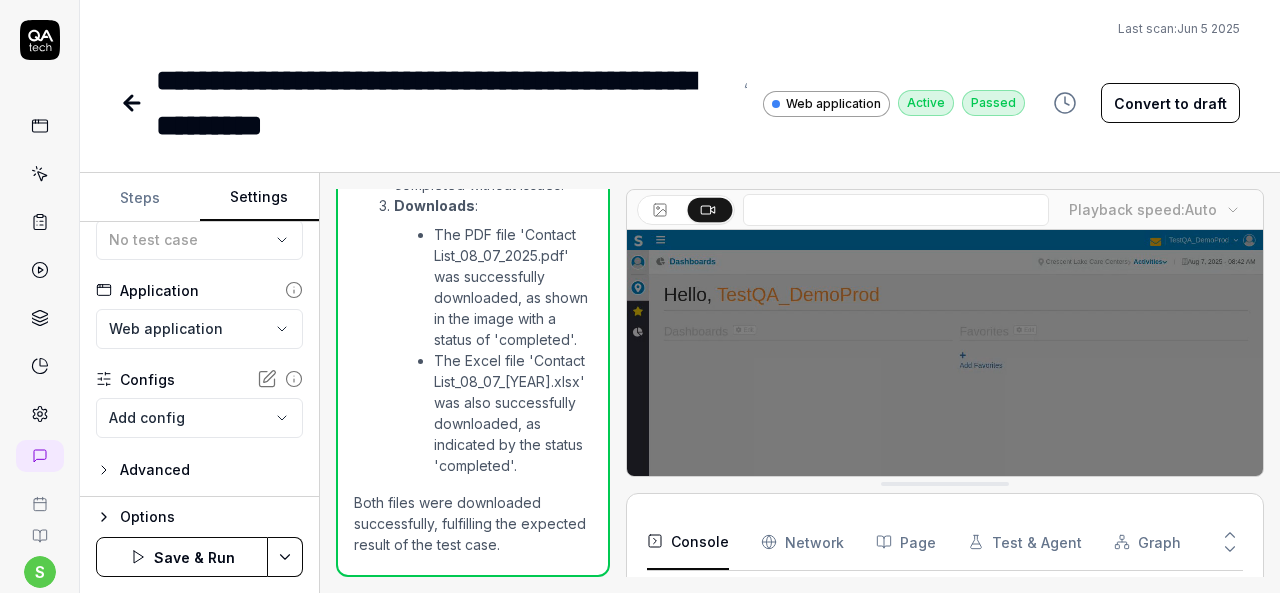 click on "**********" at bounding box center [640, 296] 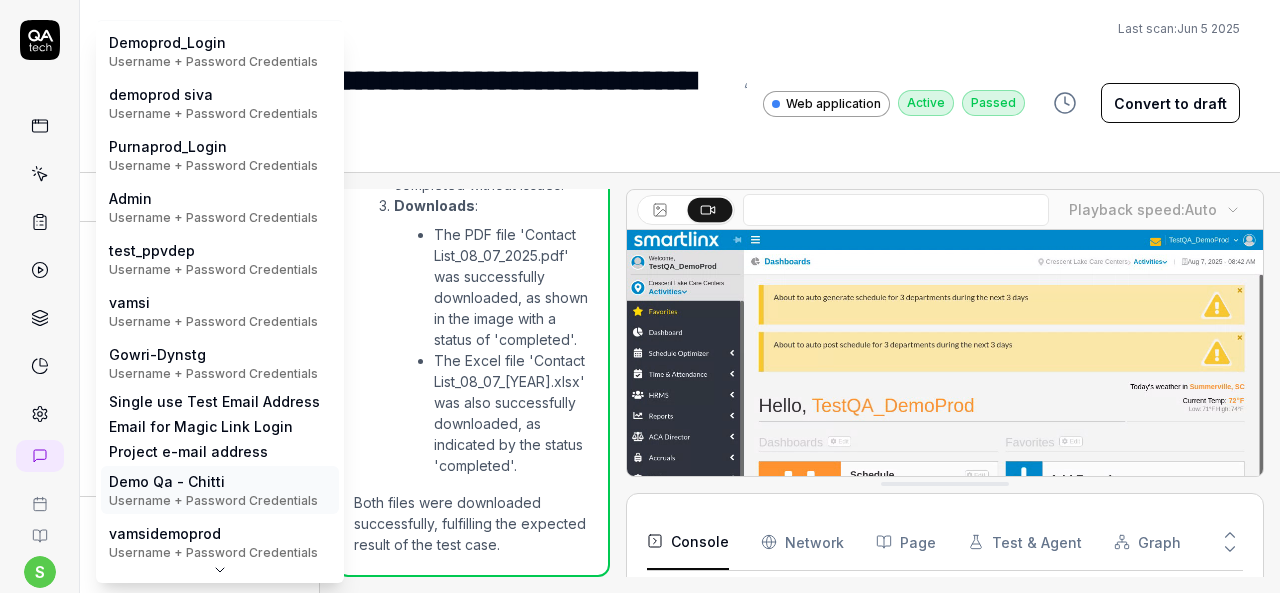 scroll, scrollTop: 0, scrollLeft: 0, axis: both 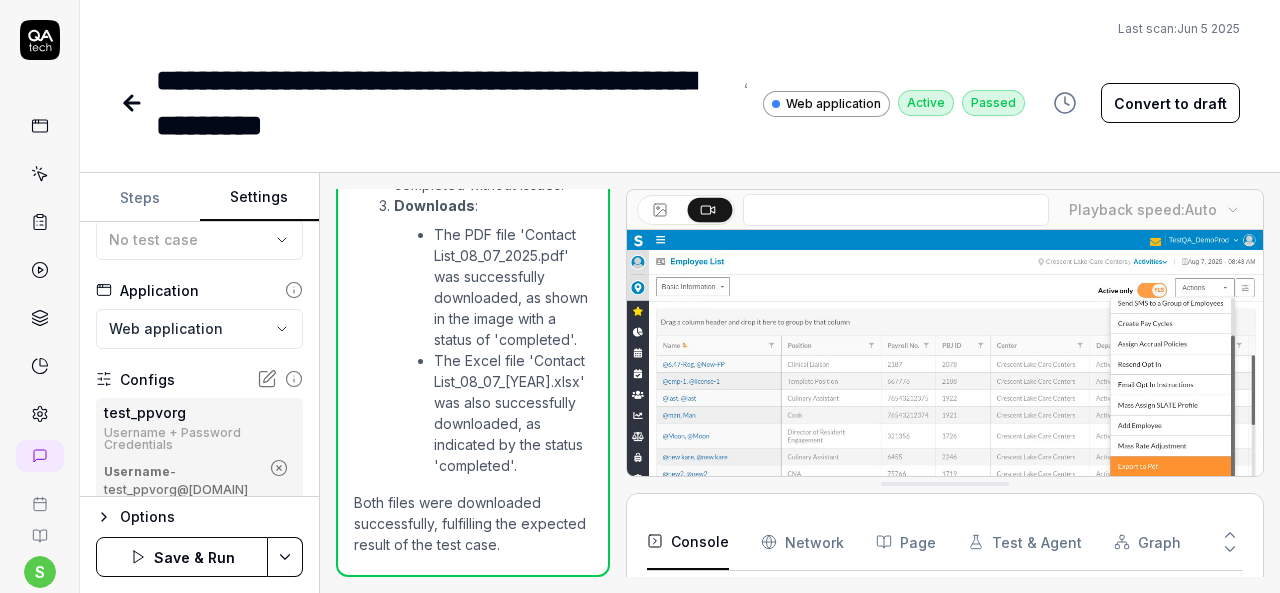 click on "**********" at bounding box center (640, 296) 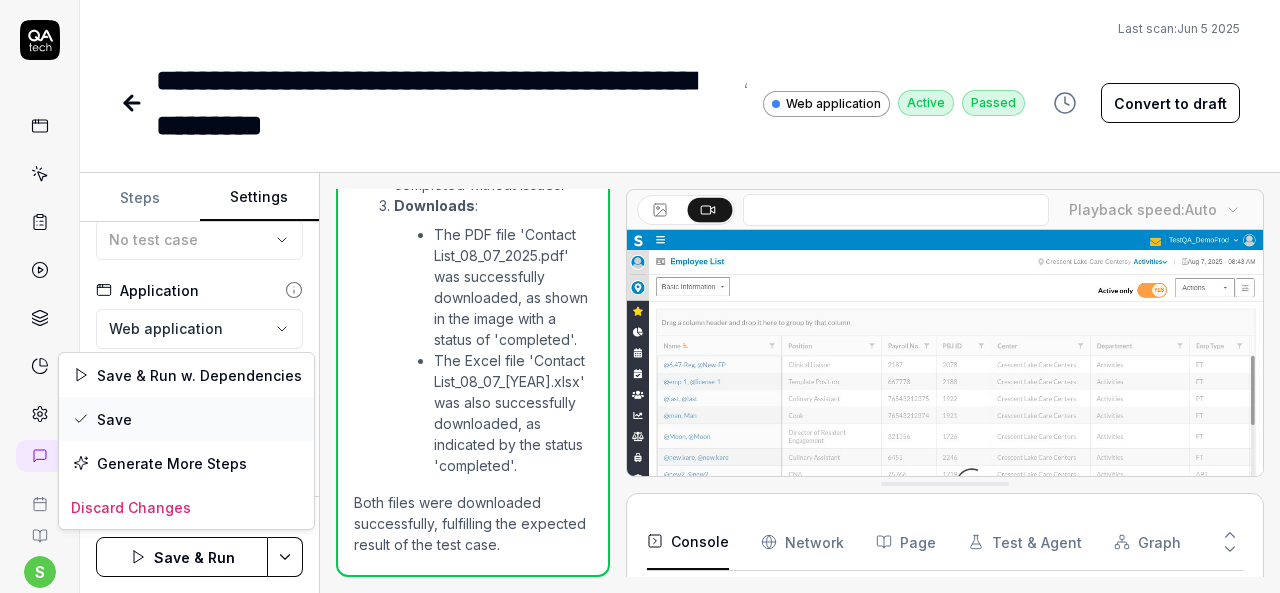 click on "Save" at bounding box center (186, 419) 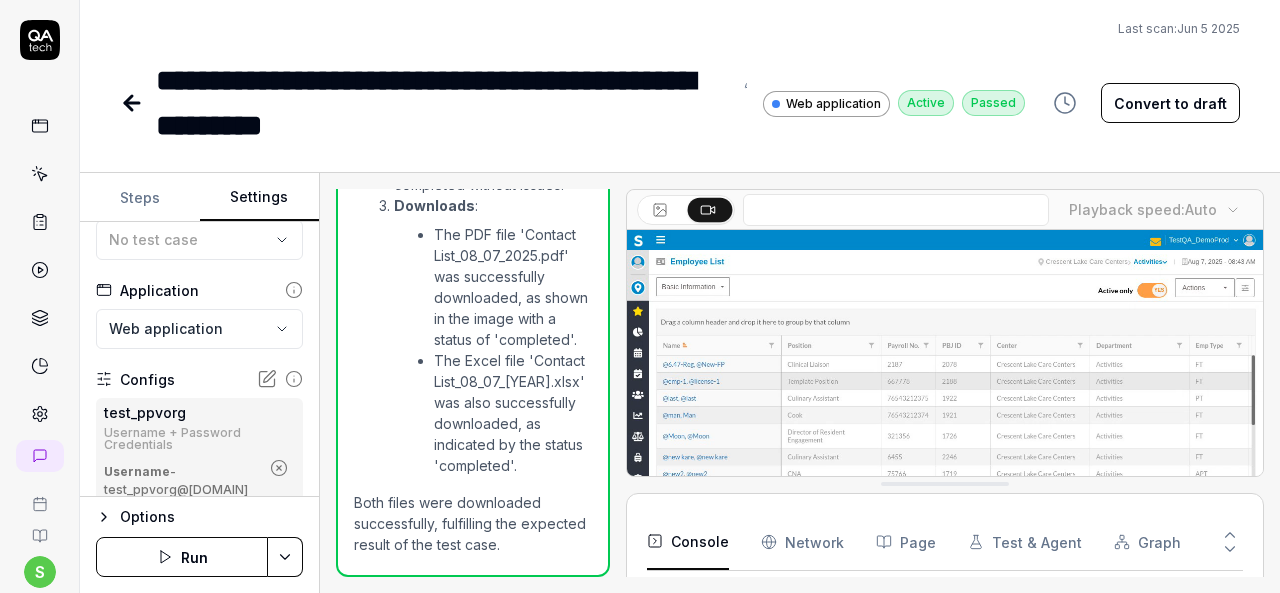 click 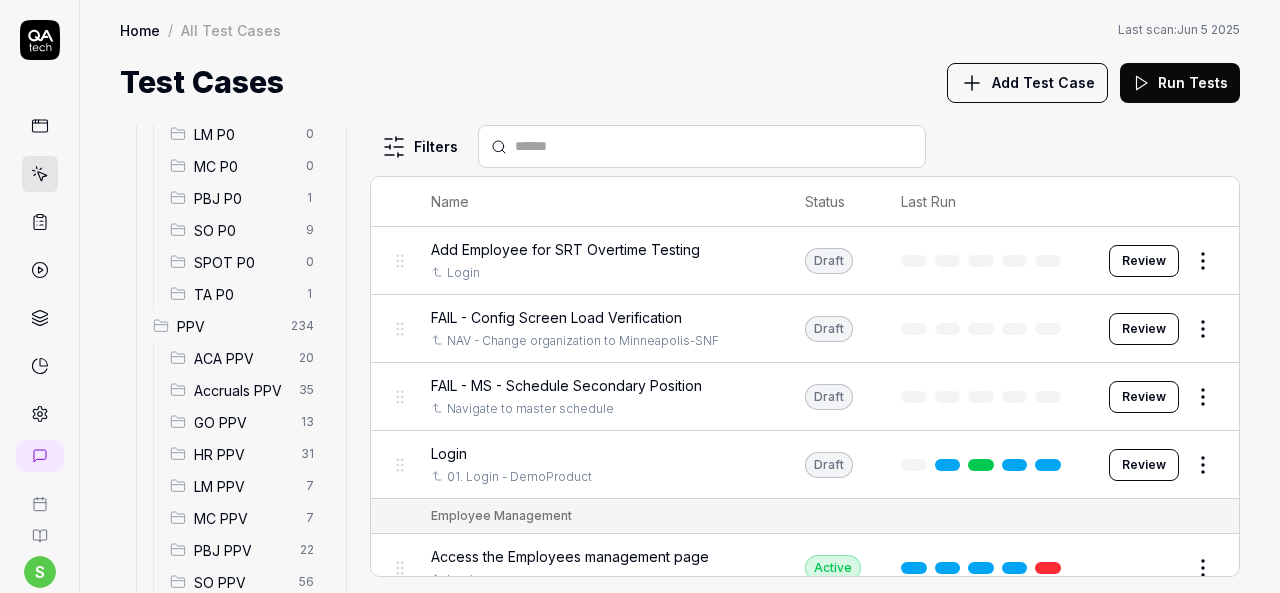 scroll, scrollTop: 400, scrollLeft: 0, axis: vertical 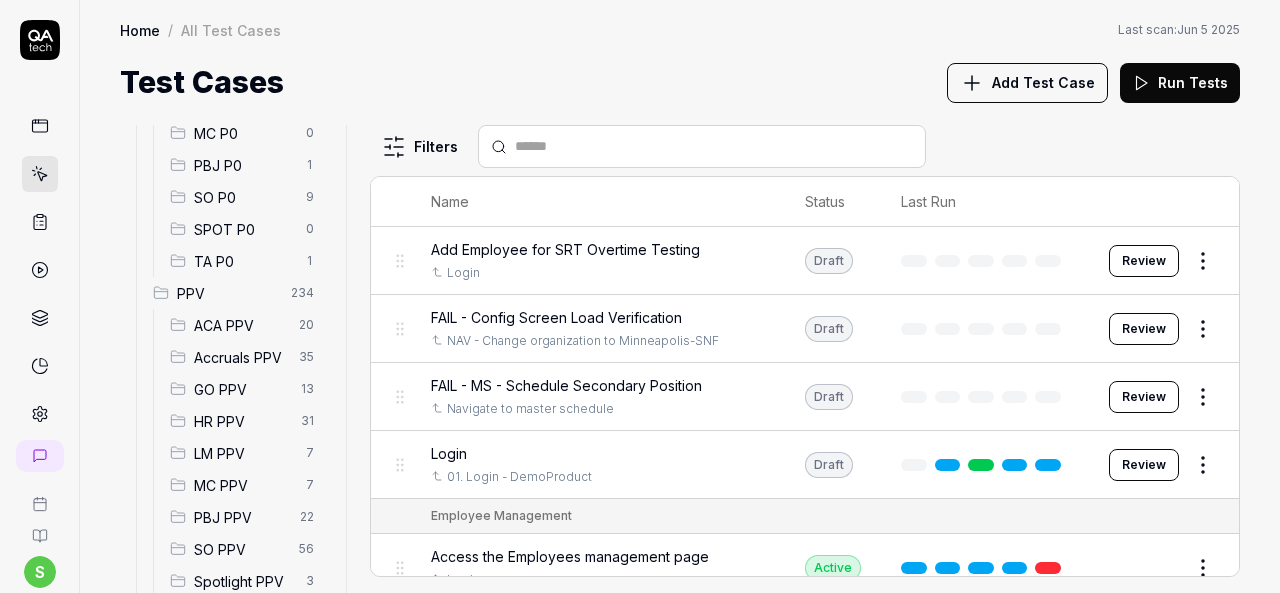 click on "HR PPV" at bounding box center [241, 421] 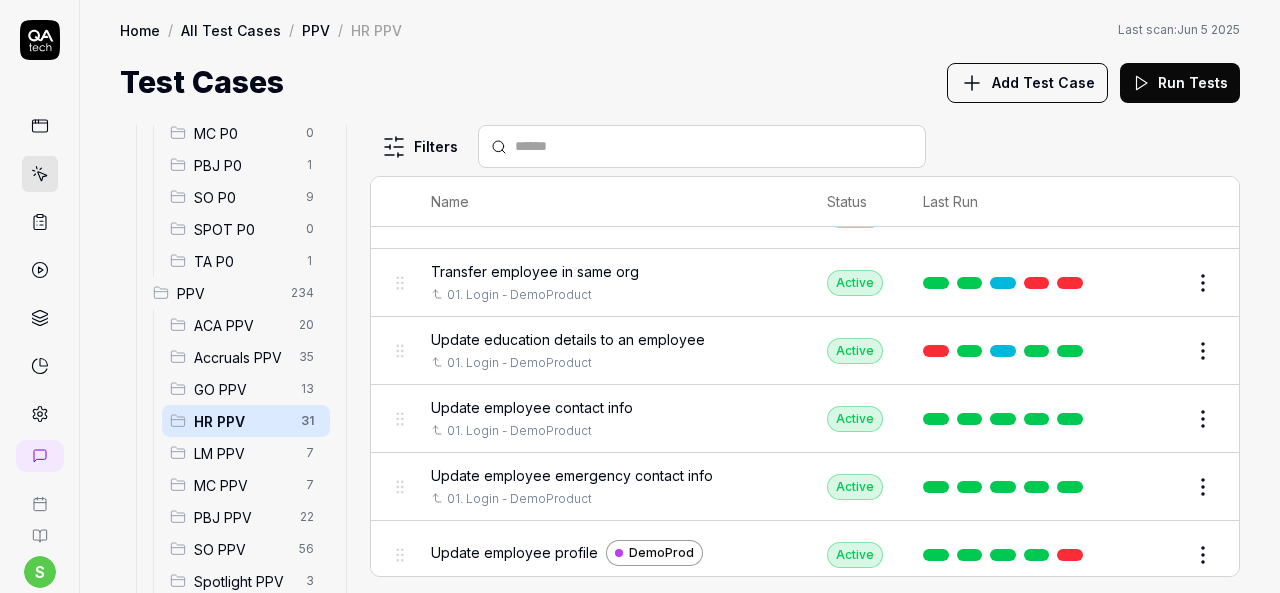 scroll, scrollTop: 1638, scrollLeft: 0, axis: vertical 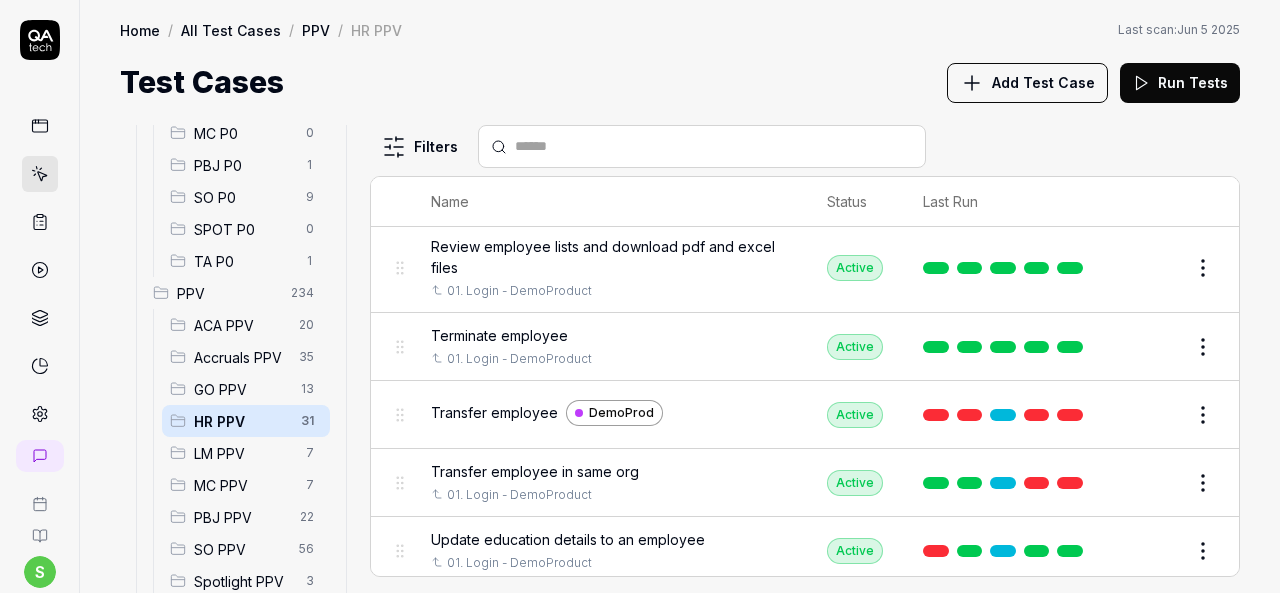 click on "Edit" at bounding box center (1155, 347) 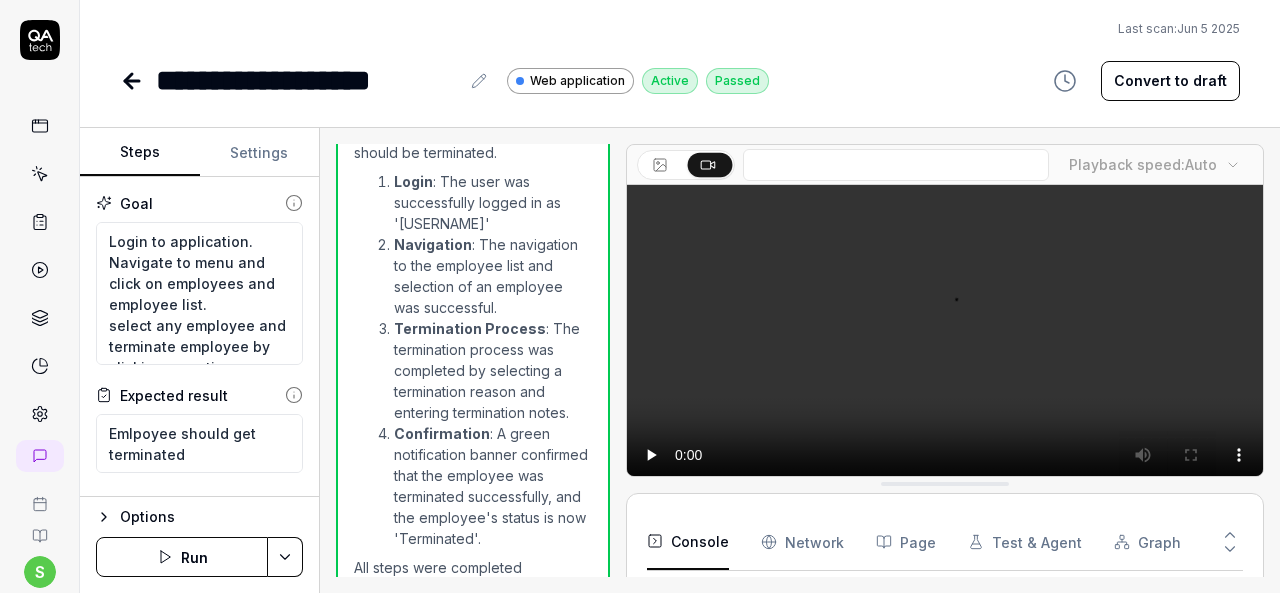 scroll, scrollTop: 1689, scrollLeft: 0, axis: vertical 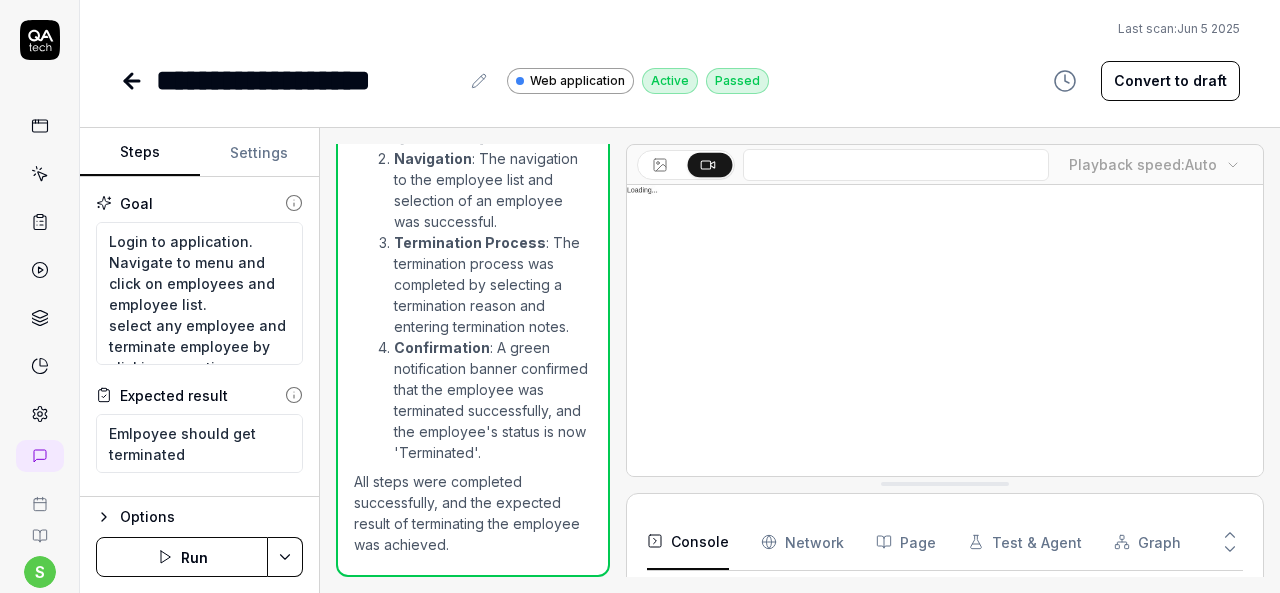 type on "*" 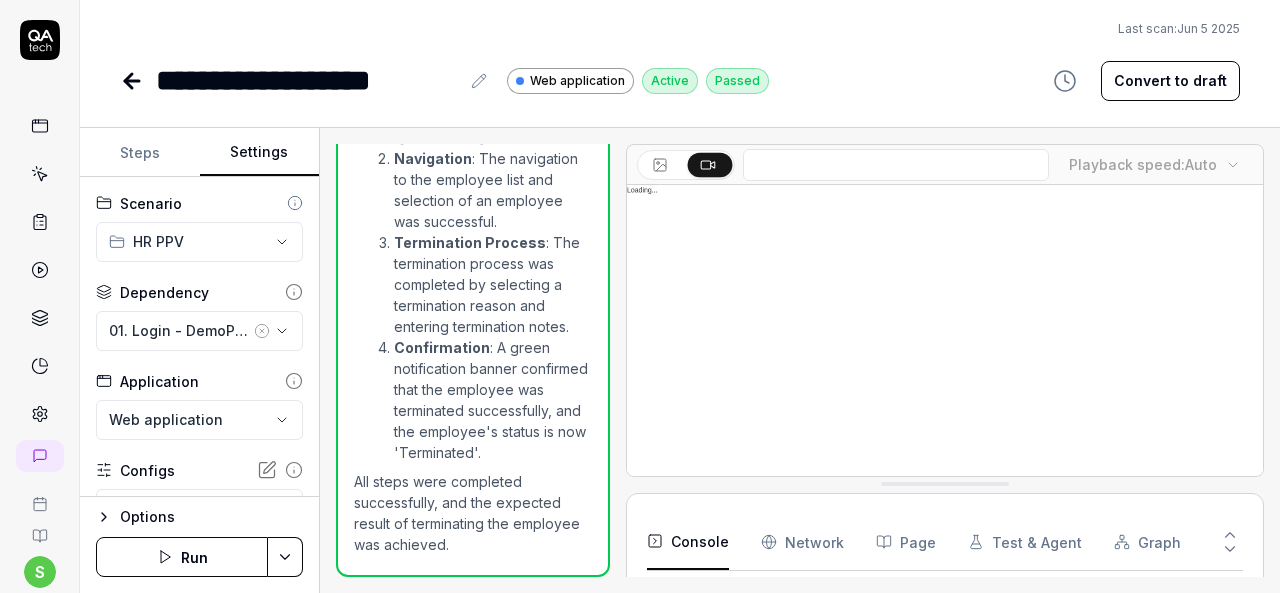 click on "Settings" at bounding box center [260, 153] 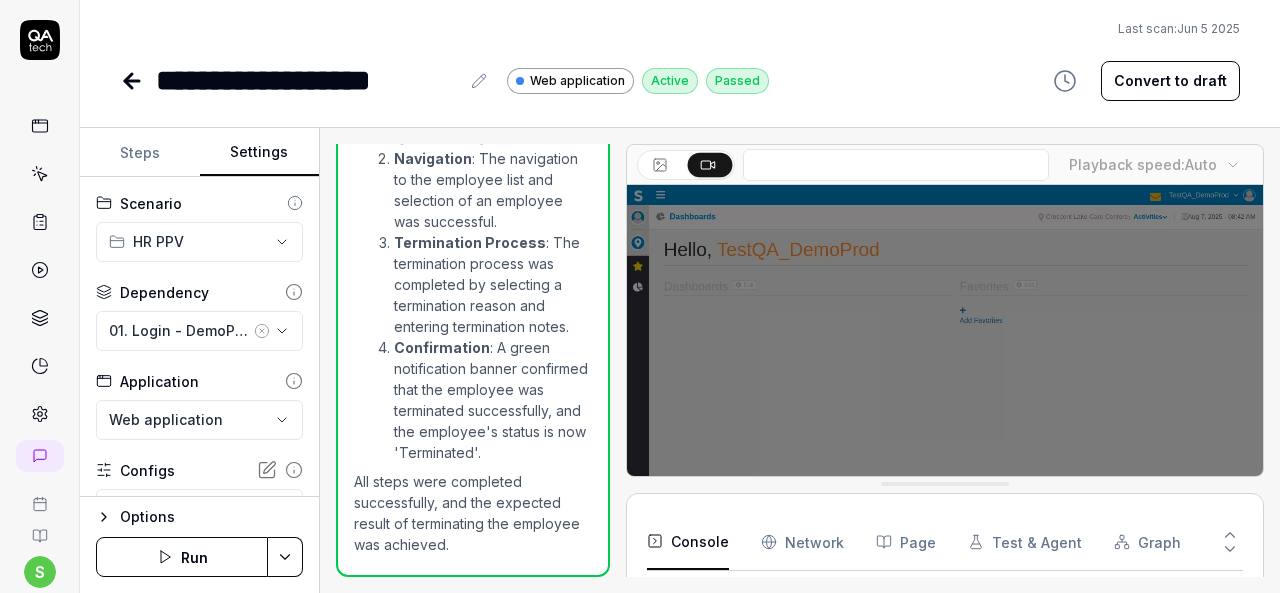 click 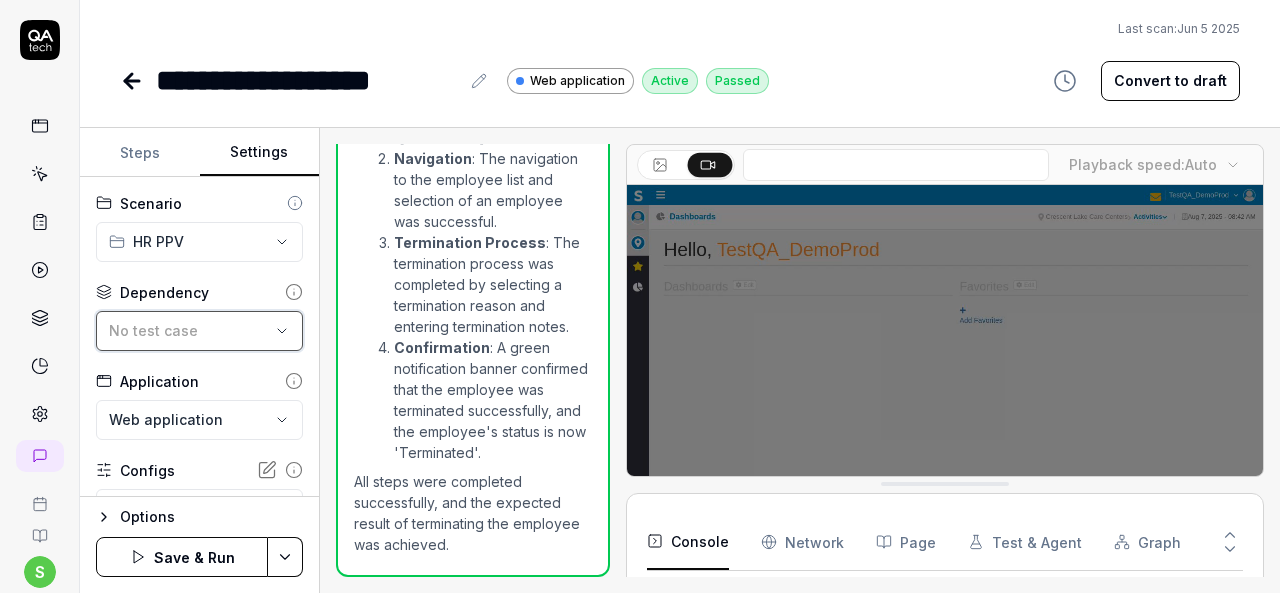 scroll, scrollTop: 91, scrollLeft: 0, axis: vertical 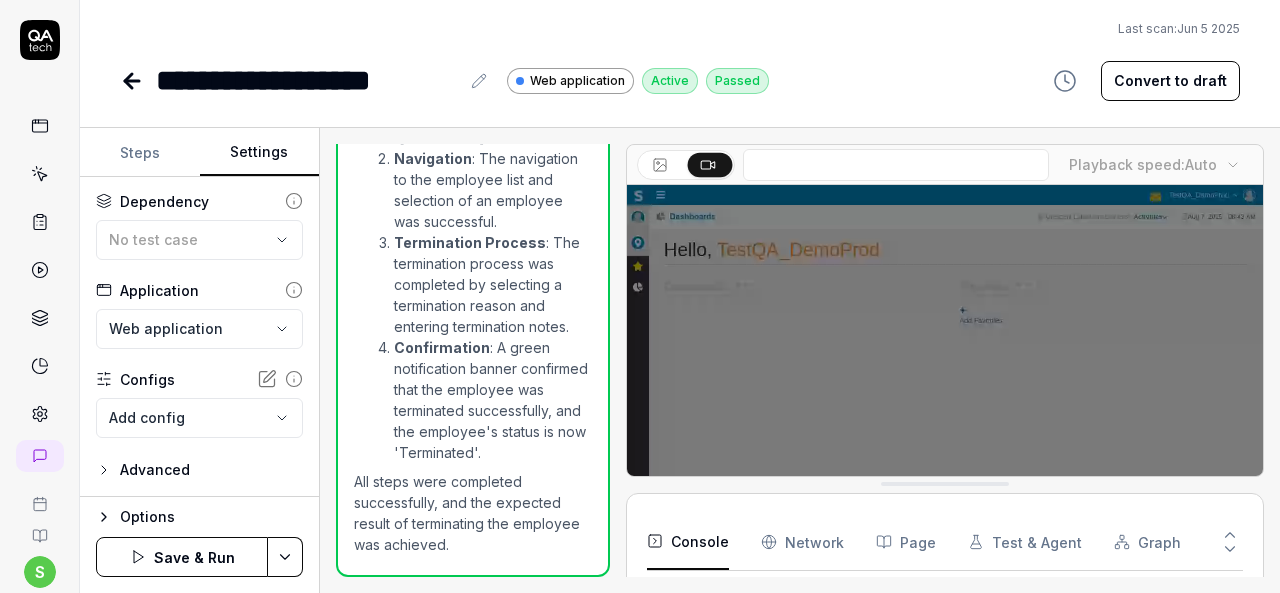 click on "**********" at bounding box center (640, 296) 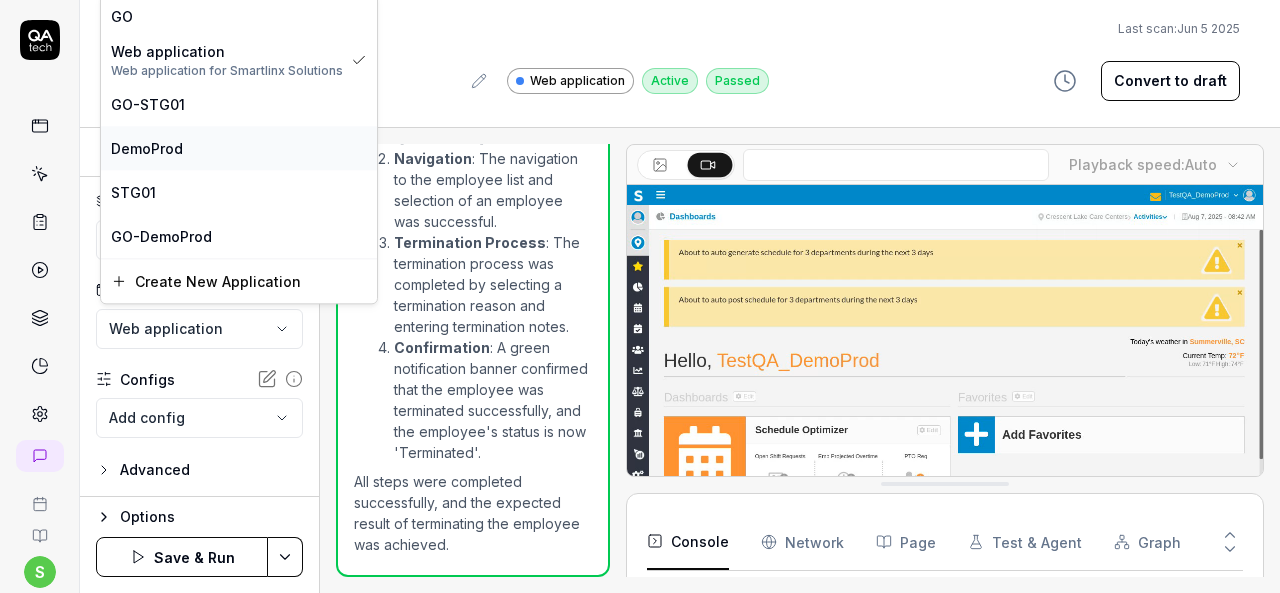 click on "DemoProd" at bounding box center (239, 148) 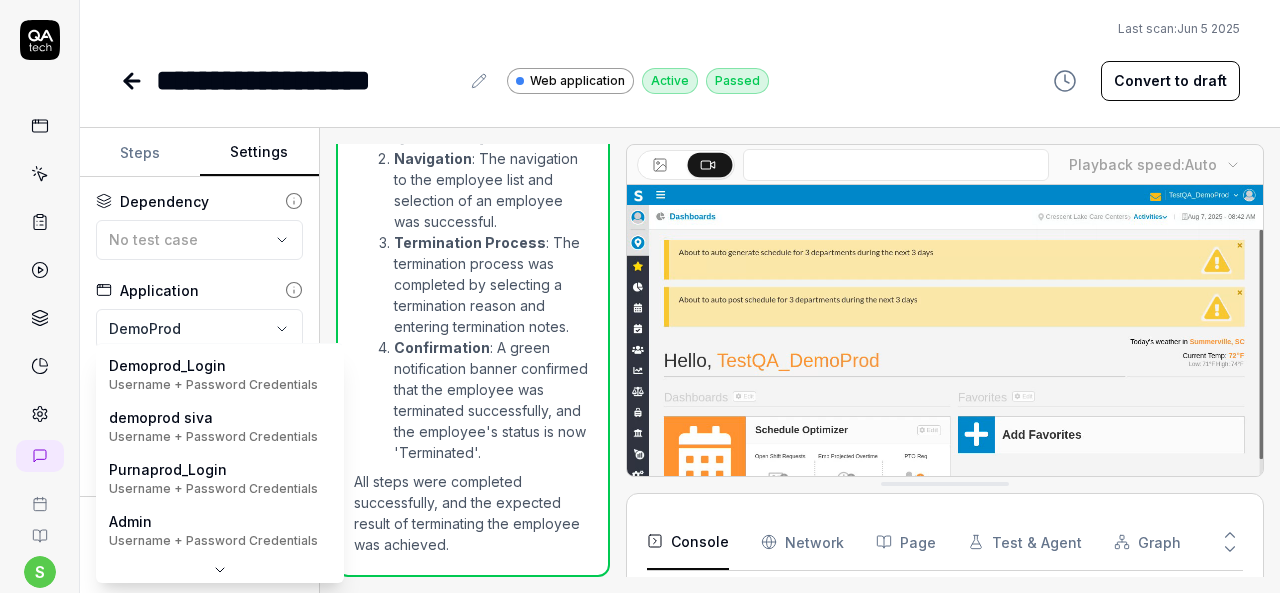 click on "**********" at bounding box center (640, 296) 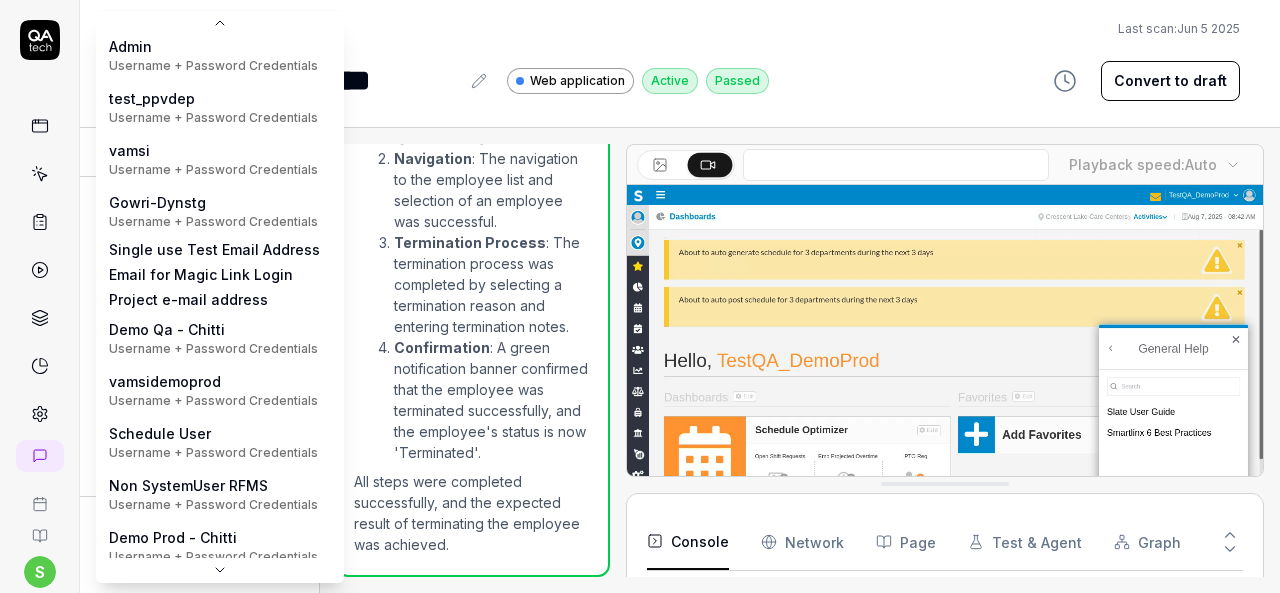 scroll, scrollTop: 466, scrollLeft: 0, axis: vertical 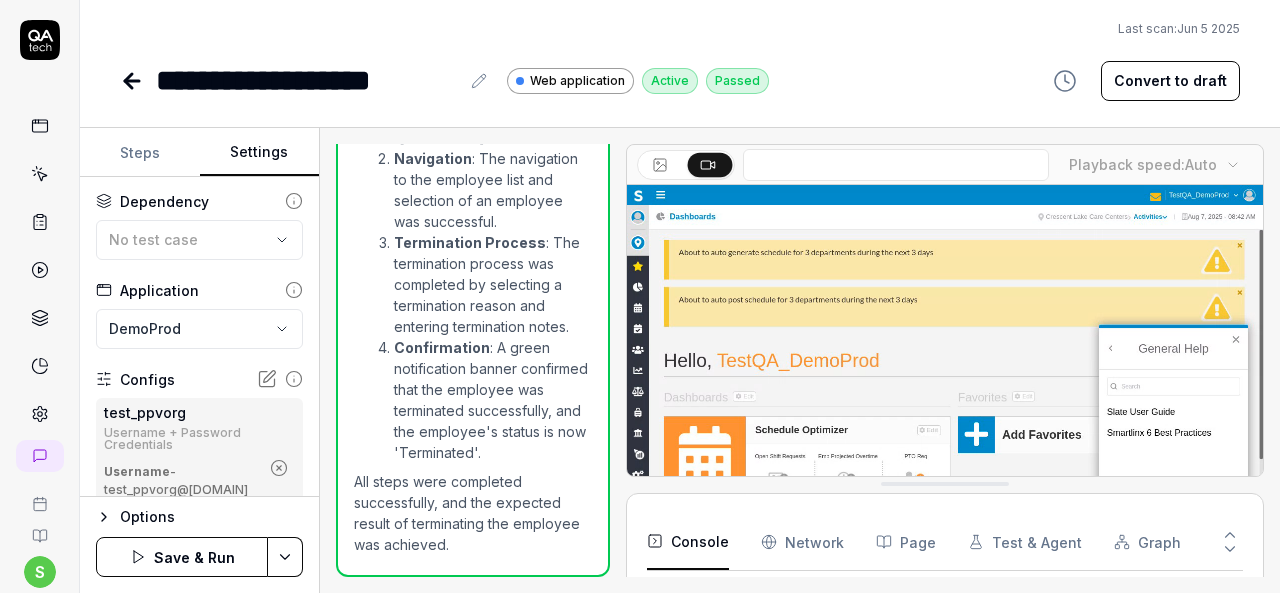 click on "**********" at bounding box center [640, 296] 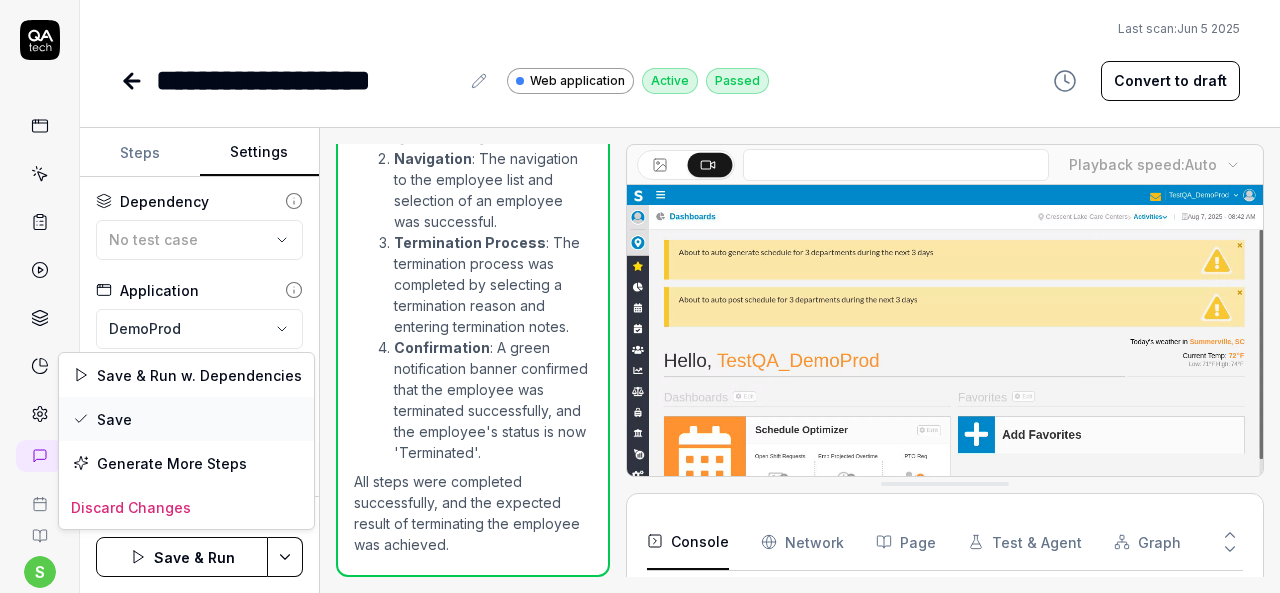 click on "Save" at bounding box center [186, 419] 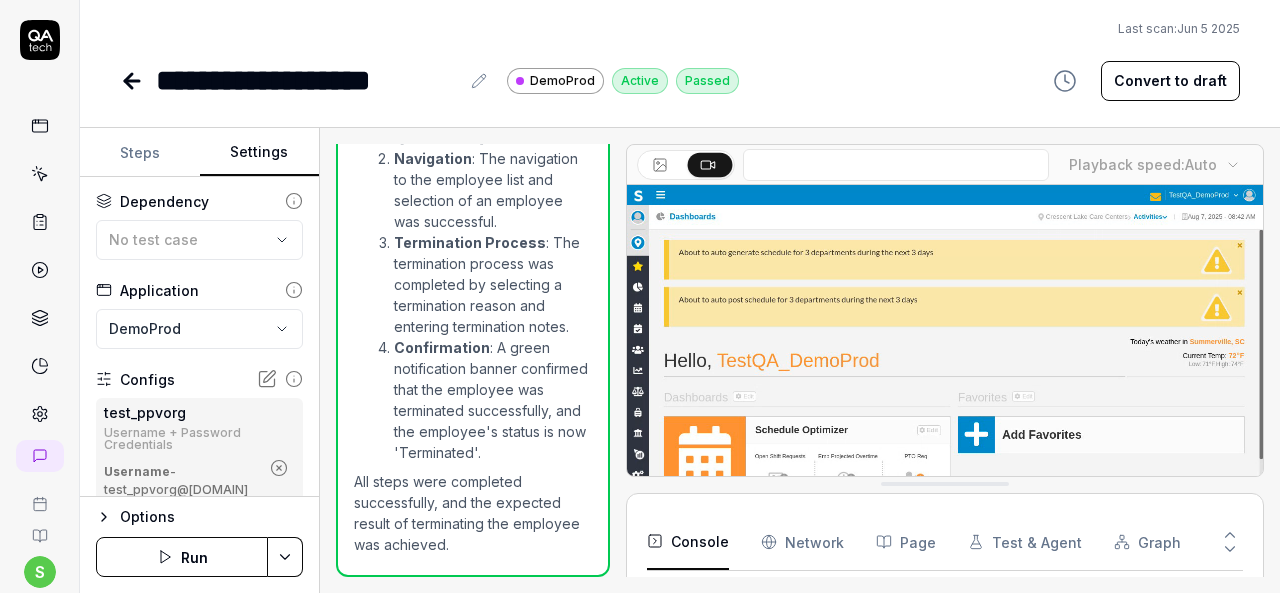 click 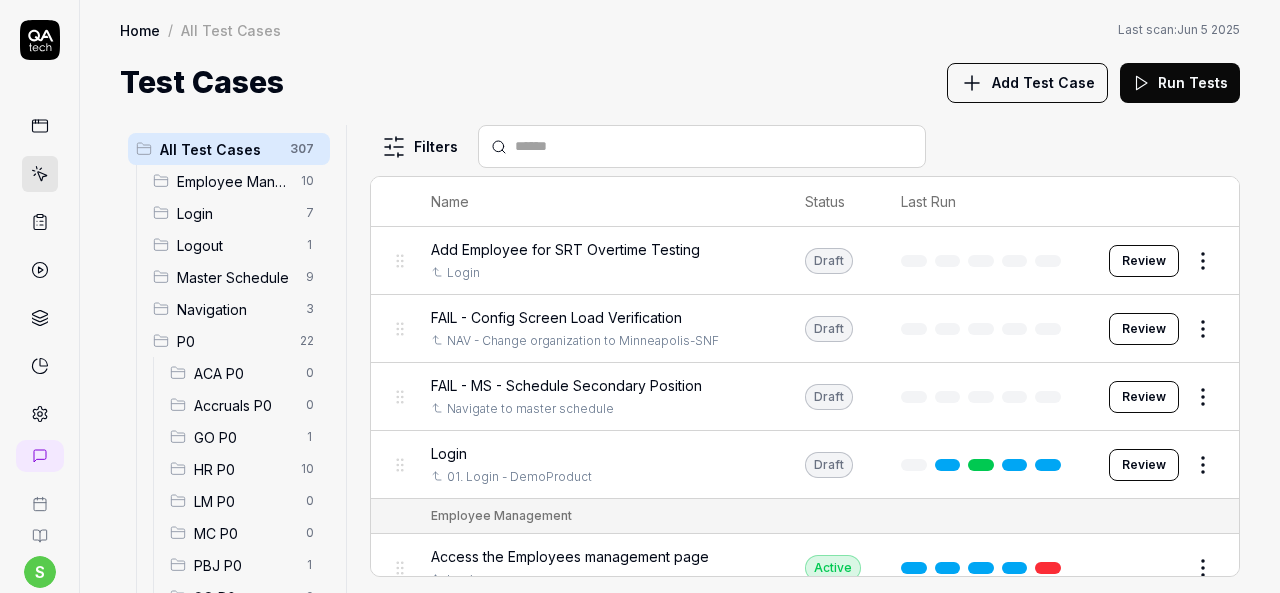 scroll, scrollTop: 300, scrollLeft: 0, axis: vertical 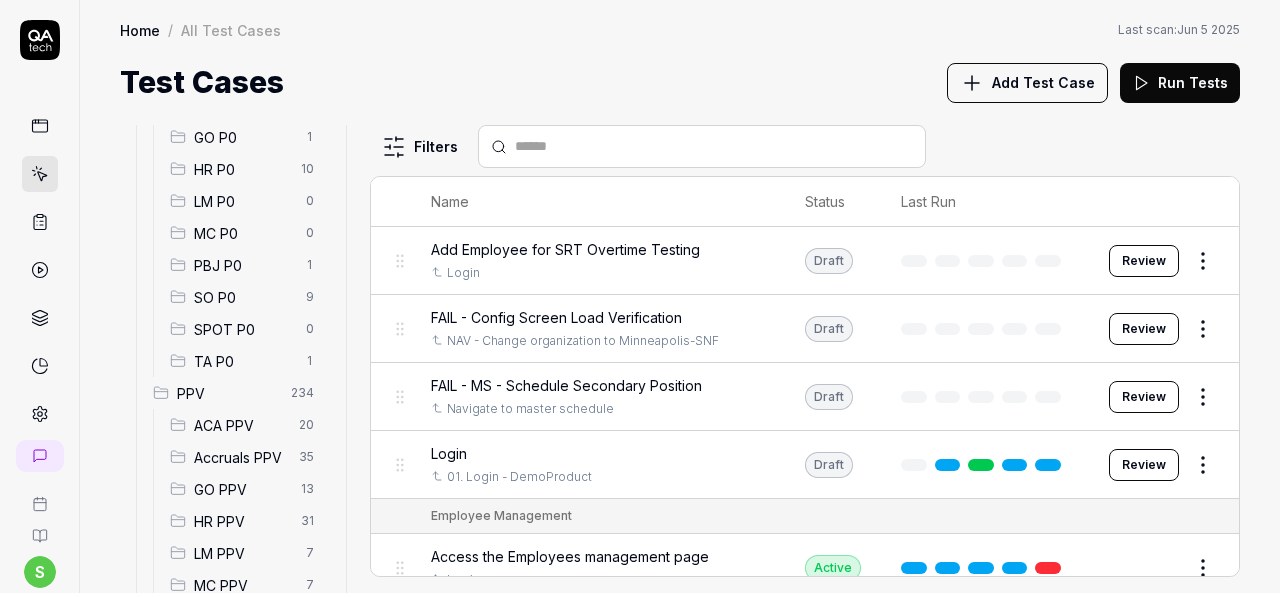 click on "HR PPV" at bounding box center [241, 521] 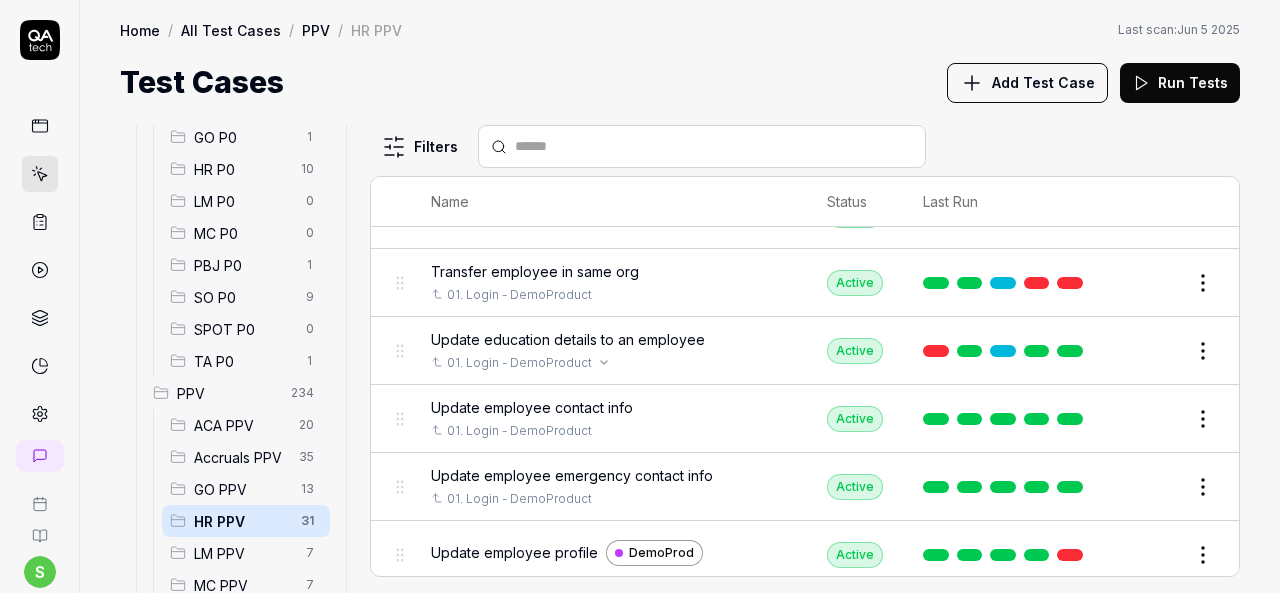 scroll, scrollTop: 1720, scrollLeft: 0, axis: vertical 